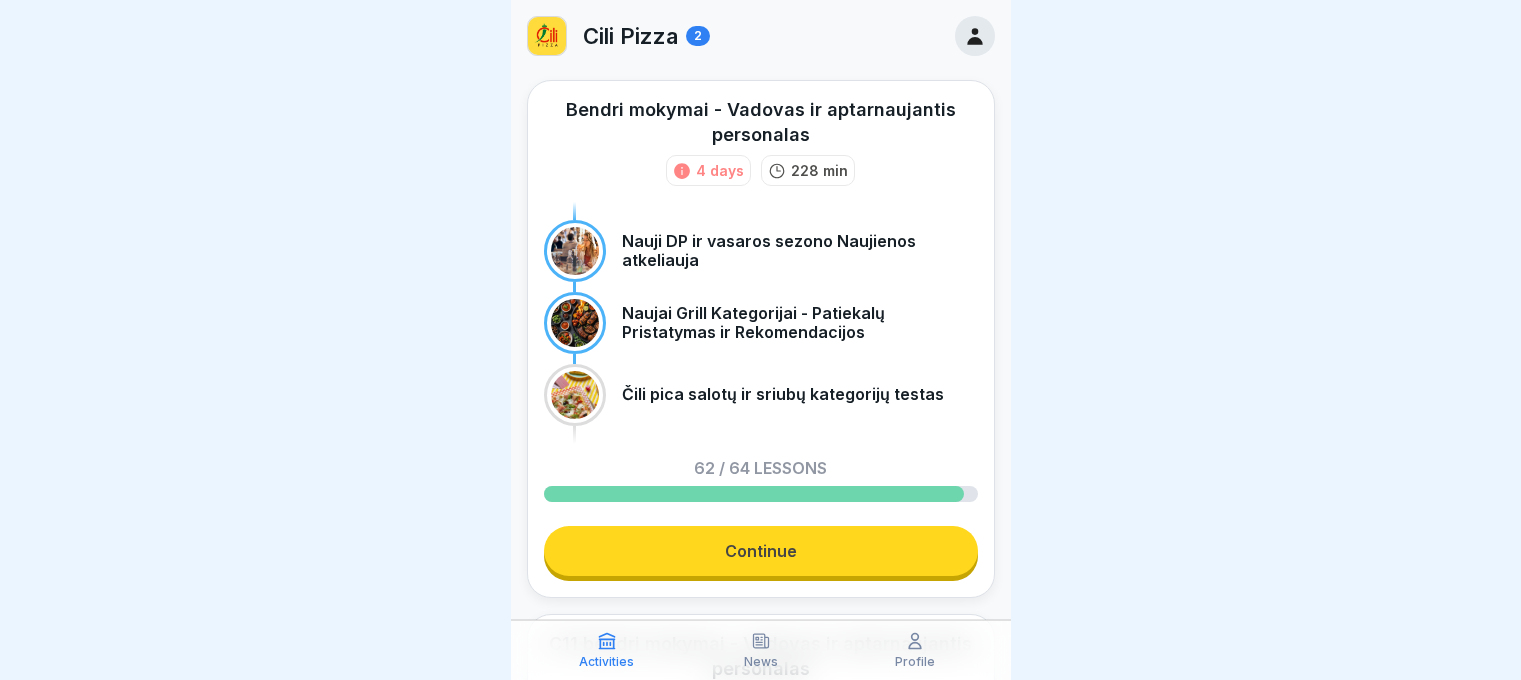 scroll, scrollTop: 0, scrollLeft: 0, axis: both 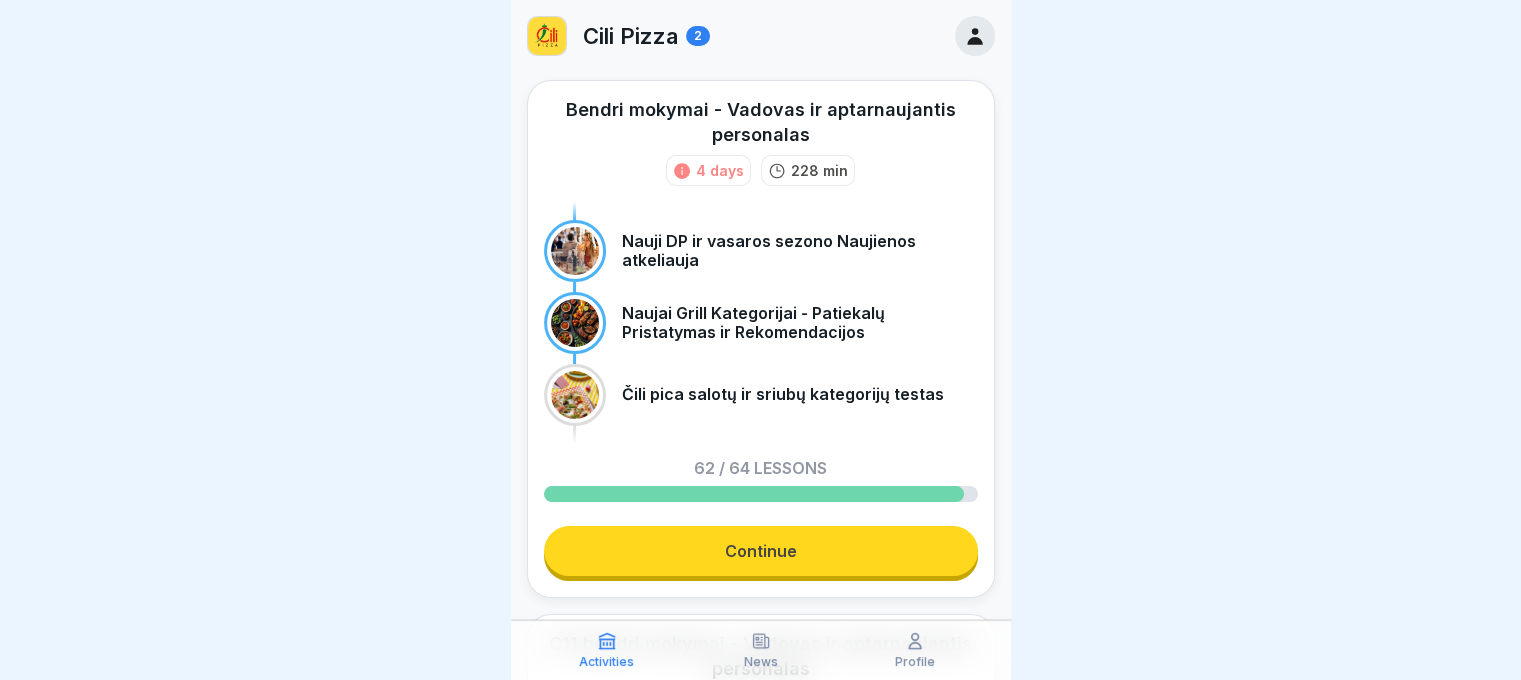 click on "Continue" at bounding box center (761, 551) 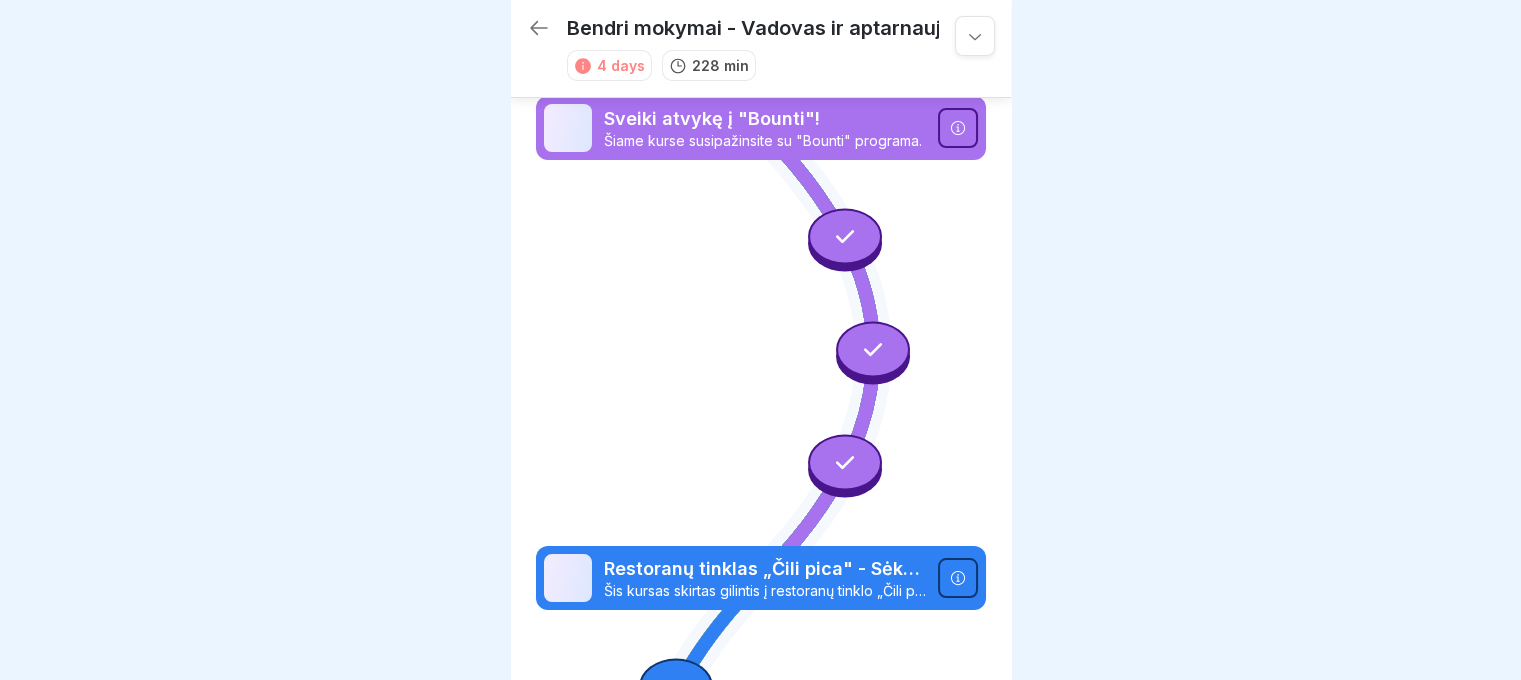 scroll, scrollTop: 8, scrollLeft: 0, axis: vertical 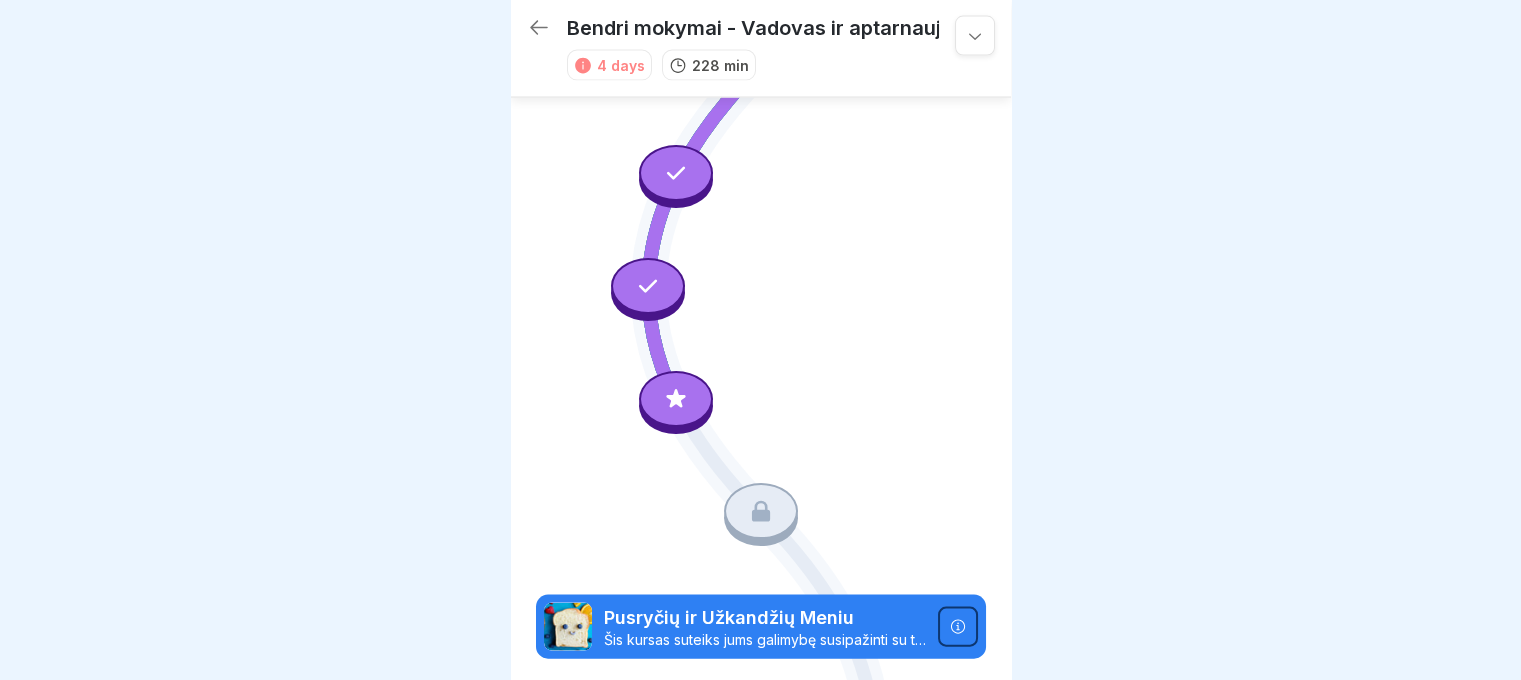 click at bounding box center [761, 511] 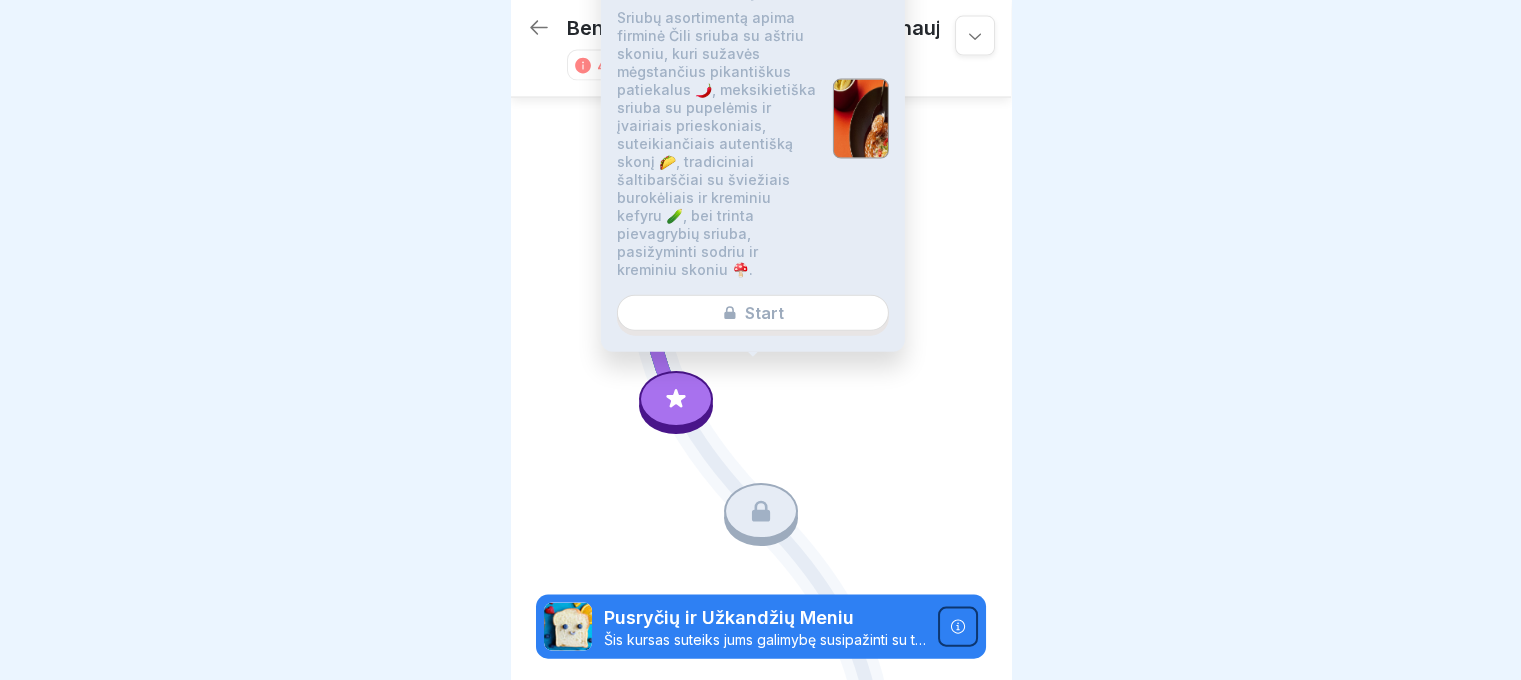 click on "🍲 Sriubų asortimentas apima įvairius skanius pasirinkimus. Sriubų asortimentą apima firminė Čili sriuba su aštriu skoniu, kuri sužavės mėgstančius pikantiškus patiekalus 🌶️, meksikietiška sriuba su pupelėmis ir įvairiais prieskoniais, suteikiančiais autentišką skonį 🌮, tradiciniai šaltibarščiai su šviežiais burokėliais ir kreminiu kefyru 🥒, bei trinta pievagrybių sriuba, pasižyminti sodriu ir kreminiu skoniu 🍄.   Start" at bounding box center [753, 147] 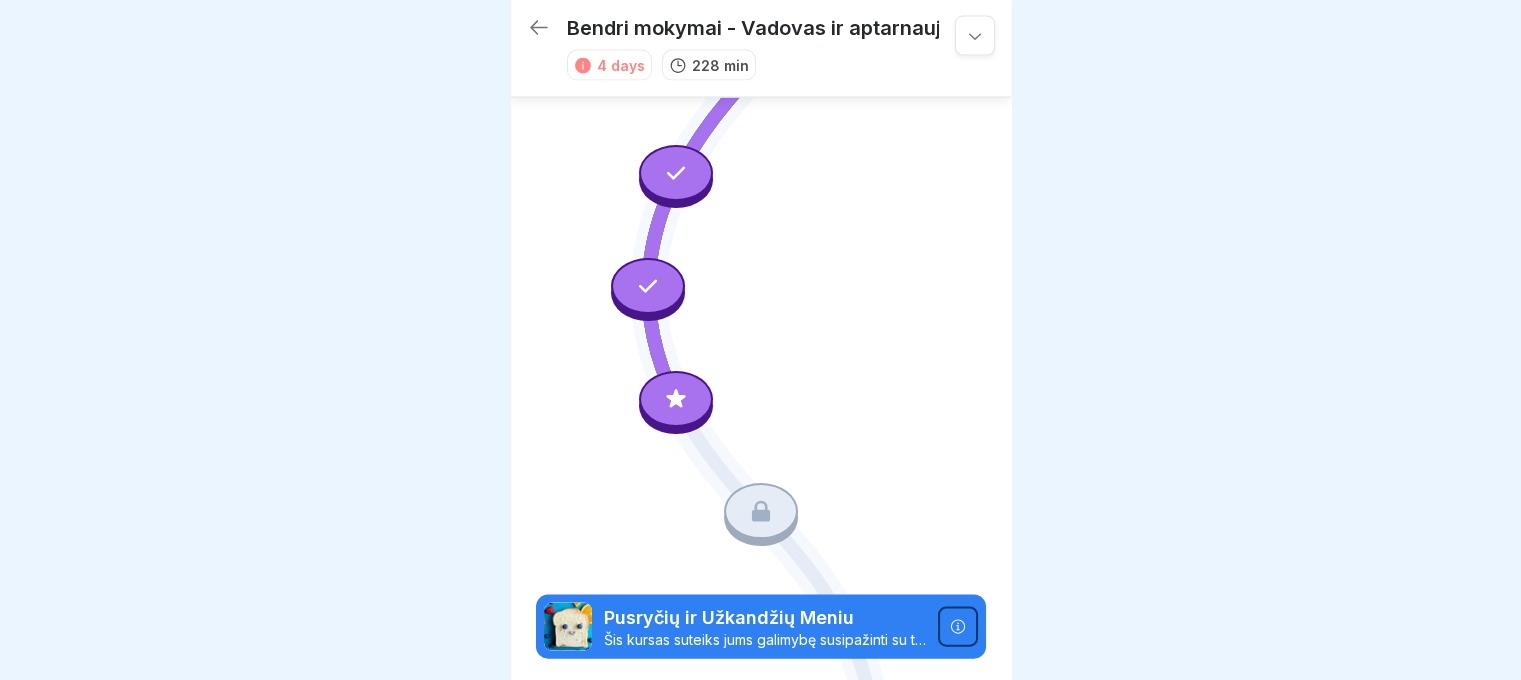 click 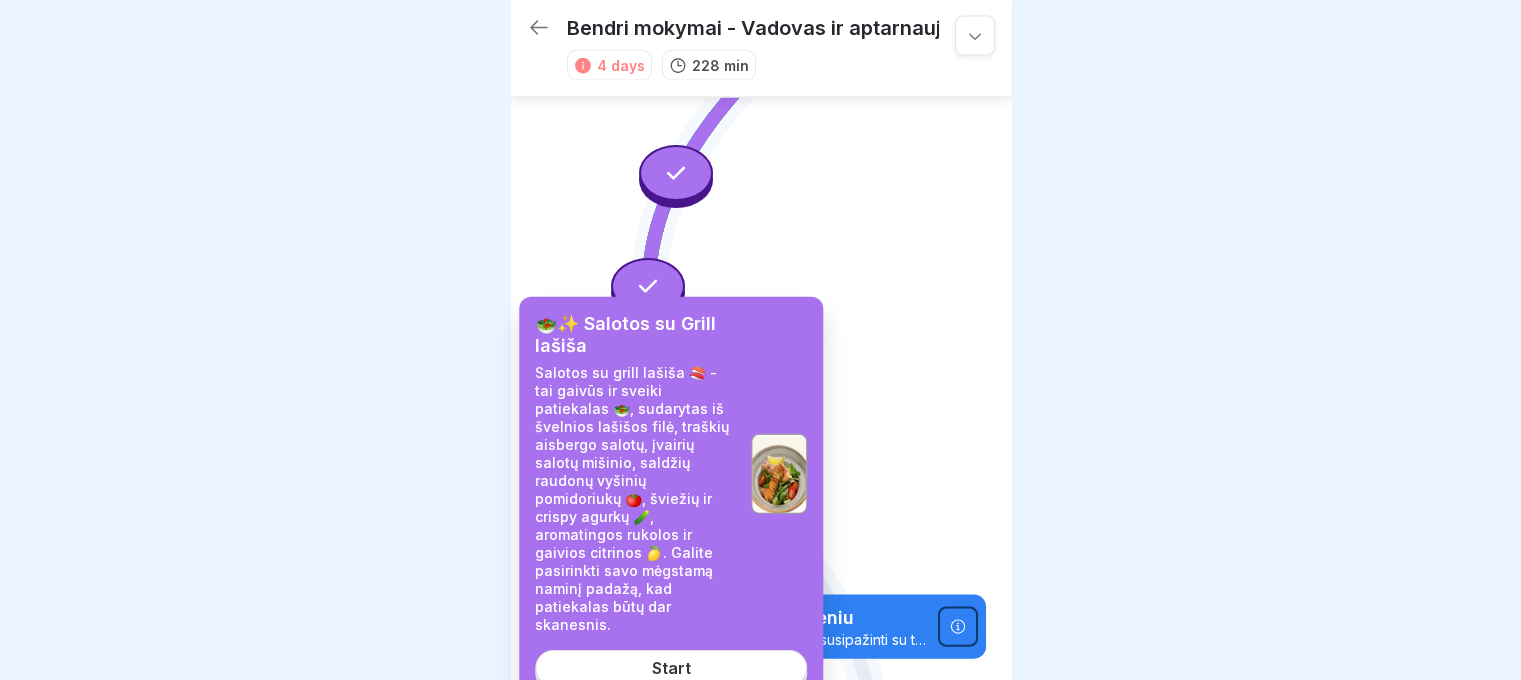 click on "Start" at bounding box center [671, 668] 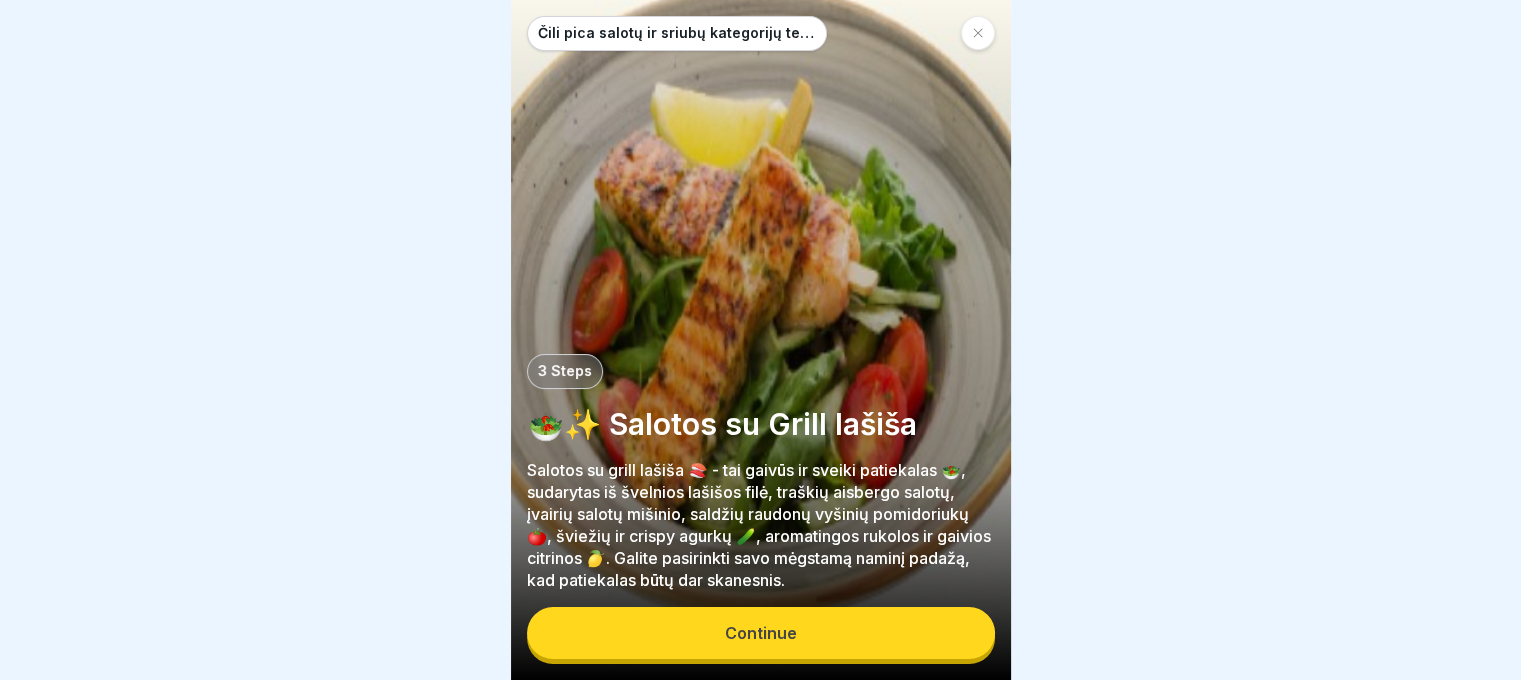 scroll, scrollTop: 0, scrollLeft: 0, axis: both 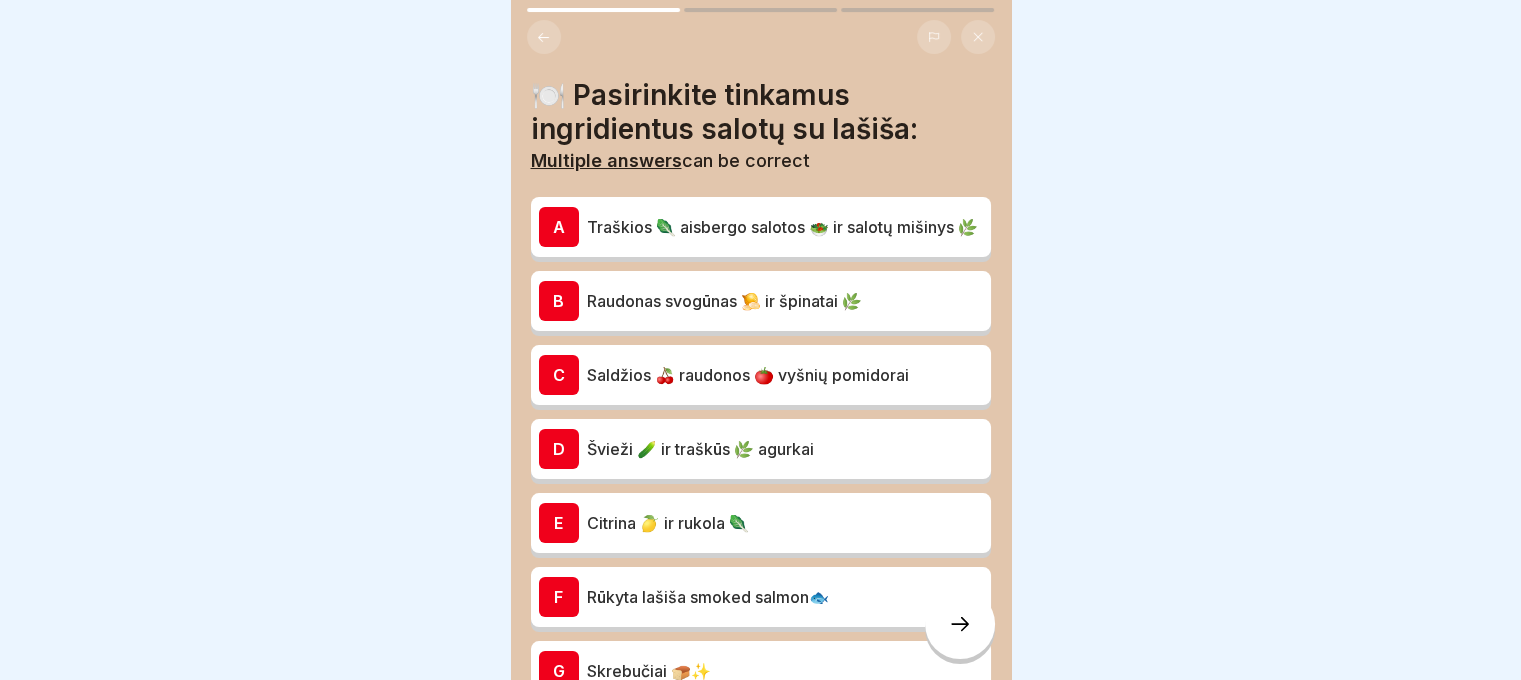 click on "Traškios 🥬 aisbergo salotos 🥗 ir salotų mišinys 🌿" at bounding box center (785, 227) 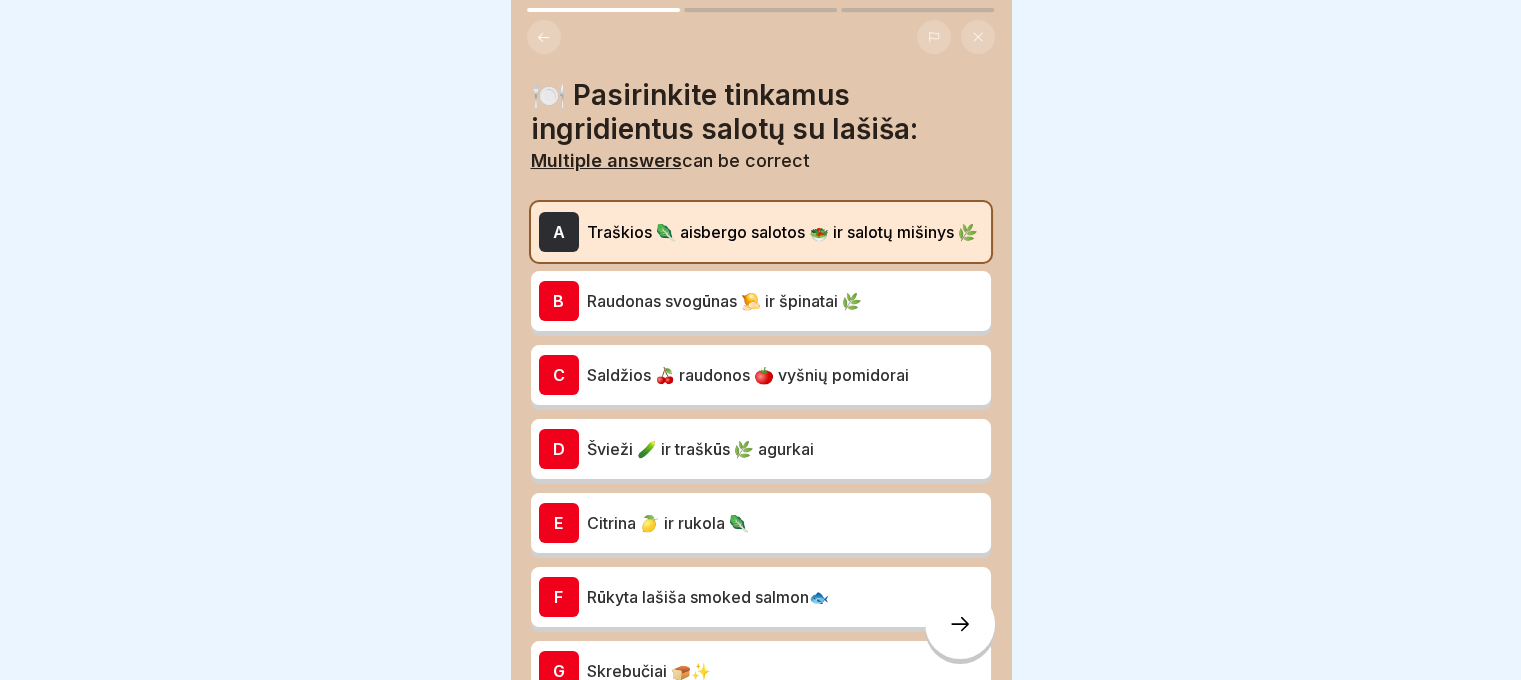 click on "Raudonas svogūnas 🧅 ir špinatai 🌿" at bounding box center [785, 301] 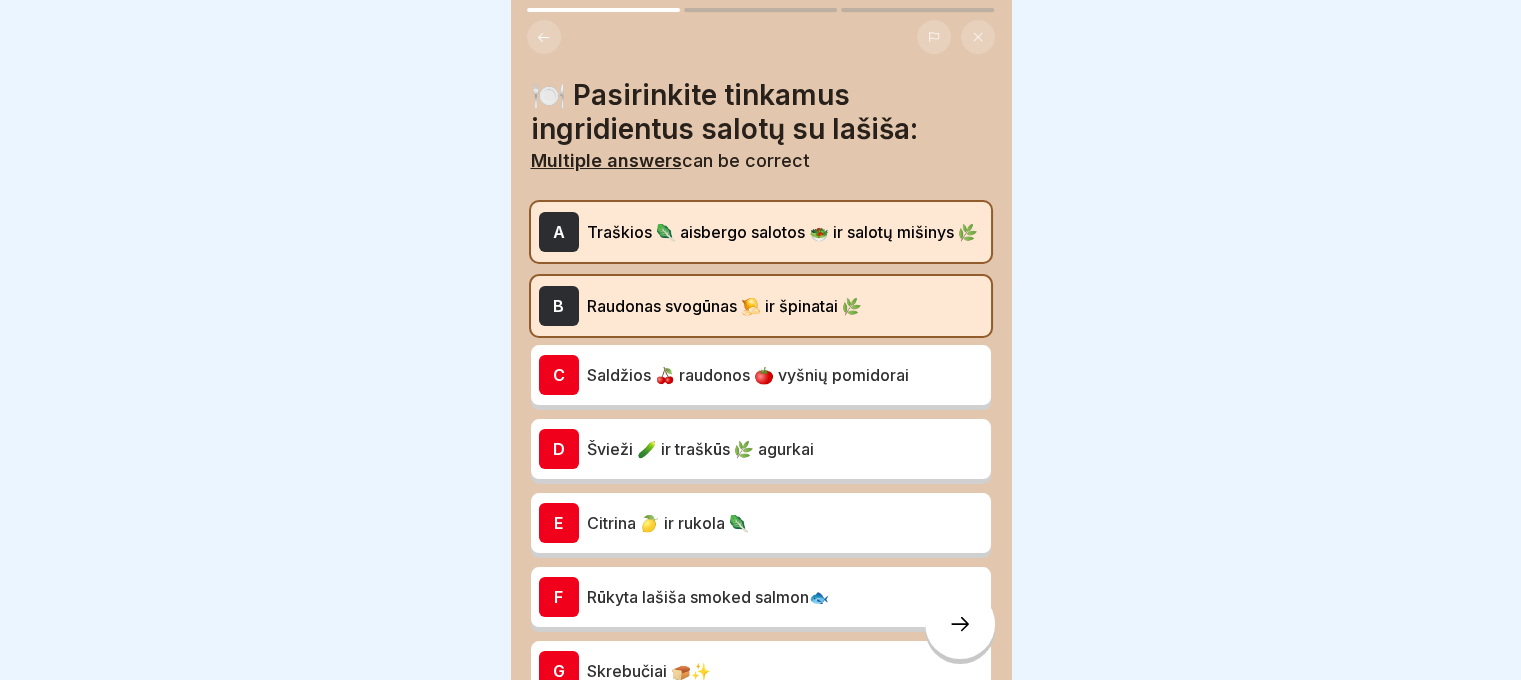 click on "C Saldžios 🍒 raudonos 🍅 vyšnių pomidorai" at bounding box center [761, 375] 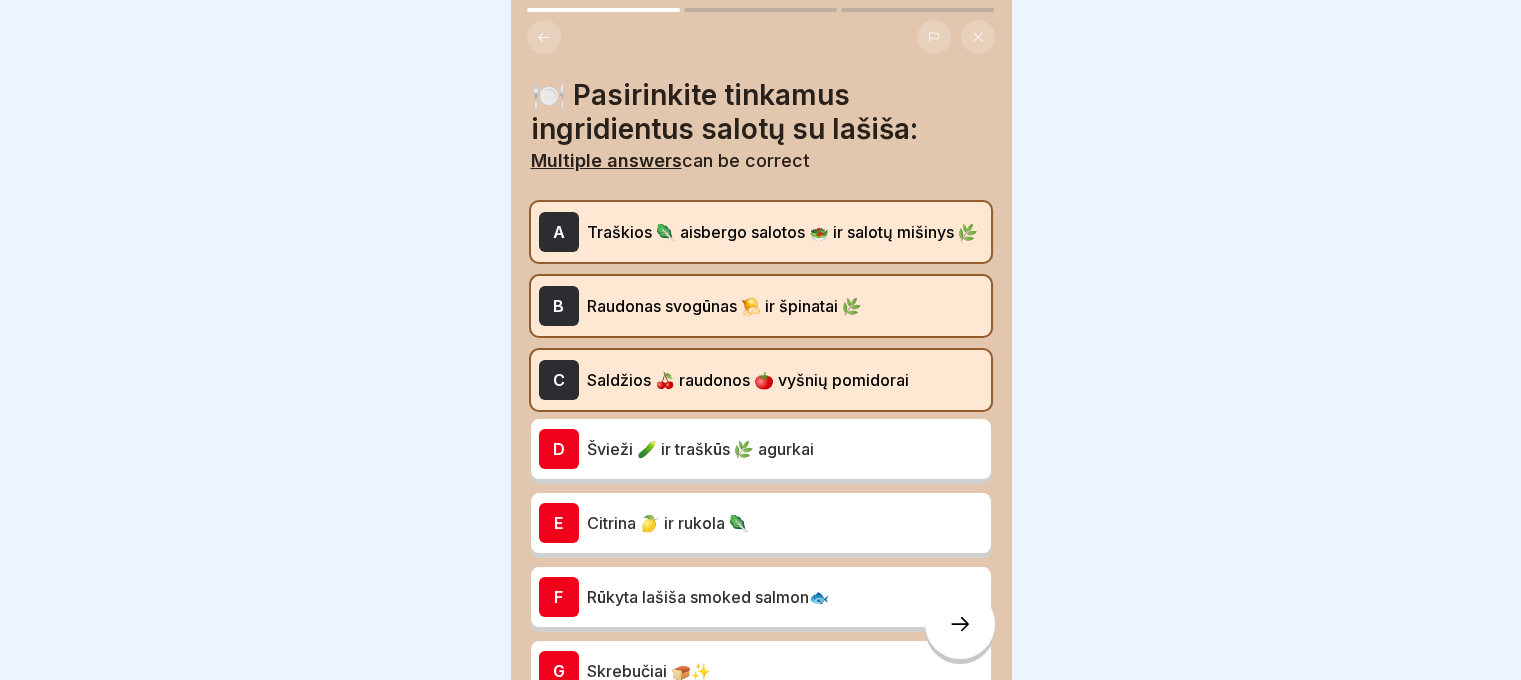 click on "Švieži 🥒 ir traškūs 🌿 agurkai" at bounding box center (785, 449) 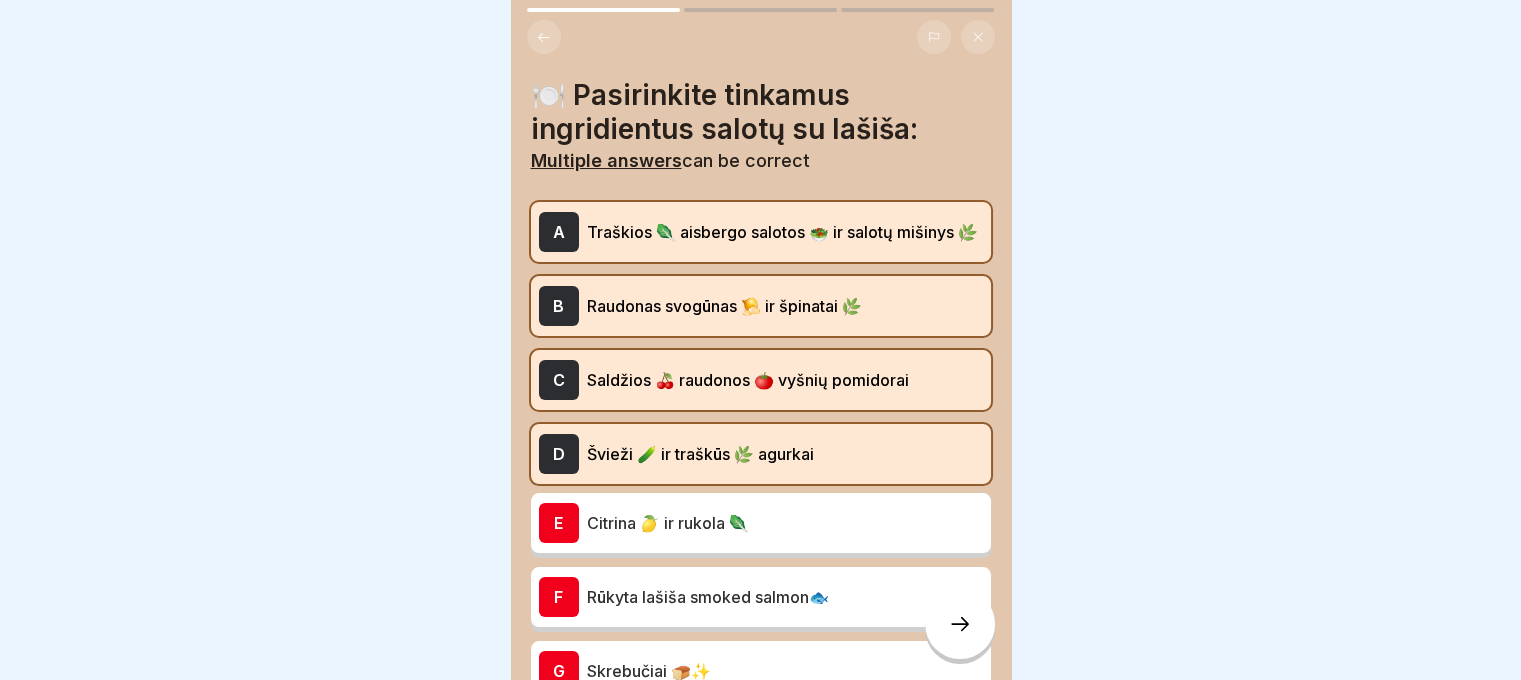 click on "Citrina 🍋 ir rukola 🥬" at bounding box center [785, 523] 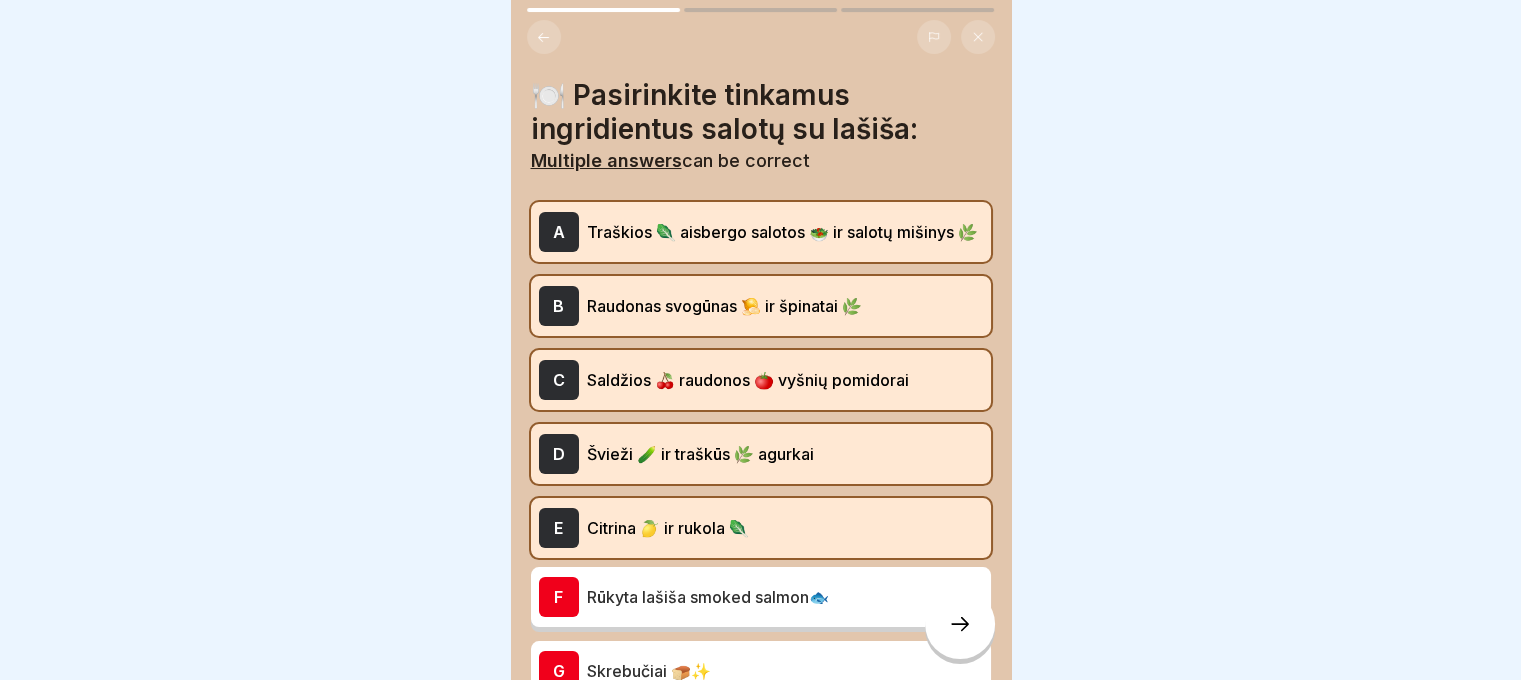 click on "F Rūkyta lašiša smoked salmon🐟" at bounding box center [761, 597] 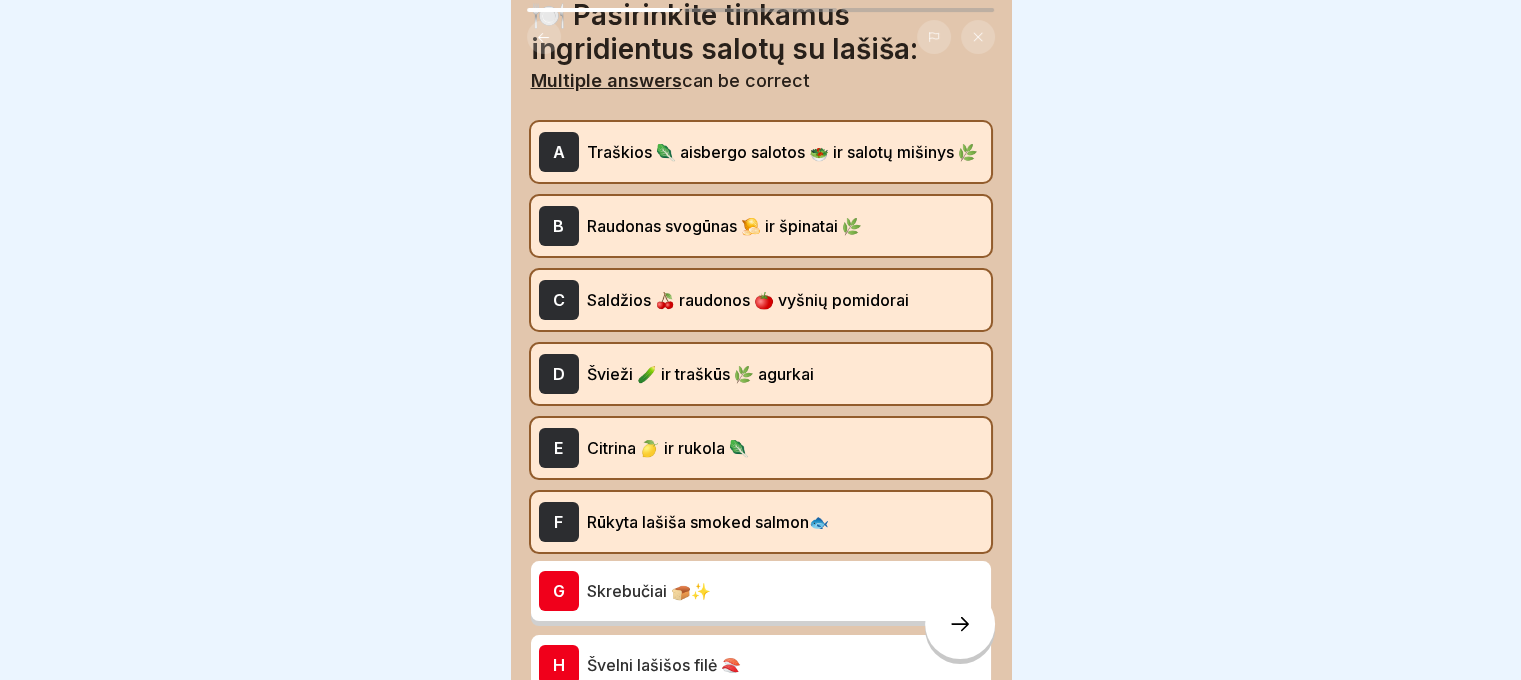scroll, scrollTop: 200, scrollLeft: 0, axis: vertical 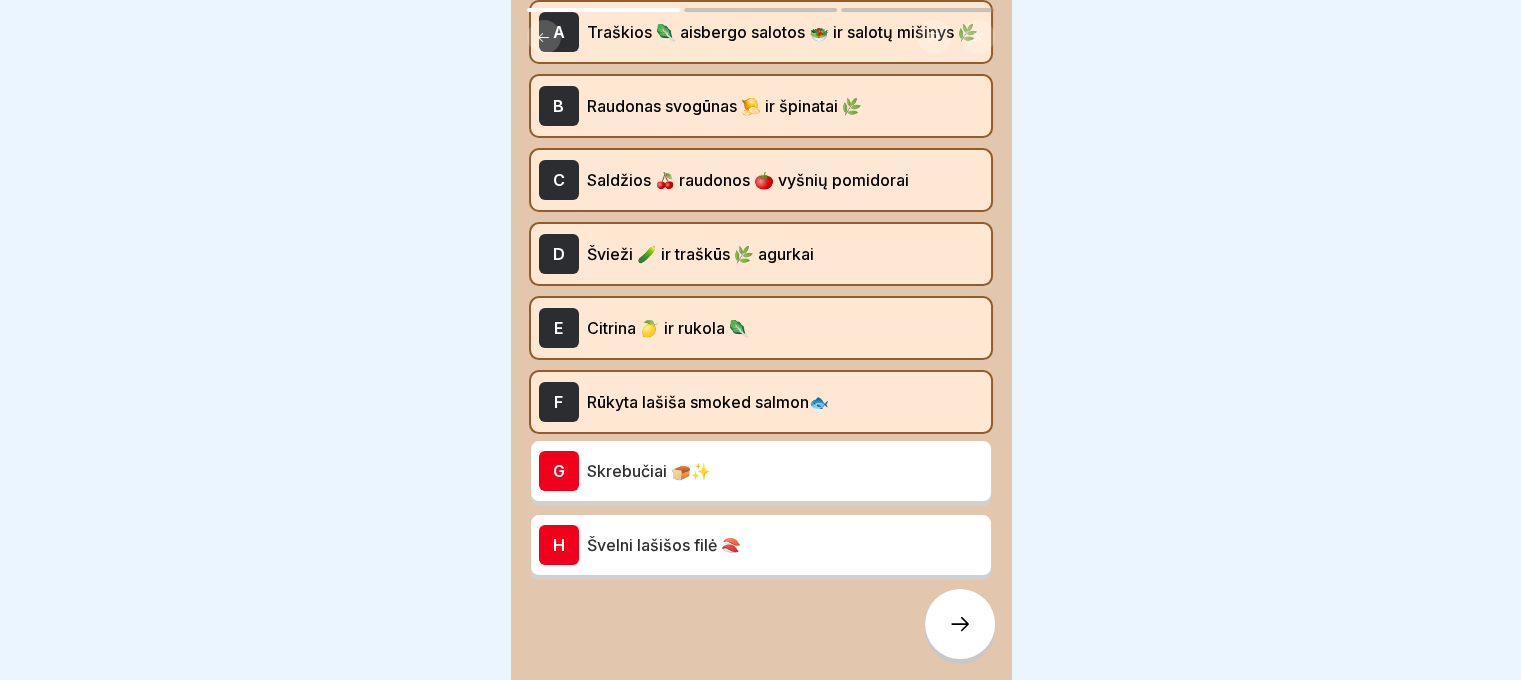 click on "G Skrebučiai 🍞✨" at bounding box center [761, 471] 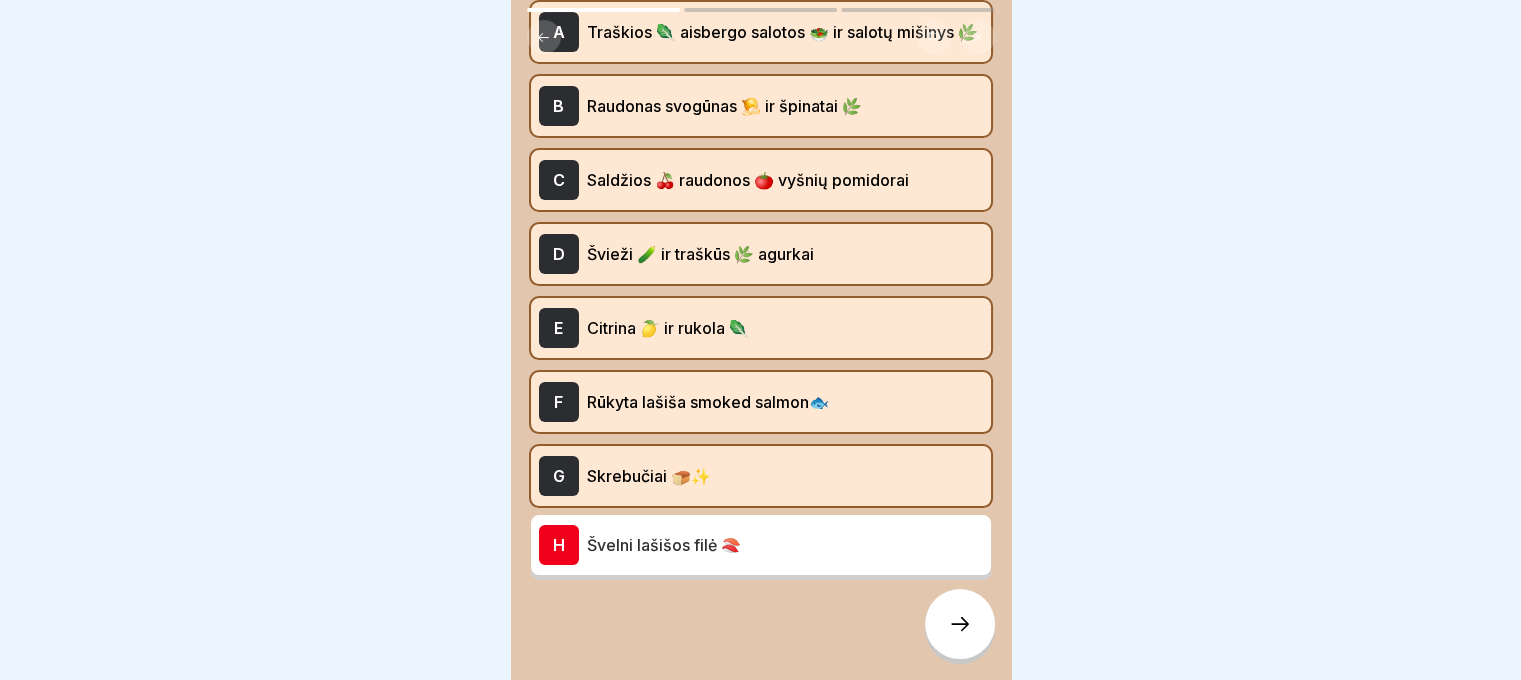 click on "Švelni lašišos filė 🍣" at bounding box center [785, 545] 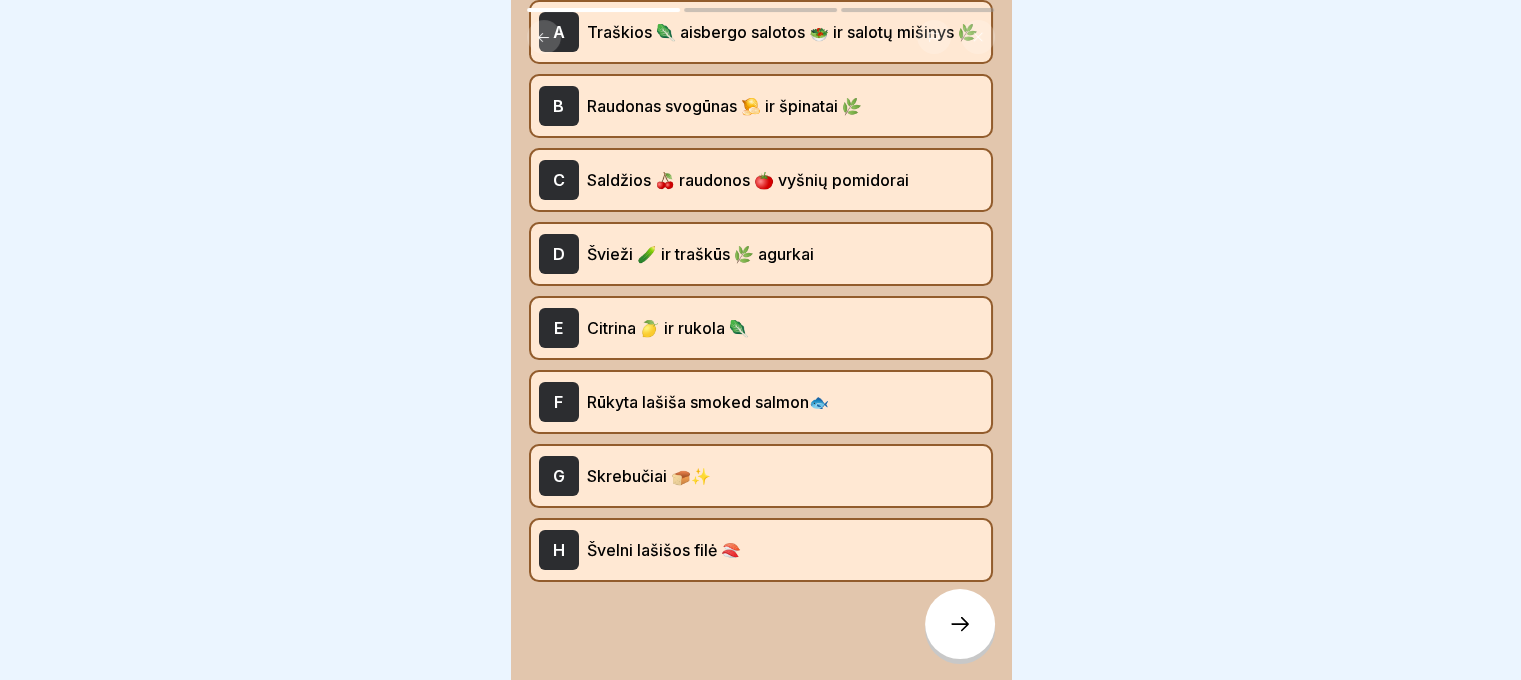 click at bounding box center [960, 624] 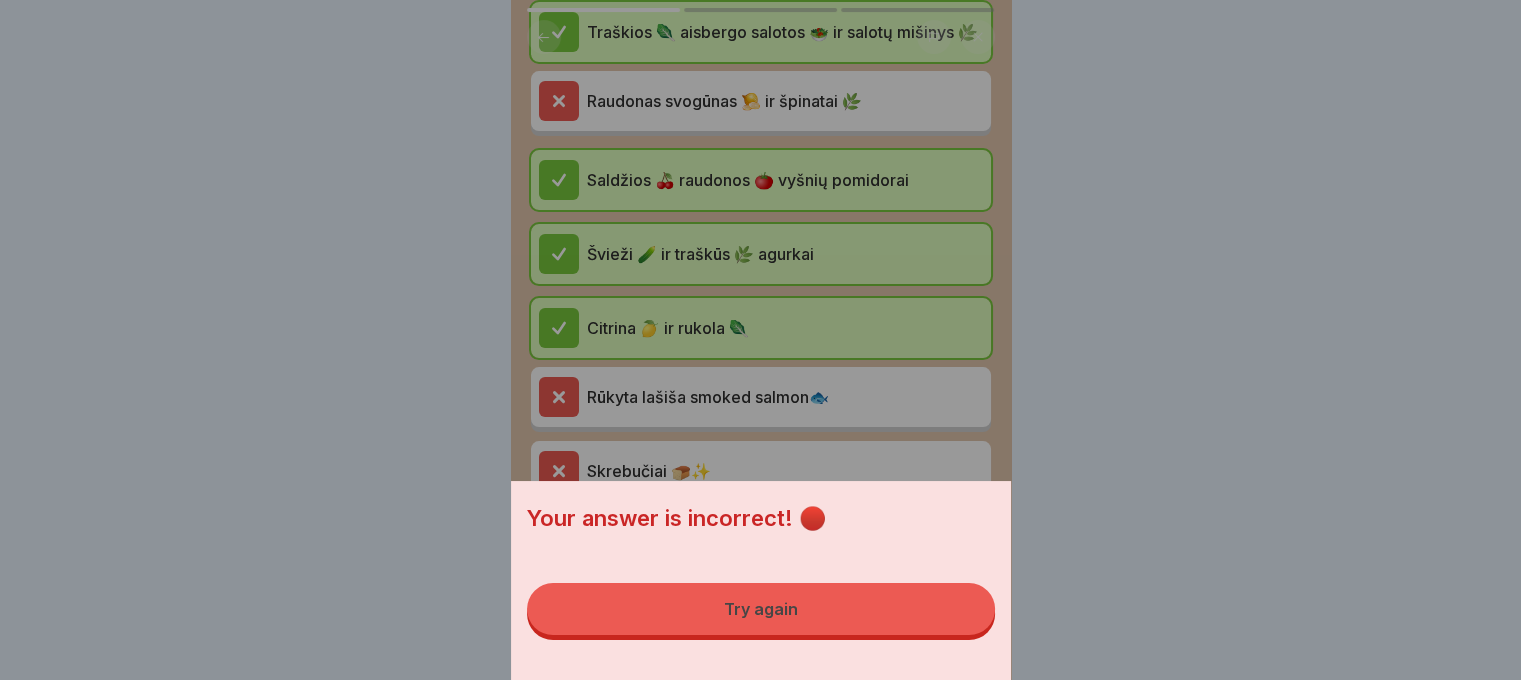 click on "Try again" at bounding box center (761, 609) 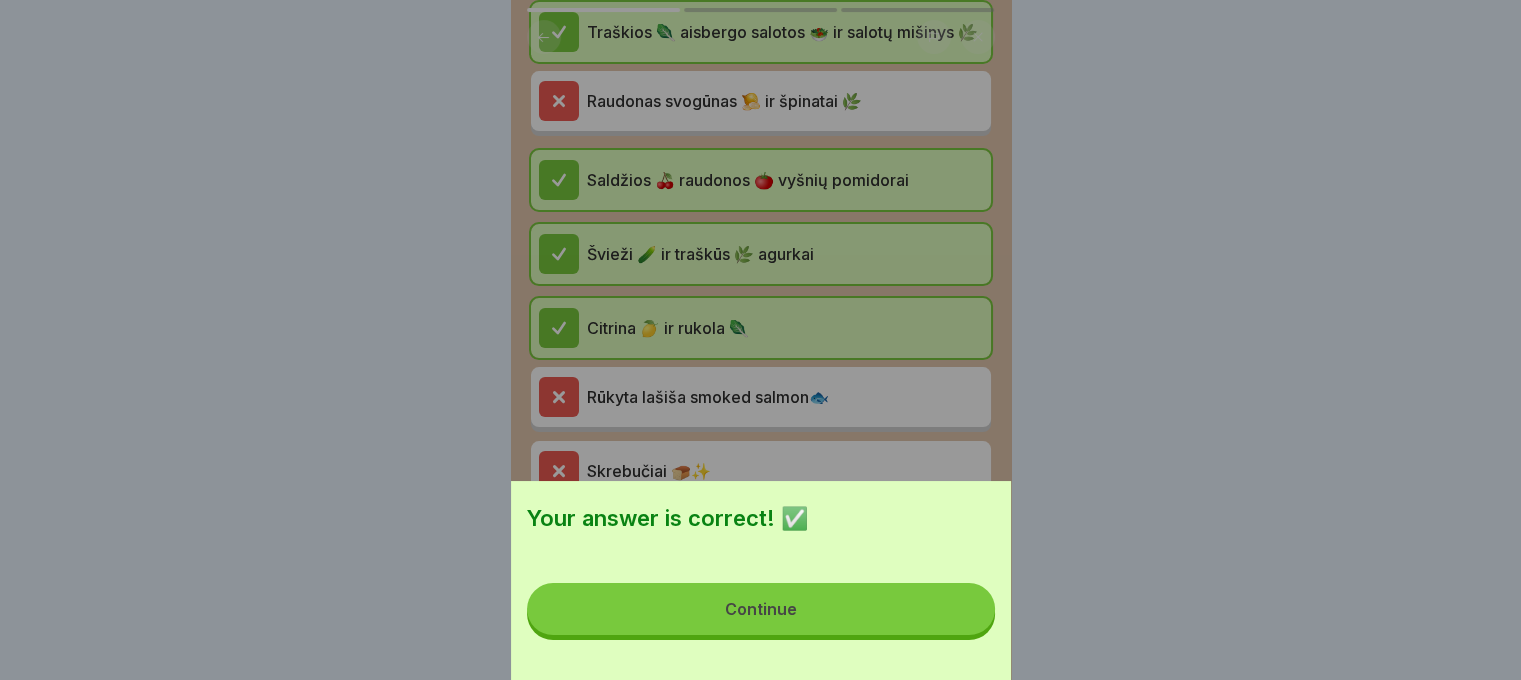 click on "Continue" at bounding box center (761, 609) 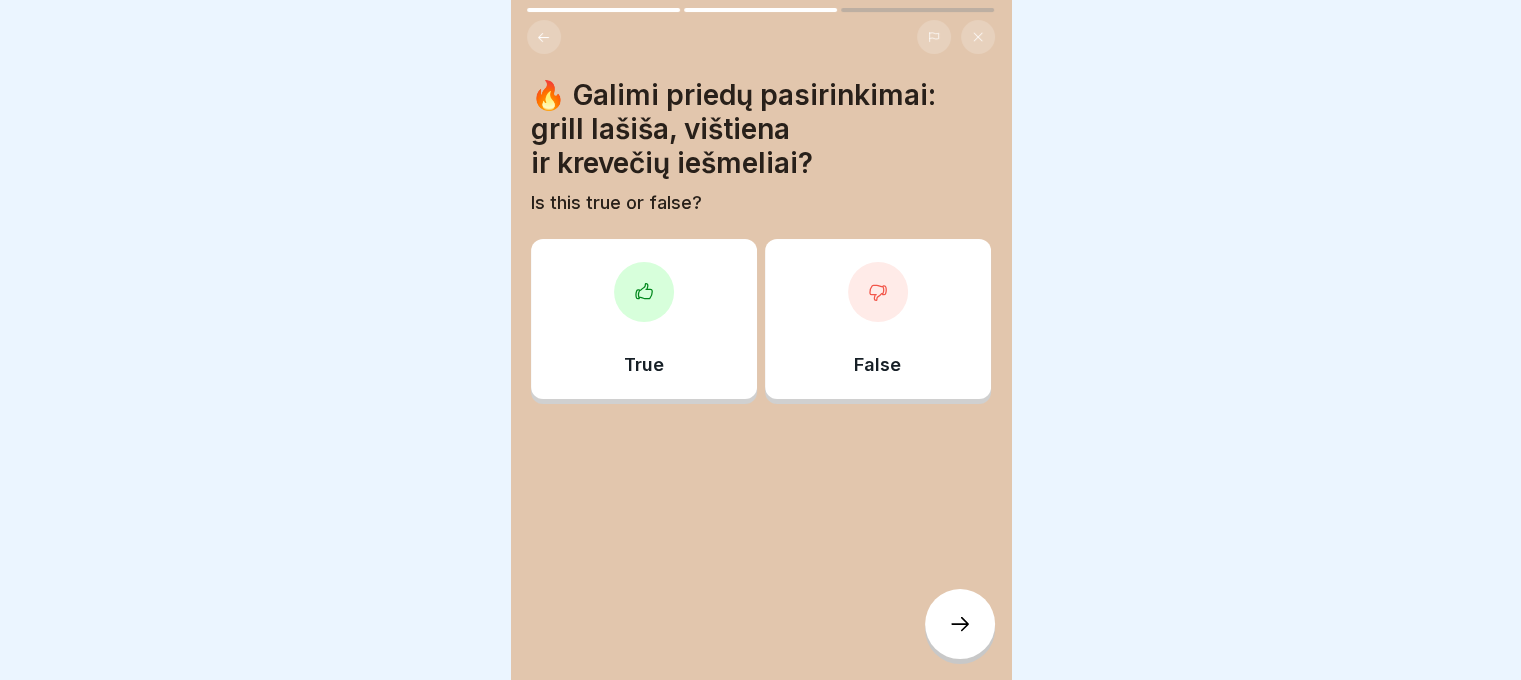 click on "False" at bounding box center (878, 319) 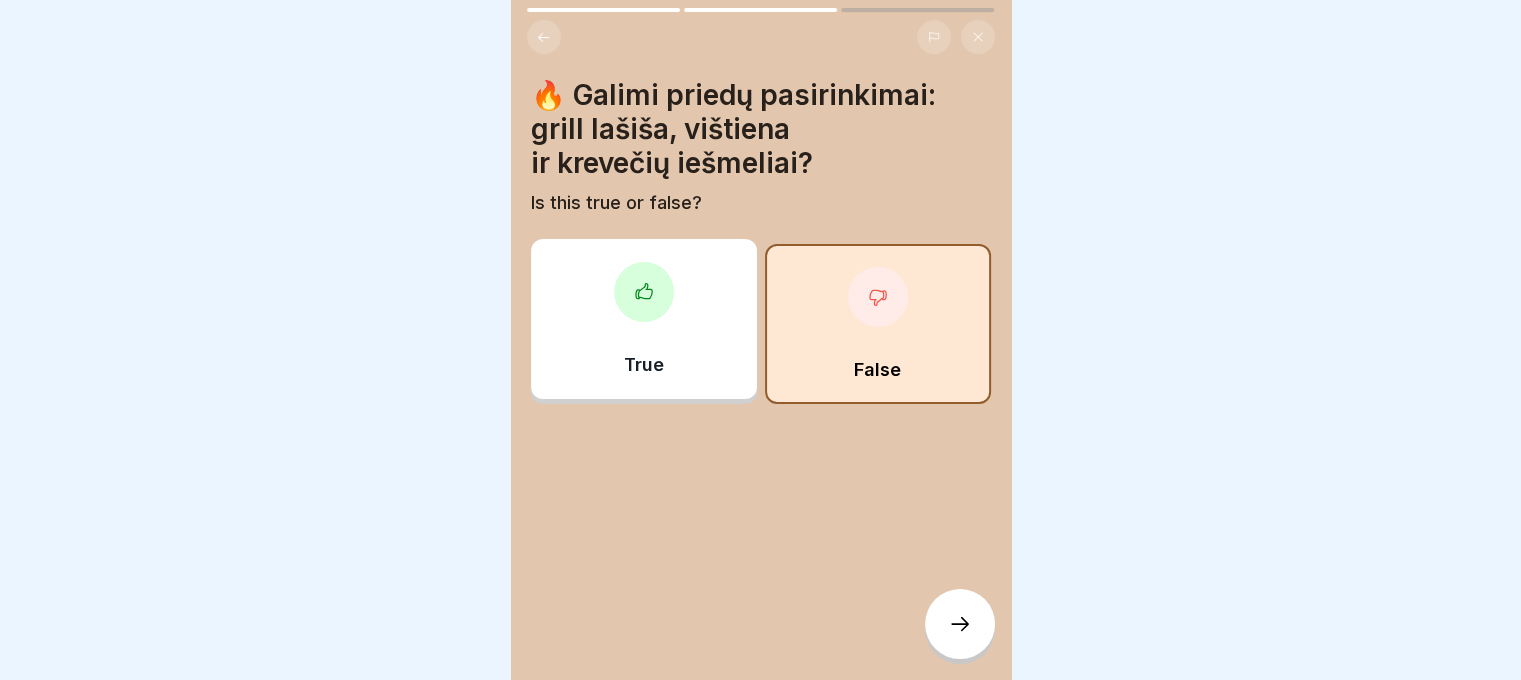 click at bounding box center (960, 624) 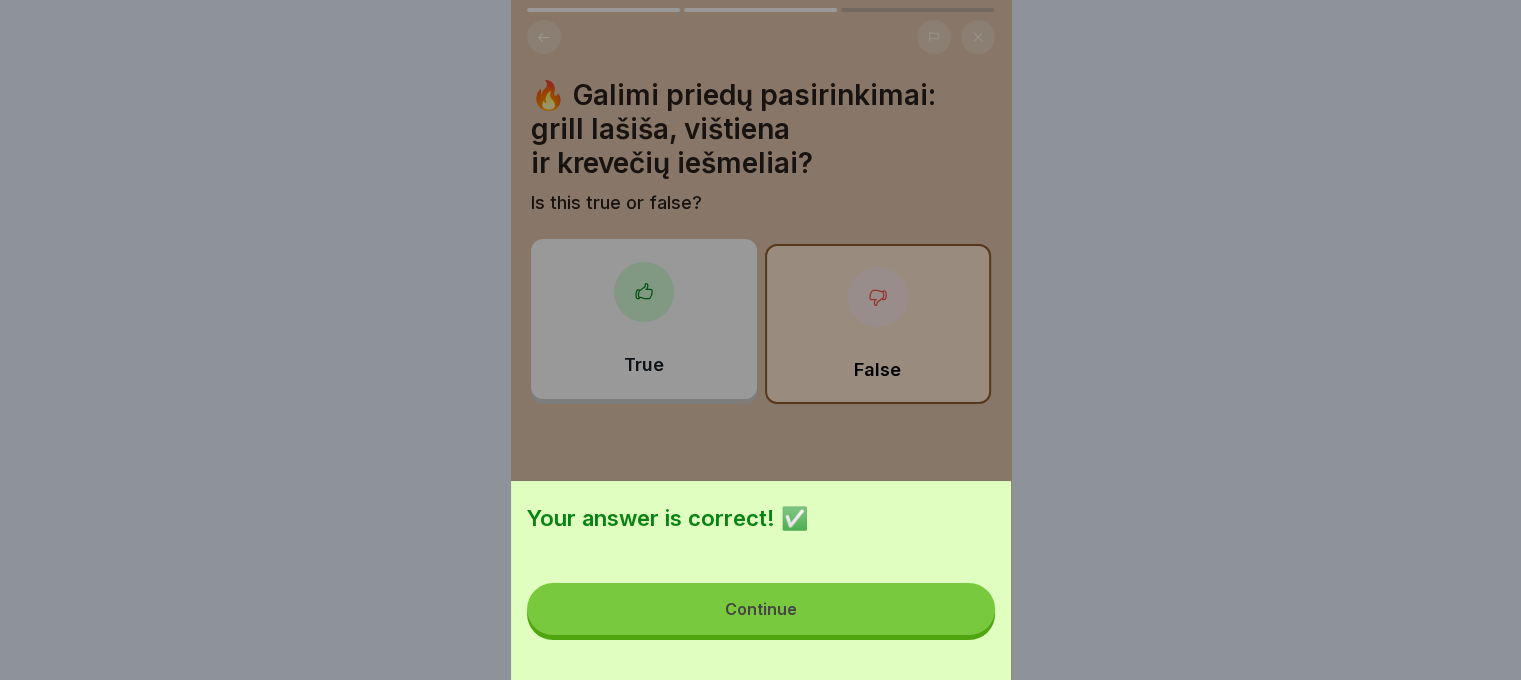 click on "Continue" at bounding box center (761, 609) 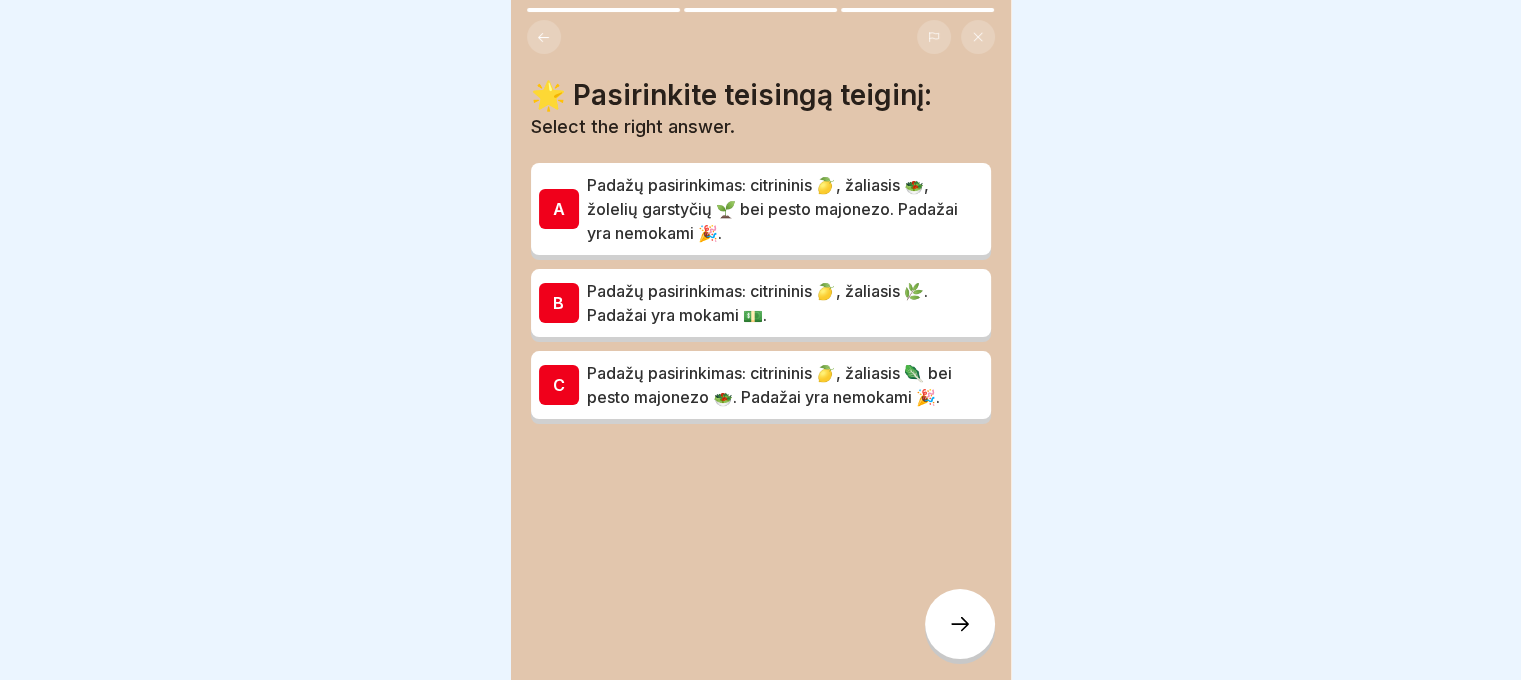 click on "Padažų pasirinkimas: citrininis 🍋, žaliasis 🥗, žolelių garstyčių 🌱 bei pesto majonezo. Padažai yra nemokami 🎉." at bounding box center (785, 209) 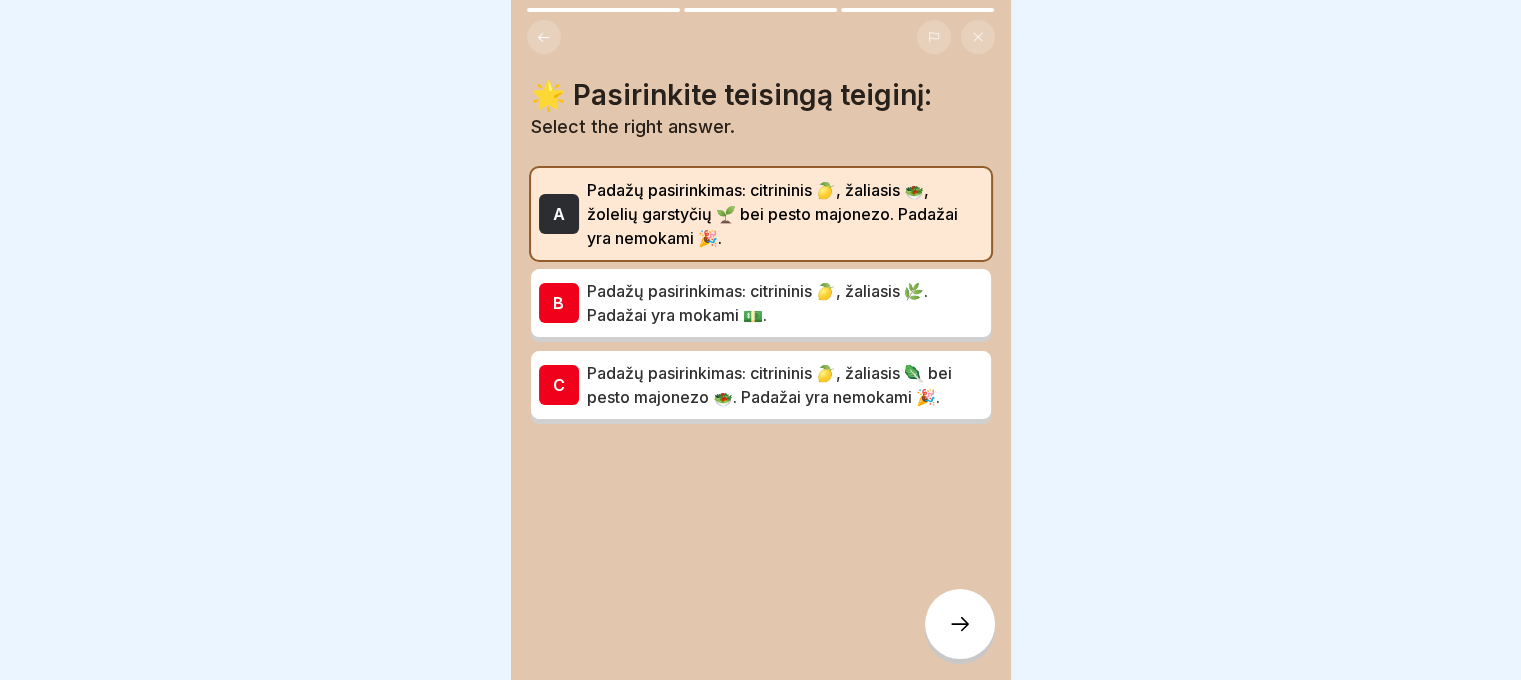 click on "Padažų pasirinkimas: citrininis 🍋, žaliasis 🌿. Padažai yra mokami 💵." at bounding box center [785, 303] 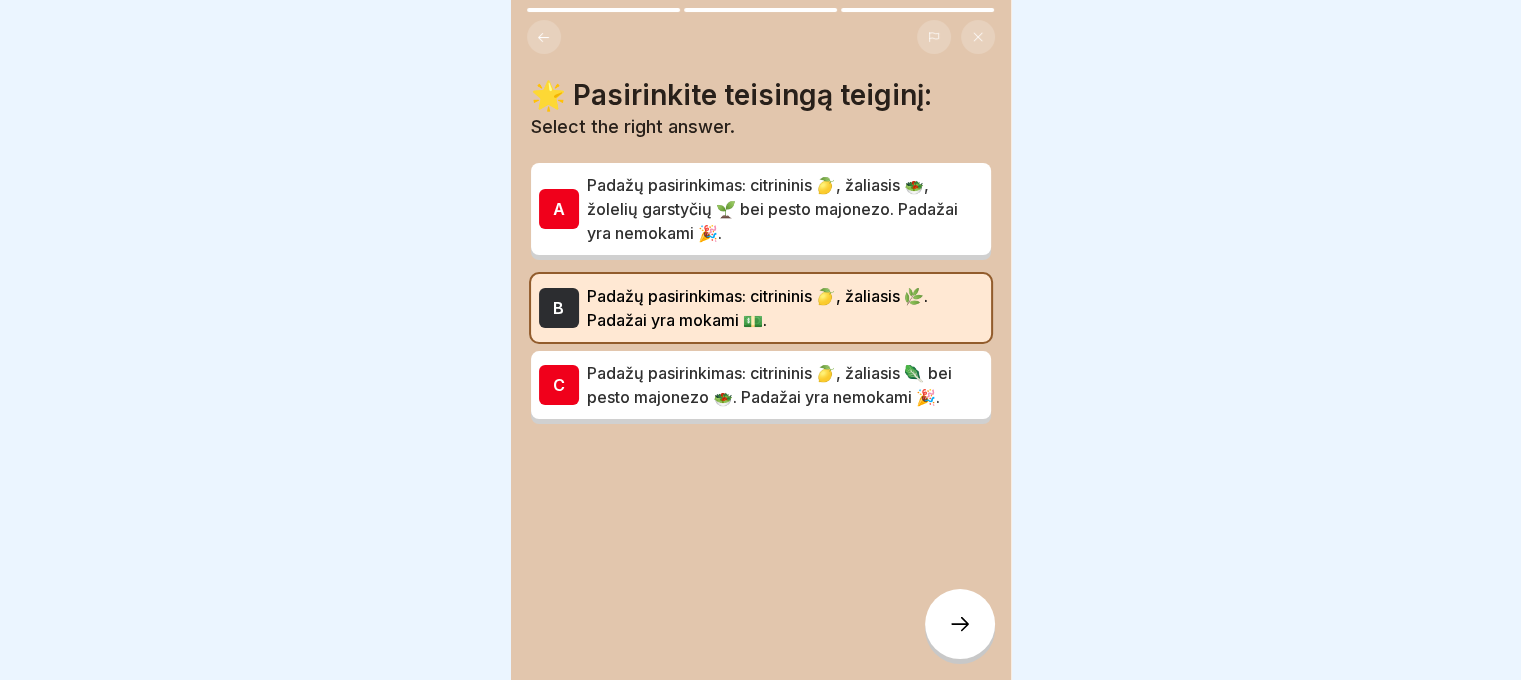 click on "Padažų pasirinkimas: citrininis 🍋, žaliasis 🥬 bei pesto majonezo 🥗. Padažai yra nemokami 🎉." at bounding box center [785, 385] 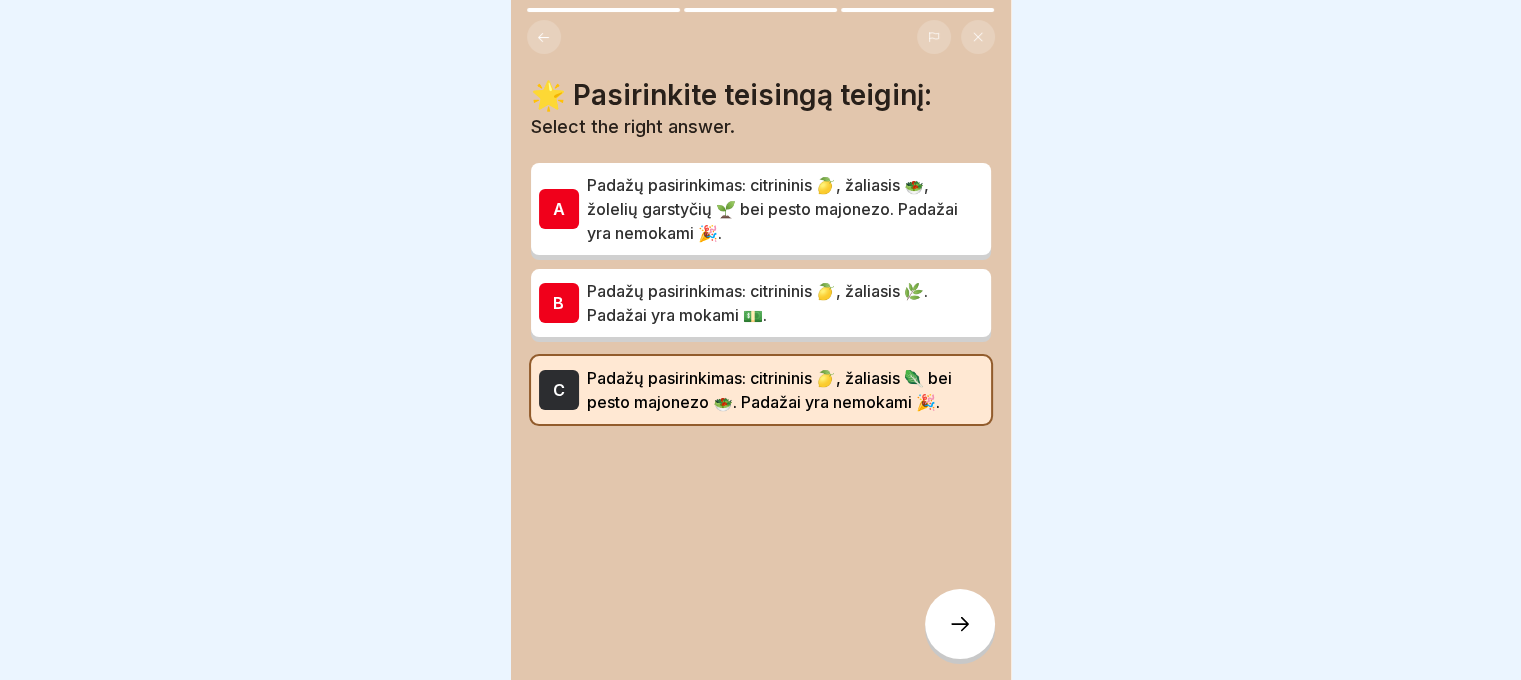 click on "Padažų pasirinkimas: citrininis 🍋, žaliasis 🥗, žolelių garstyčių 🌱 bei pesto majonezo. Padažai yra nemokami 🎉." at bounding box center [785, 209] 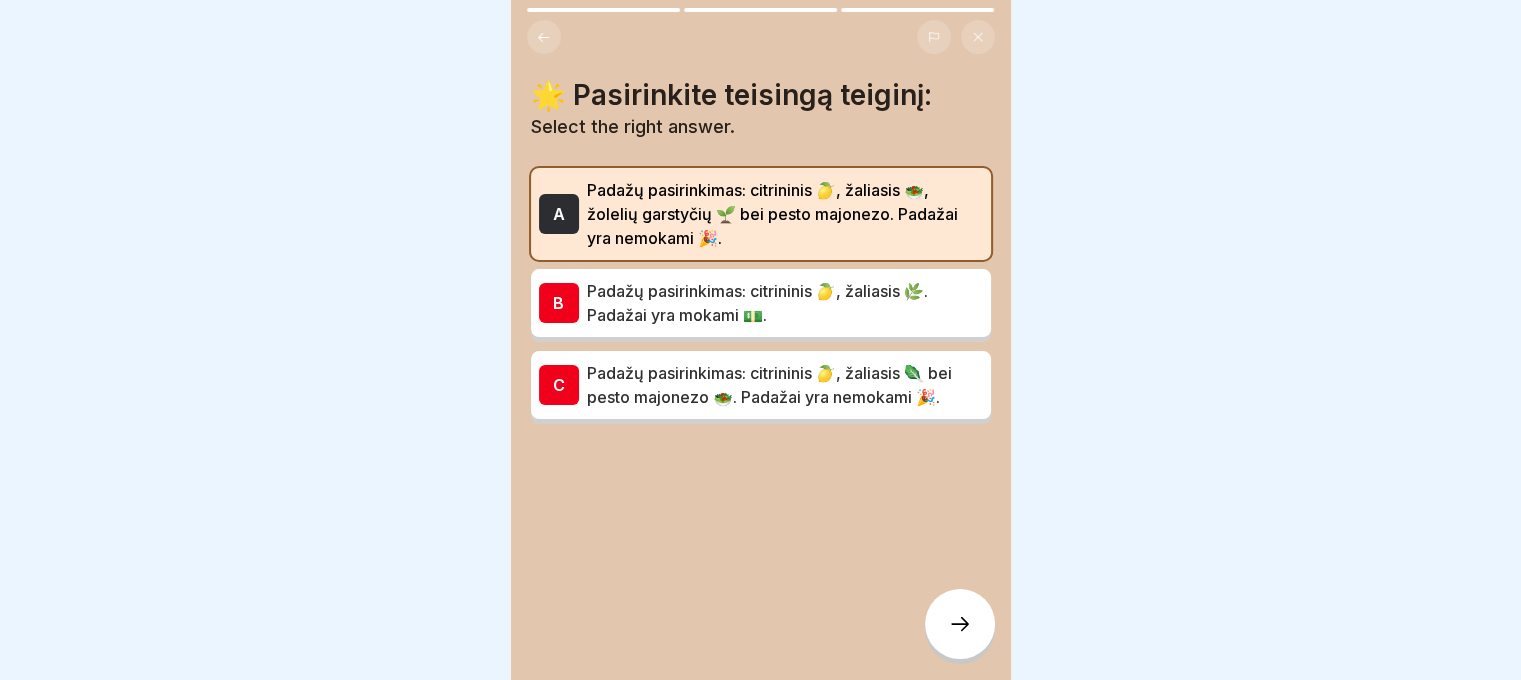 click at bounding box center (960, 624) 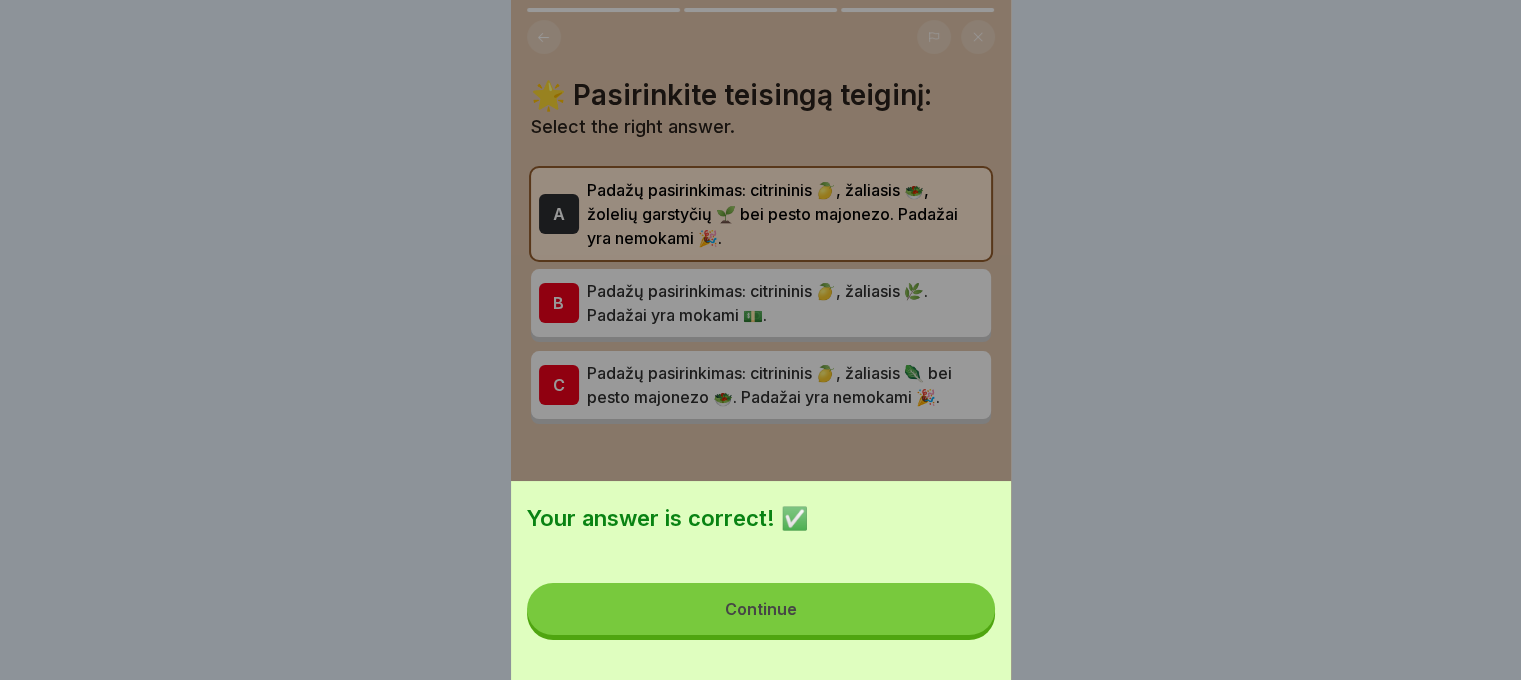 click on "Continue" at bounding box center (761, 609) 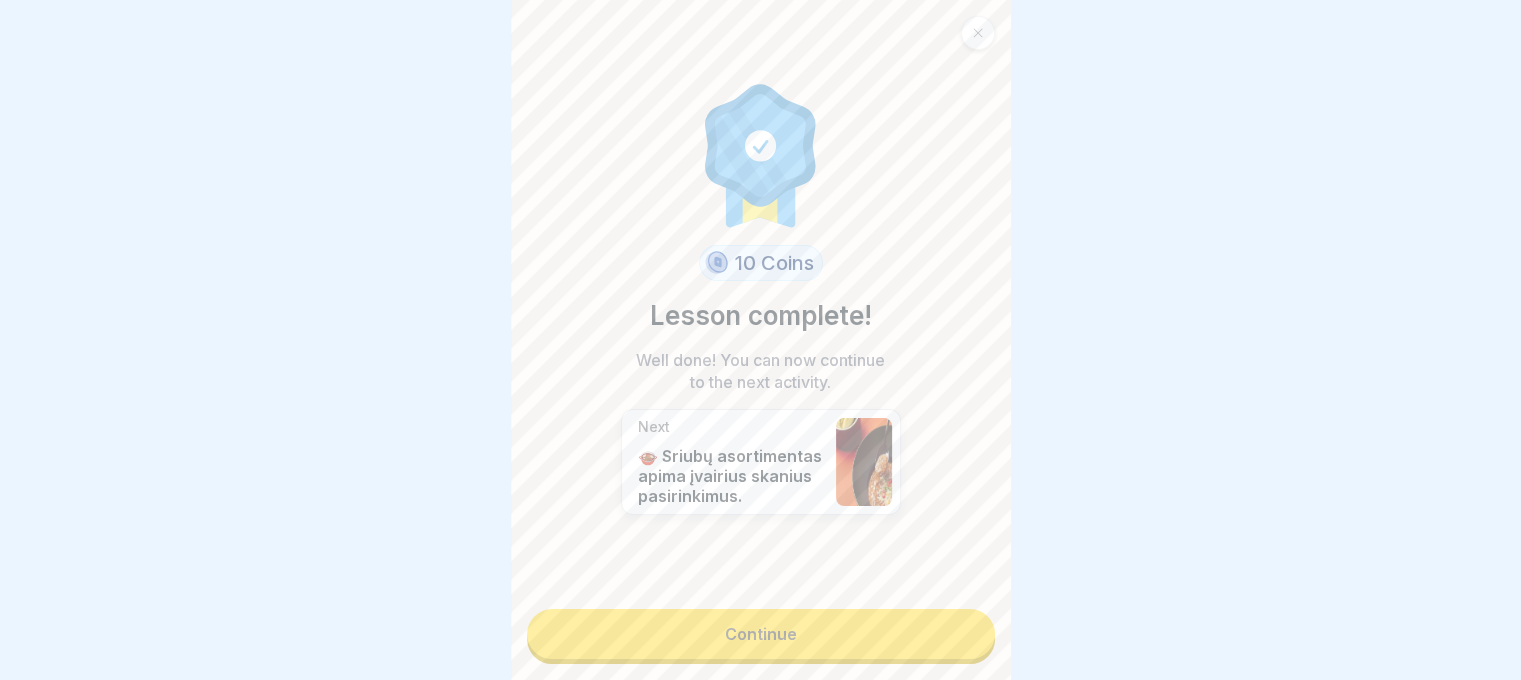 click on "Continue" at bounding box center [761, 634] 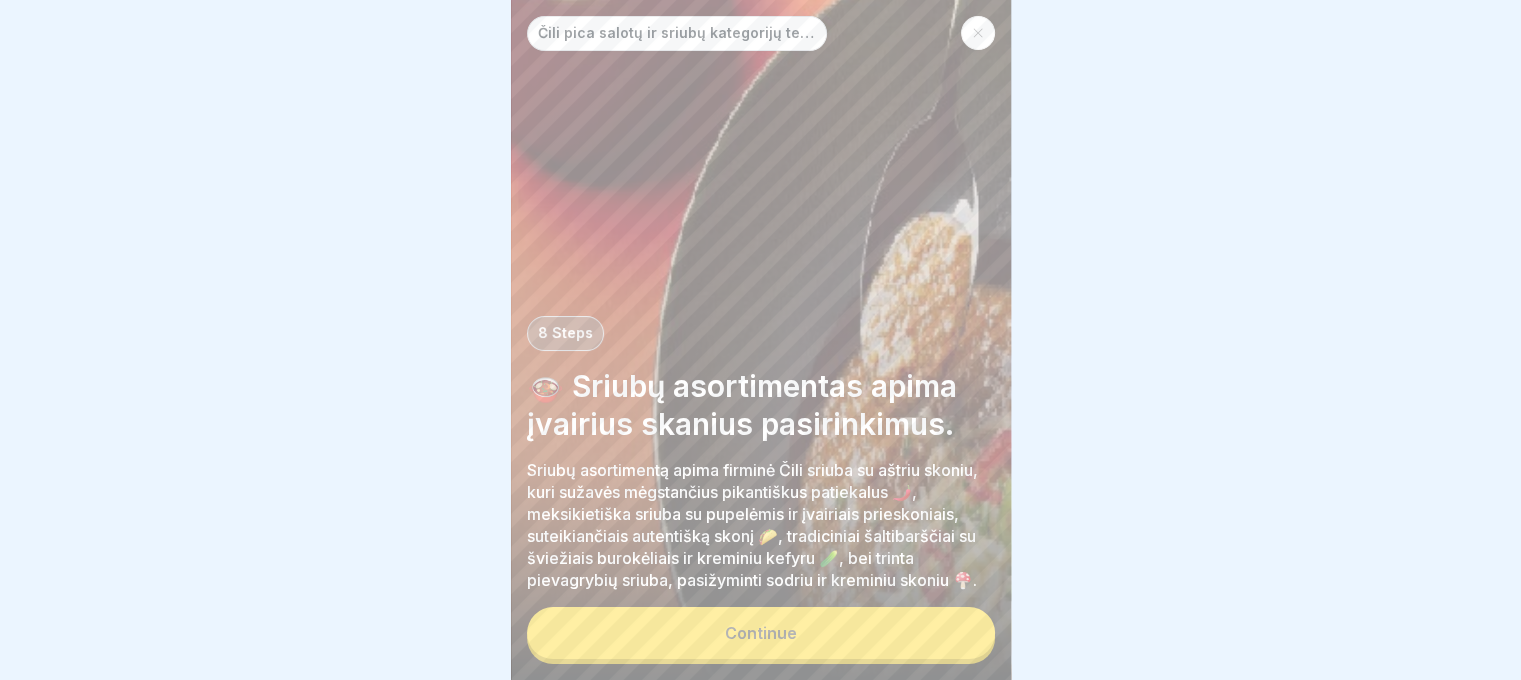 click on "Continue" at bounding box center [761, 633] 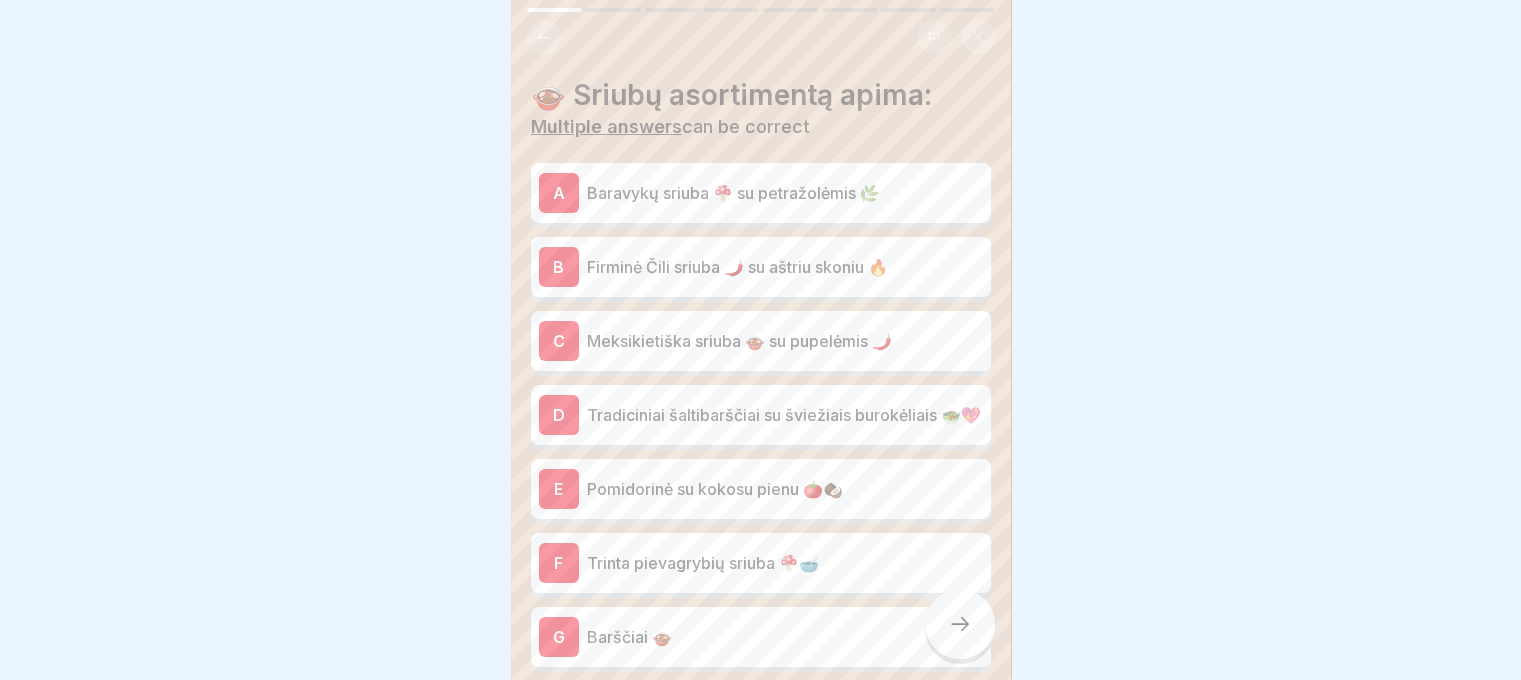click on "A Baravykų sriuba 🍄 su petražolėmis 🌿" at bounding box center (761, 193) 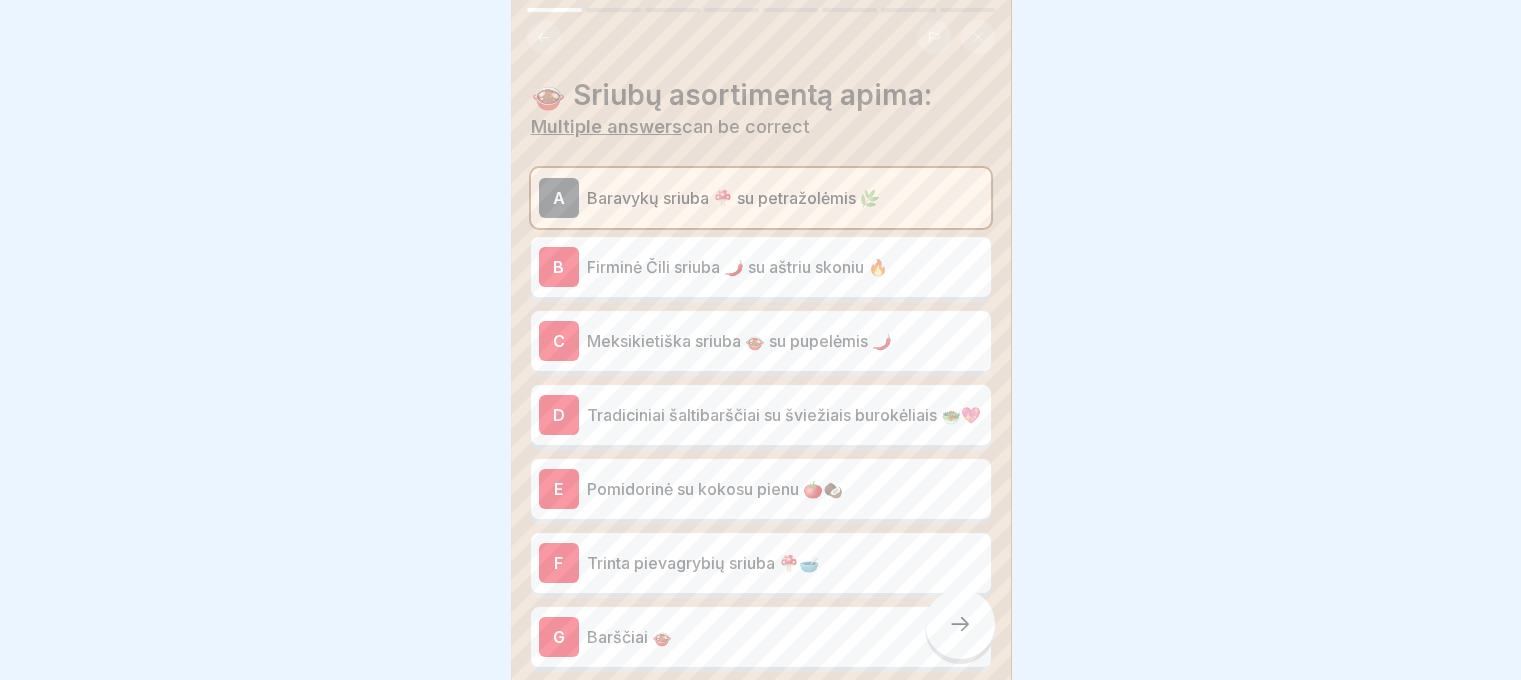 click on "A Baravykų sriuba 🍄 su petražolėmis 🌿" at bounding box center (761, 198) 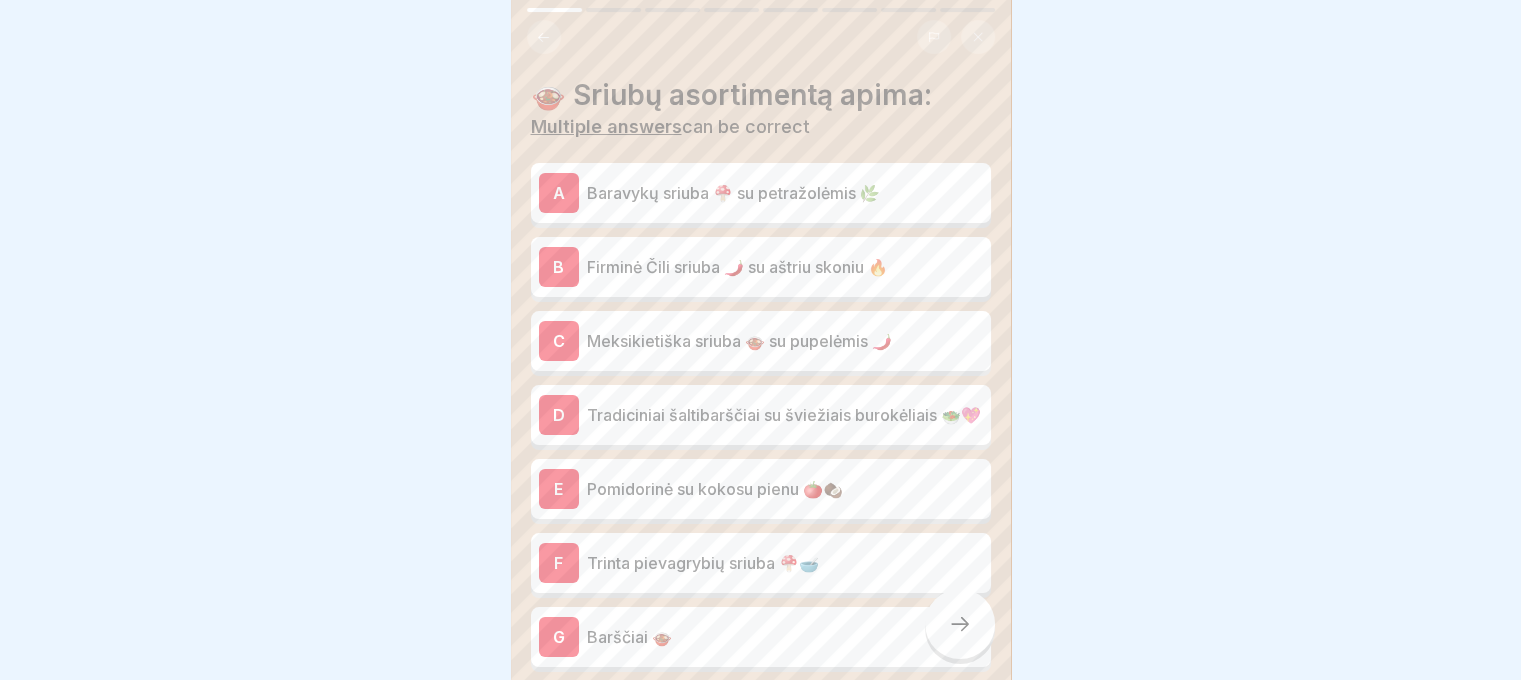 click on "B Firminė Čili sriuba 🌶️ su aštriu skoniu 🔥" at bounding box center (761, 267) 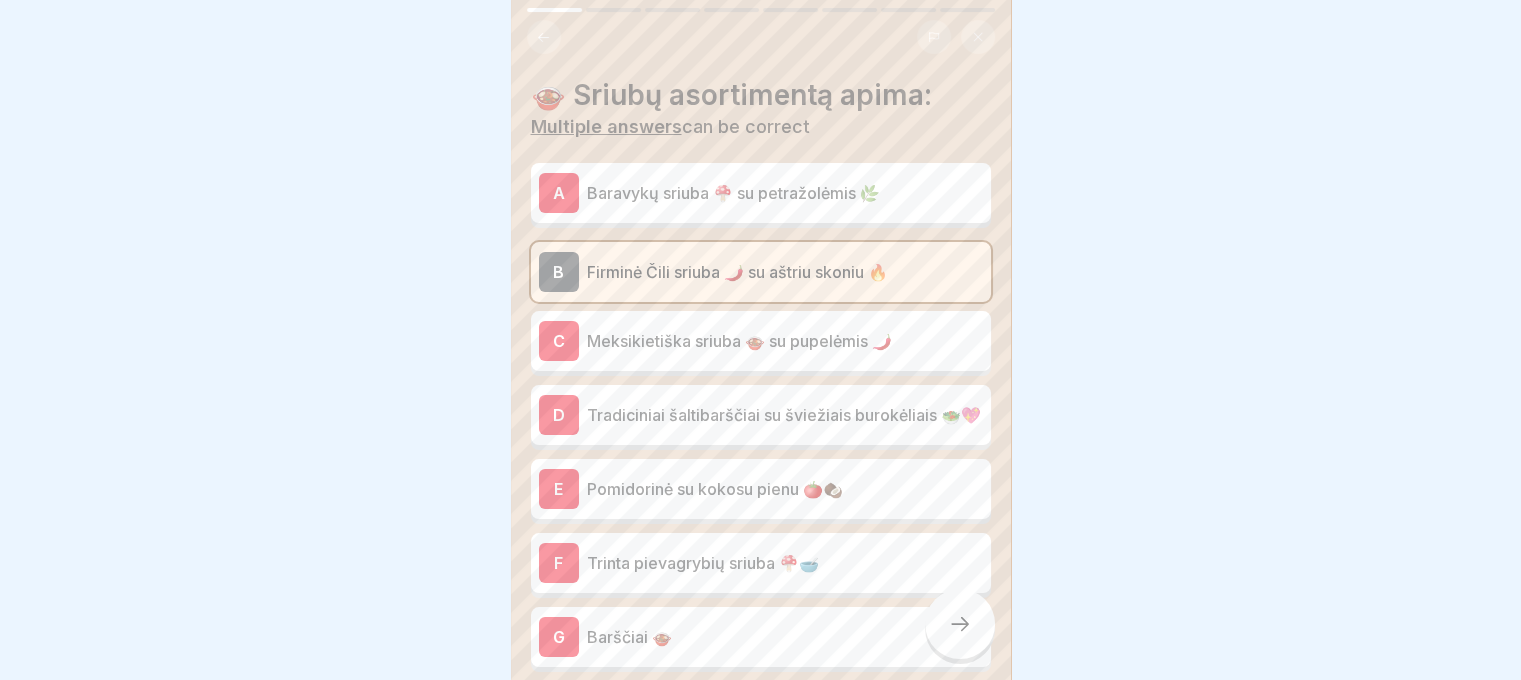click on "Meksikietiška sriuba 🍲 su pupelėmis 🌶️" at bounding box center [785, 341] 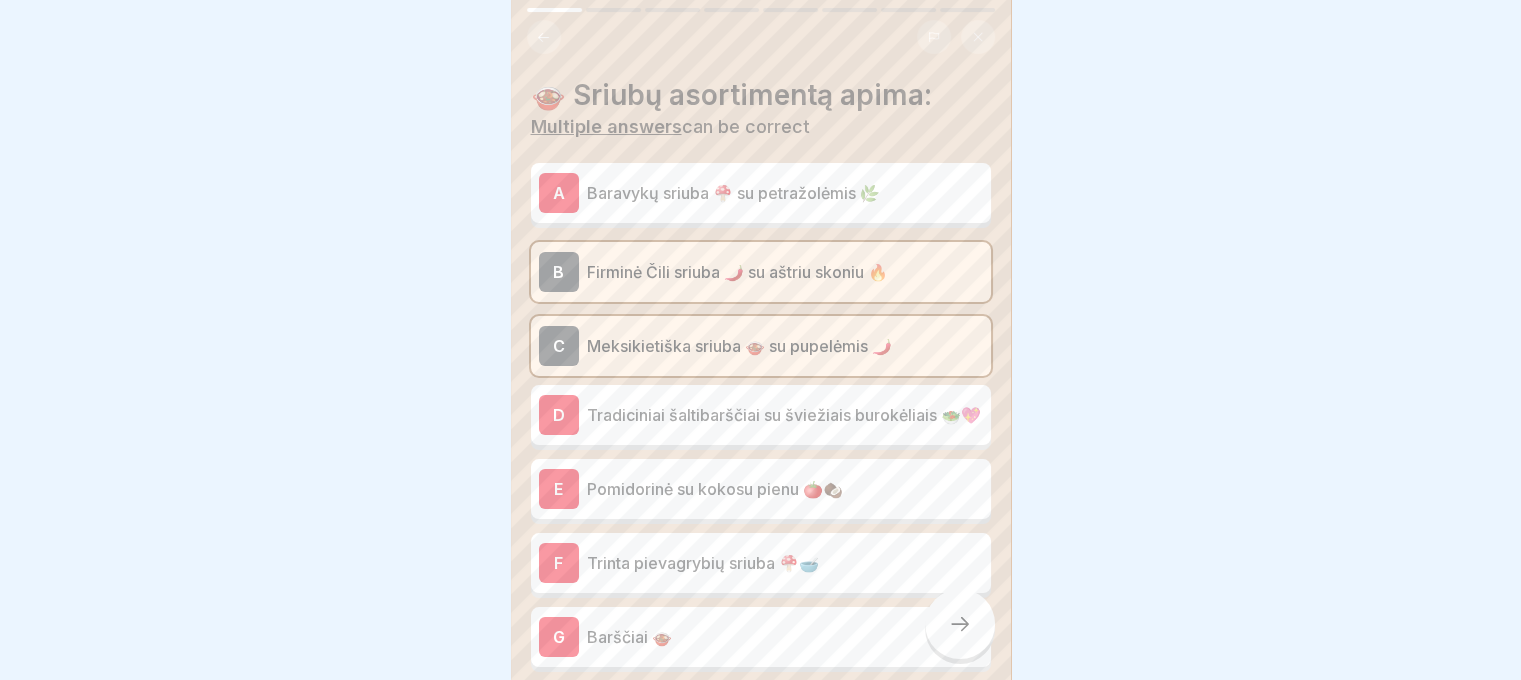 click on "Tradiciniai šaltibarščiai su šviežiais burokėliais 🥗💖" at bounding box center [785, 415] 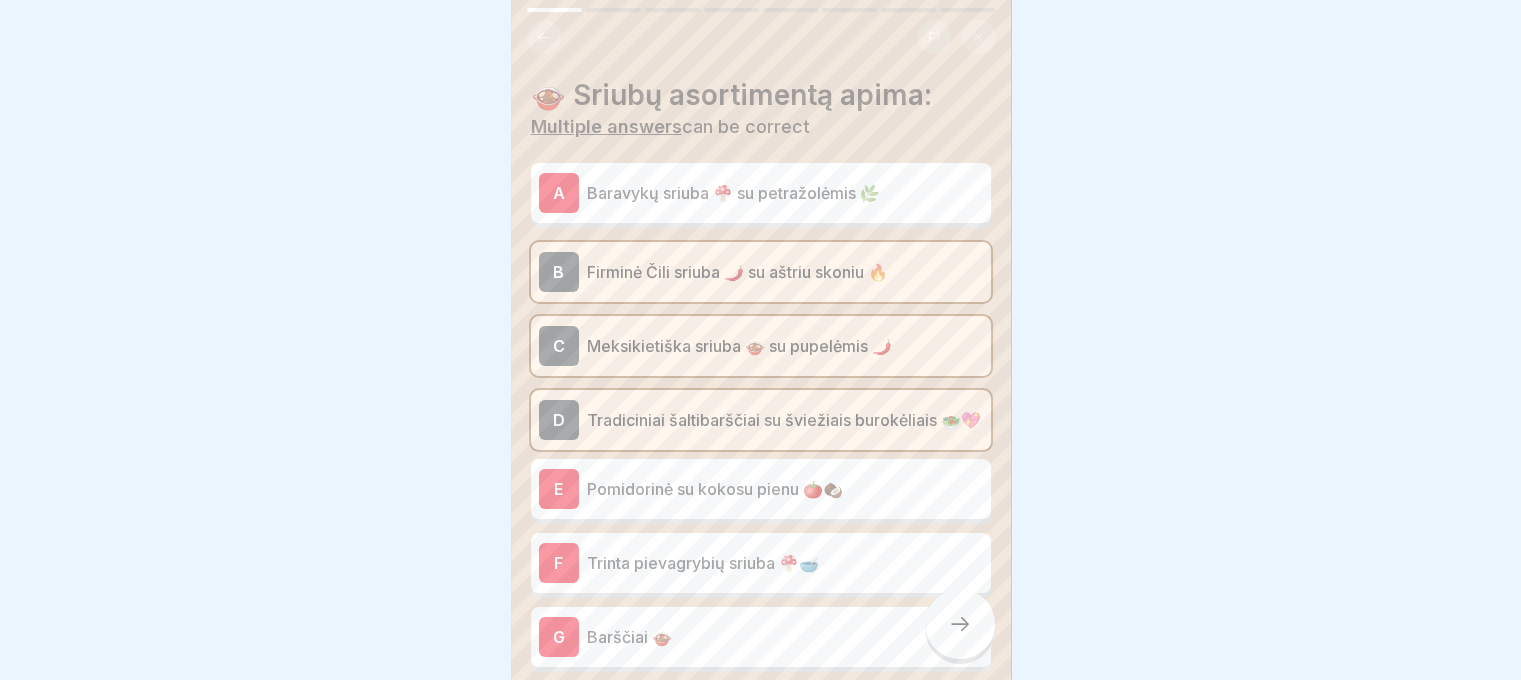 click on "Pomidorinė su kokosu pienu 🍅🥥" at bounding box center (785, 489) 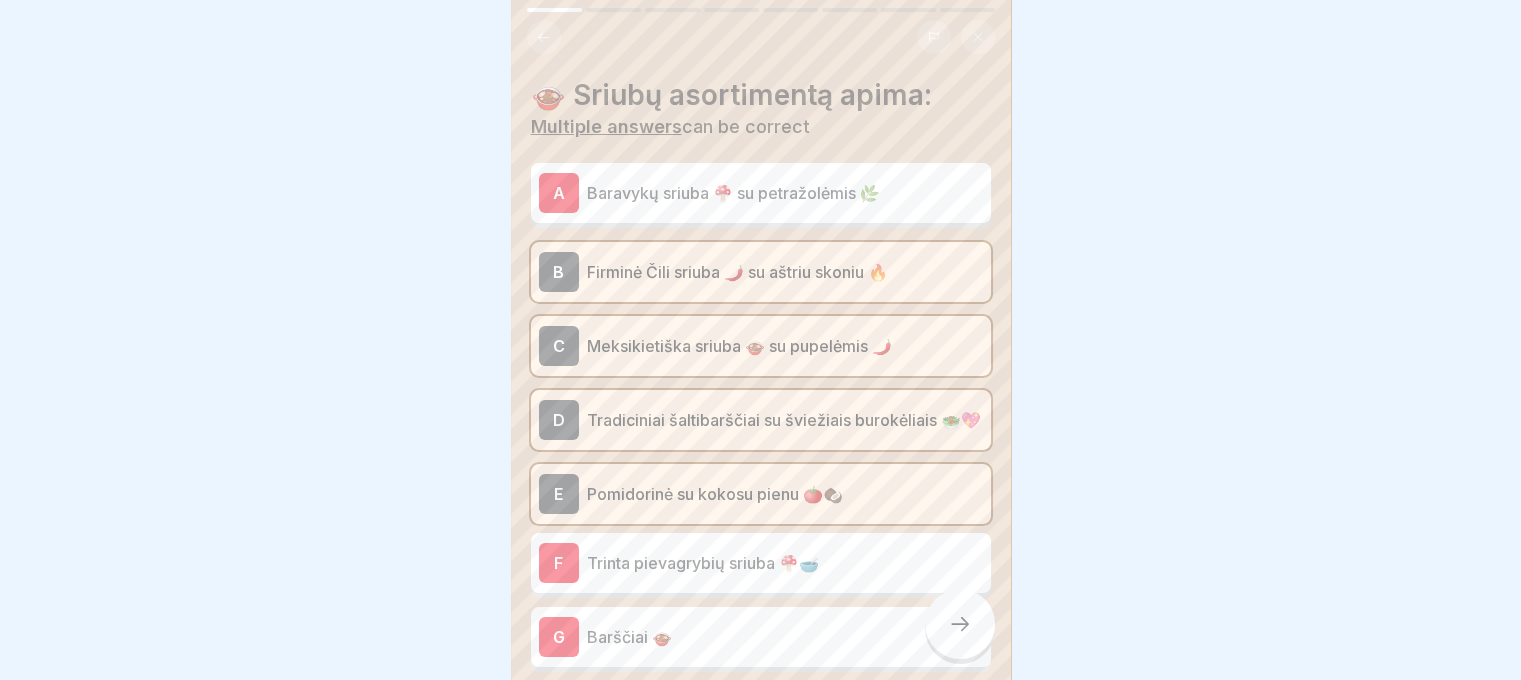click on "Pomidorinė su kokosu pienu 🍅🥥" at bounding box center [785, 494] 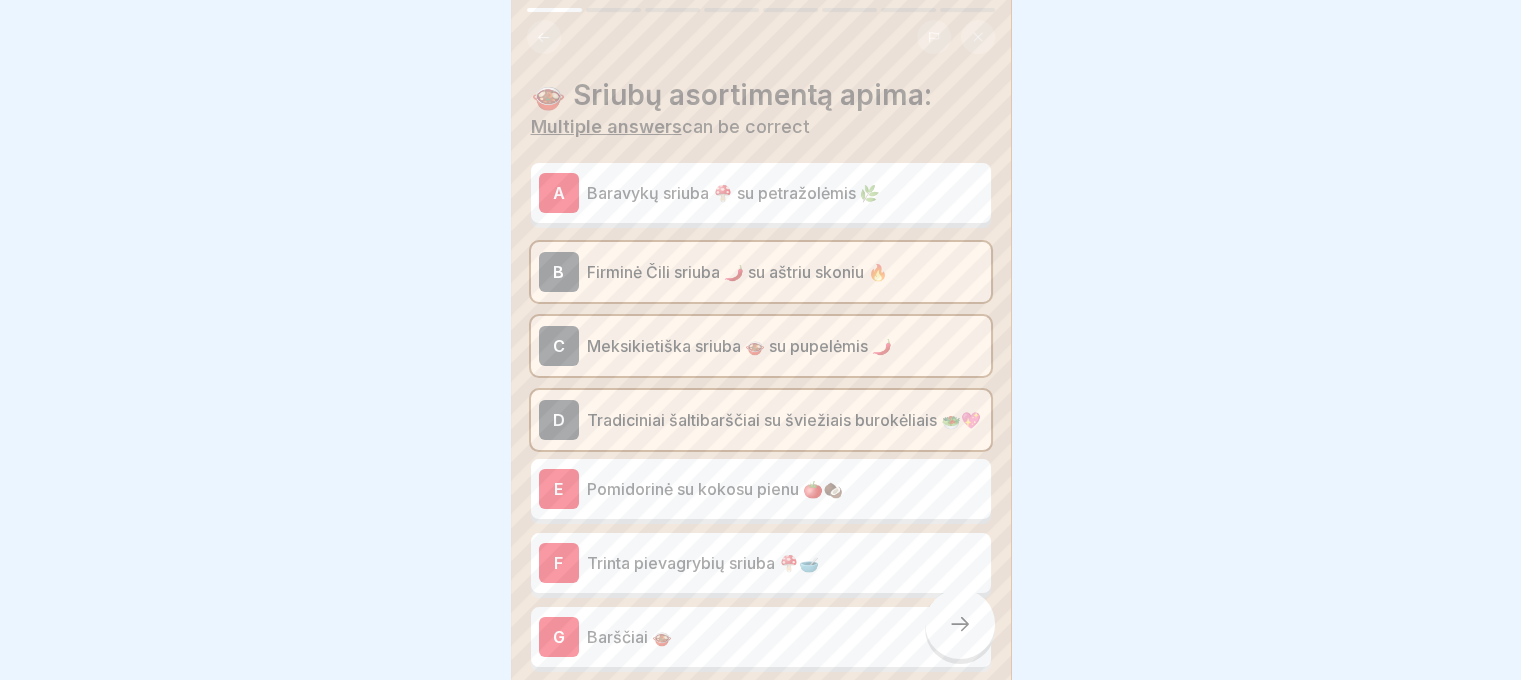 click on "Trinta pievagrybių sriuba 🍄🥣" at bounding box center [785, 563] 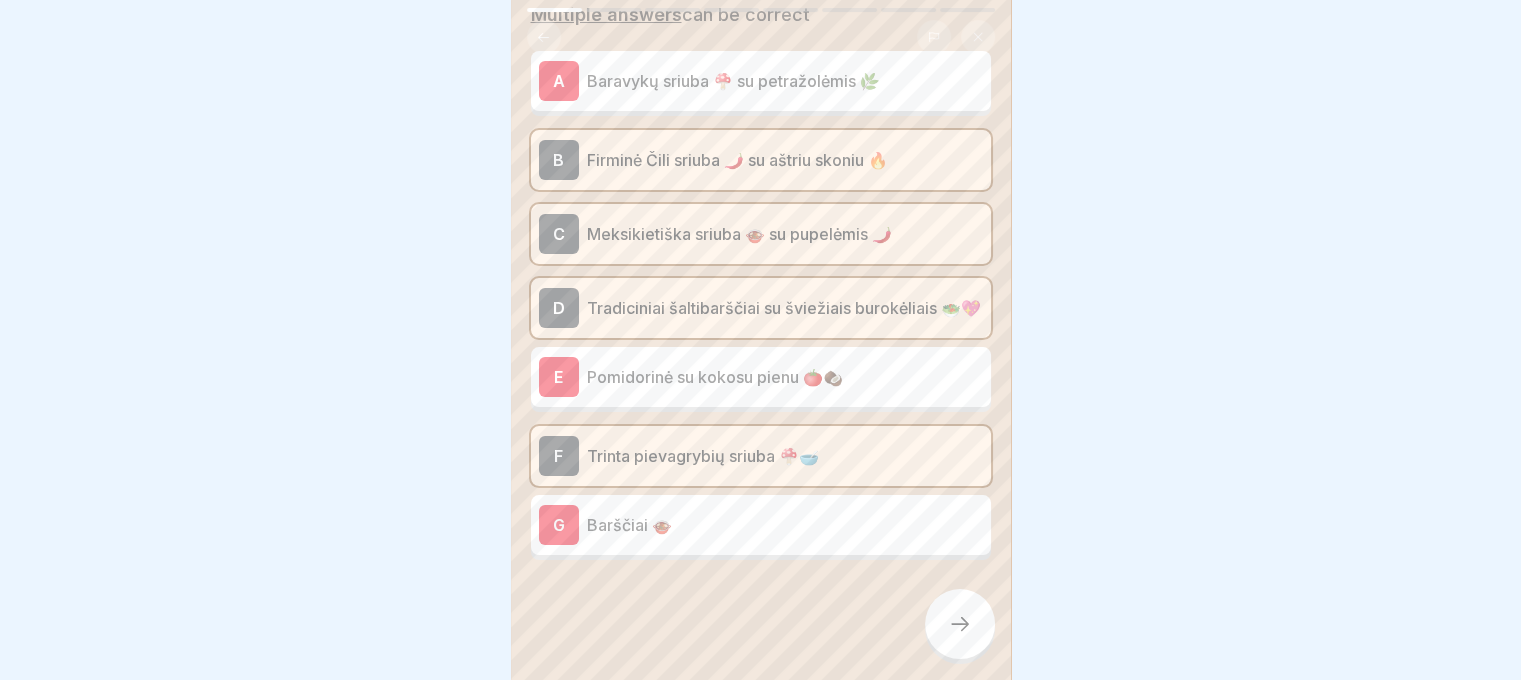 scroll, scrollTop: 120, scrollLeft: 0, axis: vertical 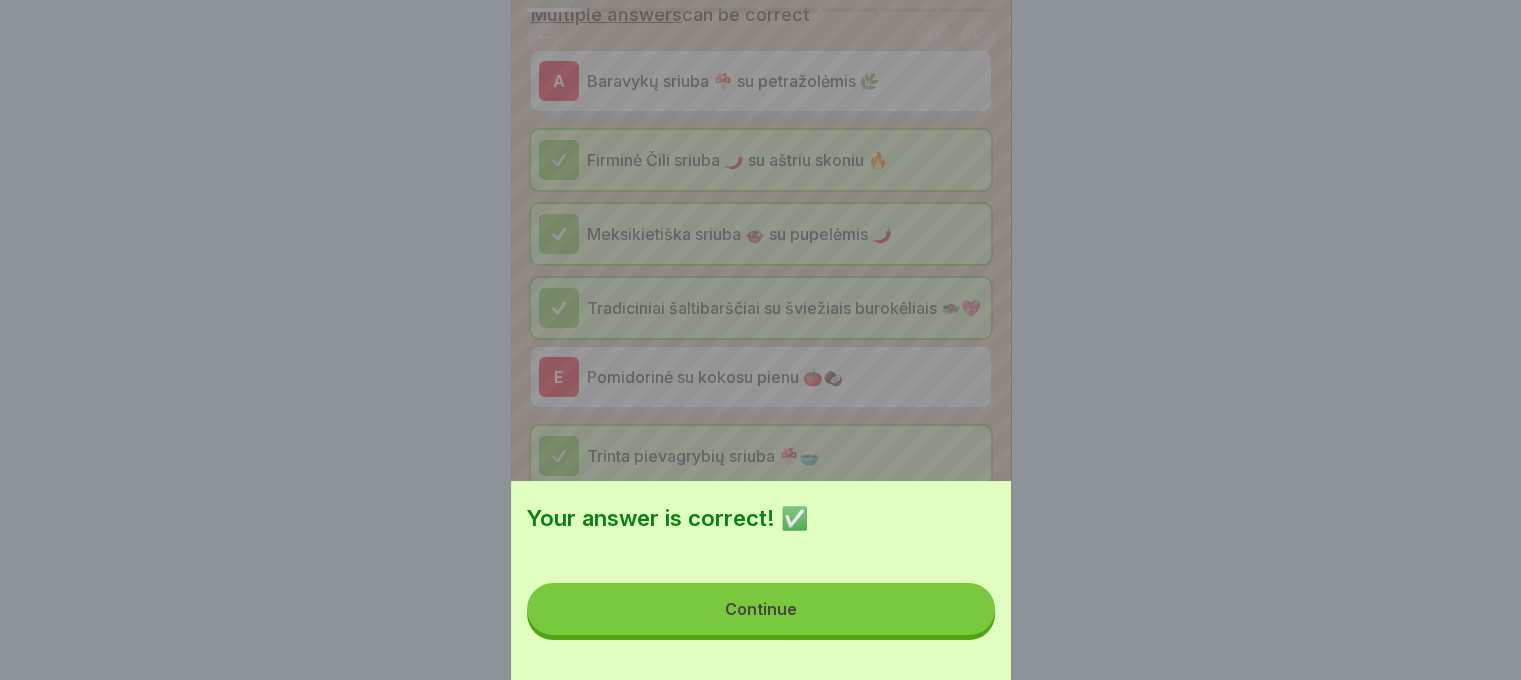 click on "Continue" at bounding box center (761, 609) 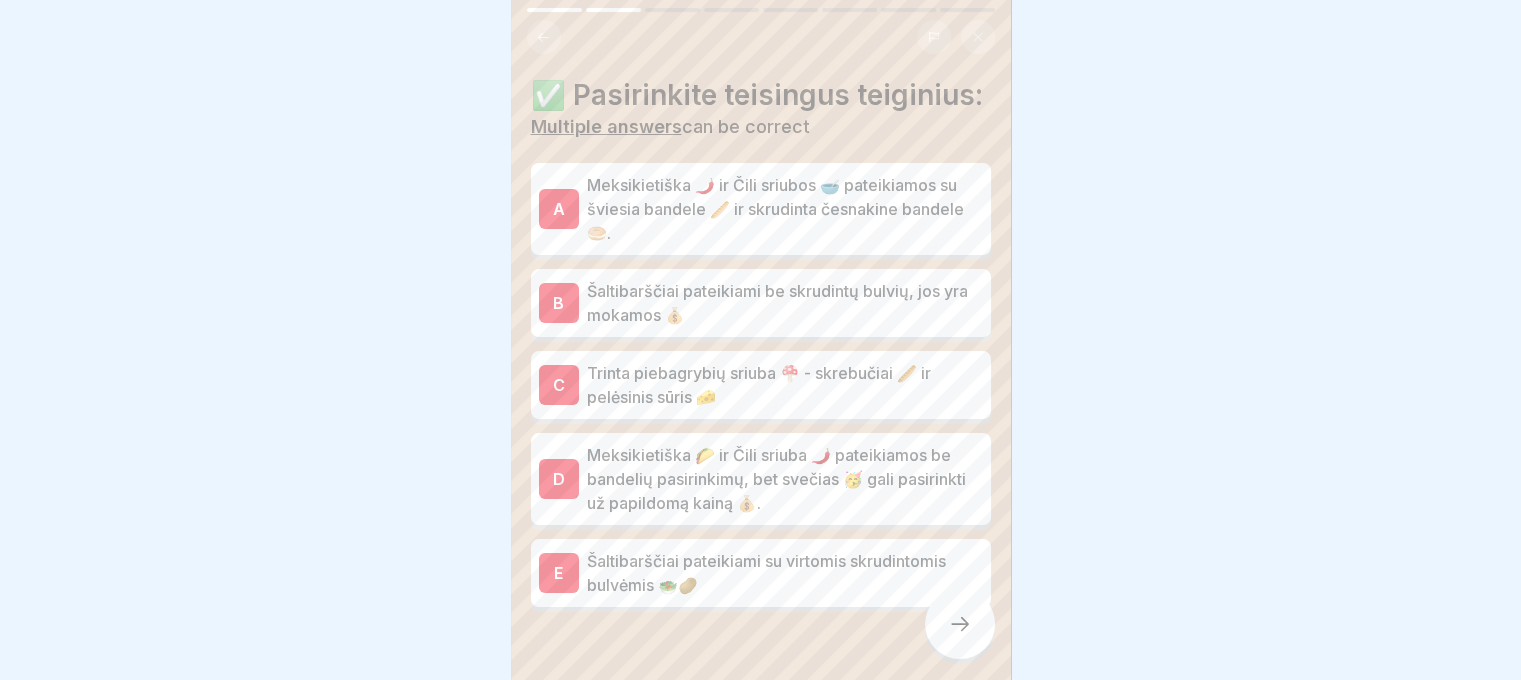 click on "Meksikietiška 🌶️ ir Čili sriubos 🥣 pateikiamos su šviesia bandele 🥖 ir skrudinta česnakine bandele 🥯." at bounding box center [785, 209] 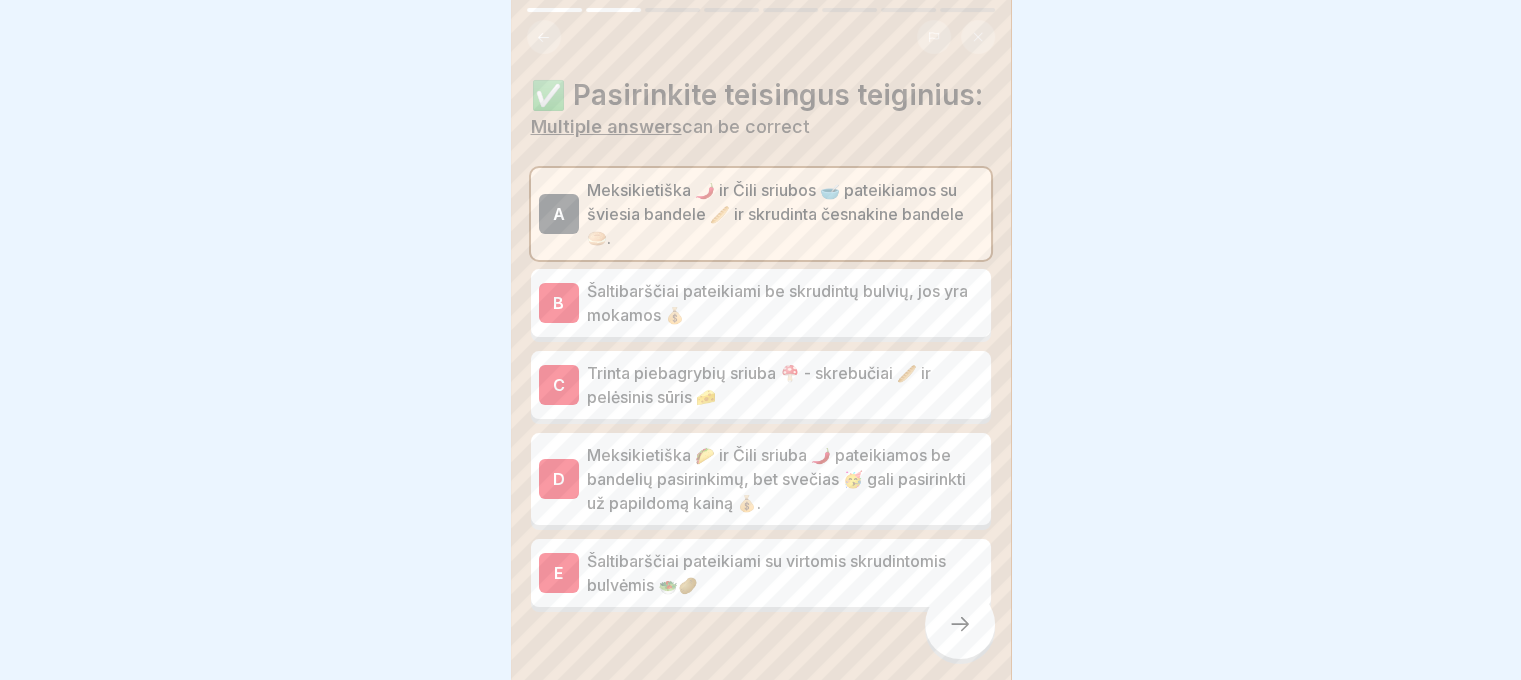click on "Šaltibarščiai pateikiami be skrudintų bulvių, jos yra mokamos 💰" at bounding box center [785, 303] 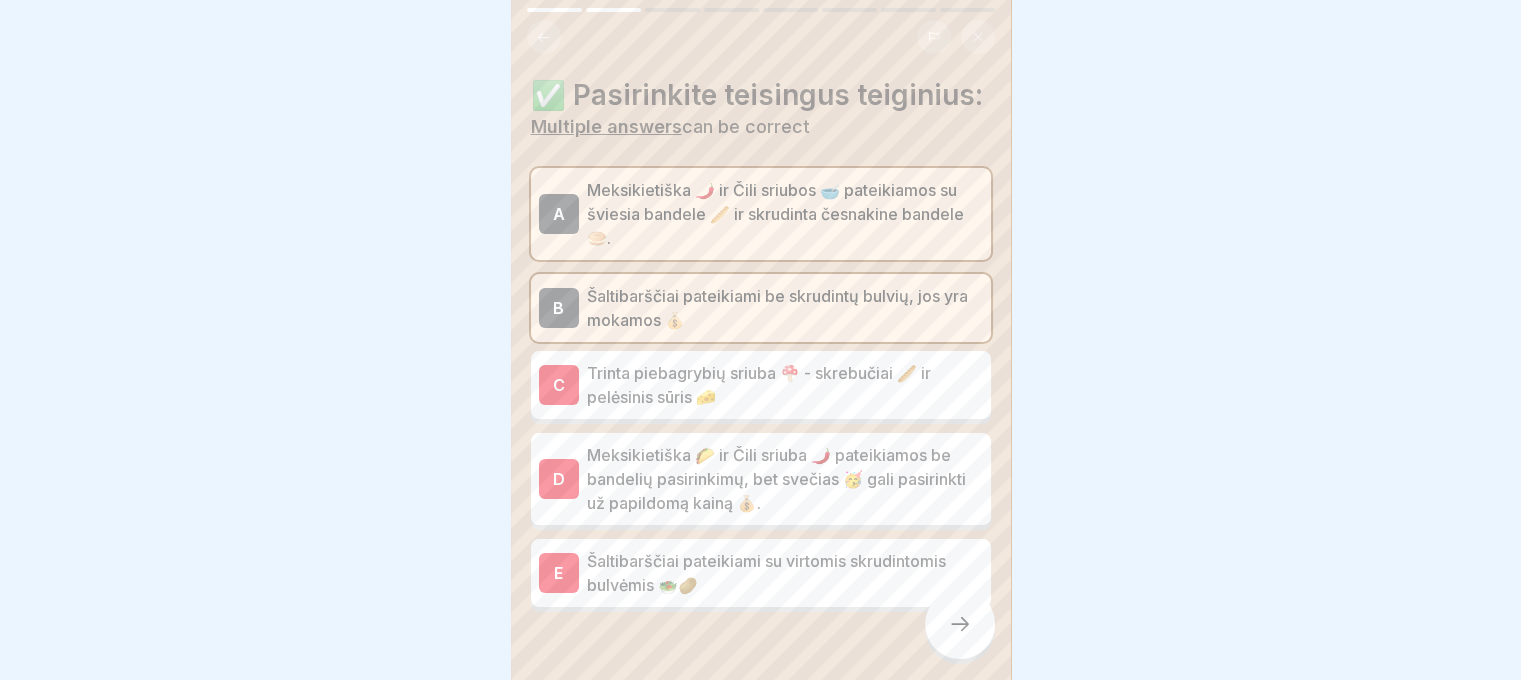 click on "Trinta piebagrybių sriuba 🍄 - skrebučiai 🥖 ir pelėsinis sūris 🧀" at bounding box center [785, 385] 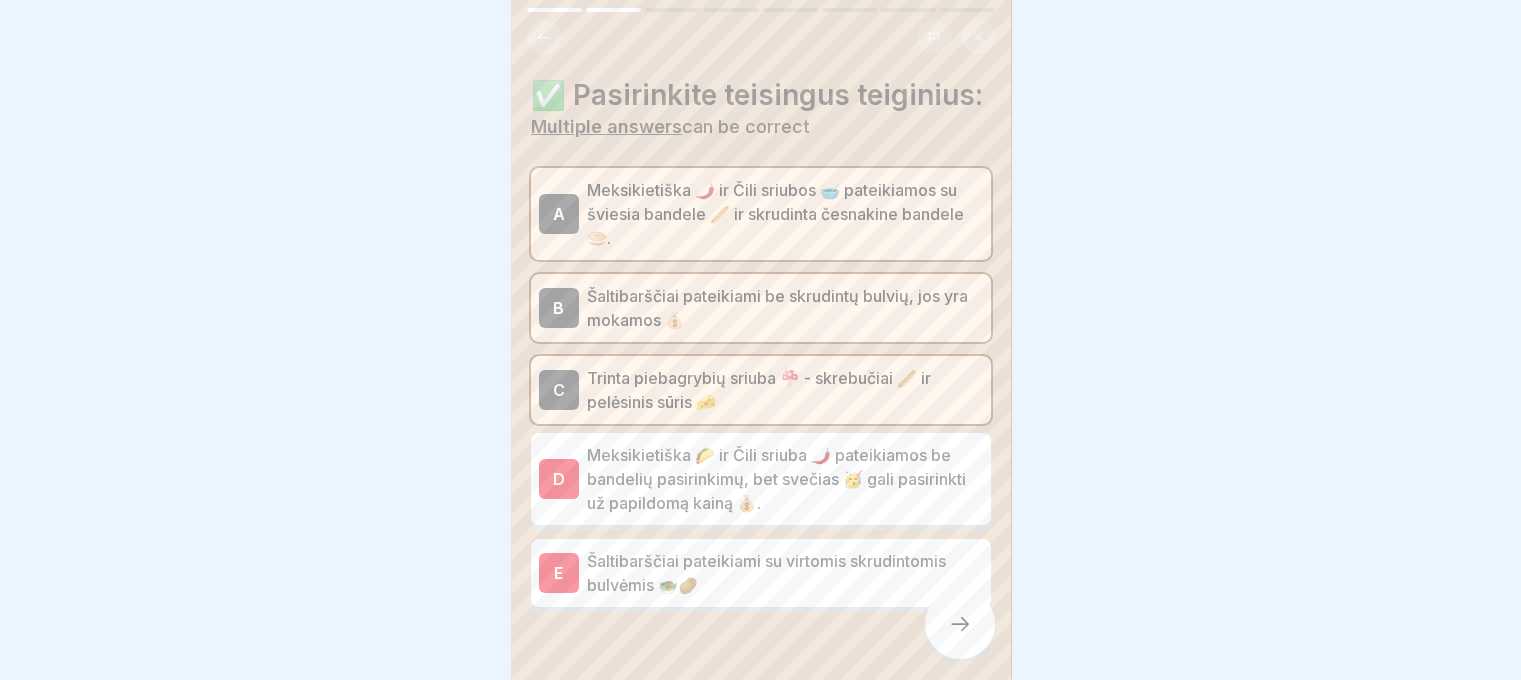 click on "Meksikietiška 🌮 ir Čili sriuba 🌶️ pateikiamos be bandelių pasirinkimų, bet svečias 🥳 gali pasirinkti už papildomą kainą 💰." at bounding box center [785, 479] 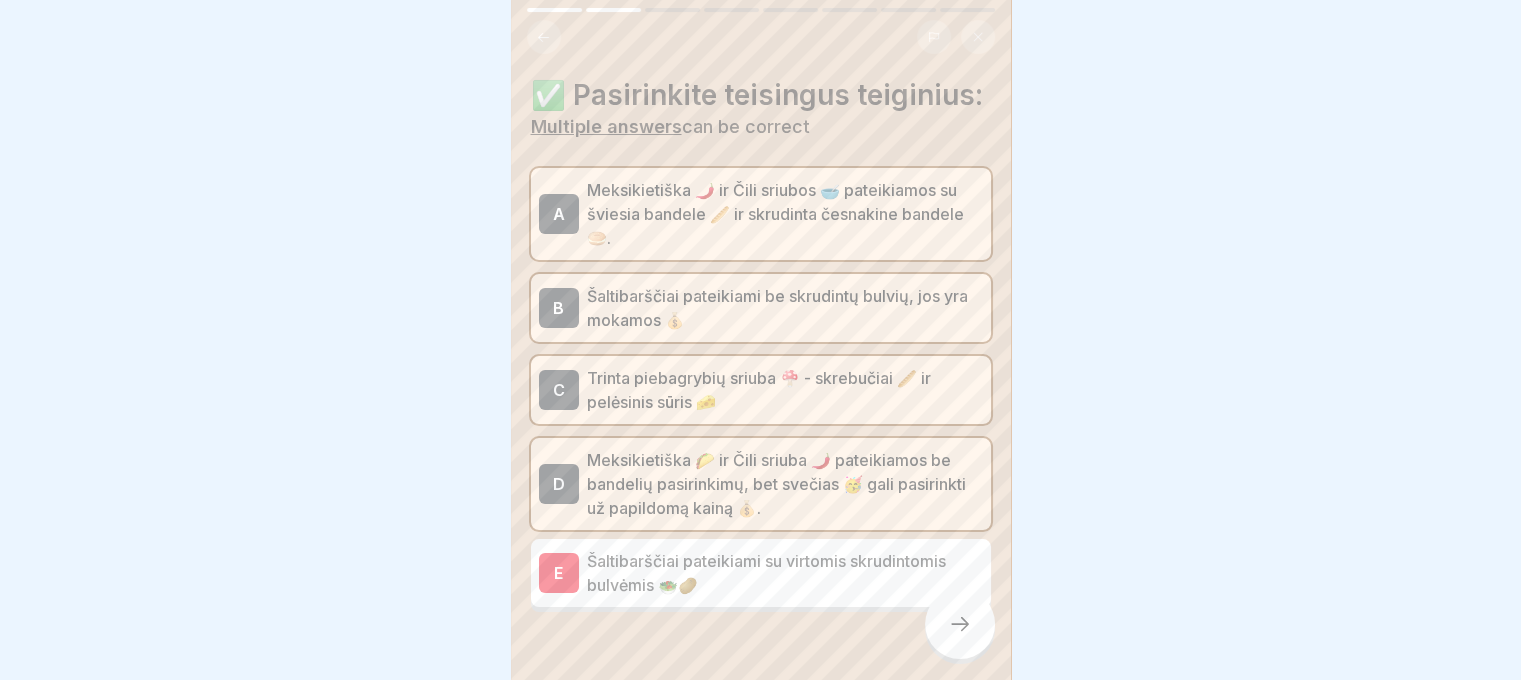 click on "Šaltibarščiai pateikiami su virtomis skrudintomis bulvėmis 🥗🥔" at bounding box center (785, 573) 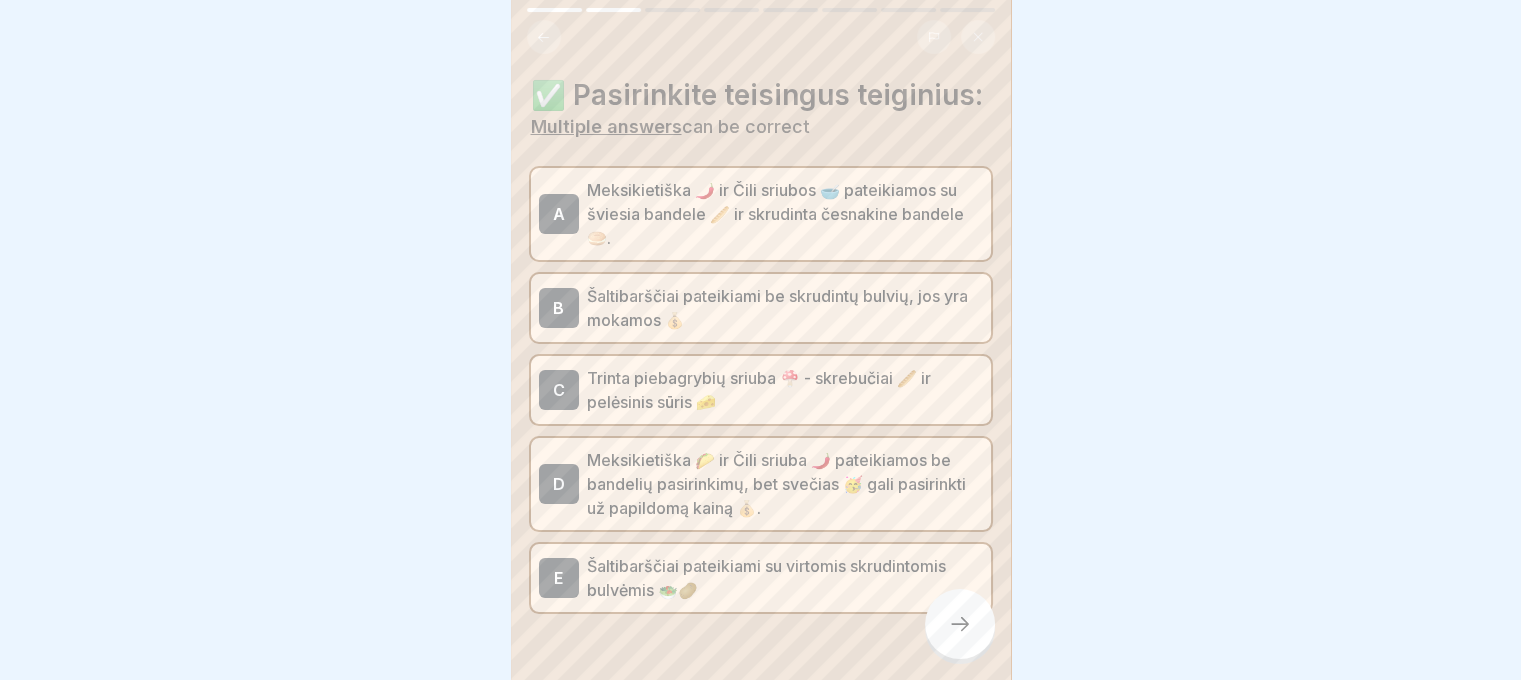 click at bounding box center [960, 624] 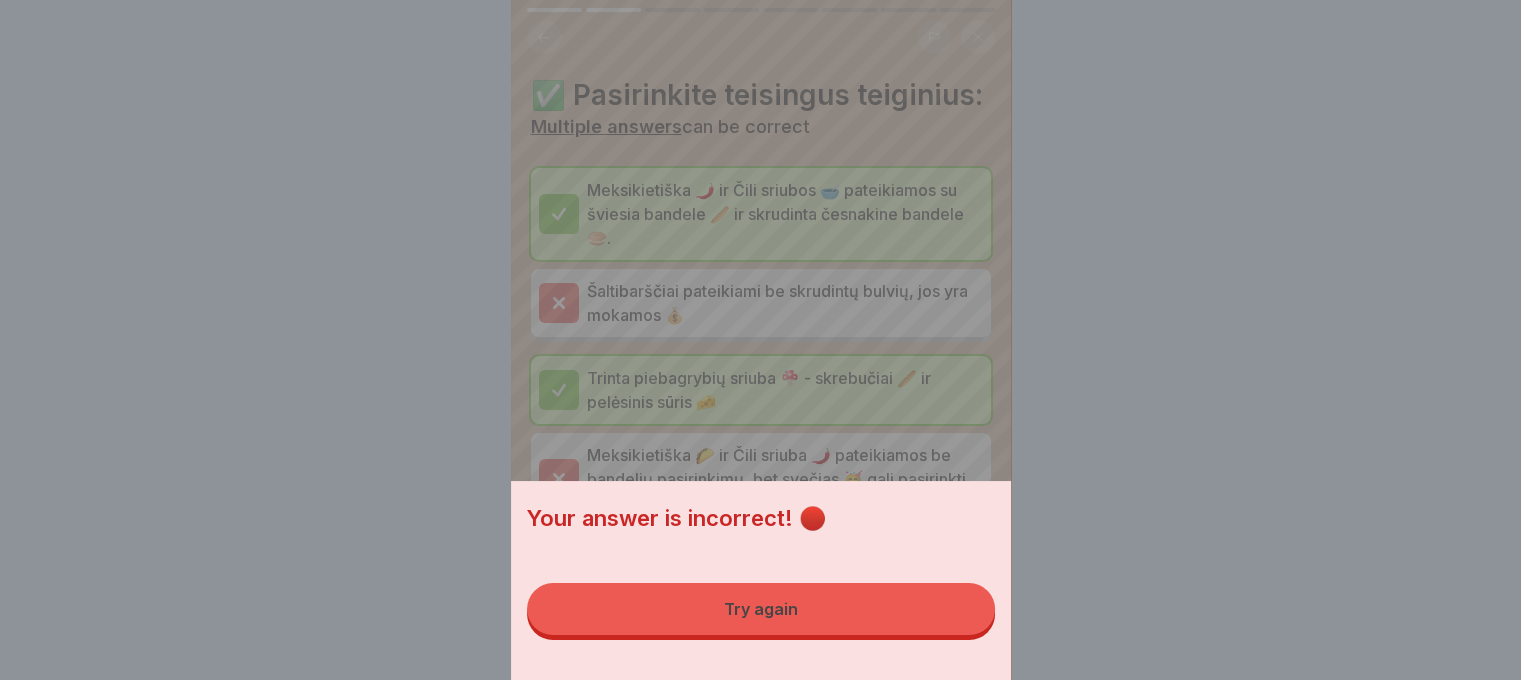 click on "Try again" at bounding box center (761, 609) 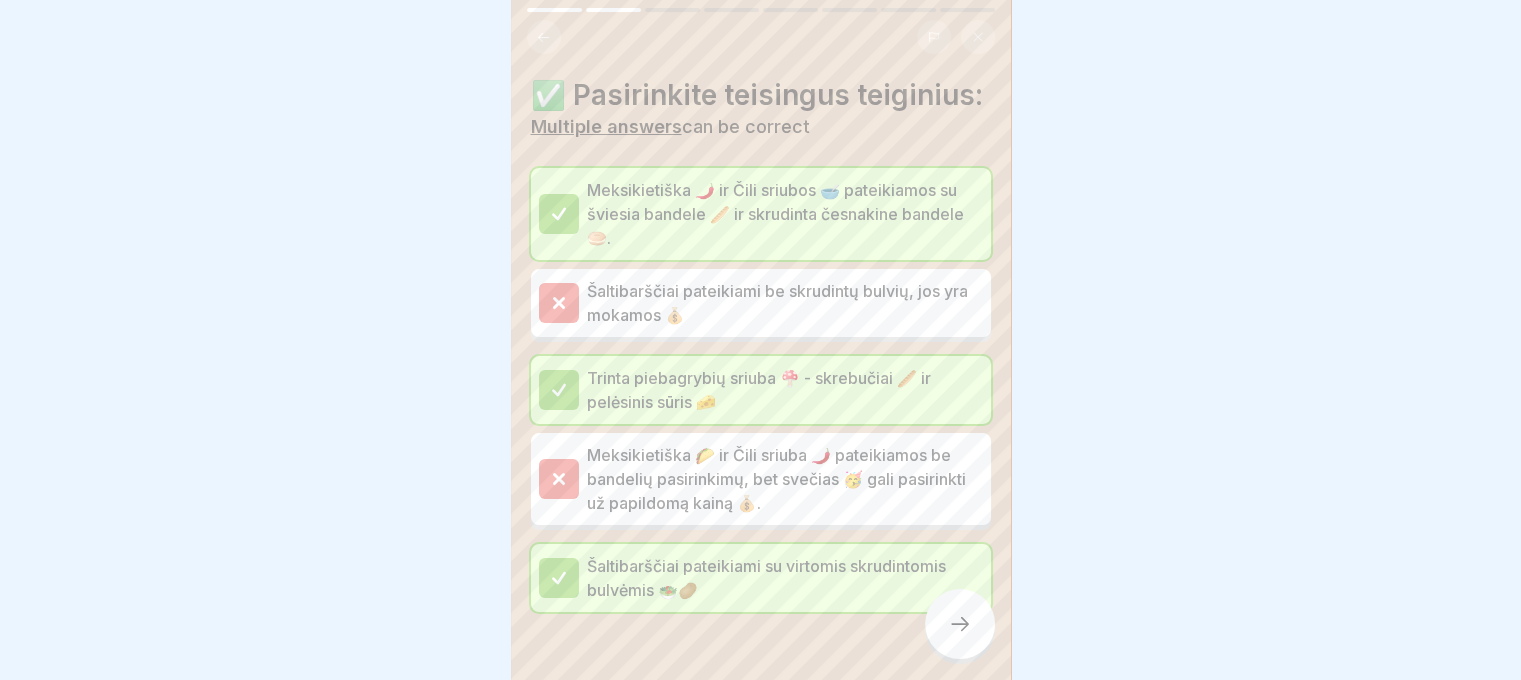 click 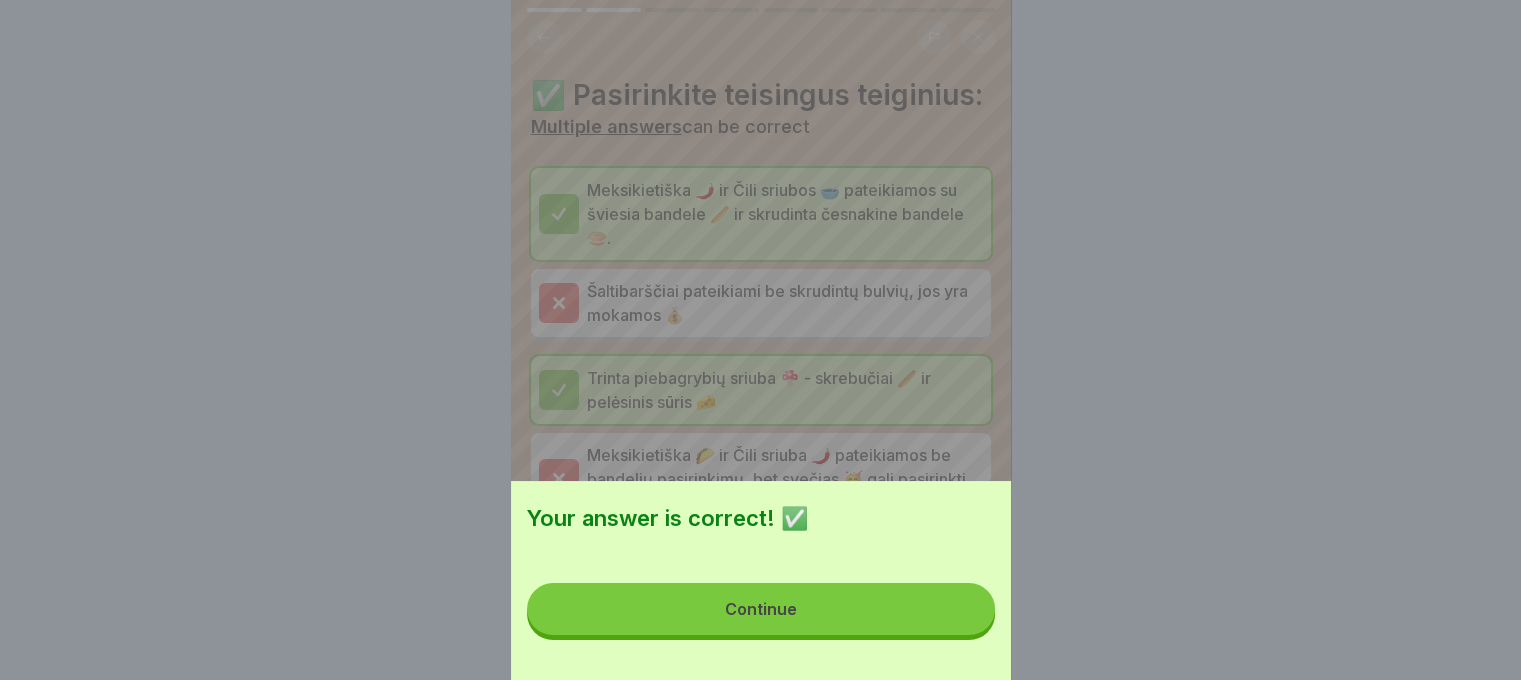 click on "Continue" at bounding box center [761, 609] 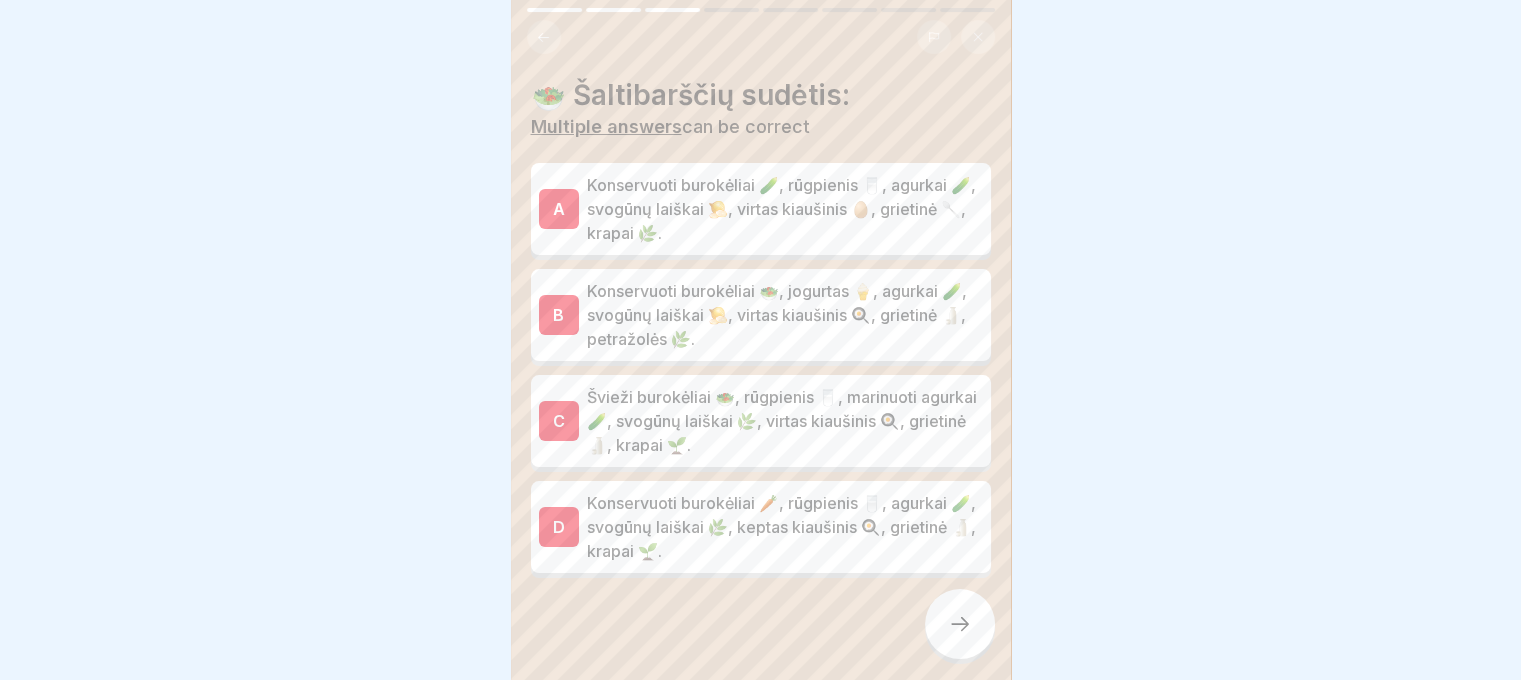 click on "Konservuoti burokėliai 🥒, rūgpienis 🥛, agurkai 🥒, svogūnų laiškai 🧅, virtas kiaušinis 🥚, grietinė 🥄, krapai 🌿." at bounding box center (785, 209) 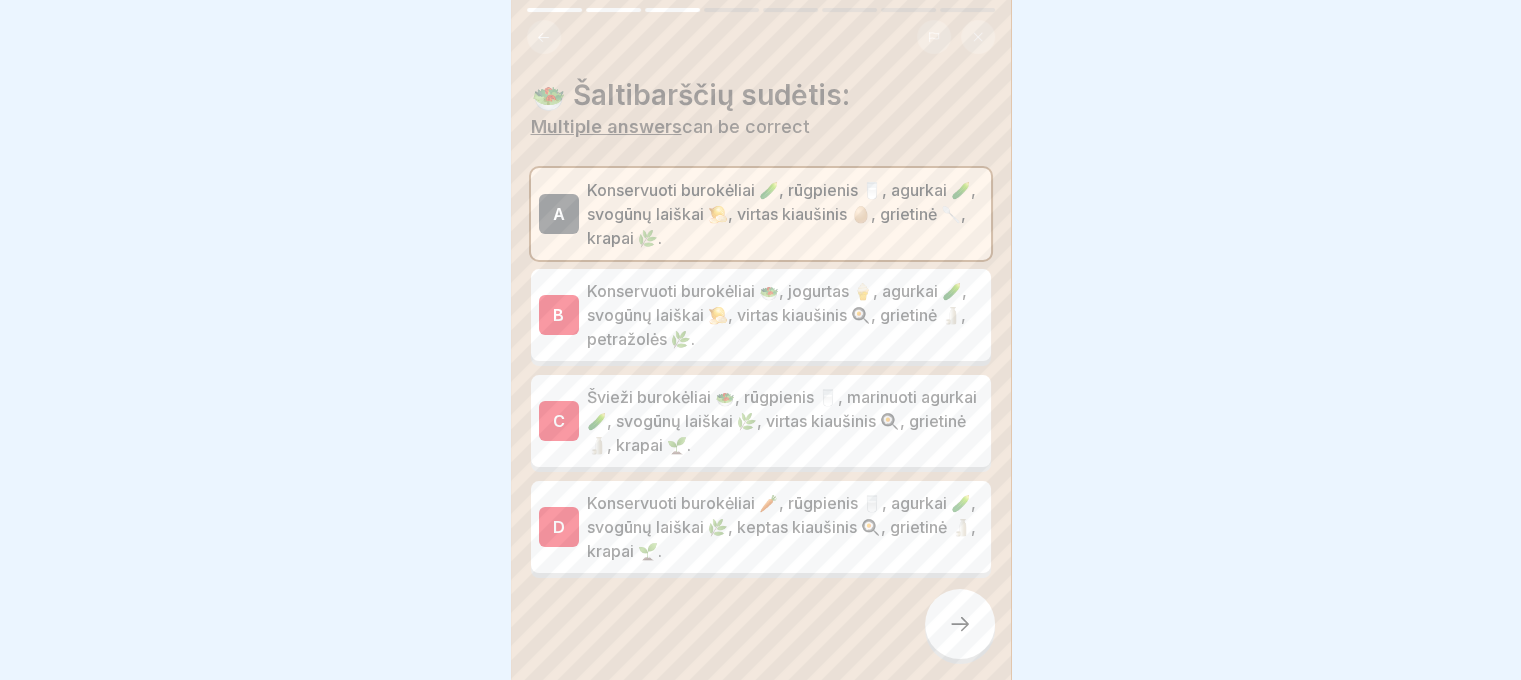 click on "Konservuoti burokėliai 🥗, jogurtas 🍦, agurkai 🥒, svogūnų laiškai 🧅, virtas kiaušinis 🍳, grietinė 🍶, petražolės 🌿." at bounding box center [785, 315] 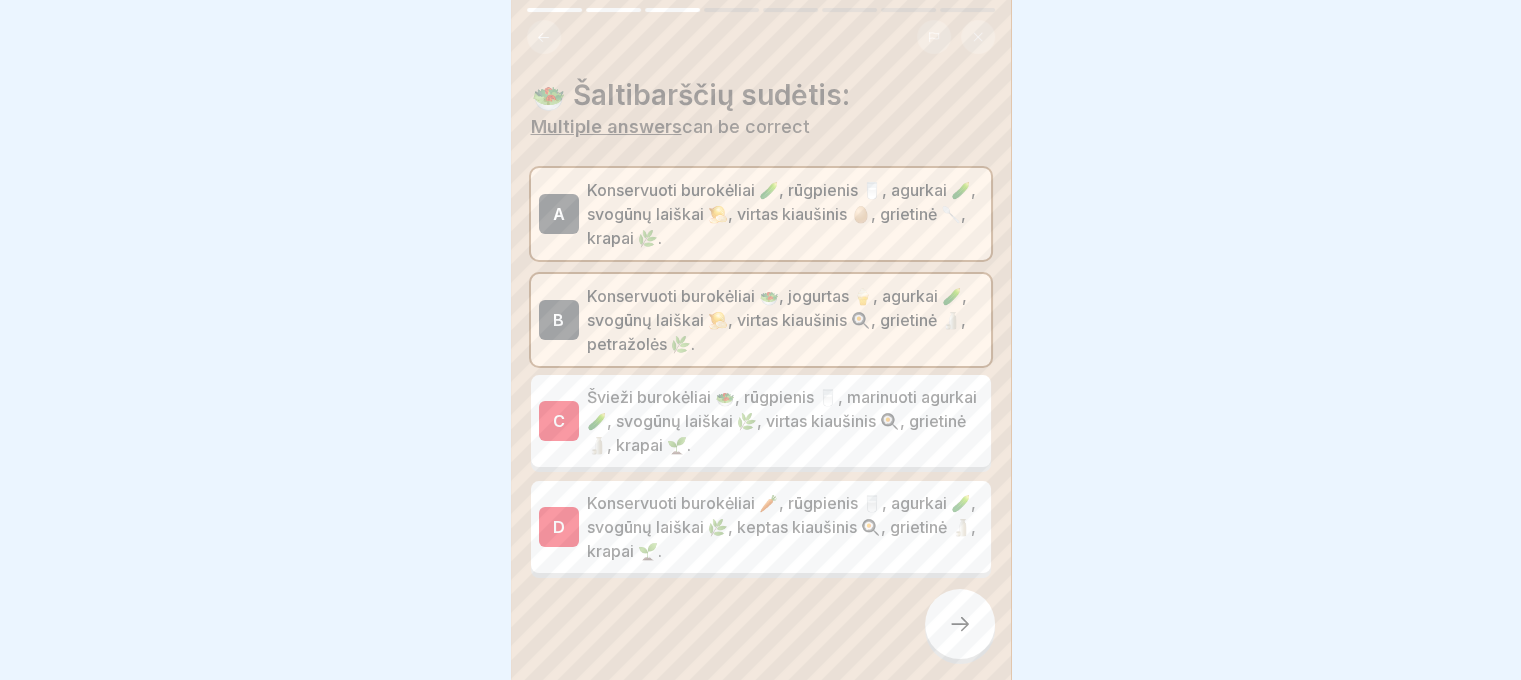 click on "Švieži burokėliai 🥗, rūgpienis 🥛, marinuoti agurkai 🥒, svogūnų laiškai 🌿, virtas kiaušinis 🍳, grietinė 🍶, krapai 🌱." at bounding box center (785, 421) 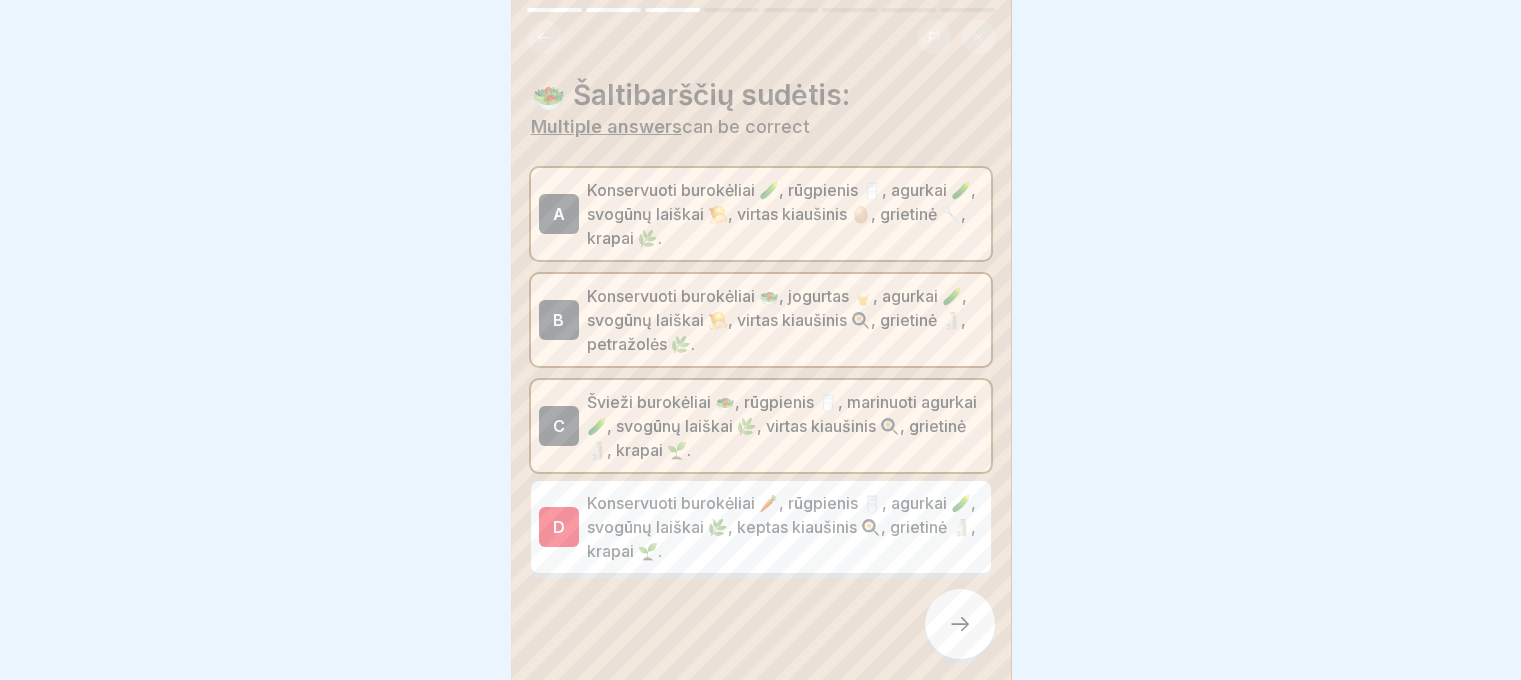 click on "Konservuoti burokėliai 🥕, rūgpienis 🥛, agurkai 🥒, svogūnų laiškai 🌿, keptas kiaušinis 🍳, grietinė 🍶, krapai 🌱." at bounding box center (785, 527) 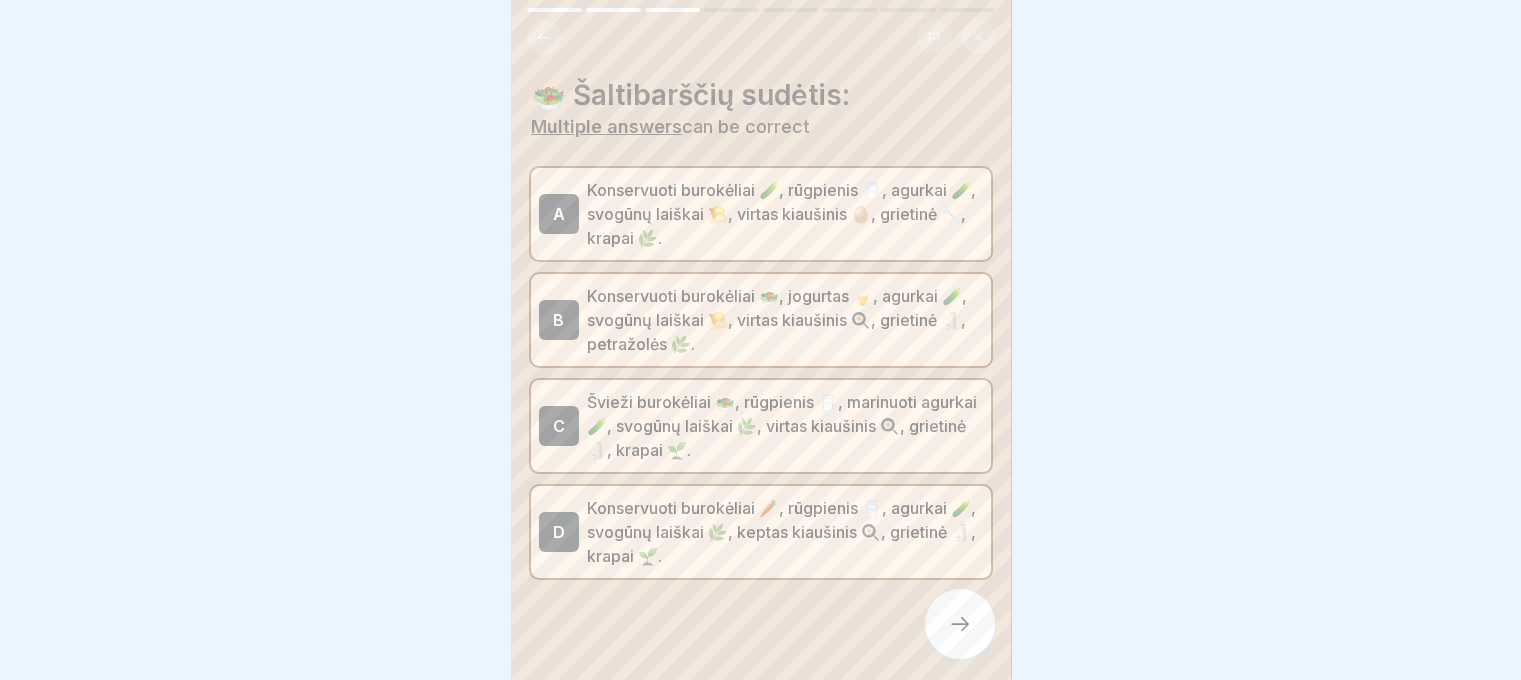 click 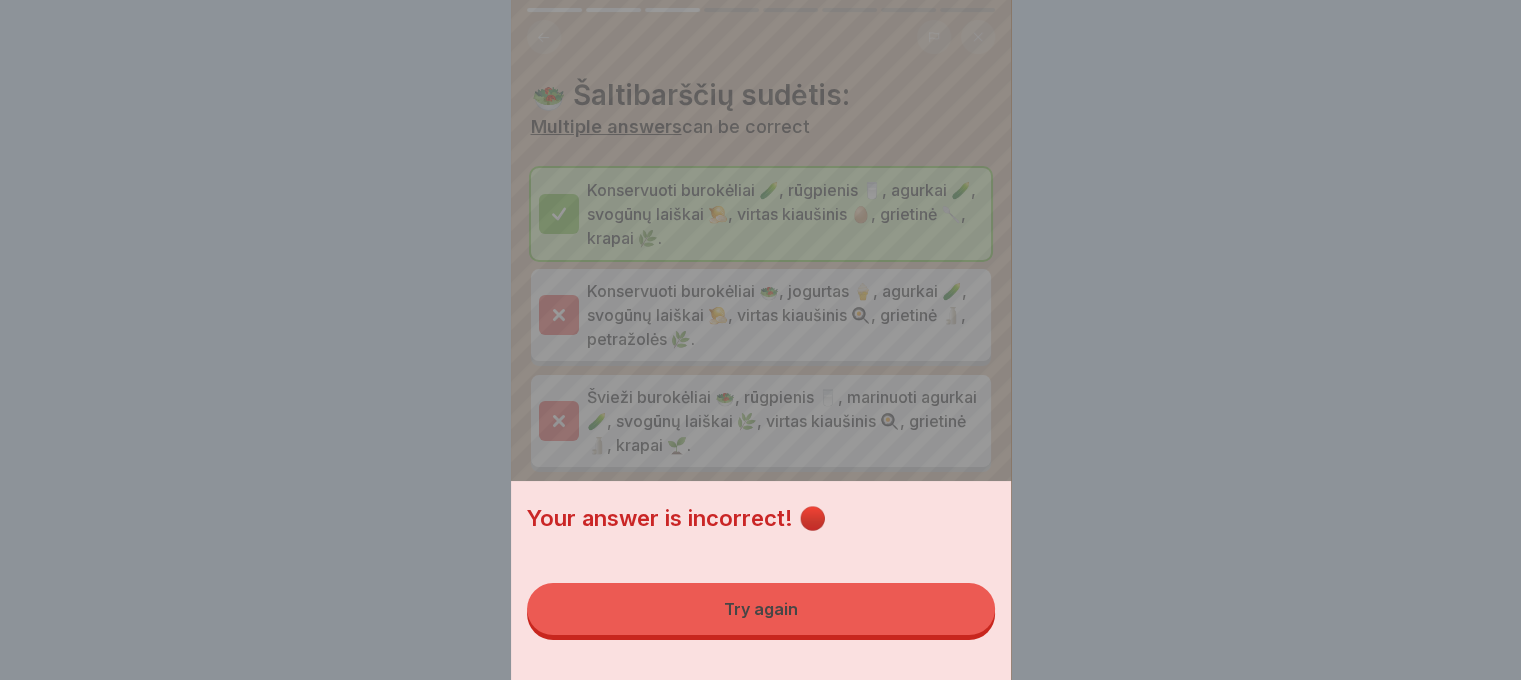 click on "Try again" at bounding box center [761, 609] 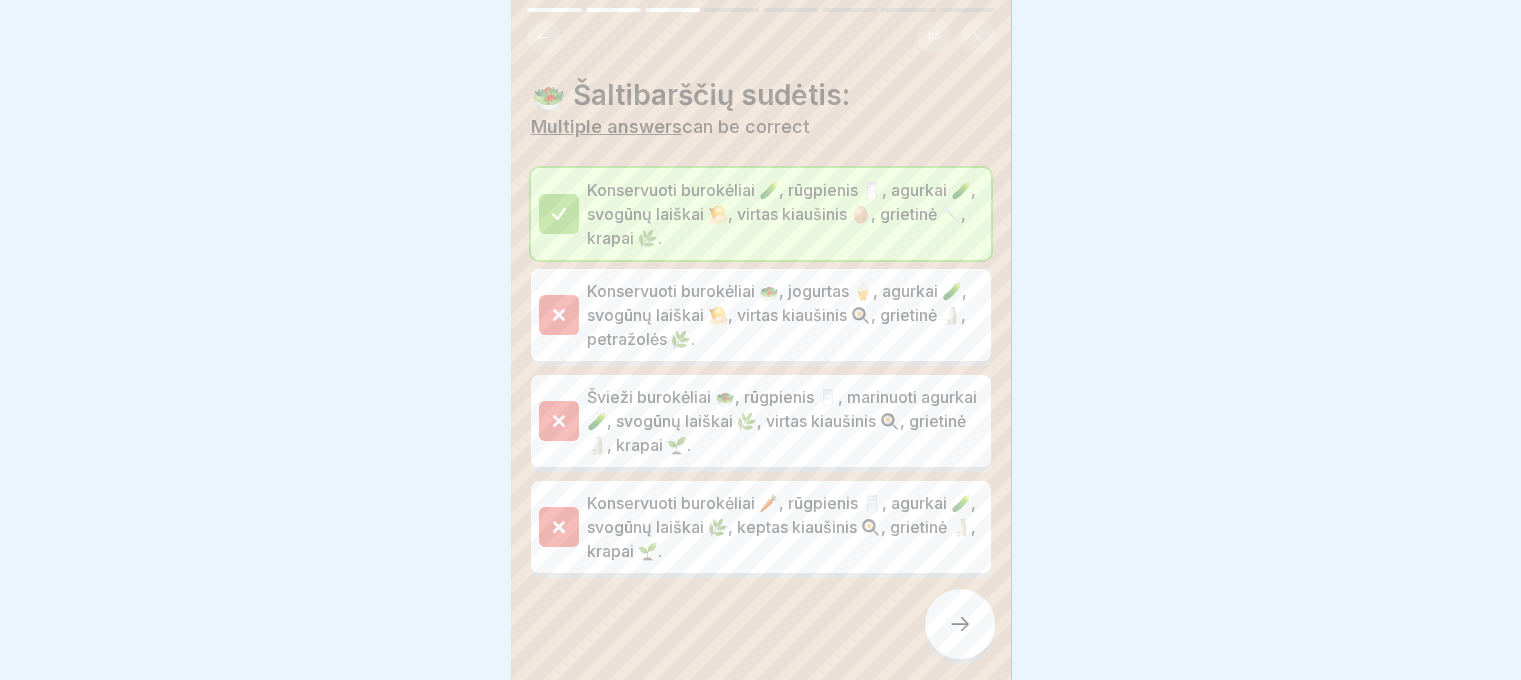 click 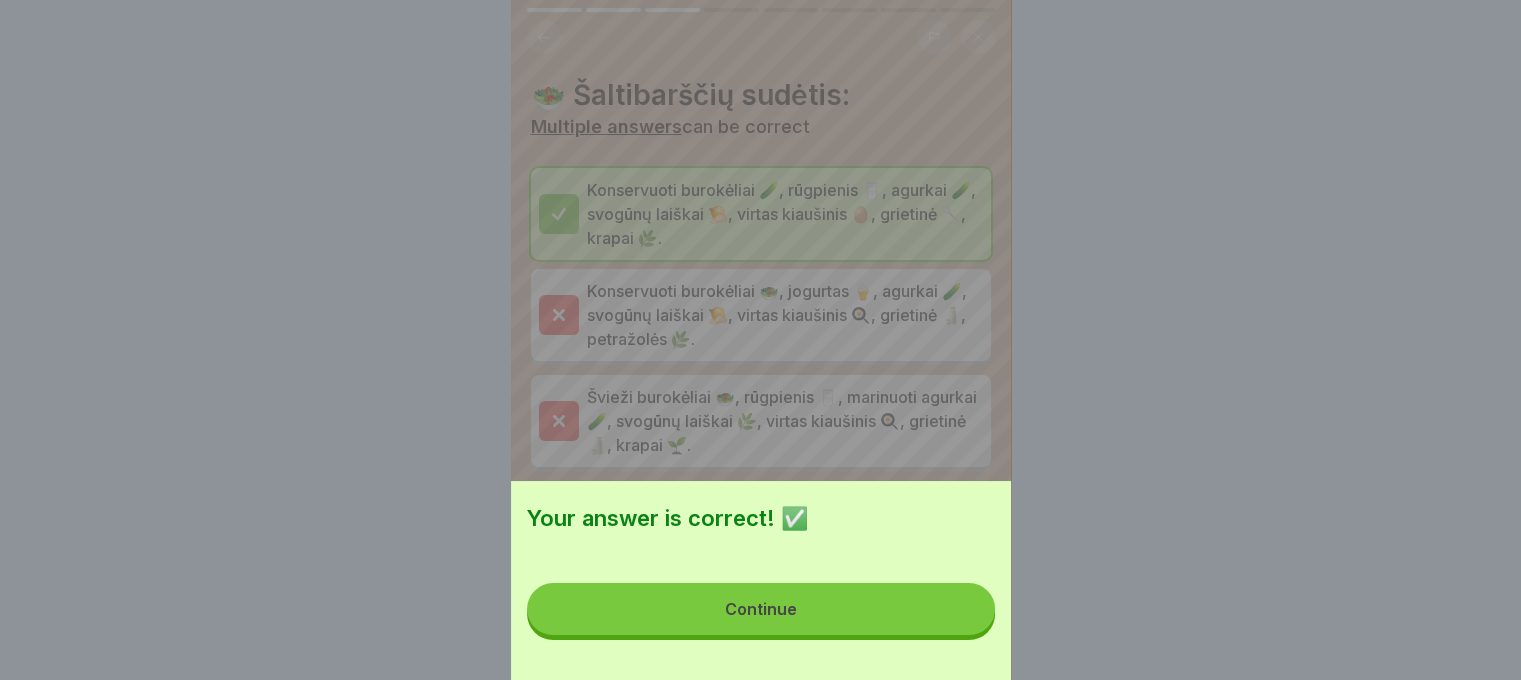 click on "Continue" at bounding box center (761, 609) 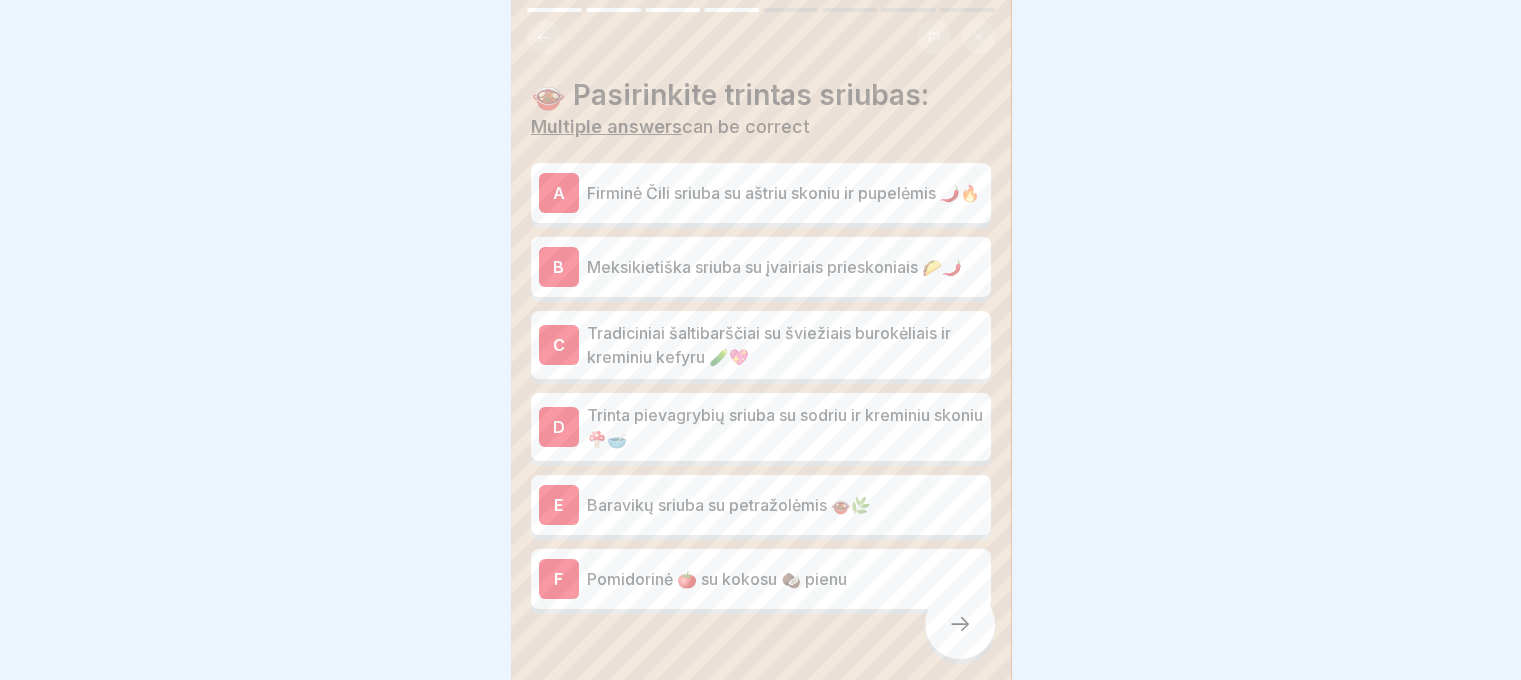 click on "Firminė Čili sriuba su aštriu skoniu ir pupelėmis 🌶️🔥" at bounding box center (785, 193) 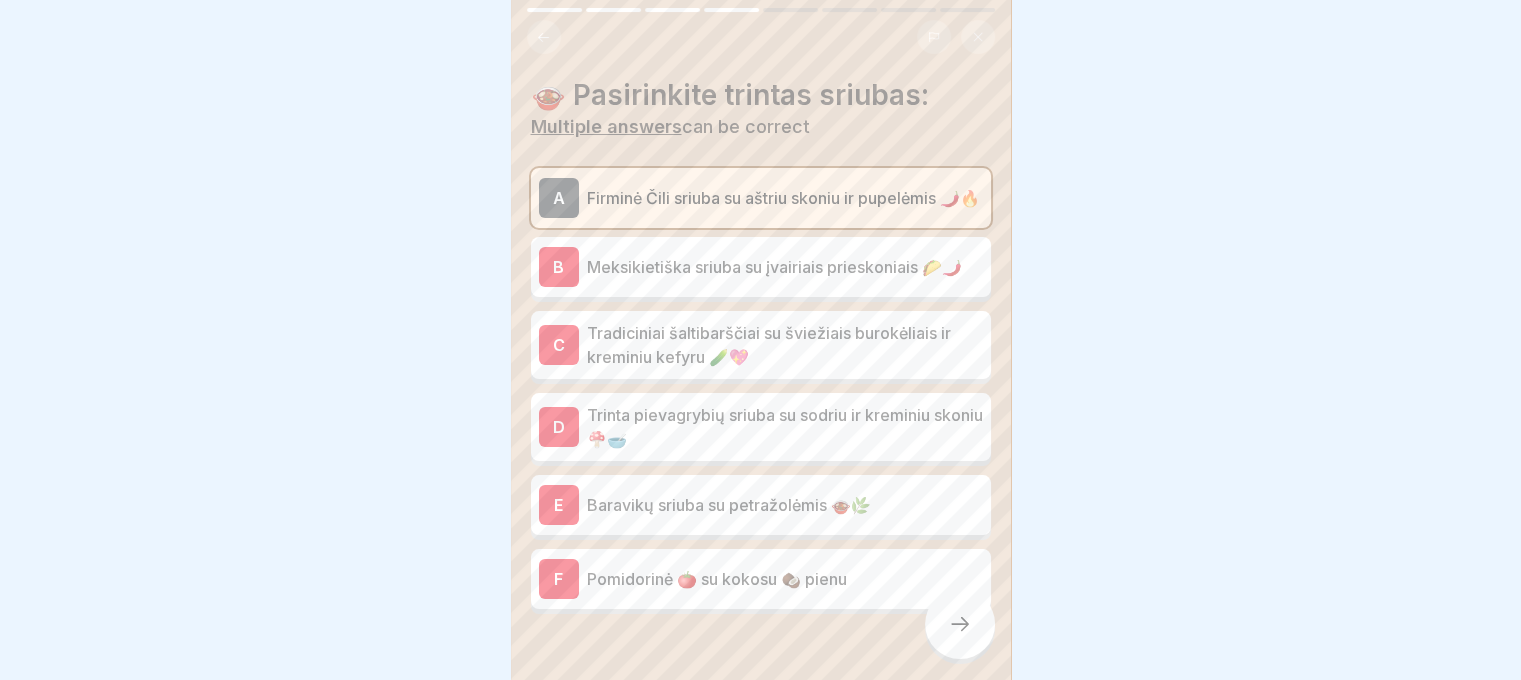 click on "Meksikietiška sriuba su įvairiais prieskoniais 🌮🌶️" at bounding box center (785, 267) 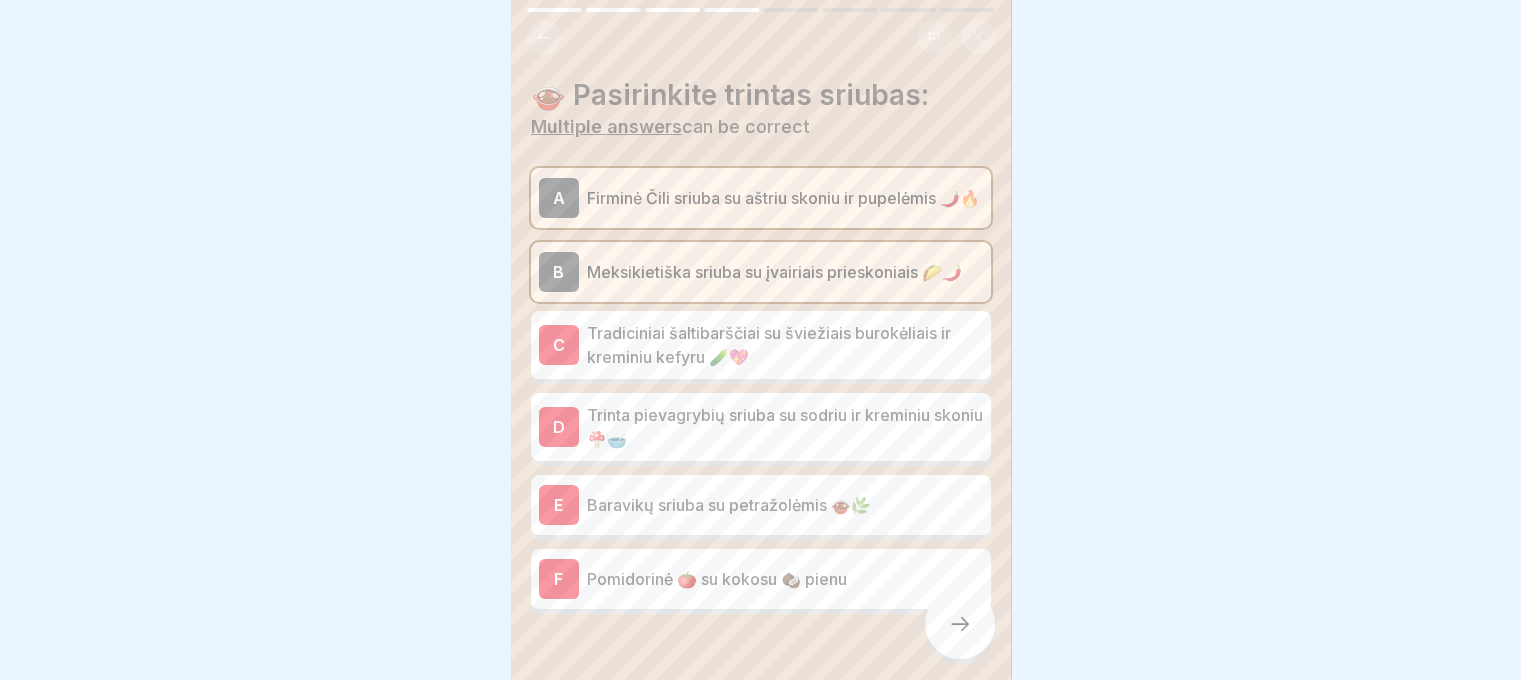 click on "Tradiciniai šaltibarščiai su šviežiais burokėliais ir kreminiu kefyru 🥒💖" at bounding box center [785, 345] 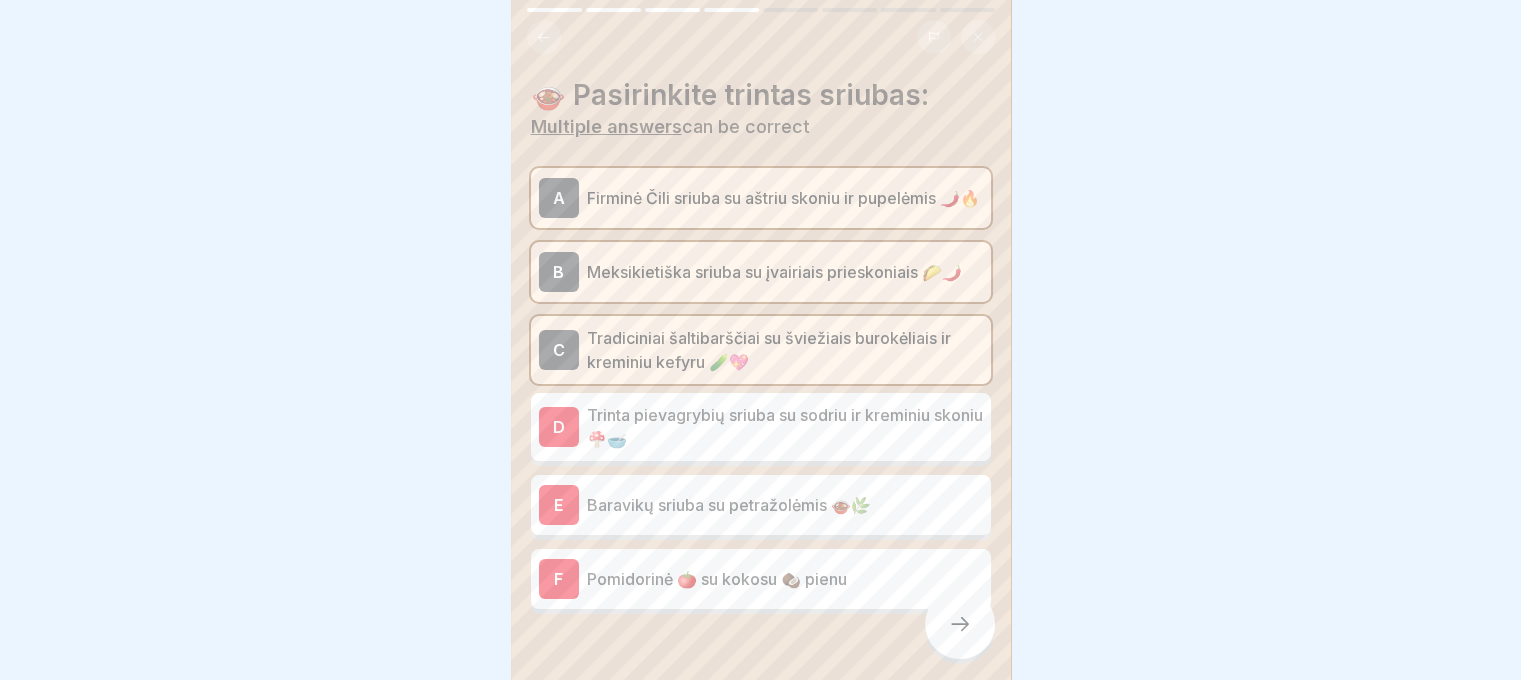 click on "Trinta pievagrybių sriuba su sodriu ir kreminiu skoniu 🍄🥣" at bounding box center (785, 427) 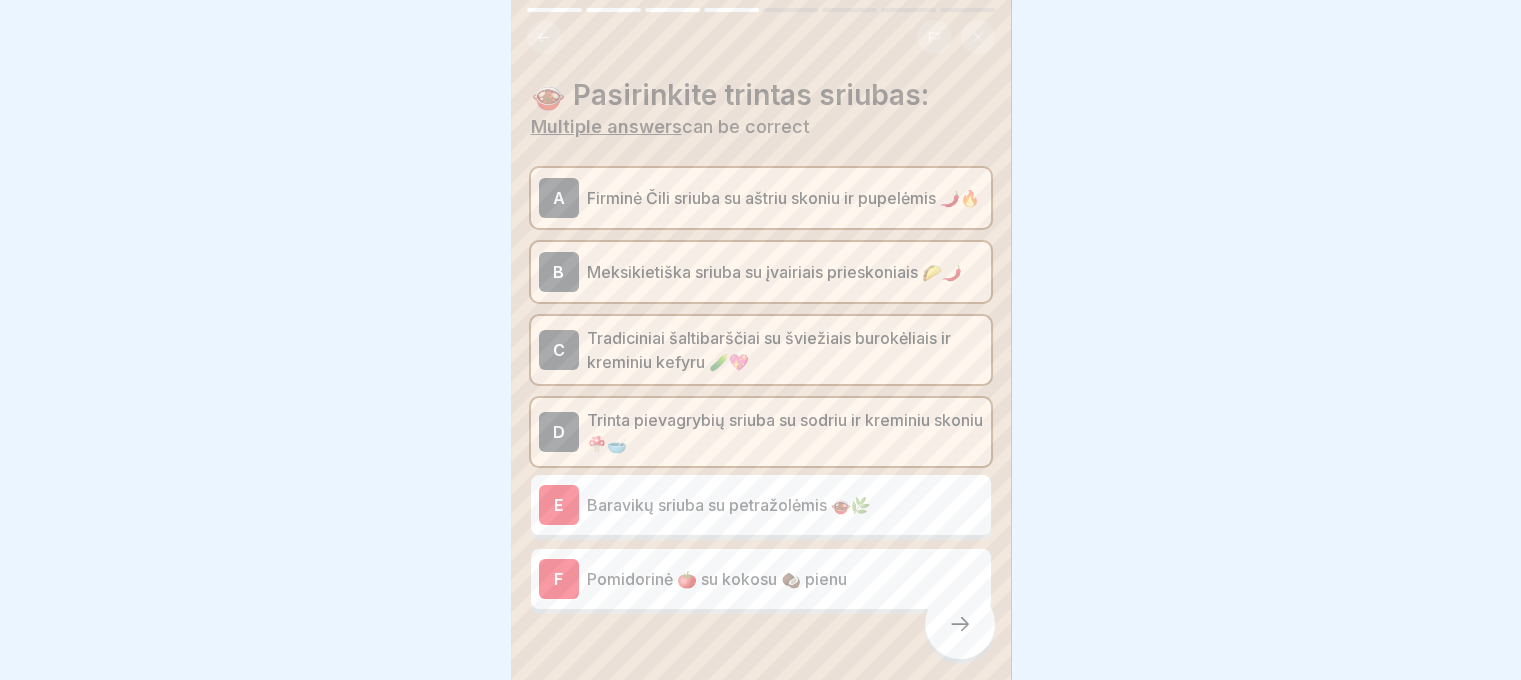 click on "Baravikų sriuba su petražolėmis 🍲🌿" at bounding box center [785, 505] 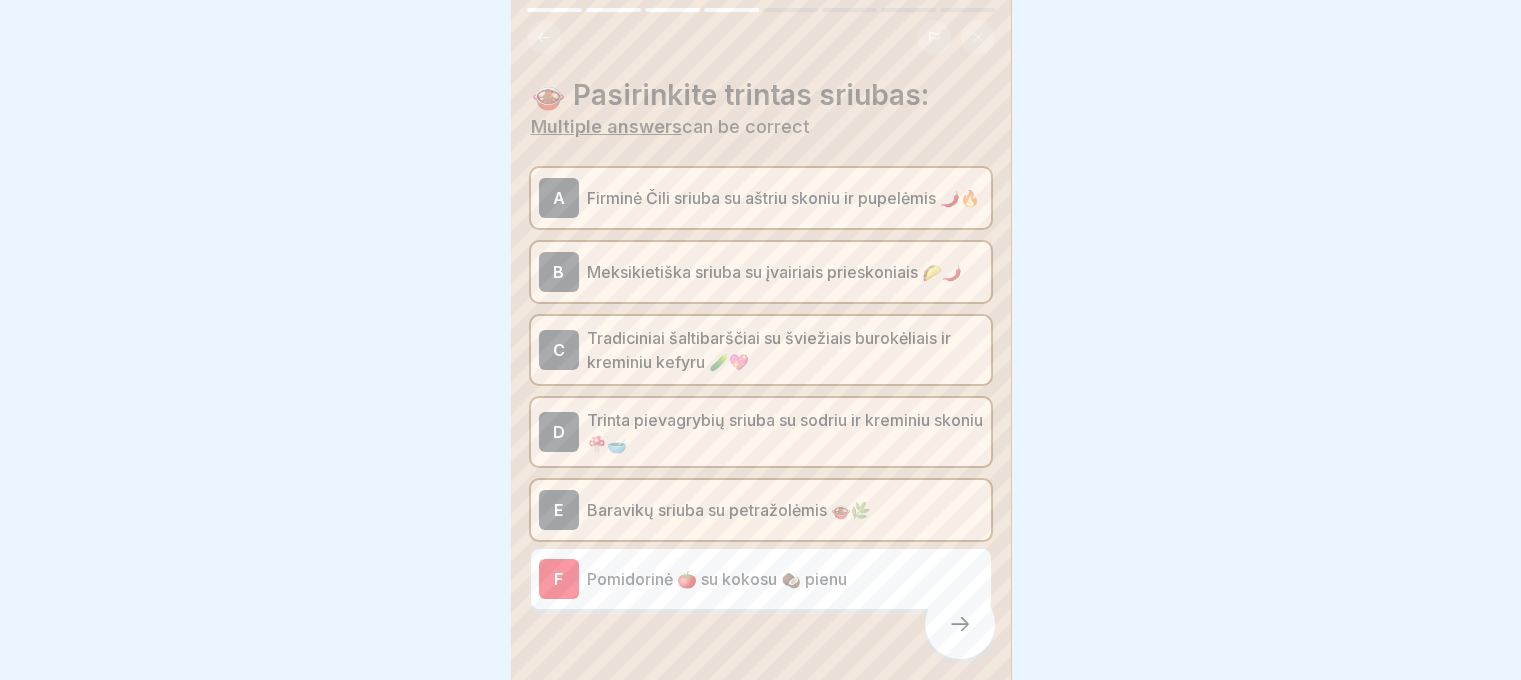 click on "Pomidorinė 🍅 su kokosu 🥥 pienu" at bounding box center (785, 579) 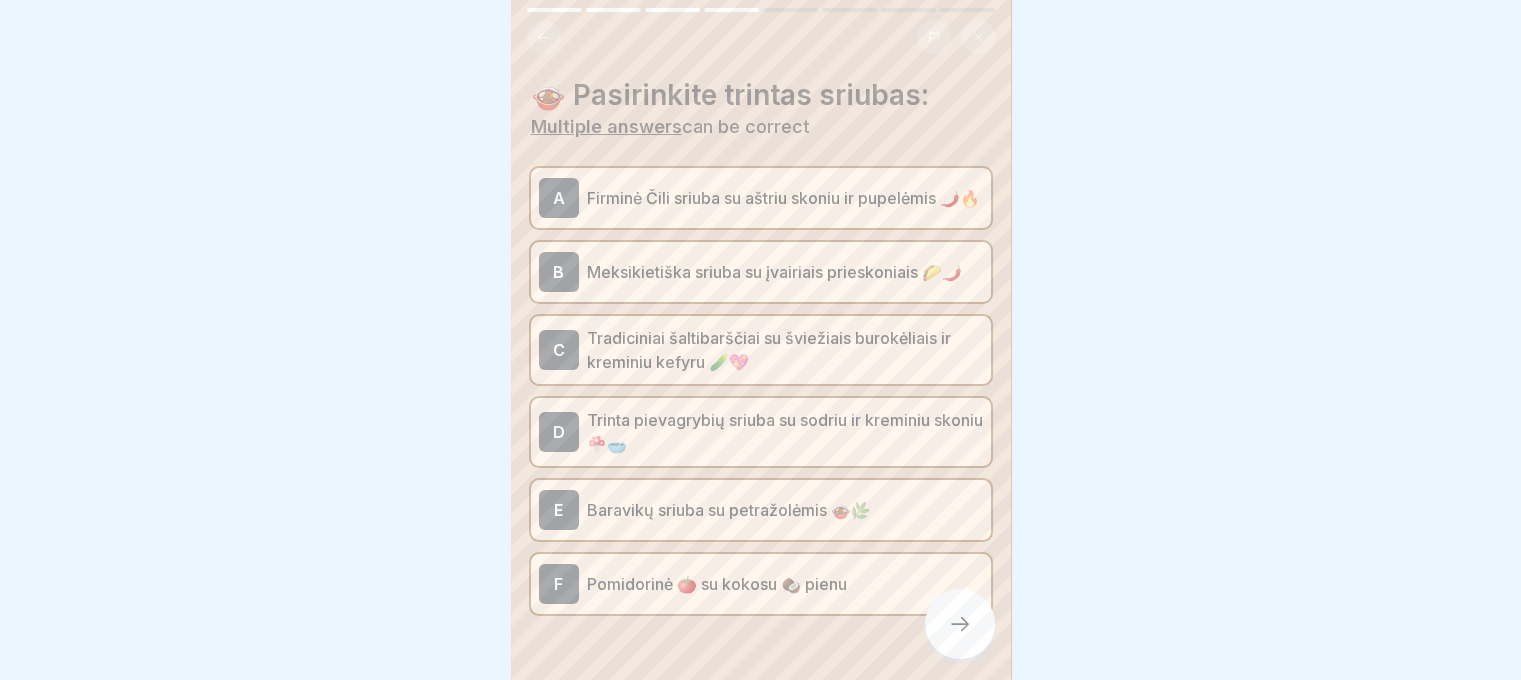 click at bounding box center (960, 624) 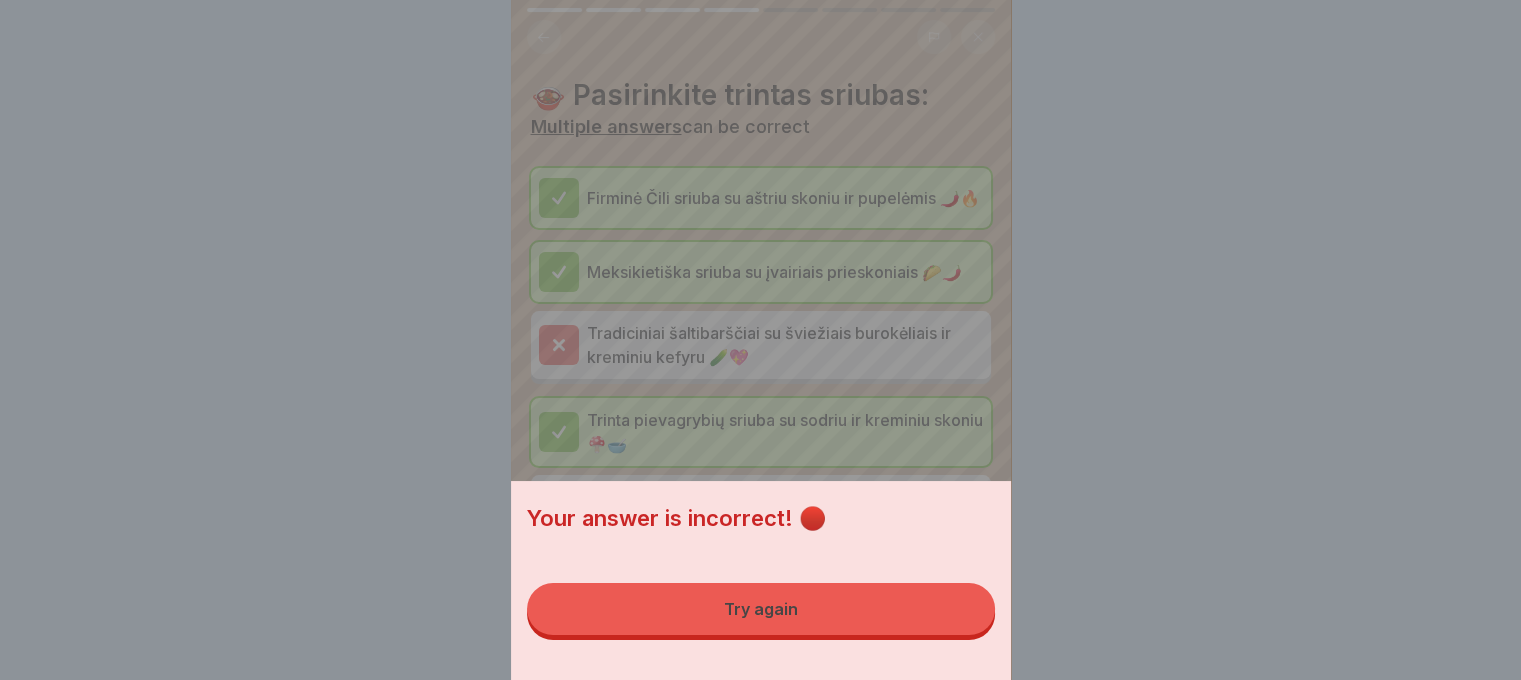 click on "Try again" at bounding box center (761, 609) 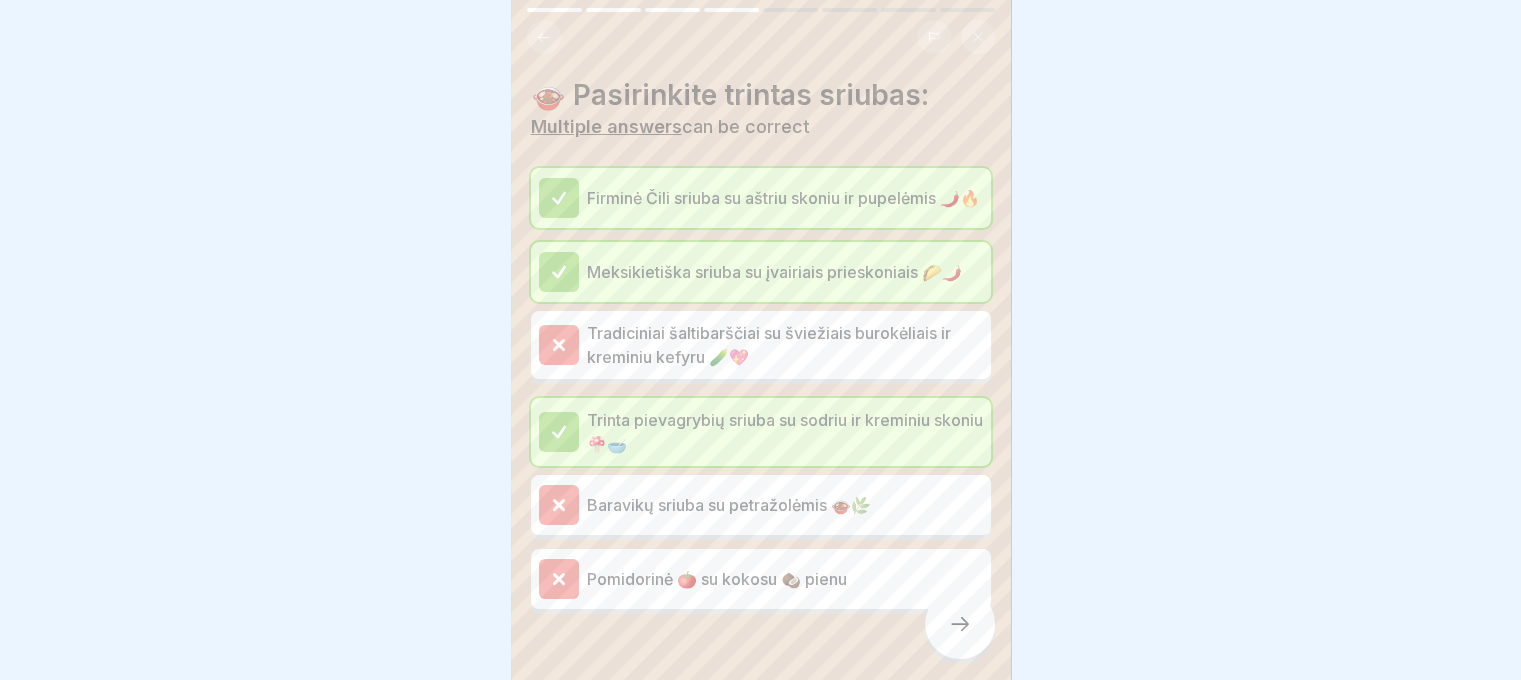 click 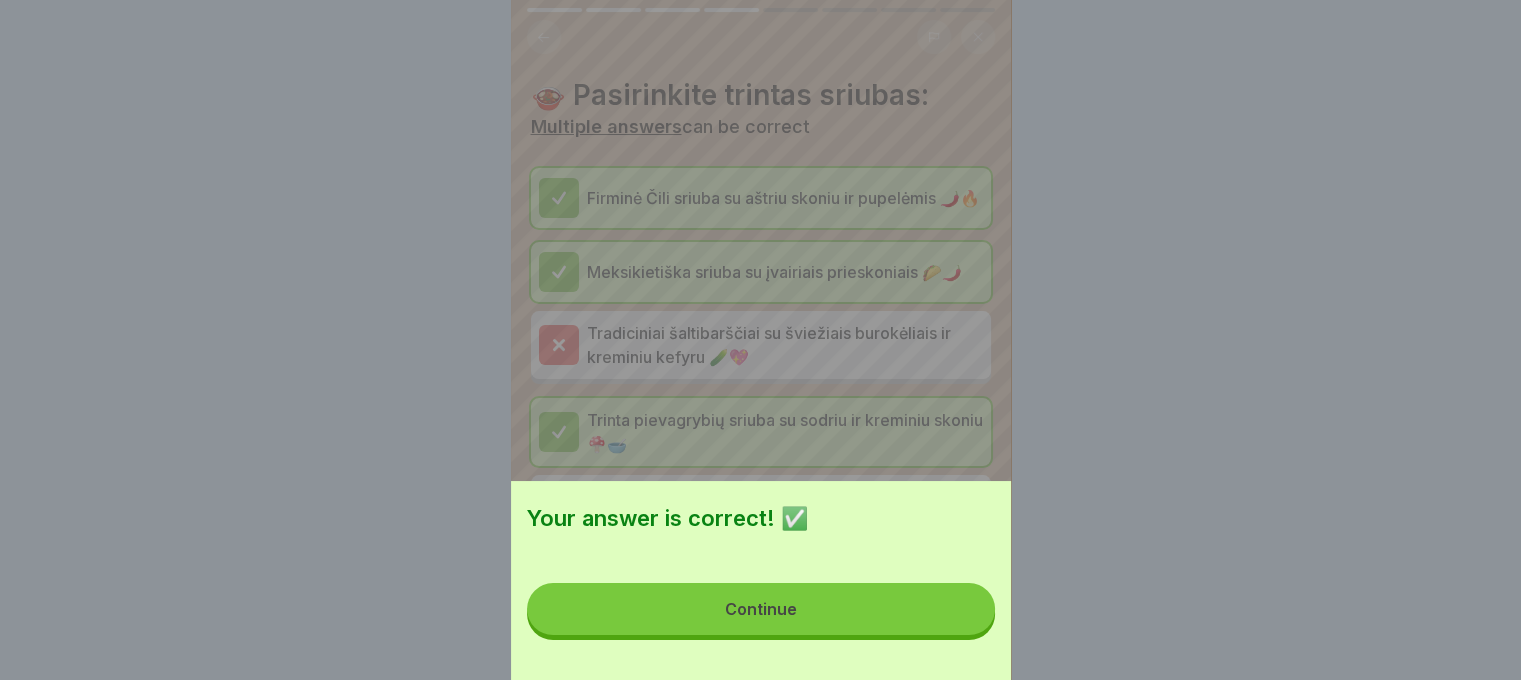 click on "Continue" at bounding box center (761, 609) 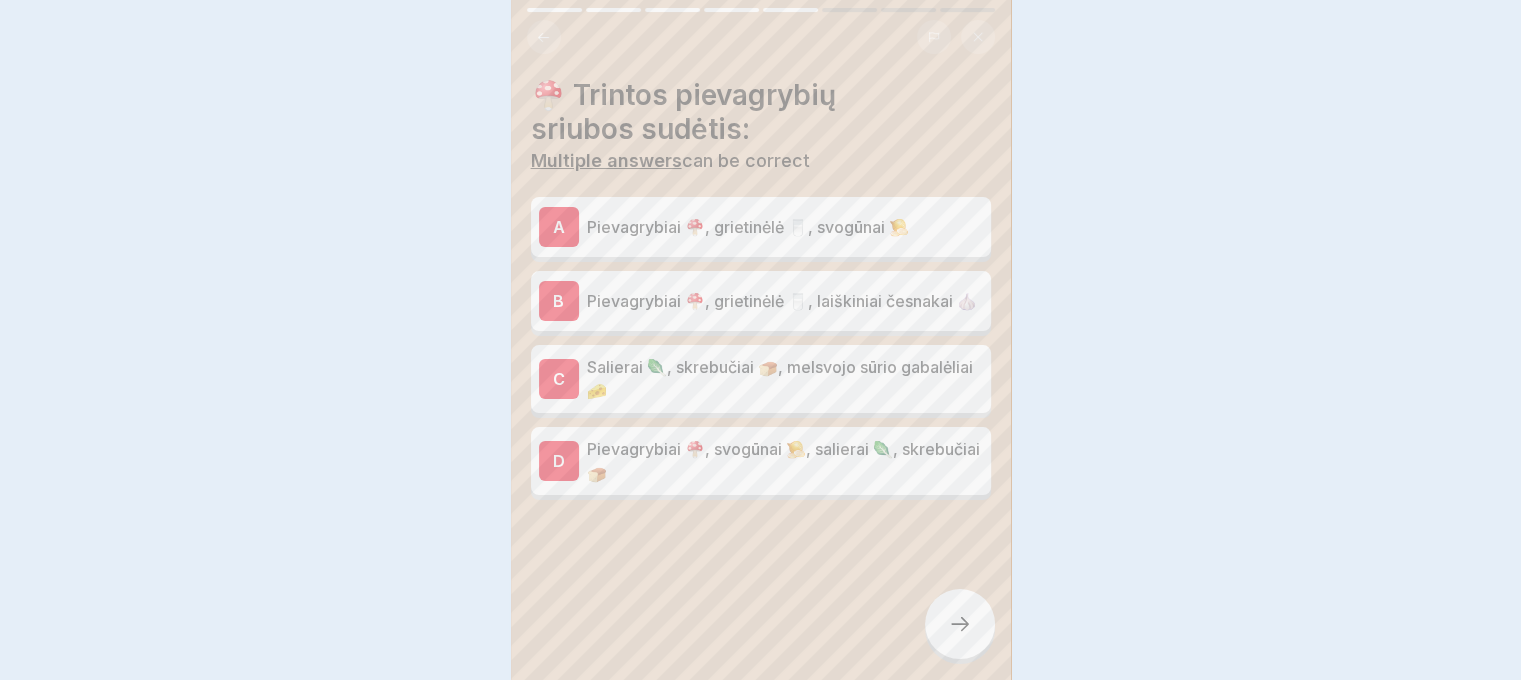 click 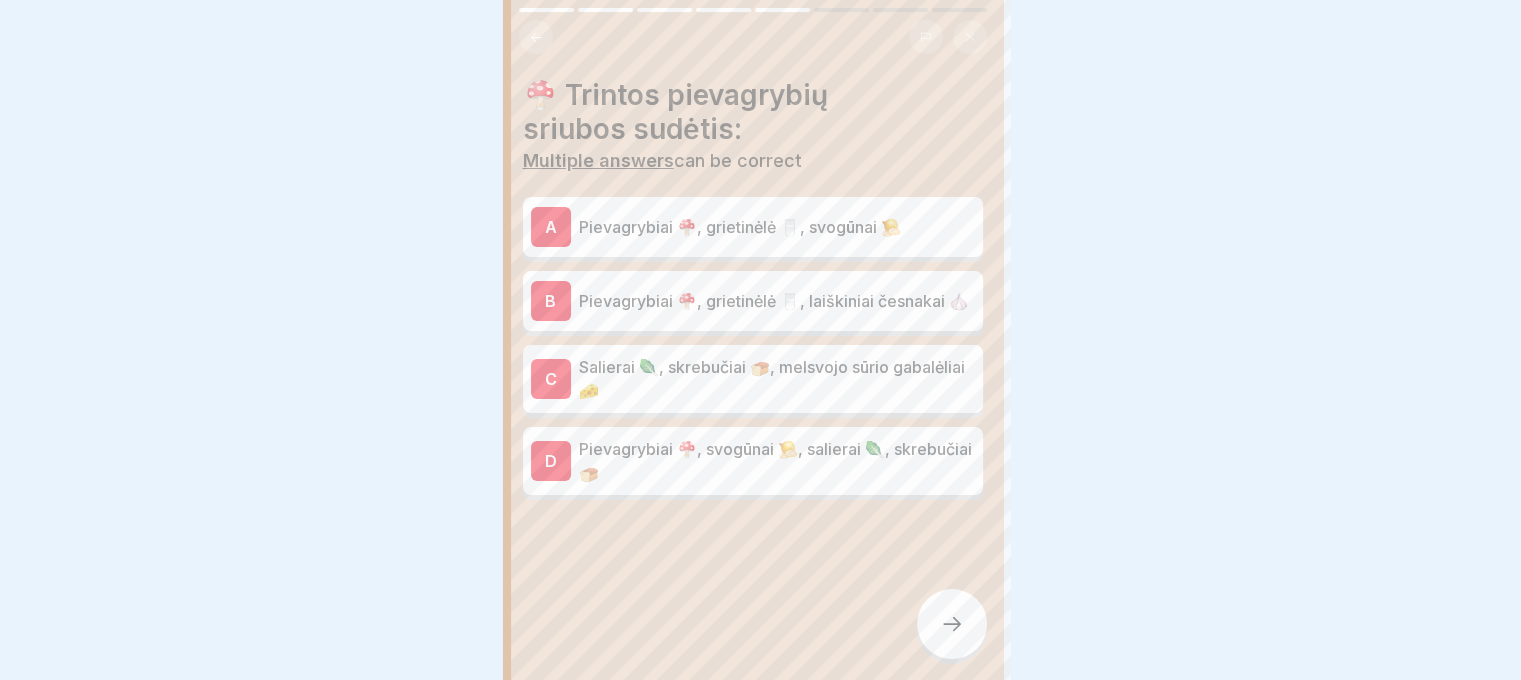 scroll, scrollTop: 0, scrollLeft: 0, axis: both 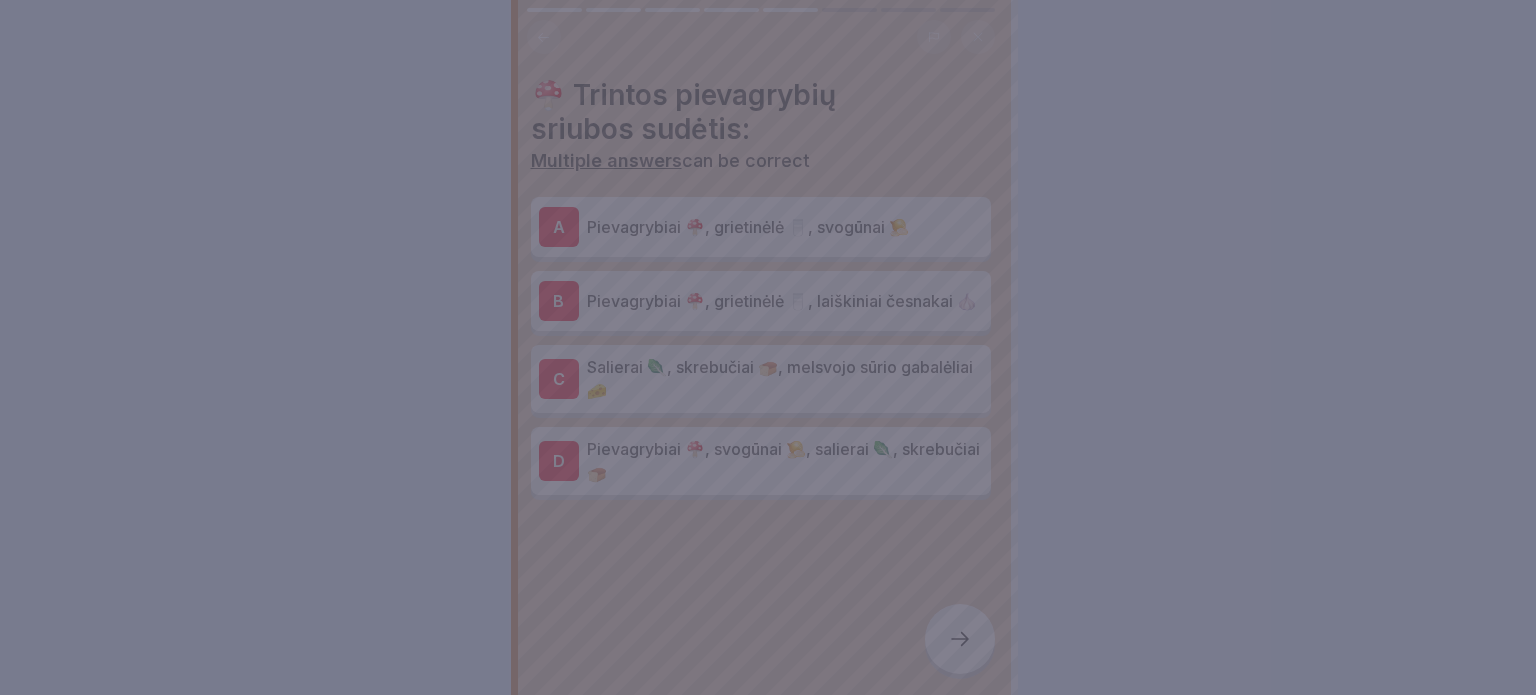 click at bounding box center (768, 347) 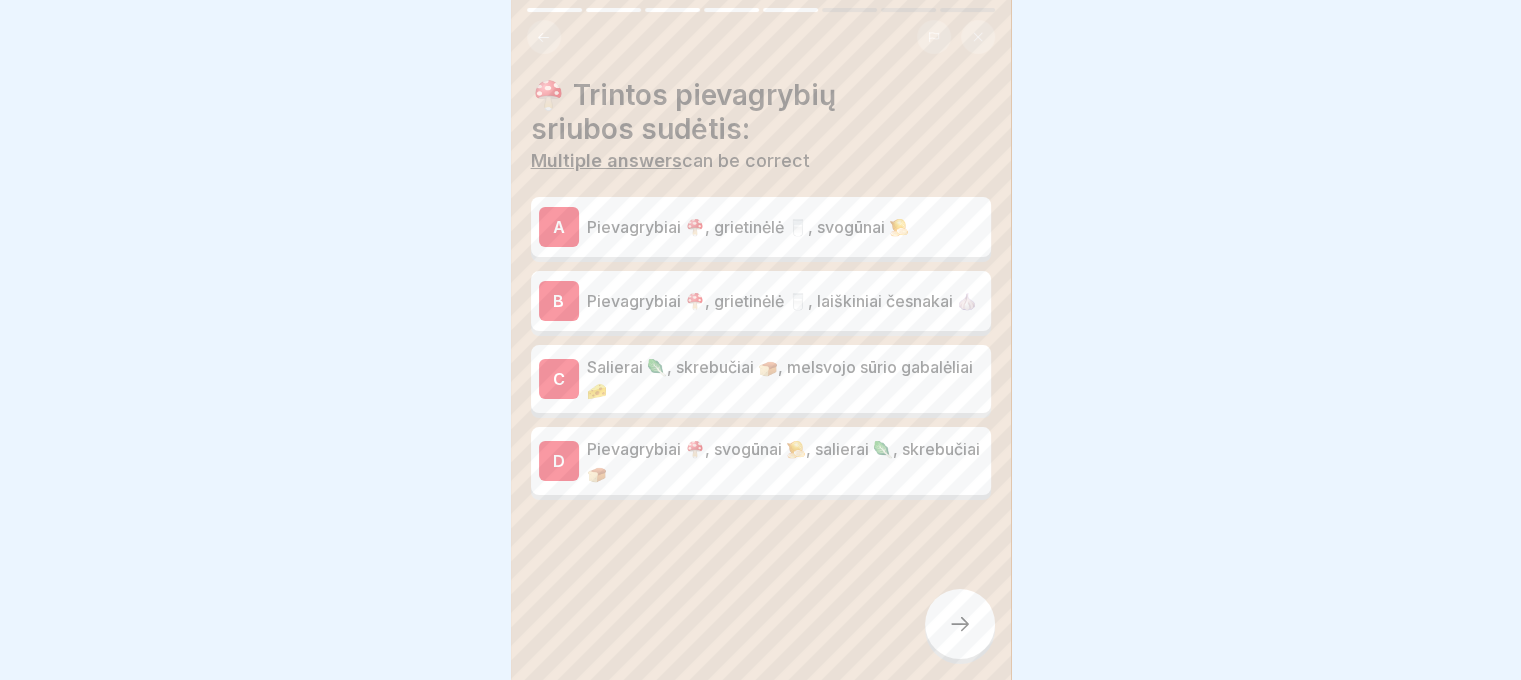 click on "Pievagrybiai 🍄, grietinėlė 🥛, svogūnai 🧅" at bounding box center (785, 227) 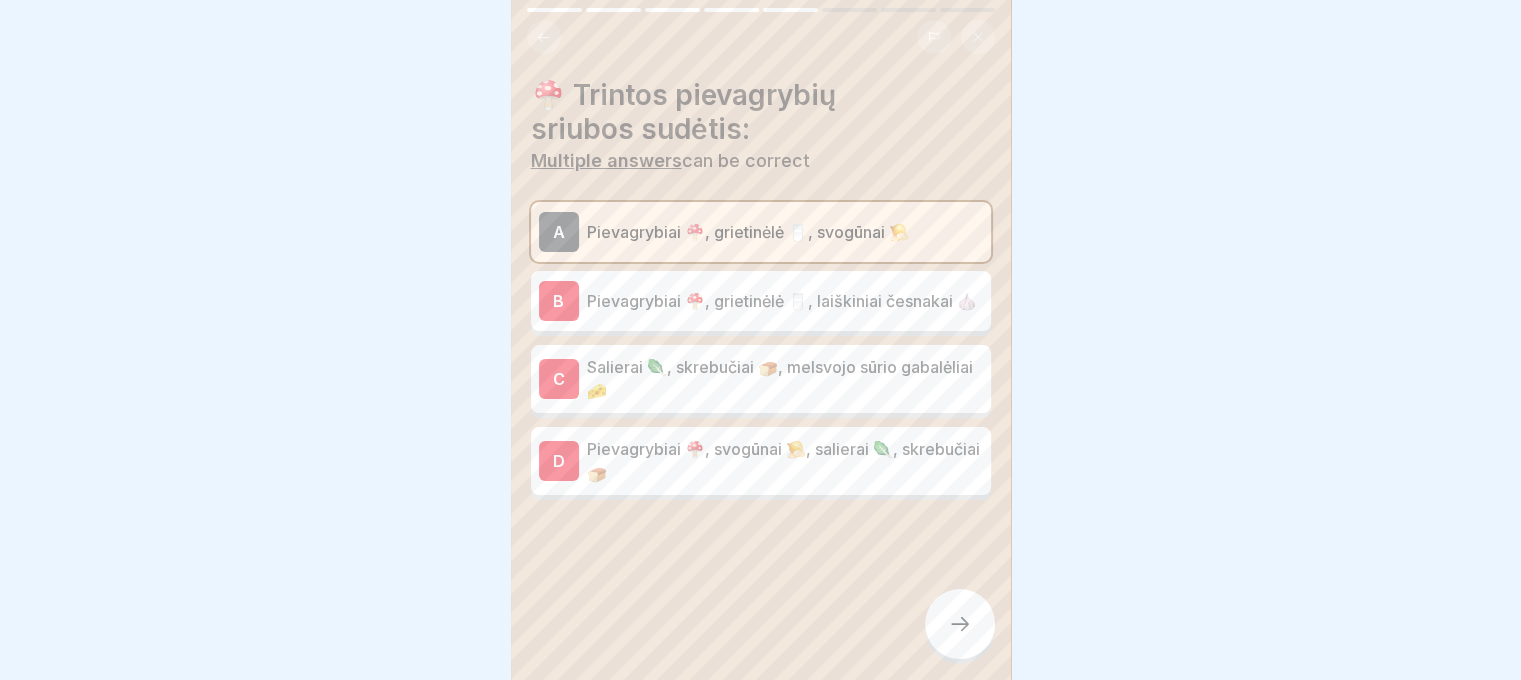 click on "Pievagrybiai 🍄, grietinėlė 🥛, laiškiniai česnakai 🧄" at bounding box center (785, 301) 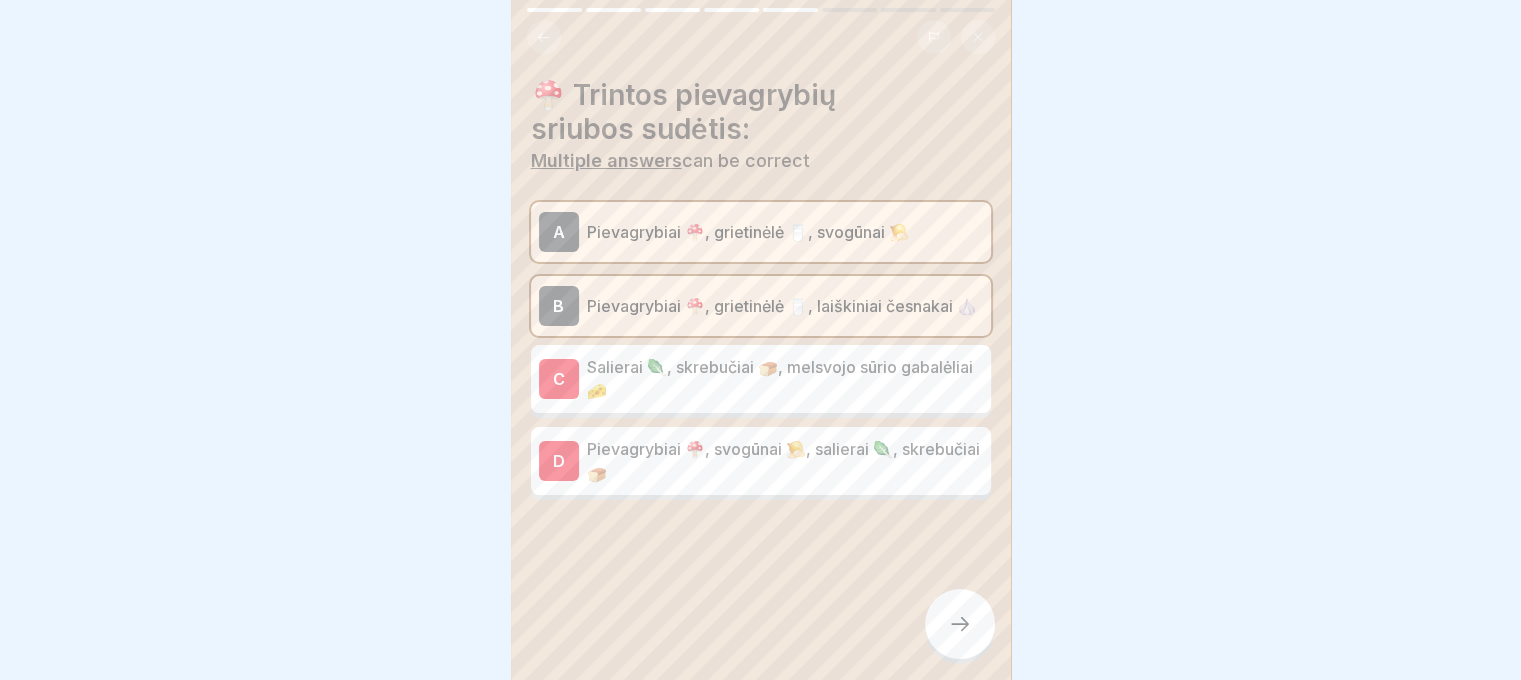 click on "A Pievagrybiai 🍄, grietinėlė 🥛, svogūnai 🧅 B Pievagrybiai 🍄, grietinėlė 🥛, laiškiniai česnakai 🧄 C Salierai 🥬, skrebučiai 🍞, melsvojo sūrio gabalėliai🧀 D Pievagrybiai 🍄, svogūnai 🧅, salierai 🥬, skrebučiai 🍞" at bounding box center (761, 351) 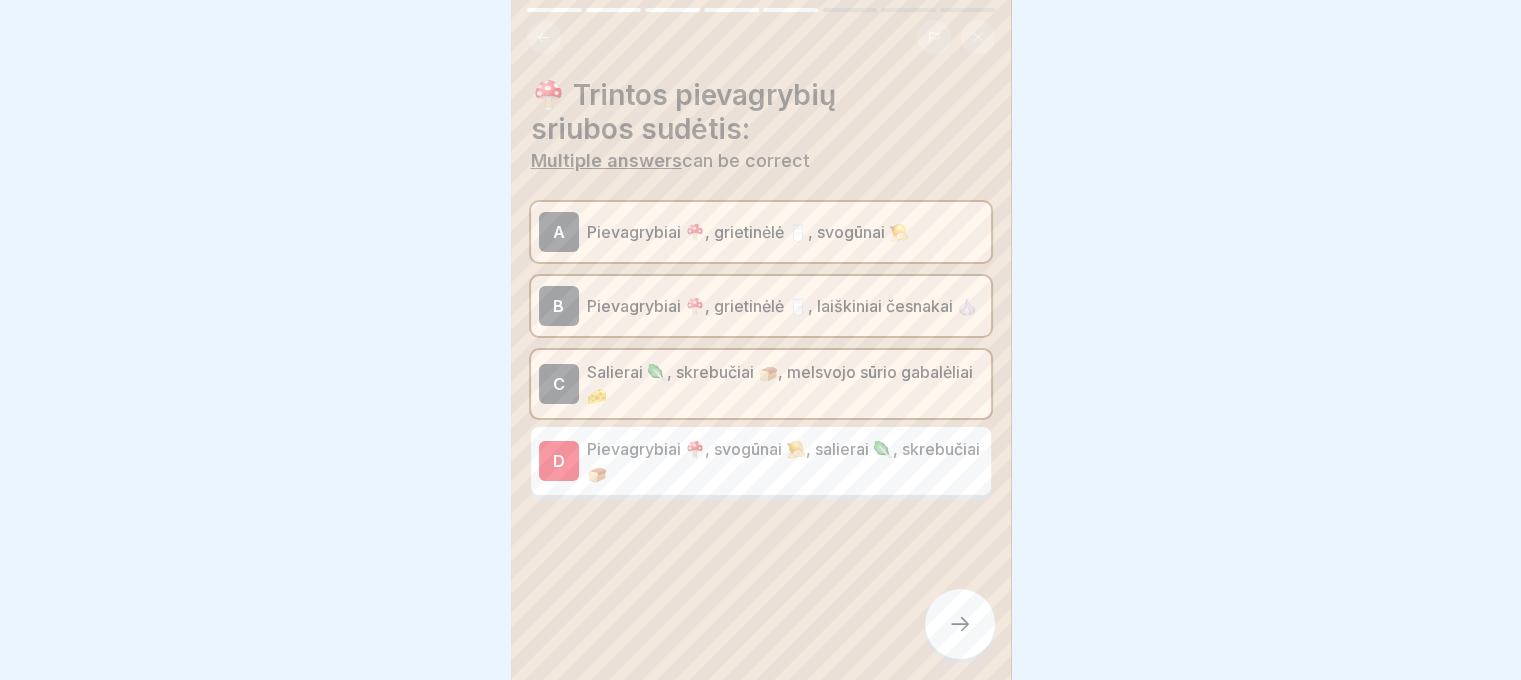 click on "Pievagrybiai 🍄, svogūnai 🧅, salierai 🥬, skrebučiai 🍞" at bounding box center [785, 461] 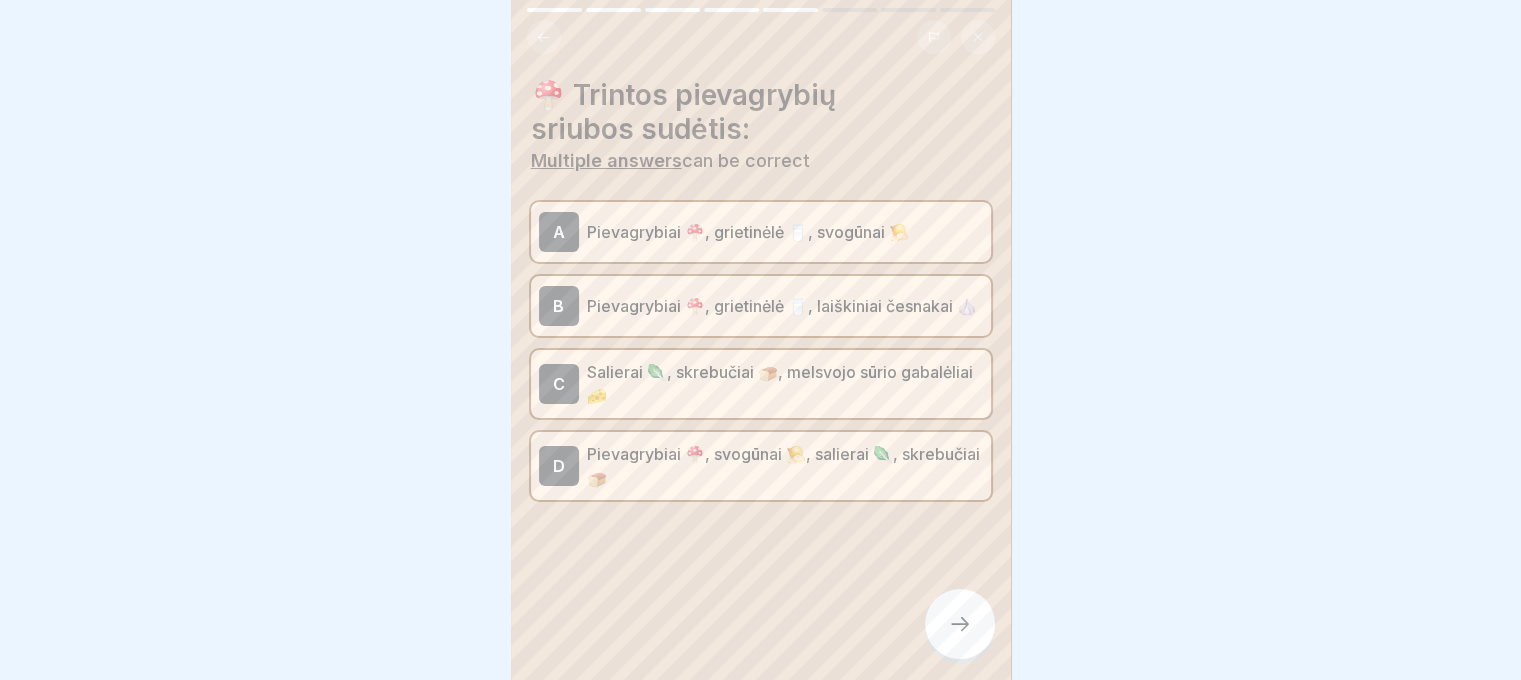 click 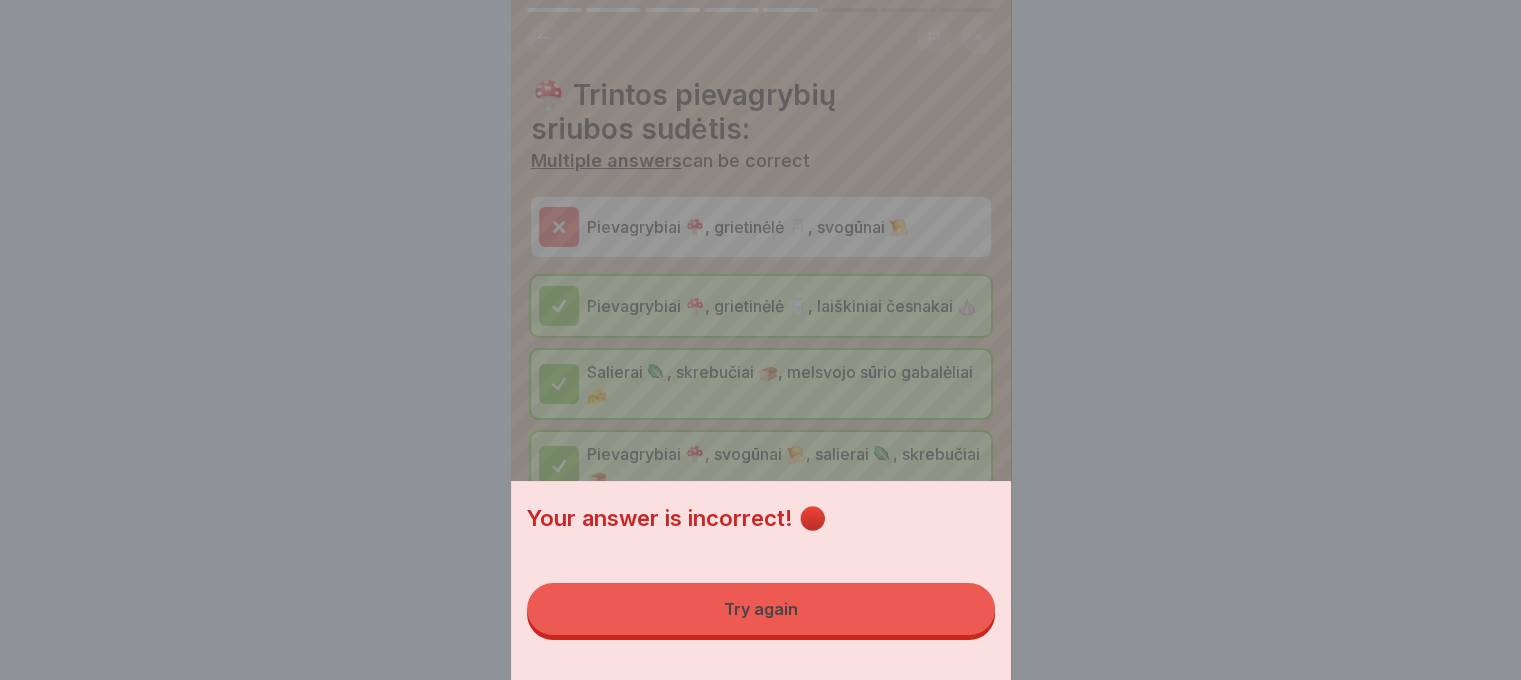 click on "Try again" at bounding box center [761, 609] 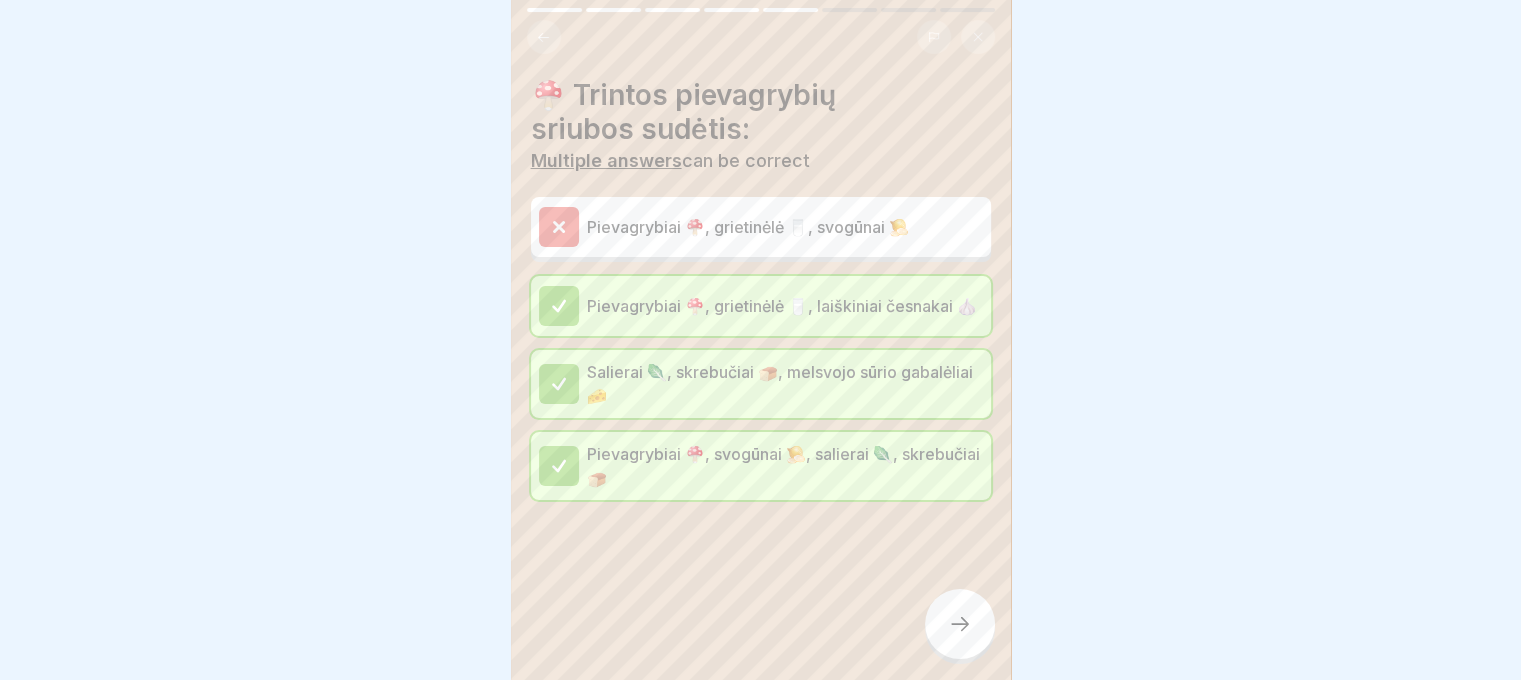 click at bounding box center [960, 624] 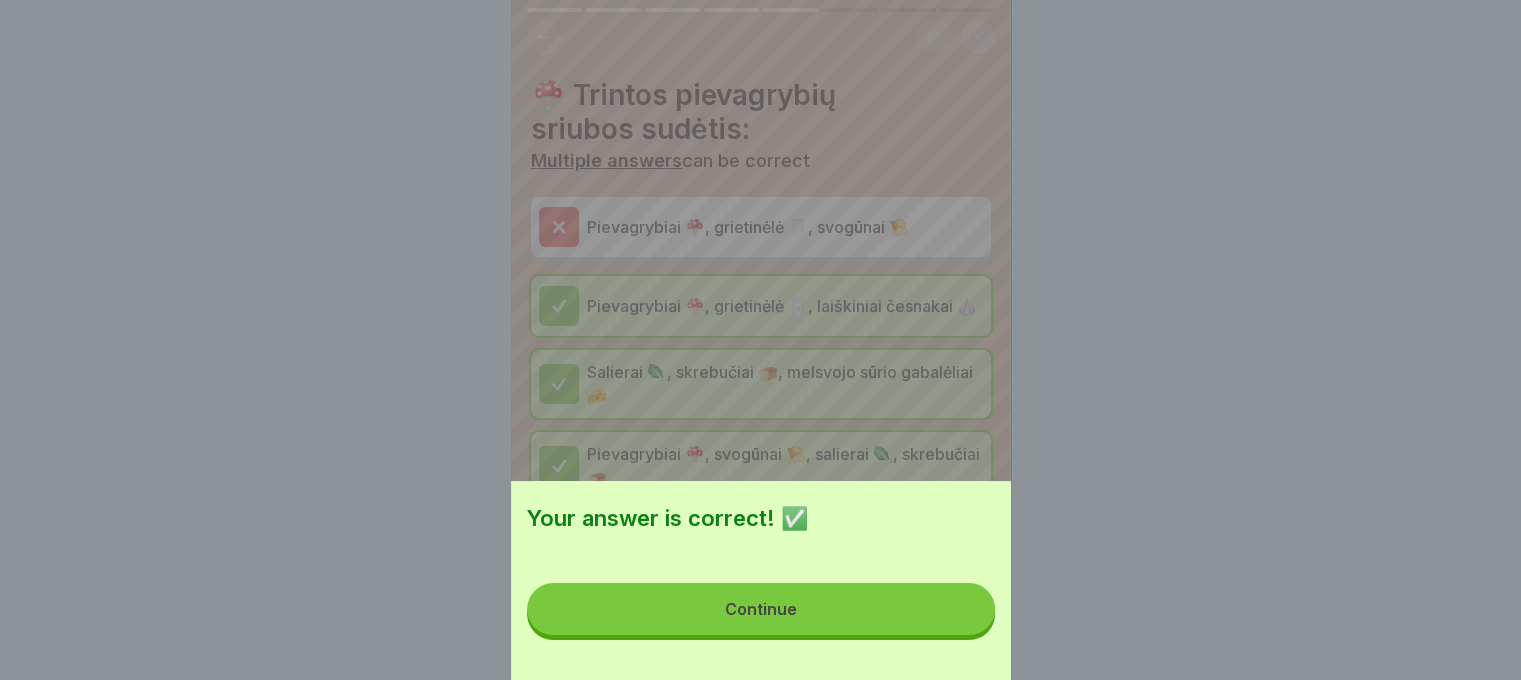 click on "Your answer is correct! ✅   Continue" at bounding box center [761, 580] 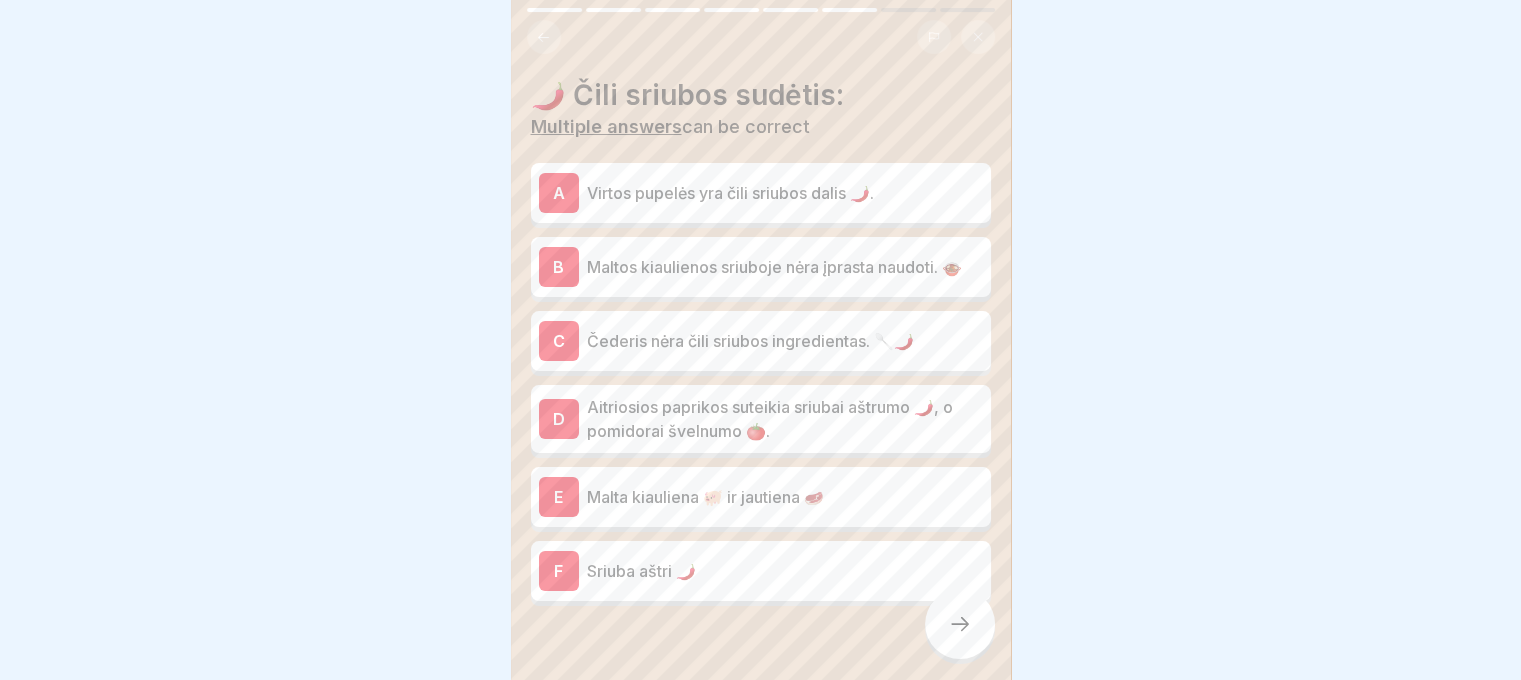 click on "A Virtos pupelės yra čili sriubos dalis 🌶️." at bounding box center [761, 193] 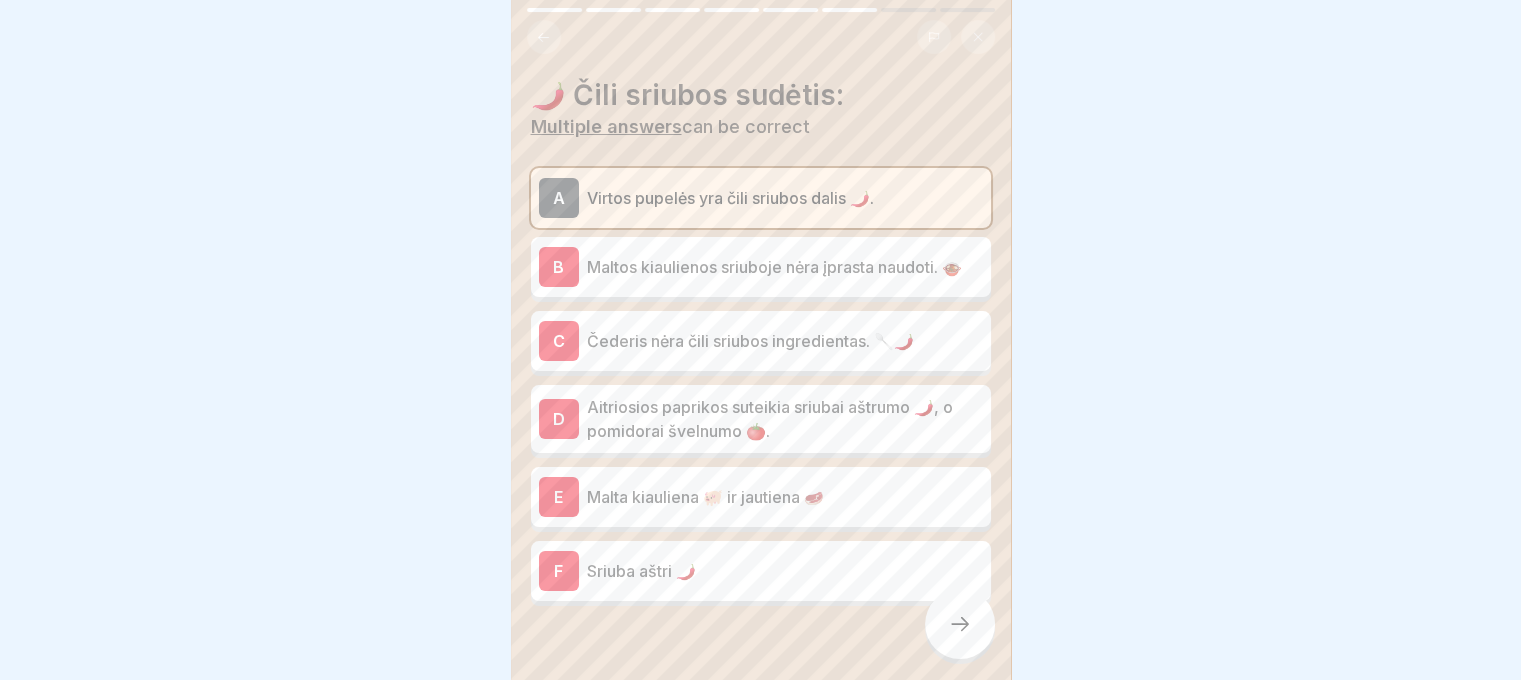 click on "Maltos kiaulienos sriuboje nėra įprasta naudoti. 🍲" at bounding box center (785, 267) 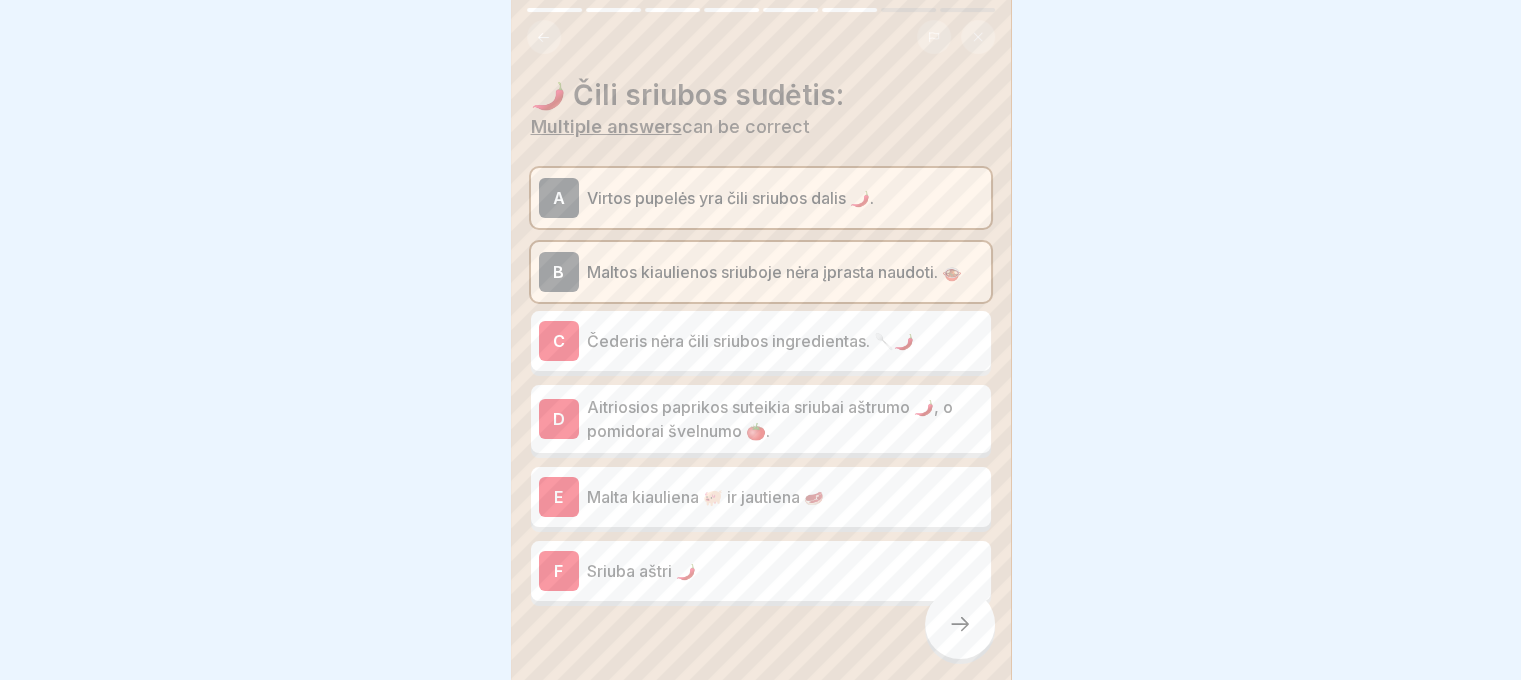 click on "Čederis nėra čili sriubos ingredientas. 🥄🌶️" at bounding box center [785, 341] 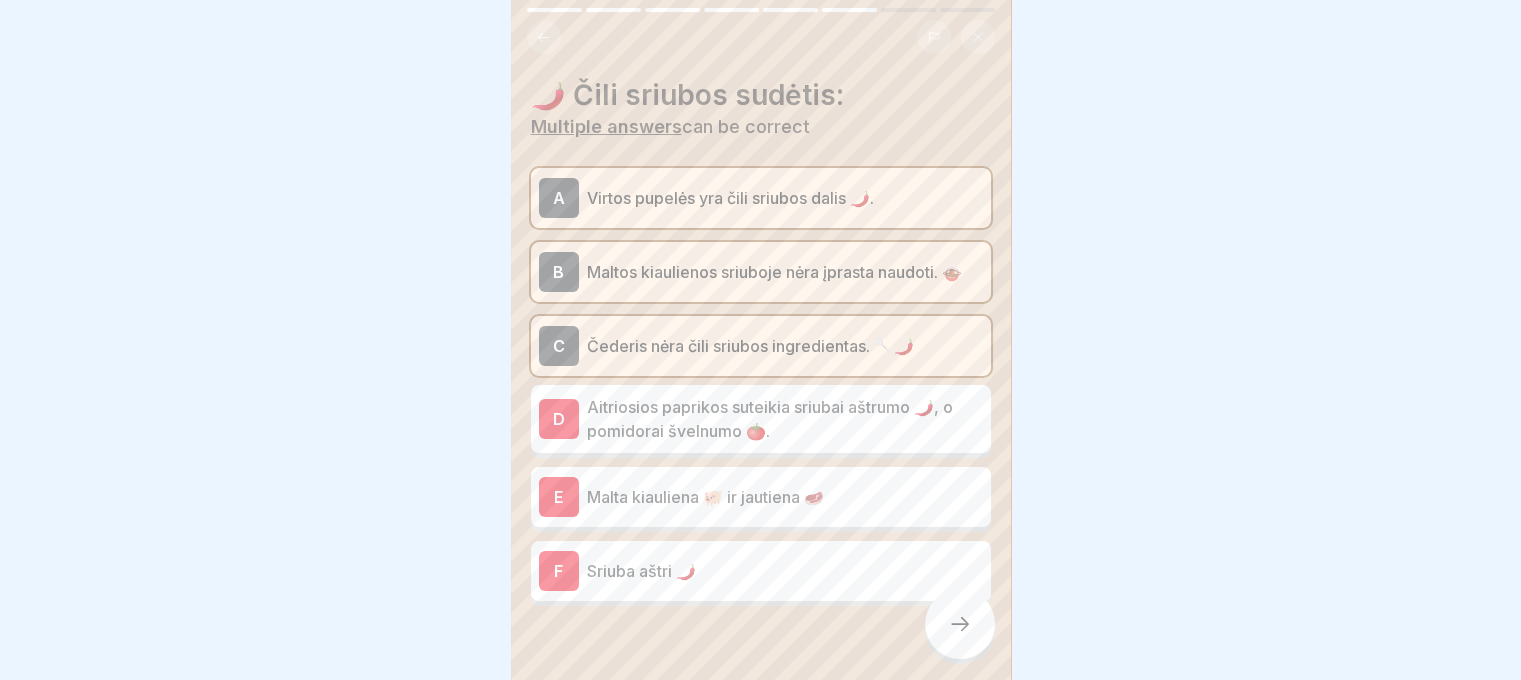 click on "Aitriosios paprikos suteikia sriubai aštrumo 🌶️, o pomidorai švelnumo 🍅." at bounding box center [785, 419] 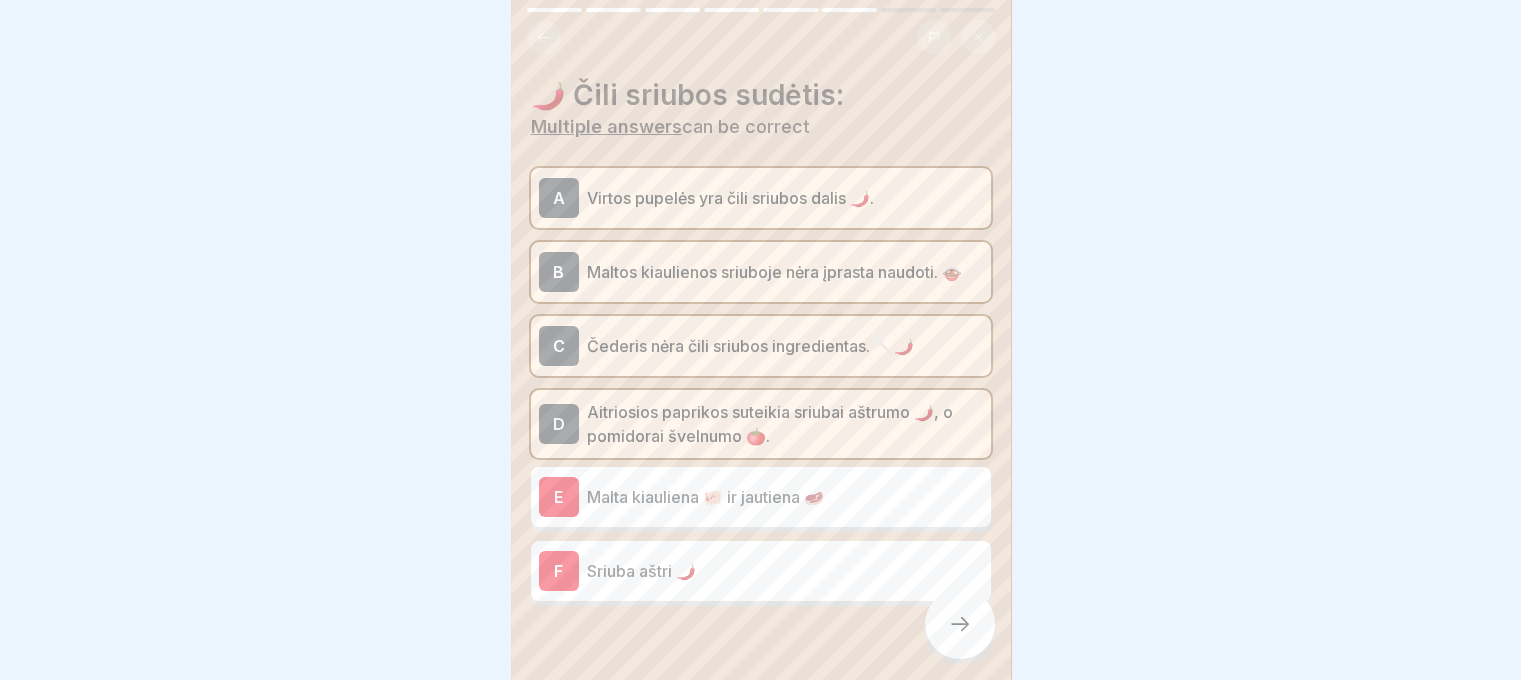 click on "Malta kiauliena 🐖 ir jautiena 🥩" at bounding box center [785, 497] 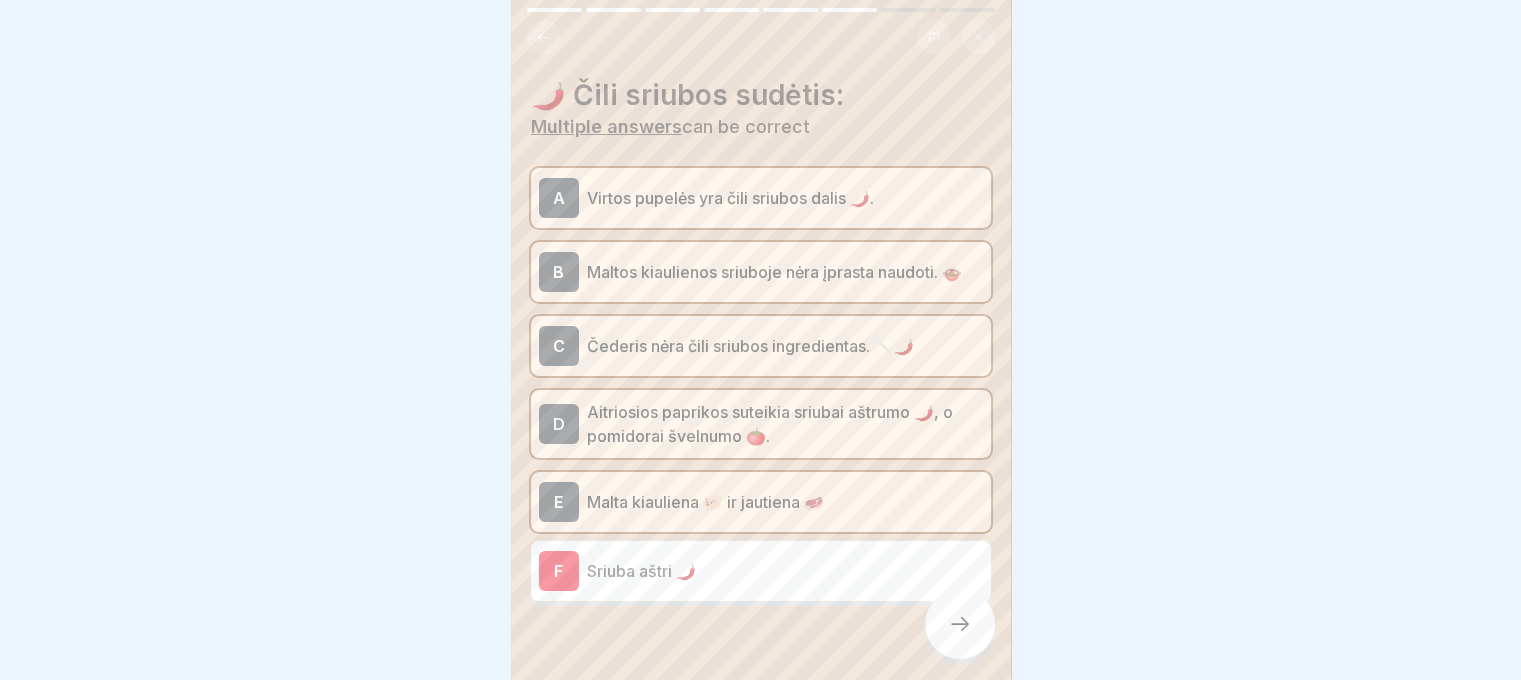 click on "F Sriuba aštri 🌶️" at bounding box center [761, 571] 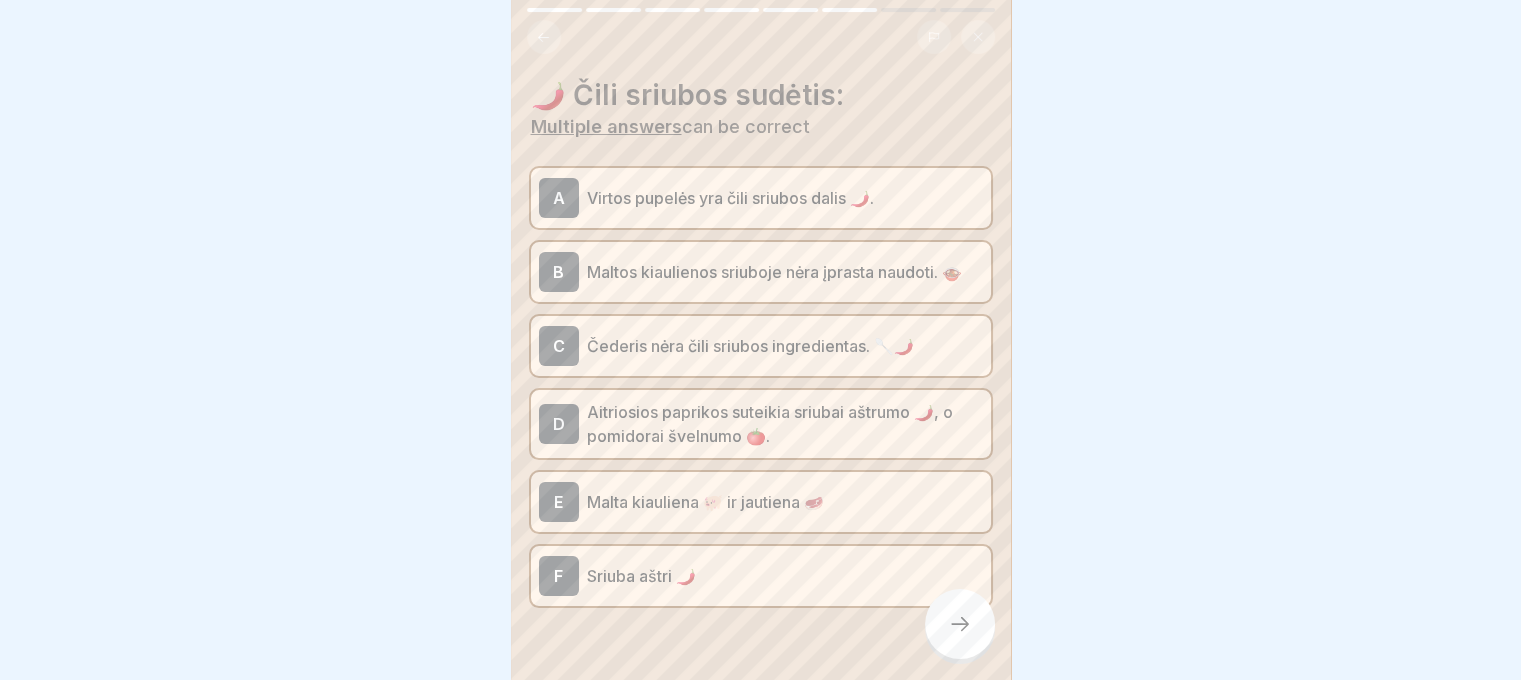 click at bounding box center (960, 624) 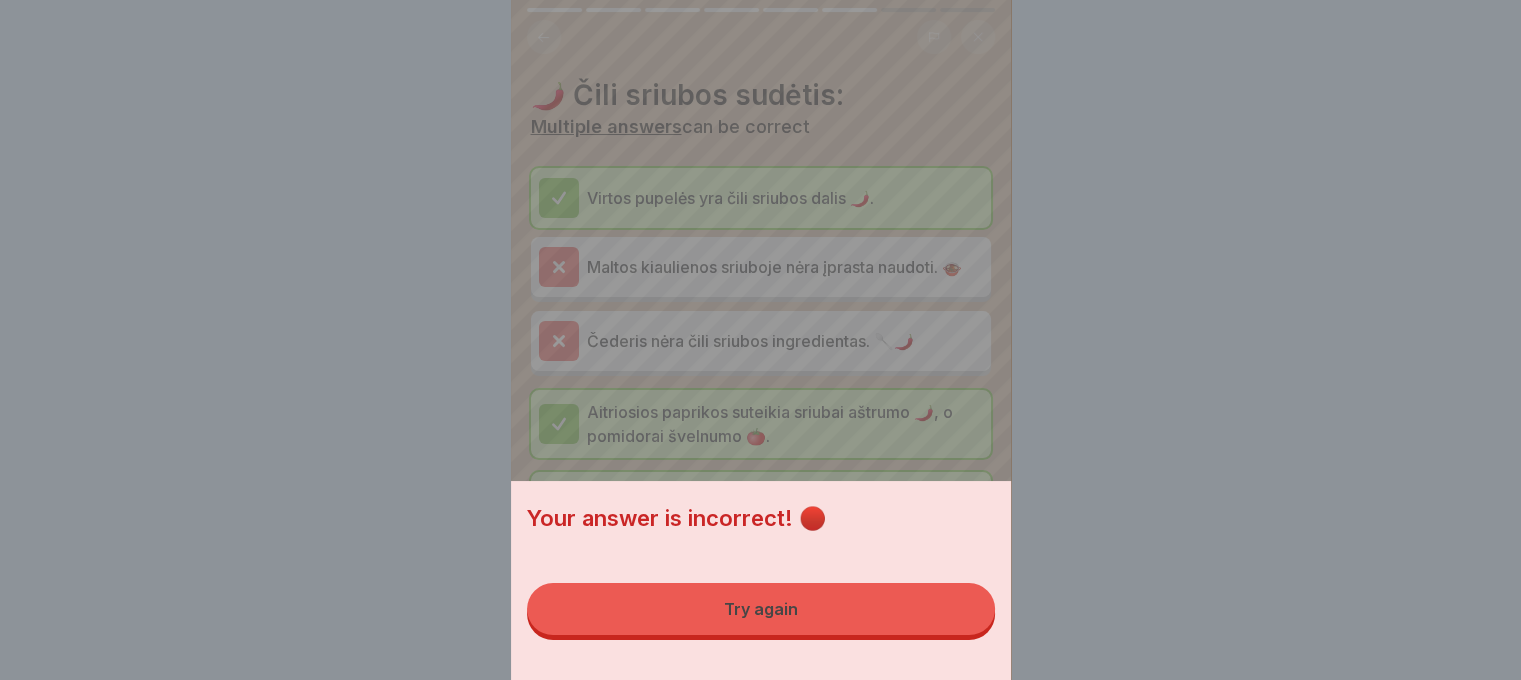 click on "Try again" at bounding box center (761, 609) 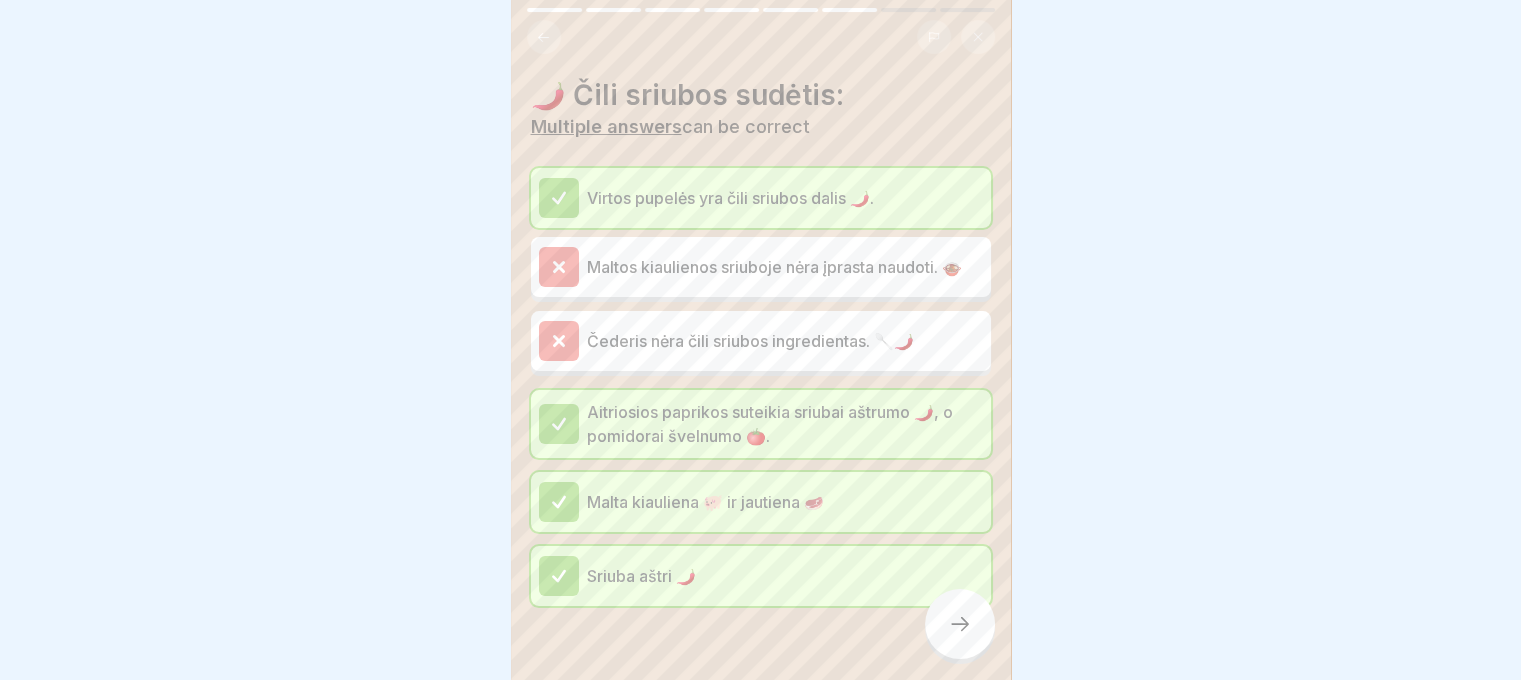 click at bounding box center (960, 624) 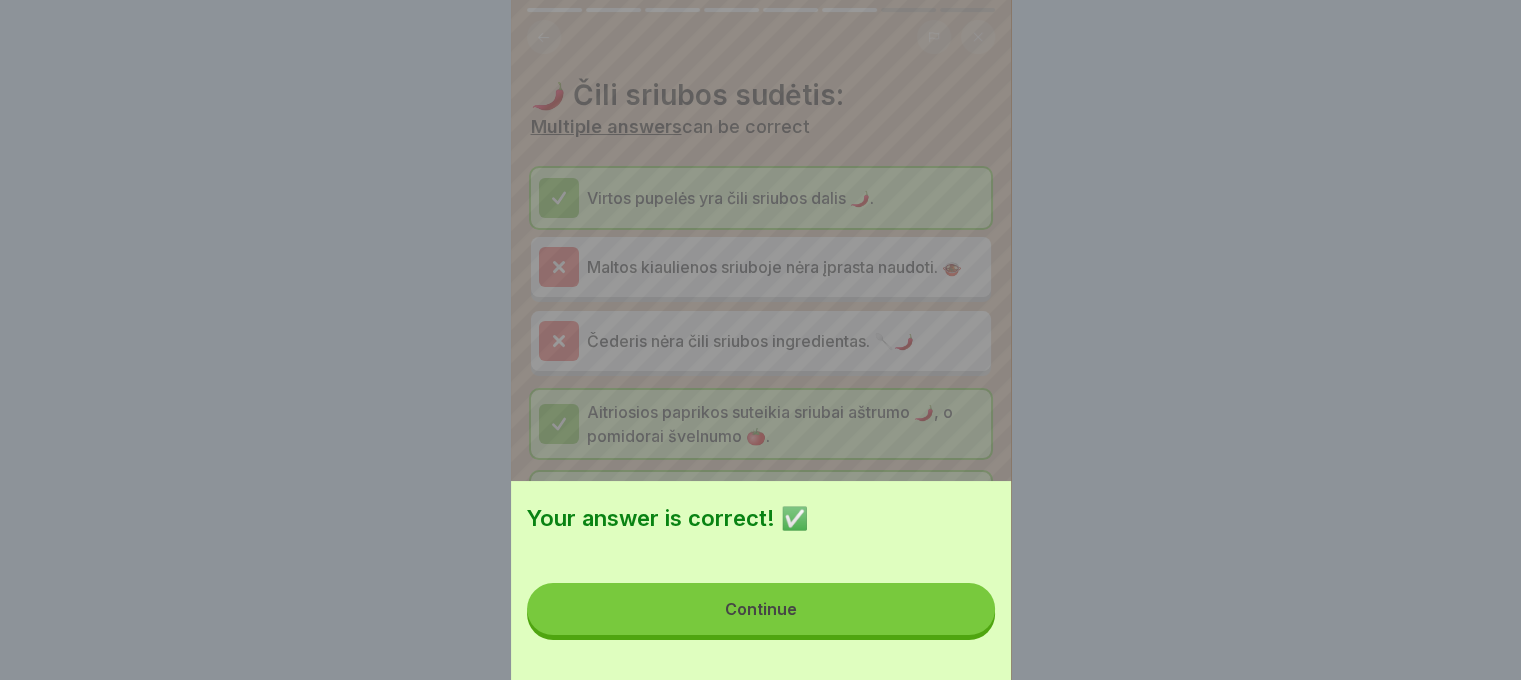 click on "Continue" at bounding box center (761, 609) 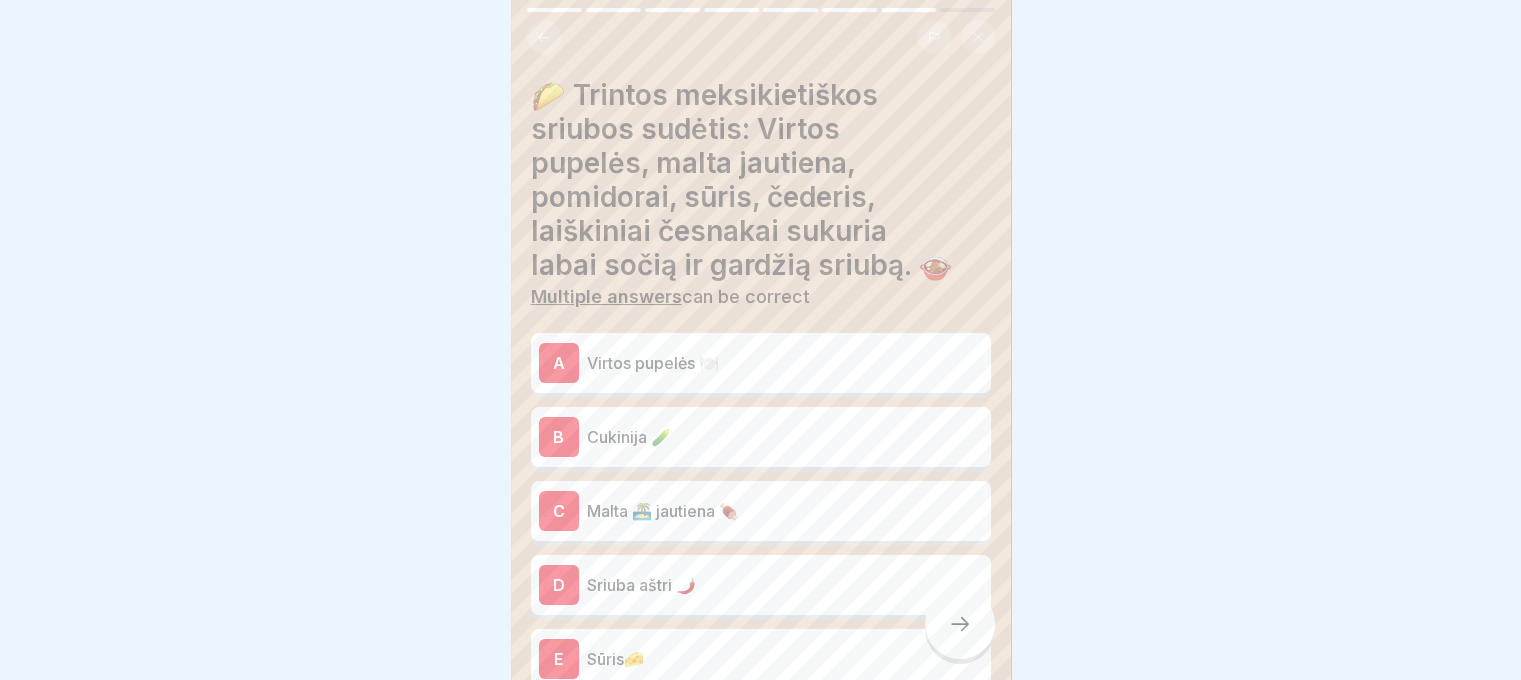click on "Virtos pupelės 🍽️" at bounding box center [785, 363] 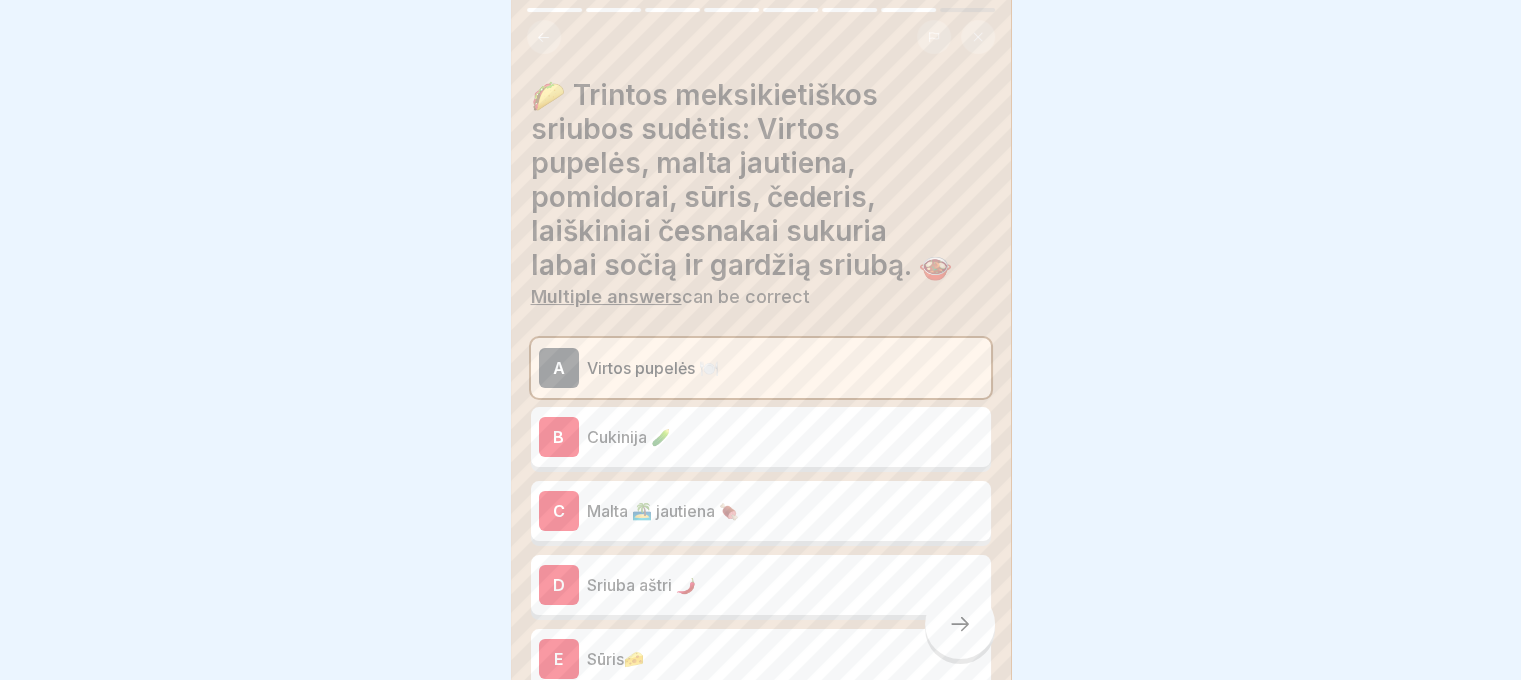 click on "Cukinija 🥒" at bounding box center [785, 437] 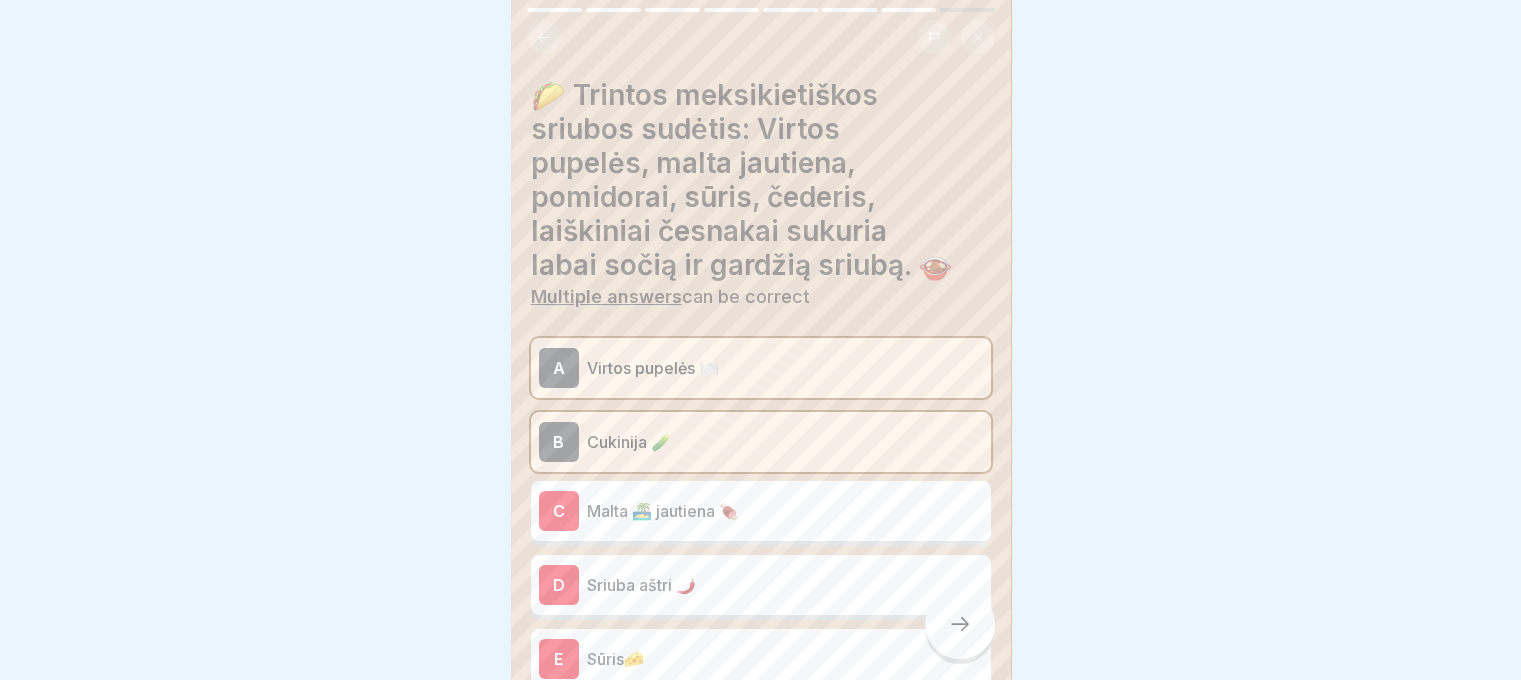 click on "C Malta 🏝️ jautiena 🍖" at bounding box center (761, 511) 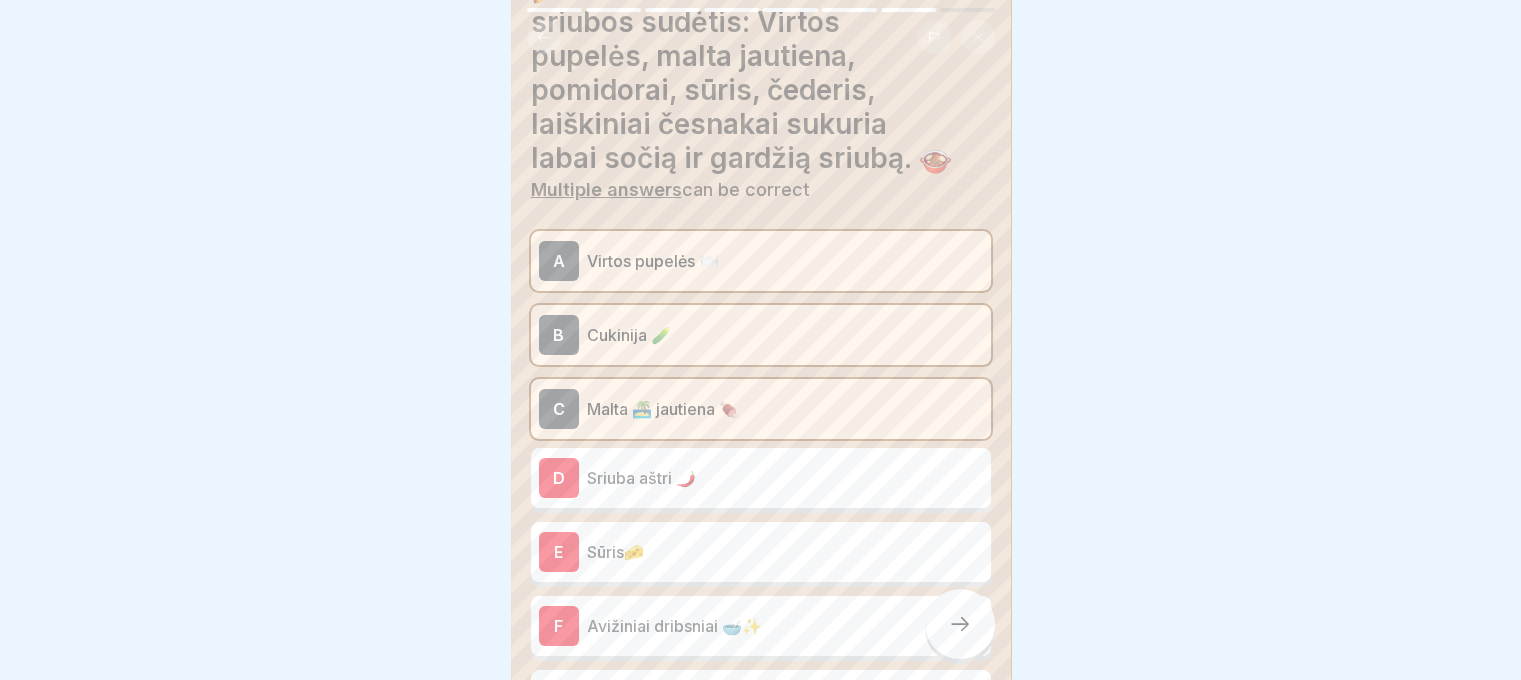 scroll, scrollTop: 300, scrollLeft: 0, axis: vertical 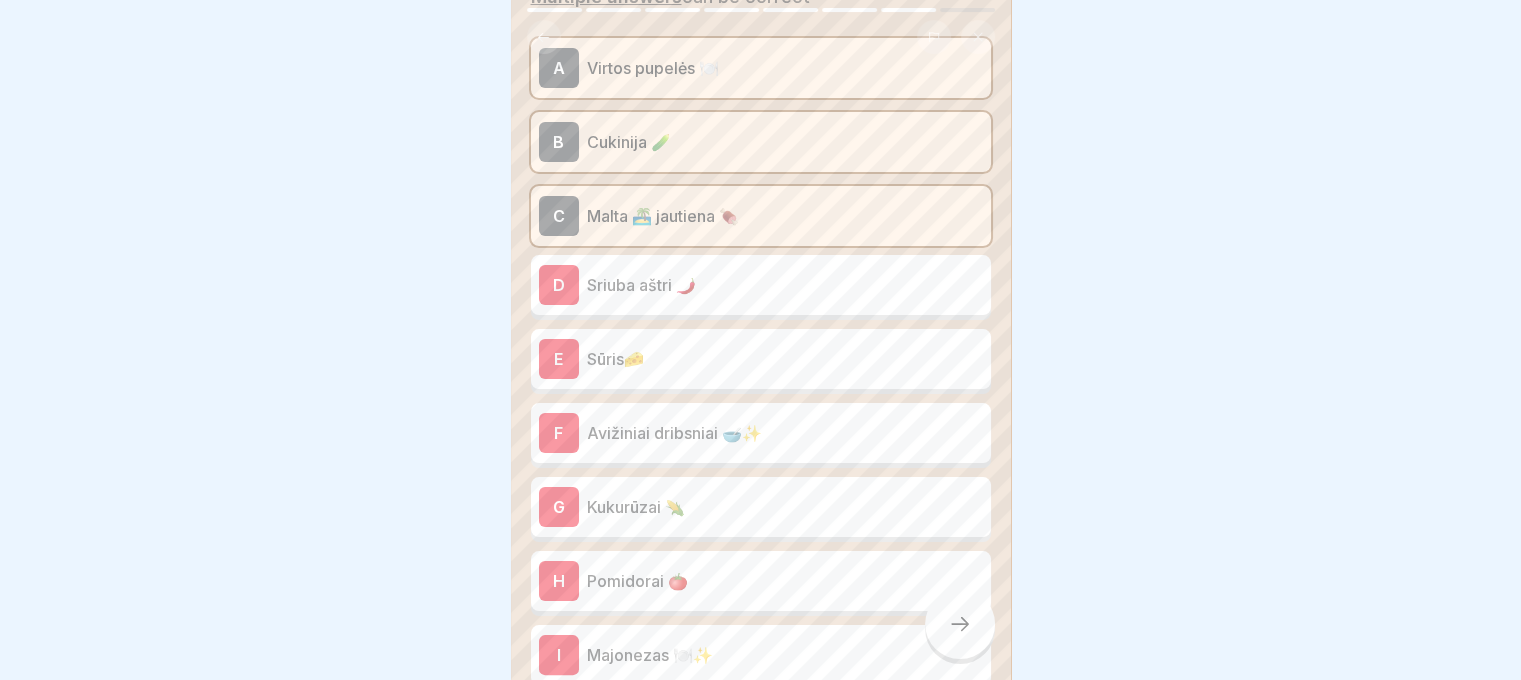 click on "D Sriuba aštri 🌶️" at bounding box center (761, 285) 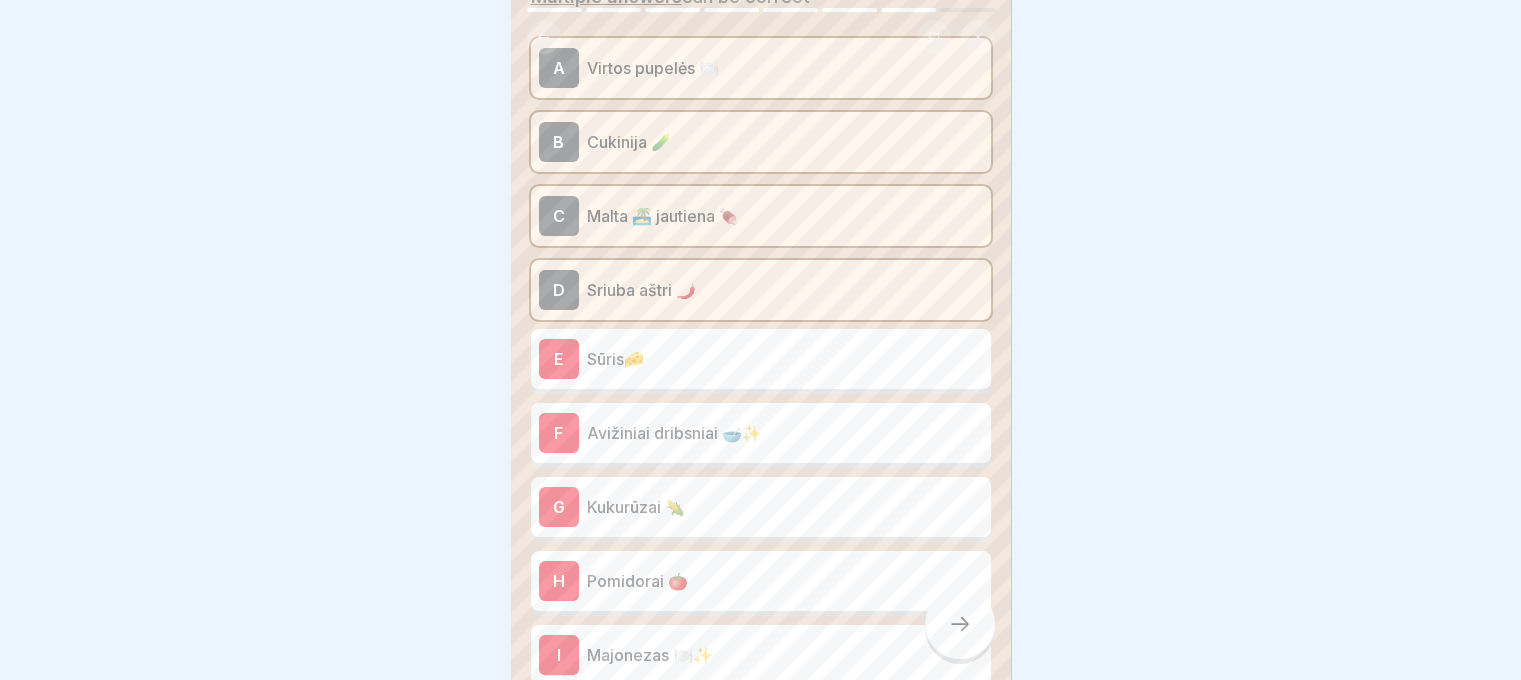 click on "E Sūris🧀" at bounding box center (761, 359) 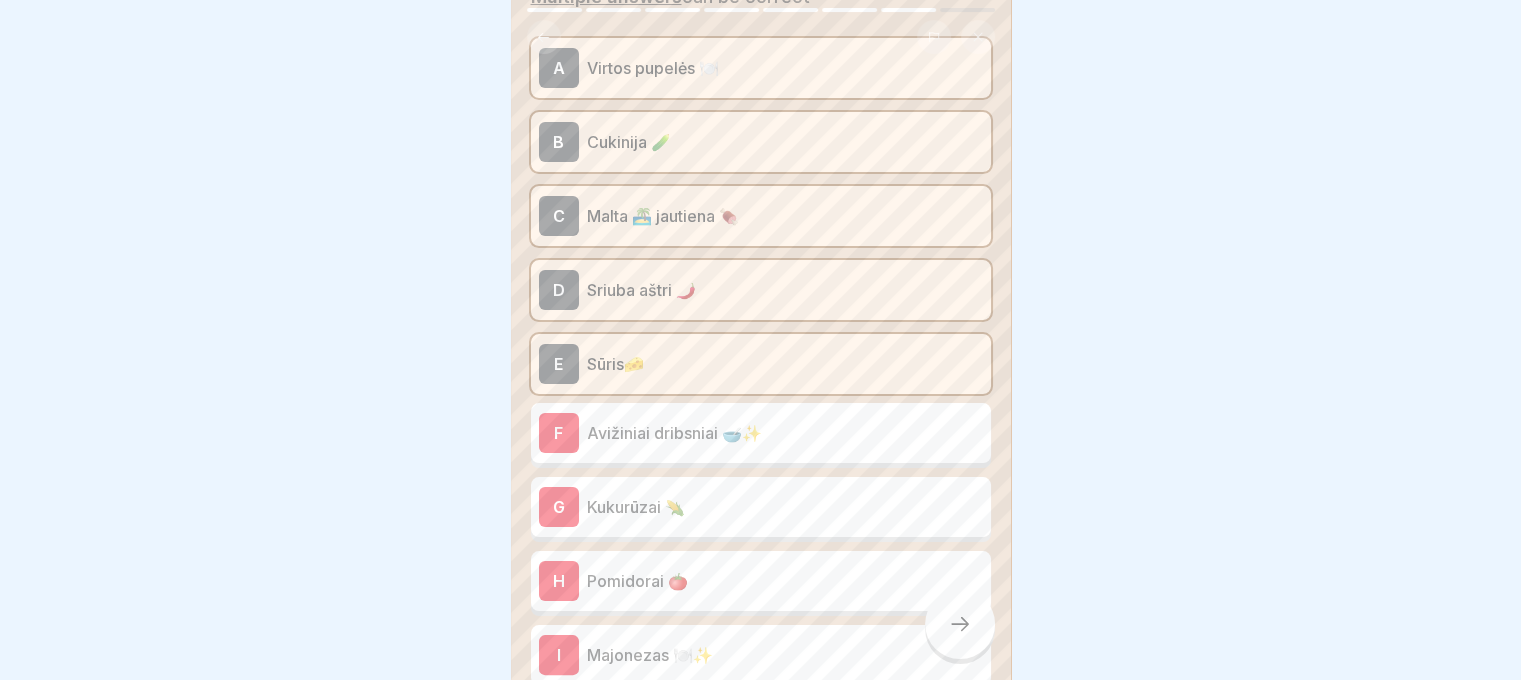 click on "Avižiniai dribsniai 🥣✨" at bounding box center (785, 433) 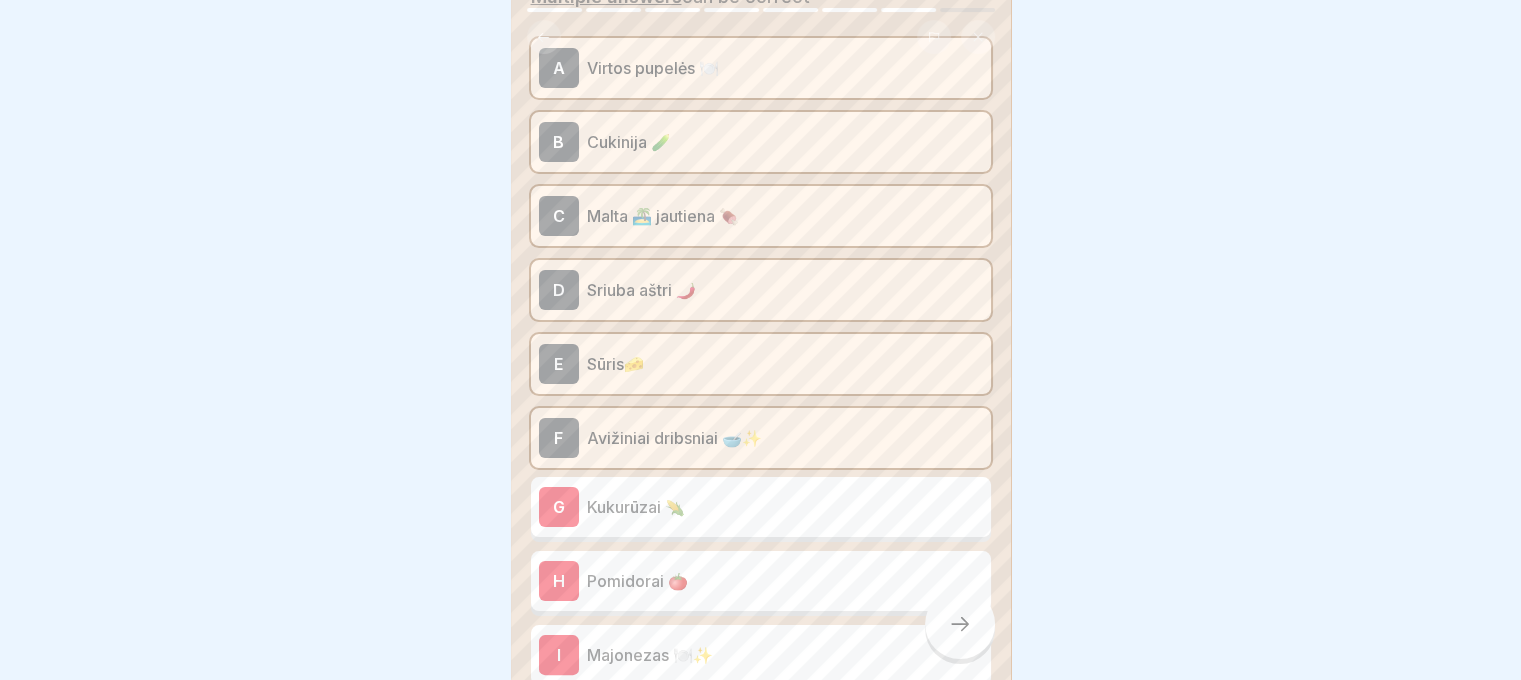 click on "Kukurūzai 🌽" at bounding box center (785, 507) 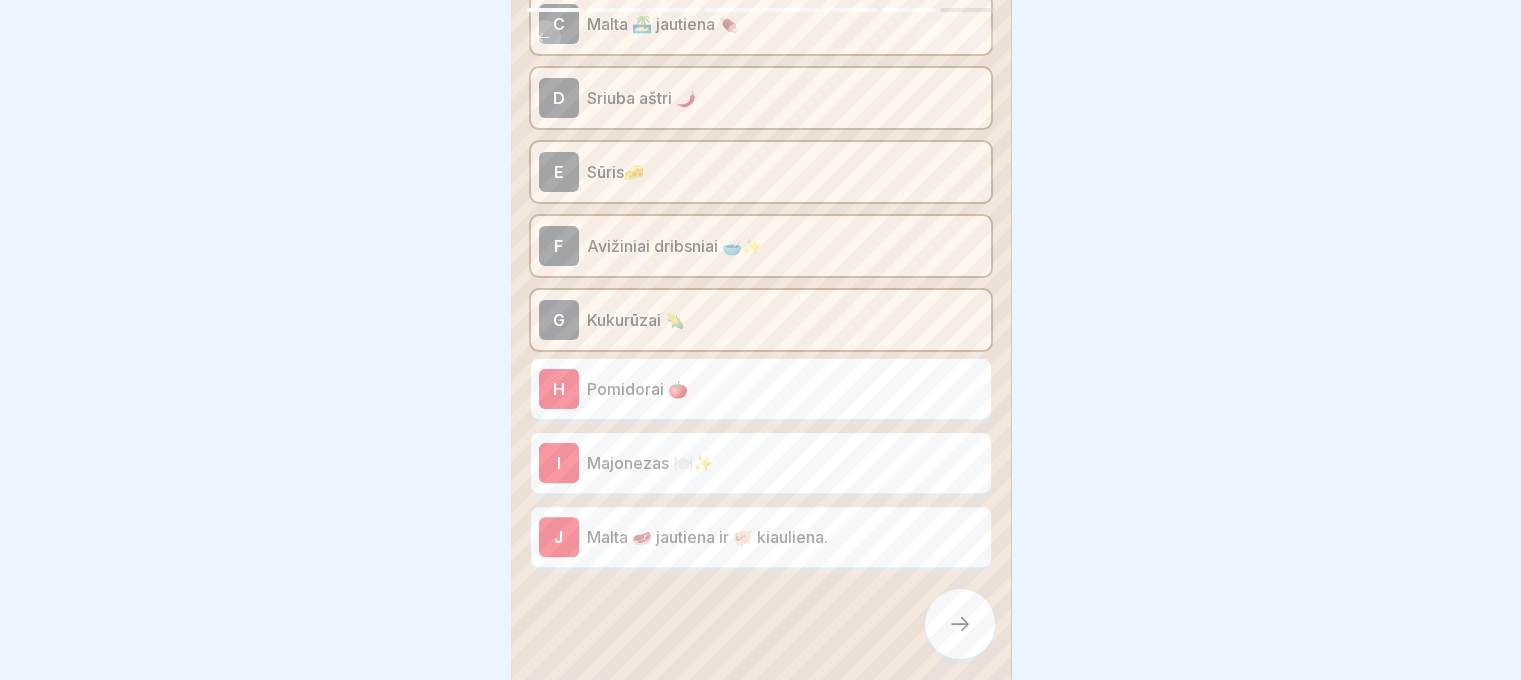 scroll, scrollTop: 500, scrollLeft: 0, axis: vertical 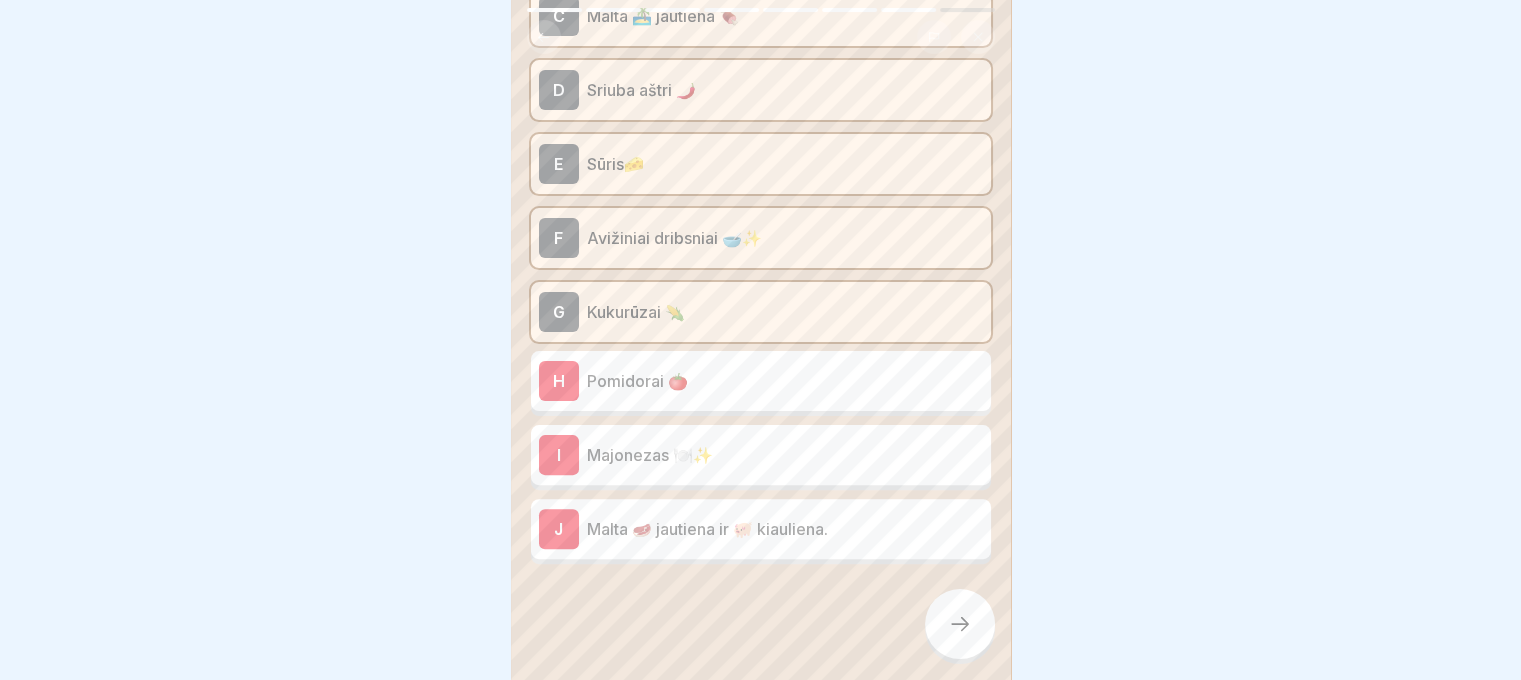 click on "Pomidorai 🍅" at bounding box center (785, 381) 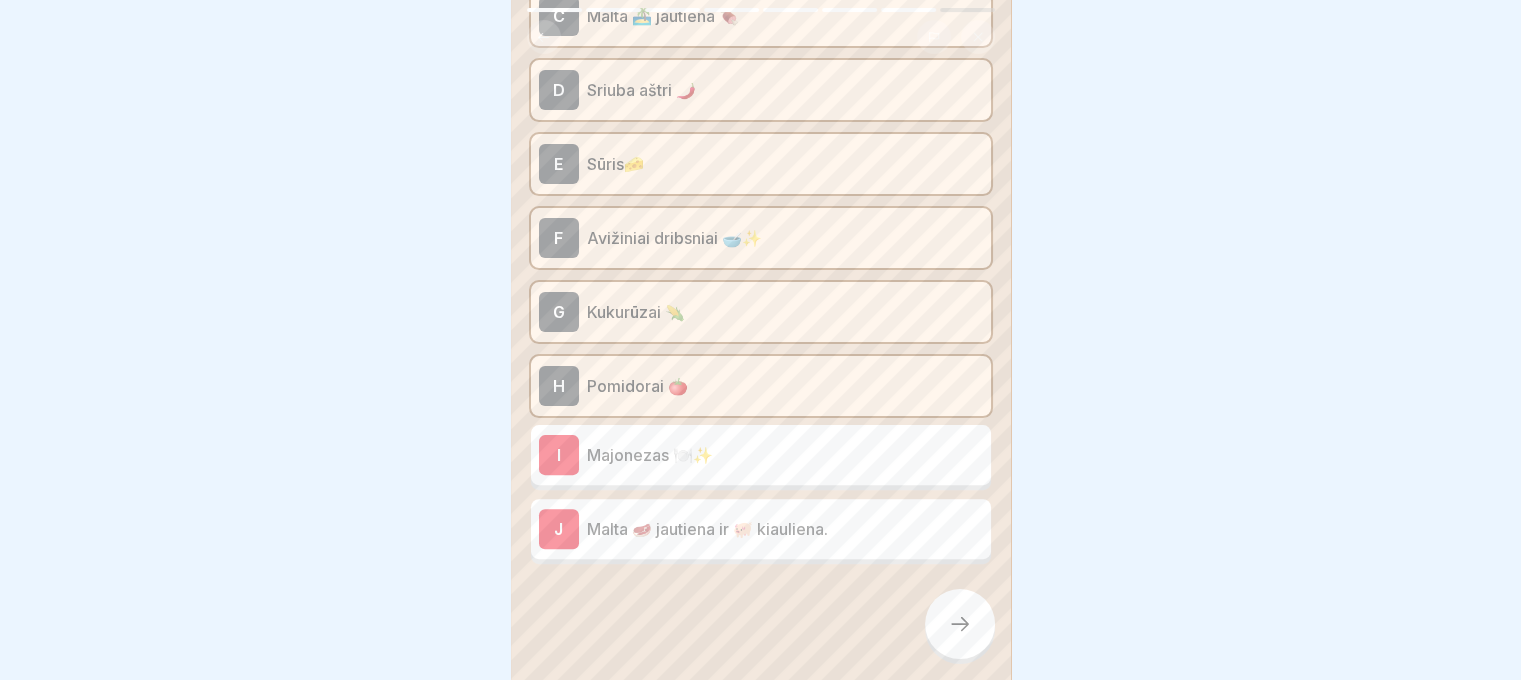 click on "Majonezas 🍽️✨" at bounding box center (785, 455) 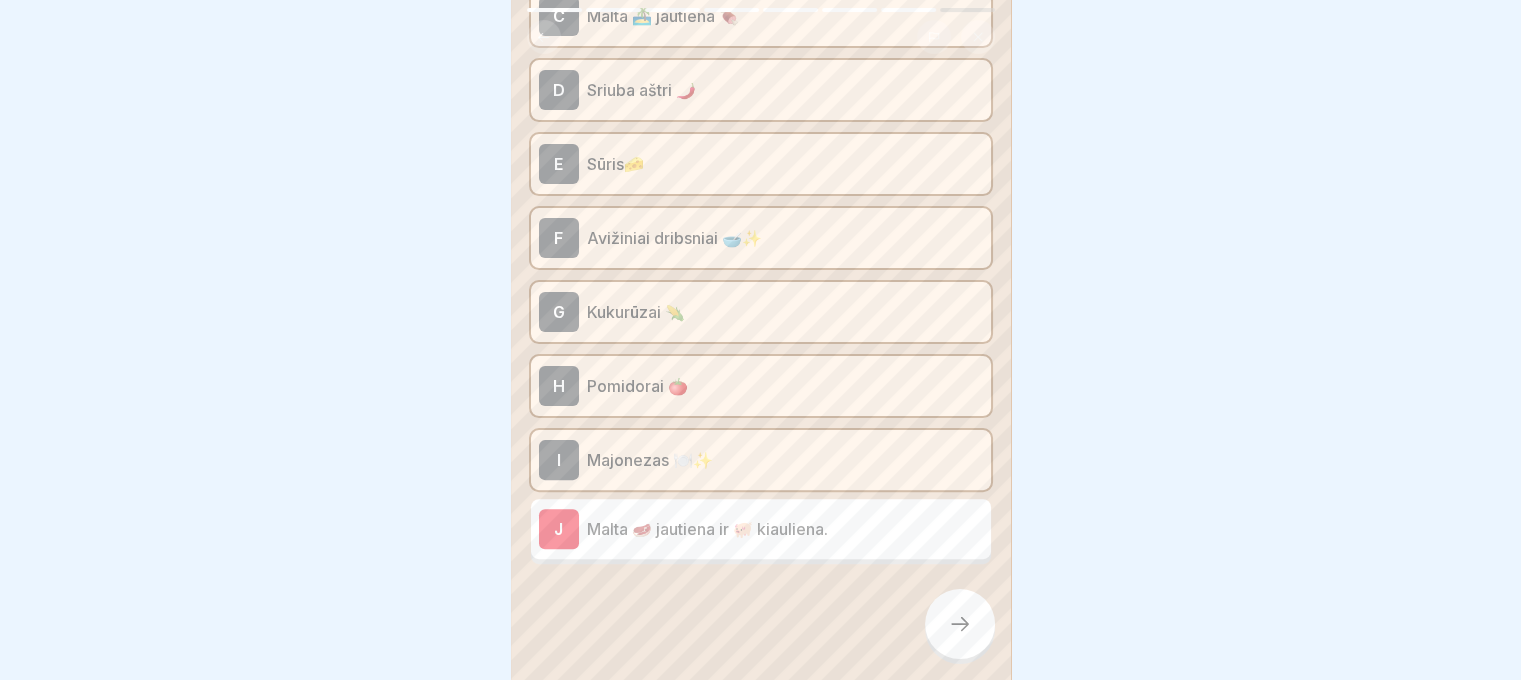 click on "Malta 🥩 jautiena ir 🐖 kiauliena." at bounding box center [761, 529] 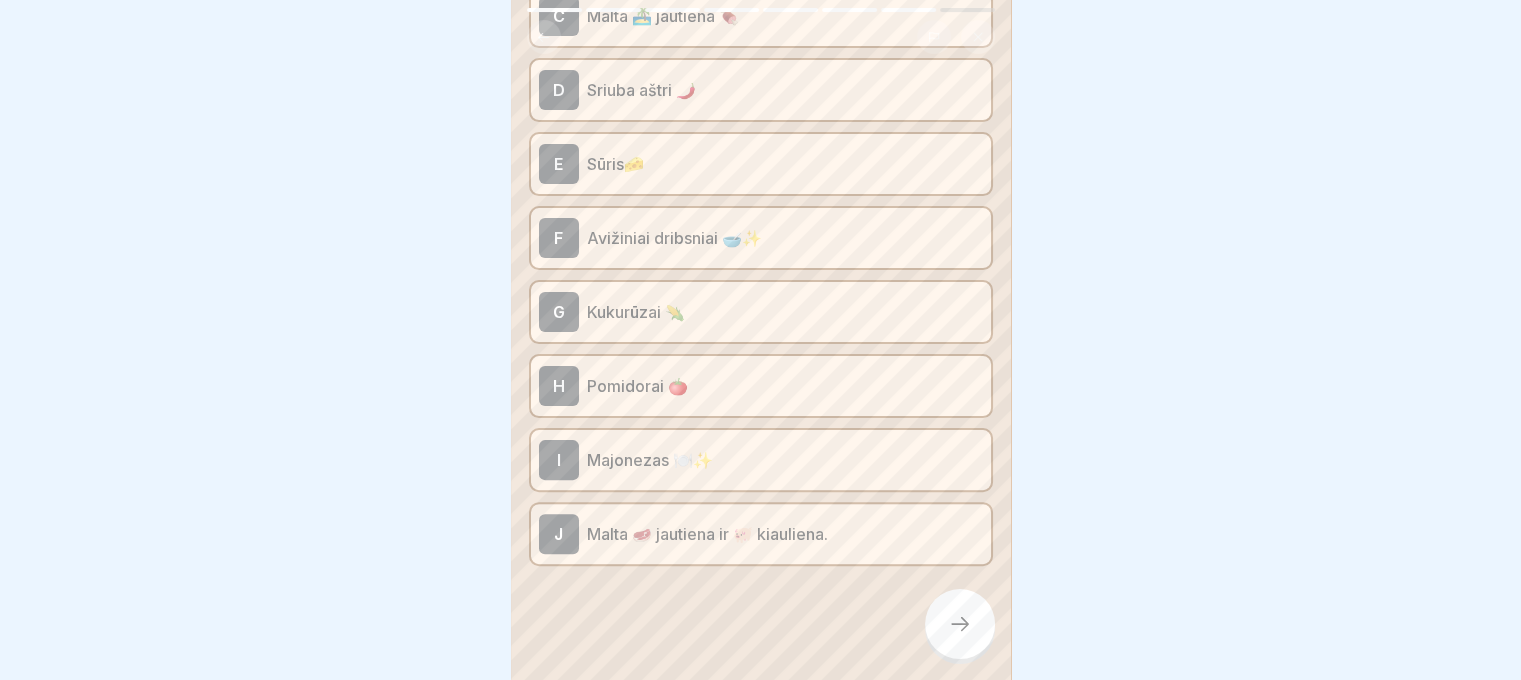 click at bounding box center [960, 624] 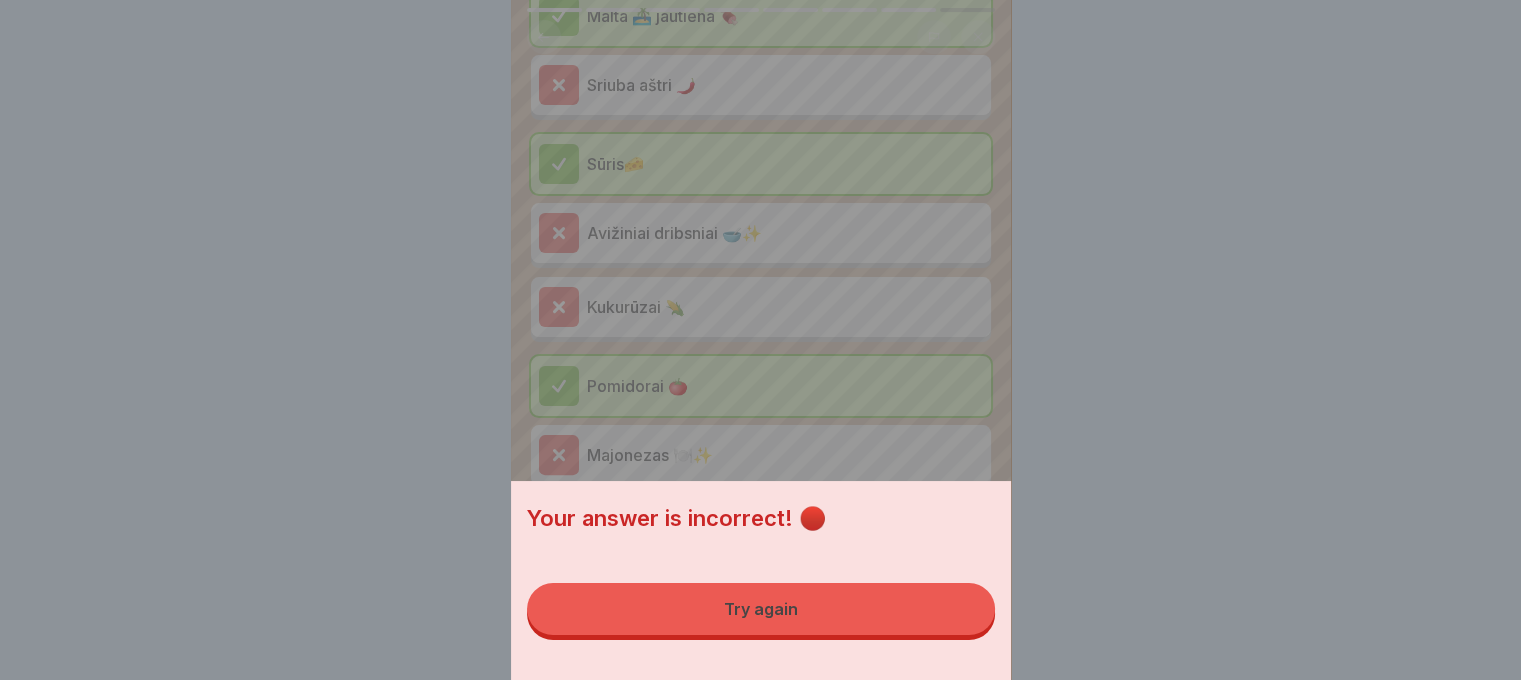 click on "Try again" at bounding box center (761, 609) 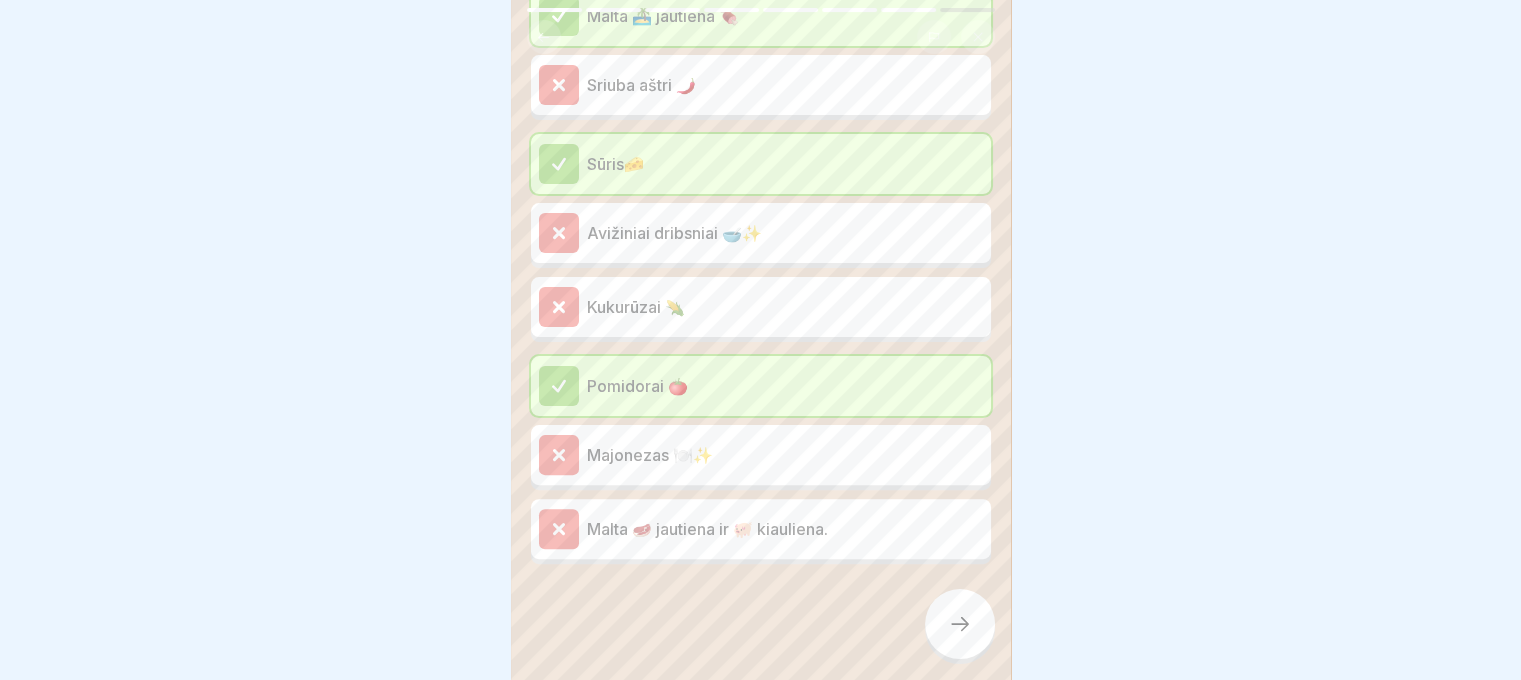click at bounding box center [960, 624] 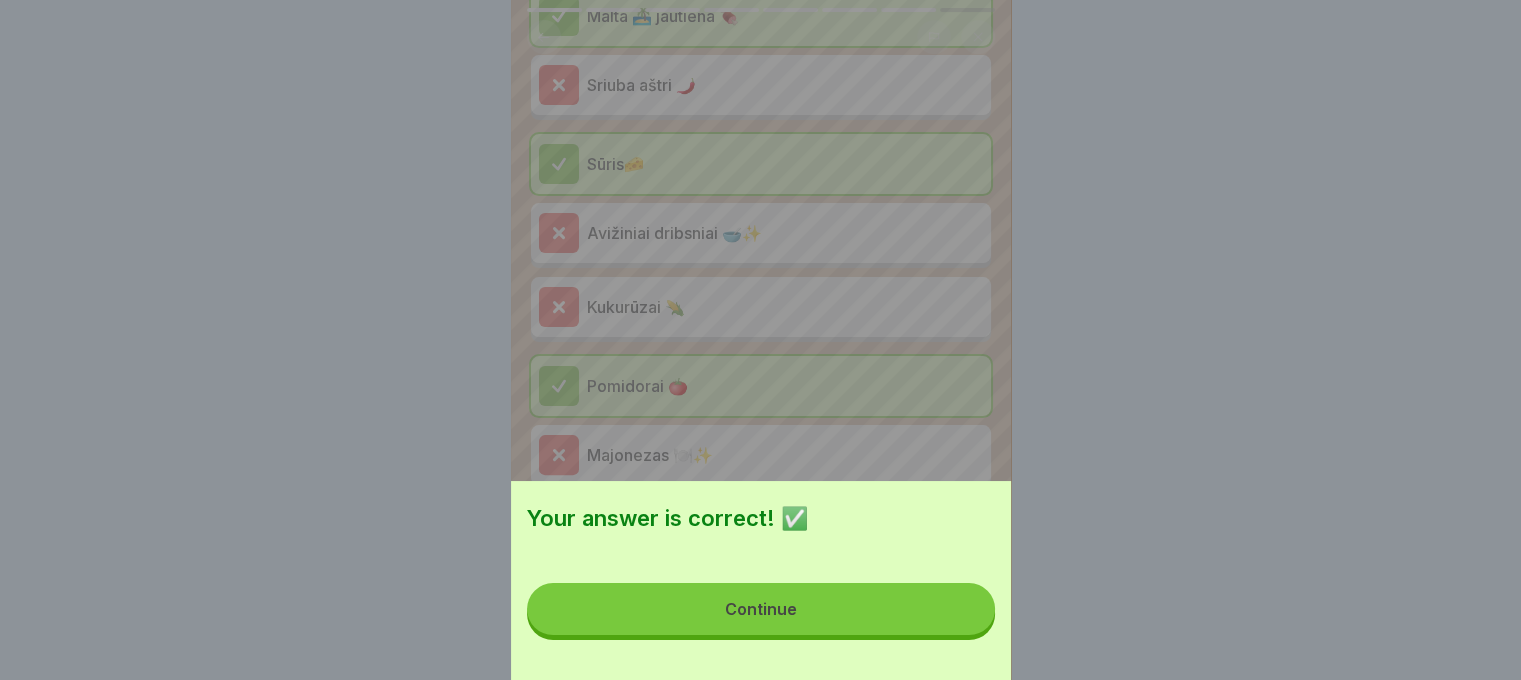 click on "Continue" at bounding box center [761, 609] 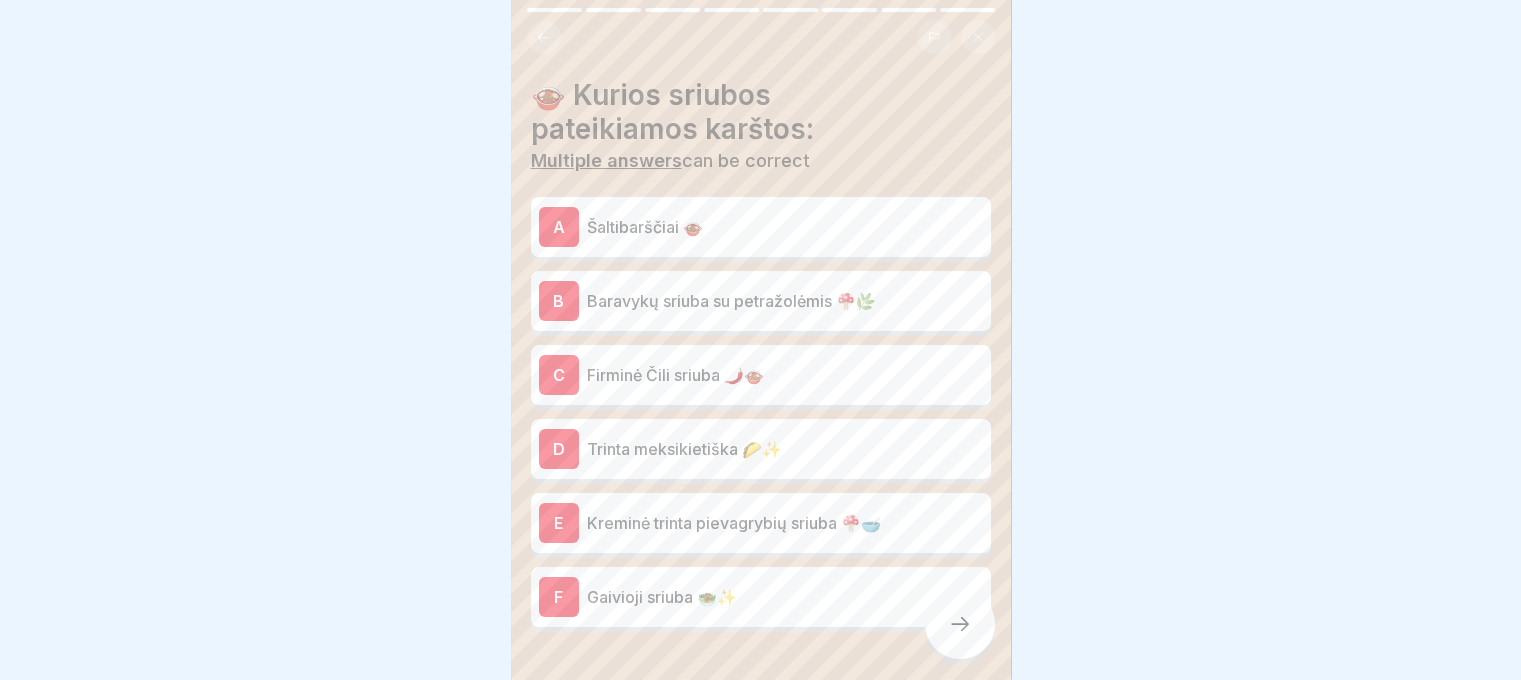 click on "Šaltibarščiai 🍲" at bounding box center (785, 227) 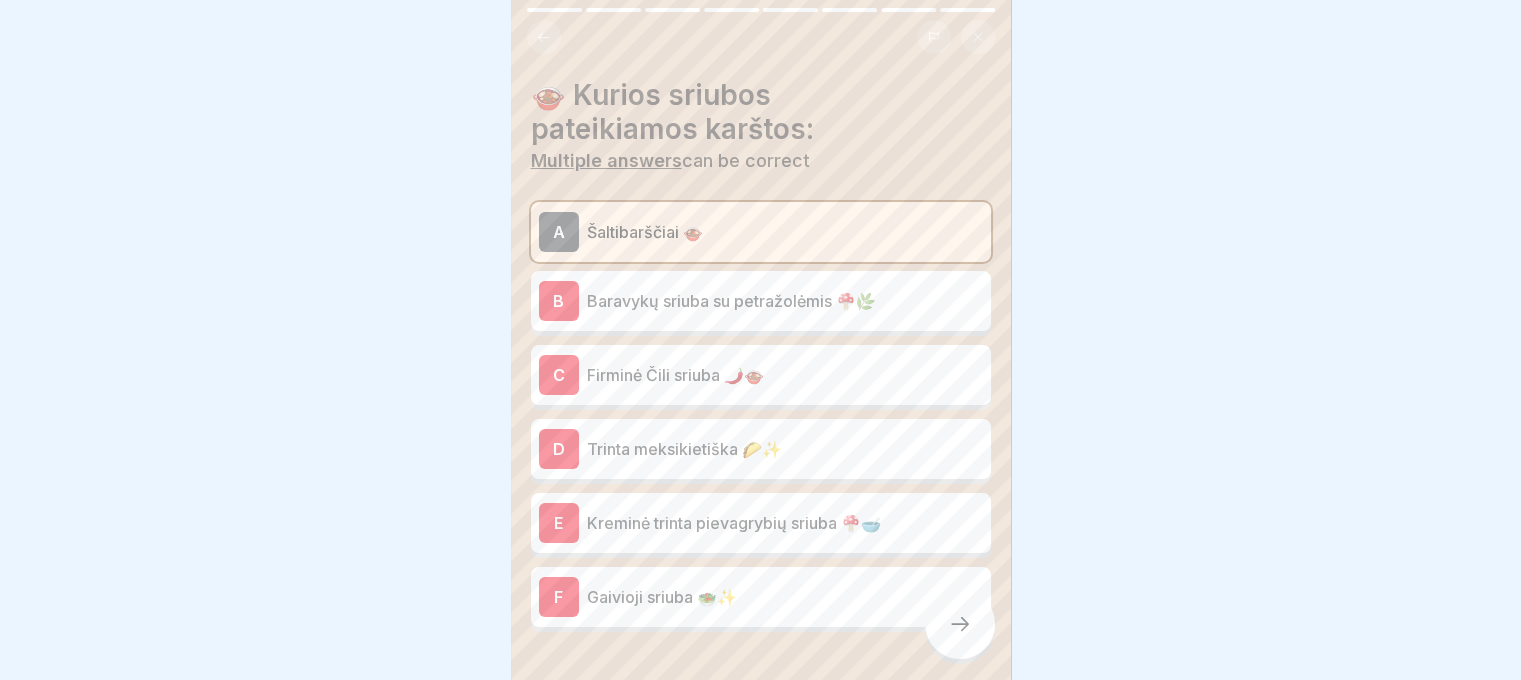 click on "B Baravykų sriuba su petražolėmis 🍄🌿" at bounding box center (761, 301) 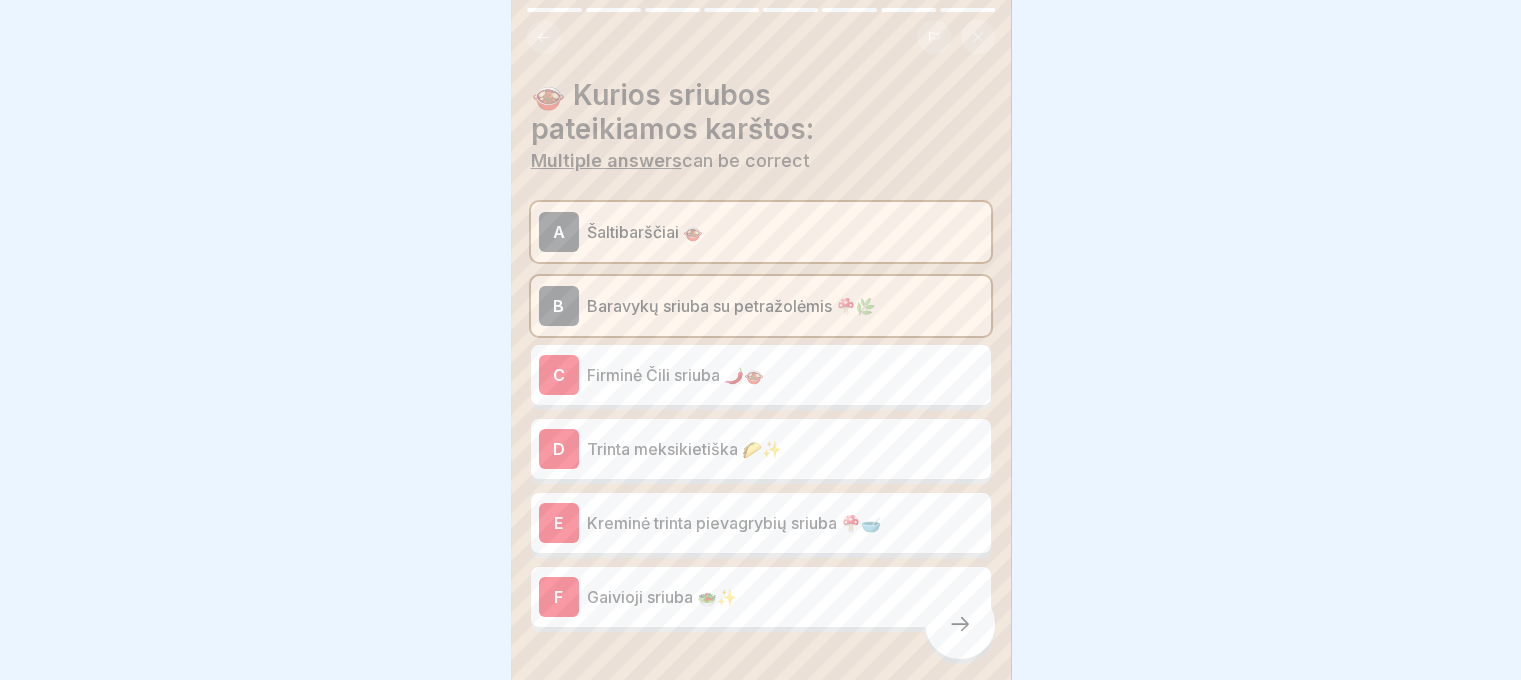 click on "A Šaltibarščiai 🍲 B Baravykų sriuba su petražolėmis 🍄🌿 C Firminė Čili sriuba 🌶️🍲 D Trinta meksikietiška 🌮✨ E Kreminė trinta pievagrybių sriuba 🍄🥣 F Gaivioji sriuba 🥗✨" at bounding box center [761, 417] 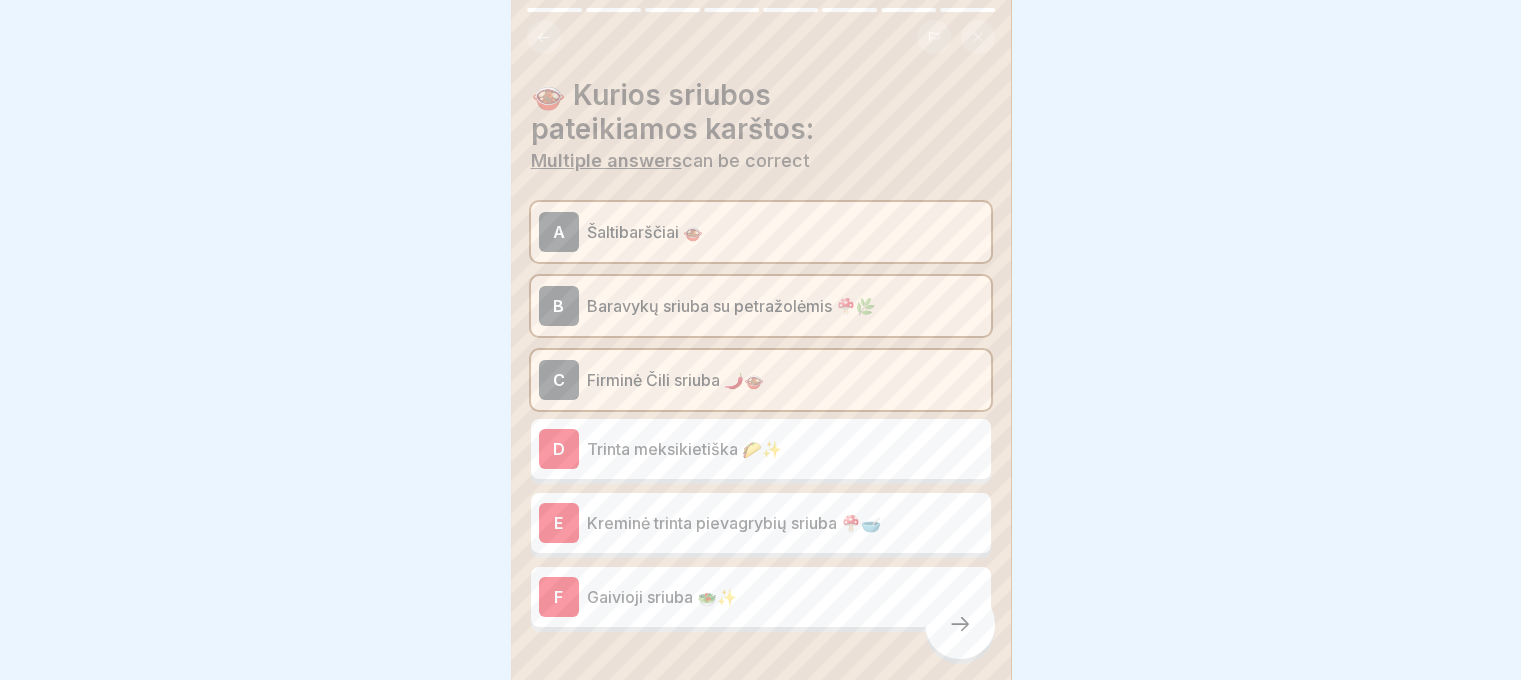 click on "D Trinta meksikietiška 🌮✨" at bounding box center [761, 449] 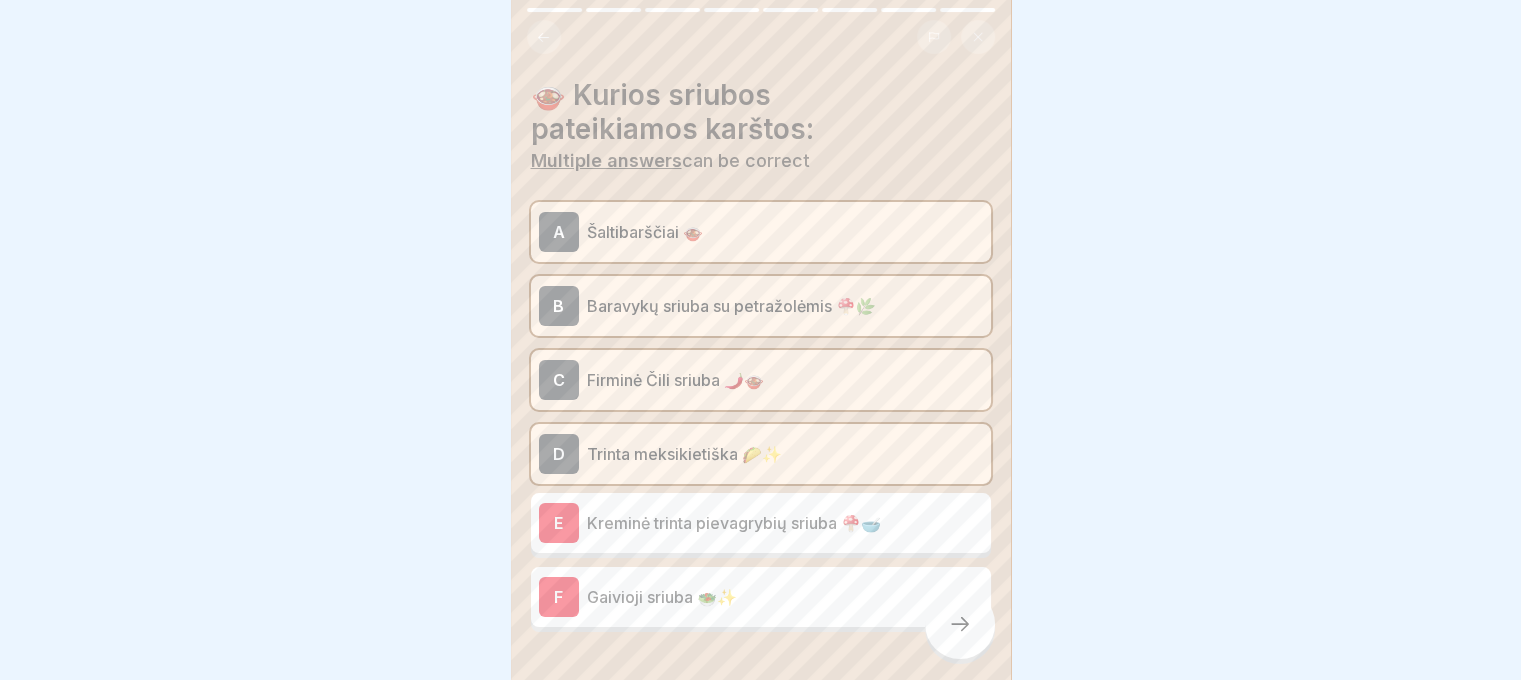 click on "E Kreminė trinta pievagrybių sriuba 🍄🥣" at bounding box center [761, 523] 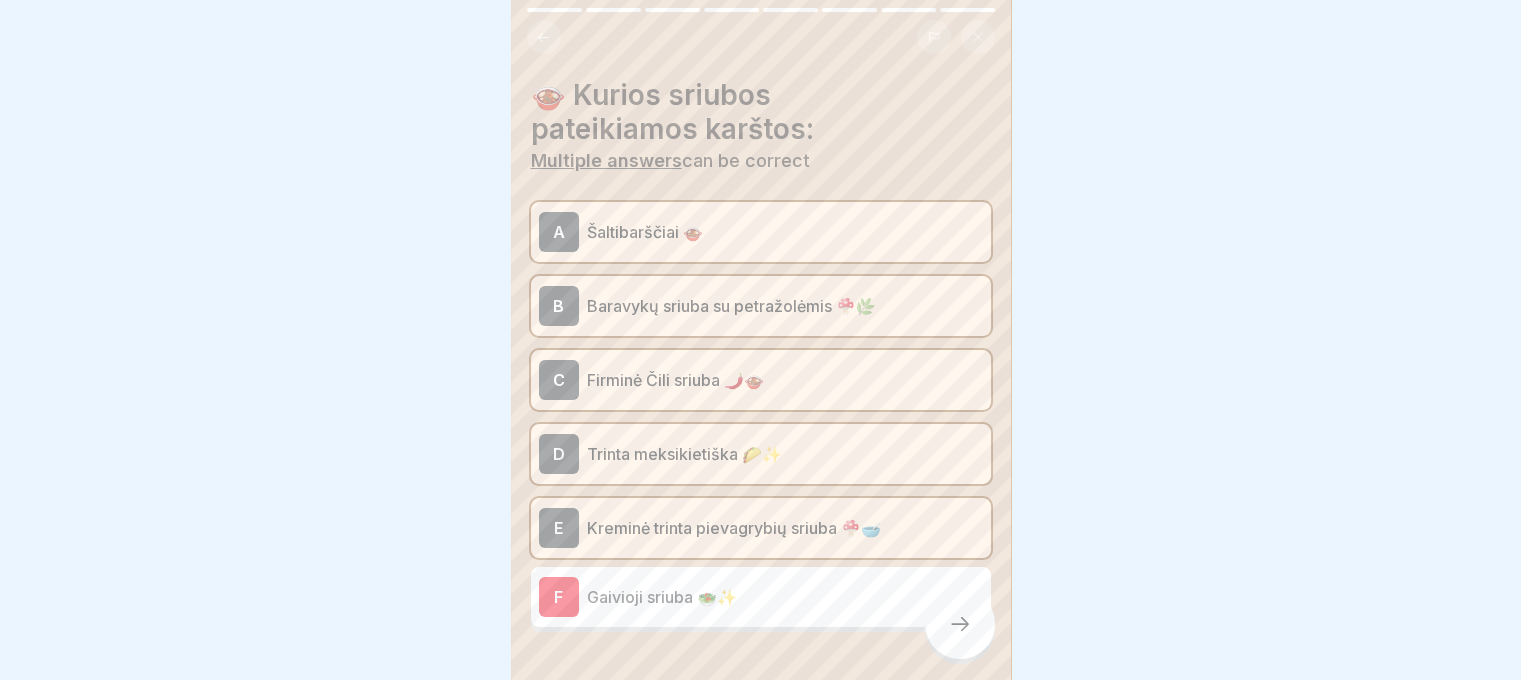 click on "Gaivioji sriuba 🥗✨" at bounding box center [785, 597] 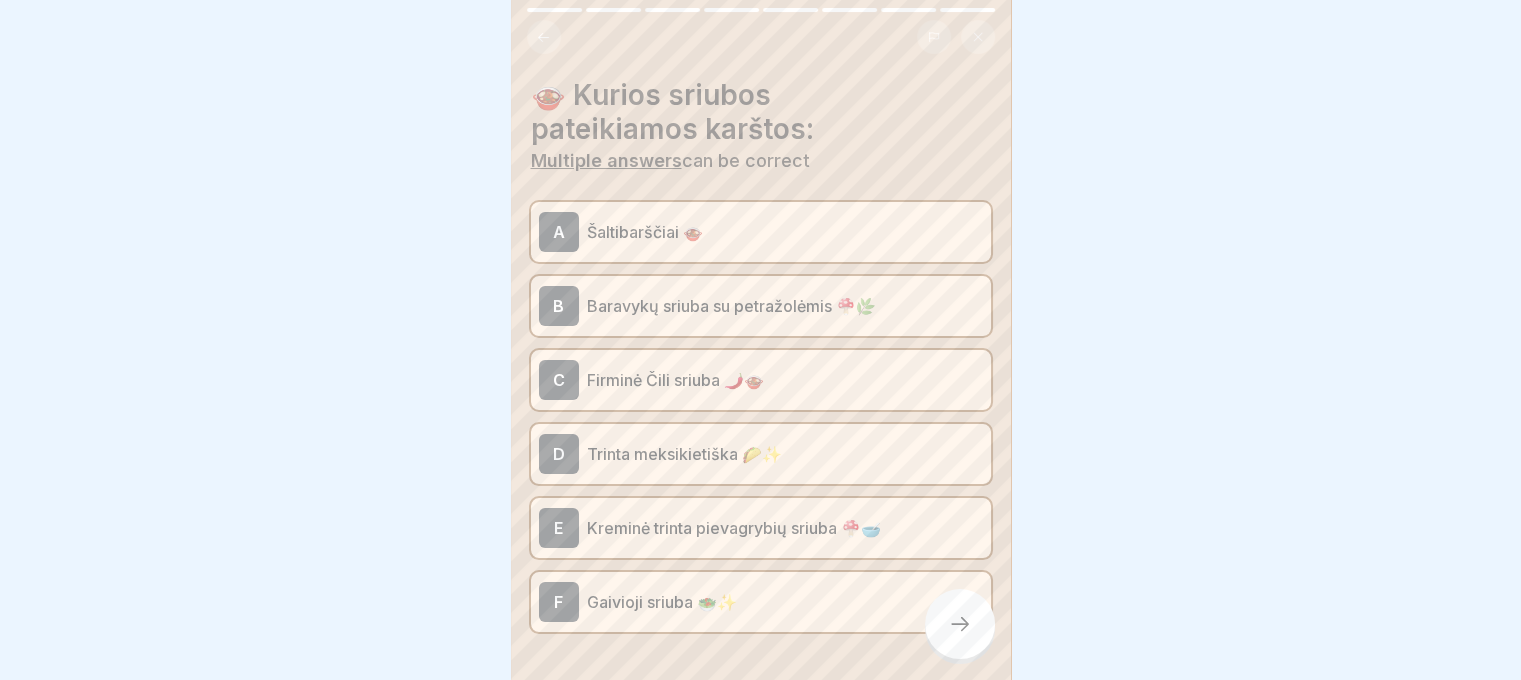 click at bounding box center [960, 624] 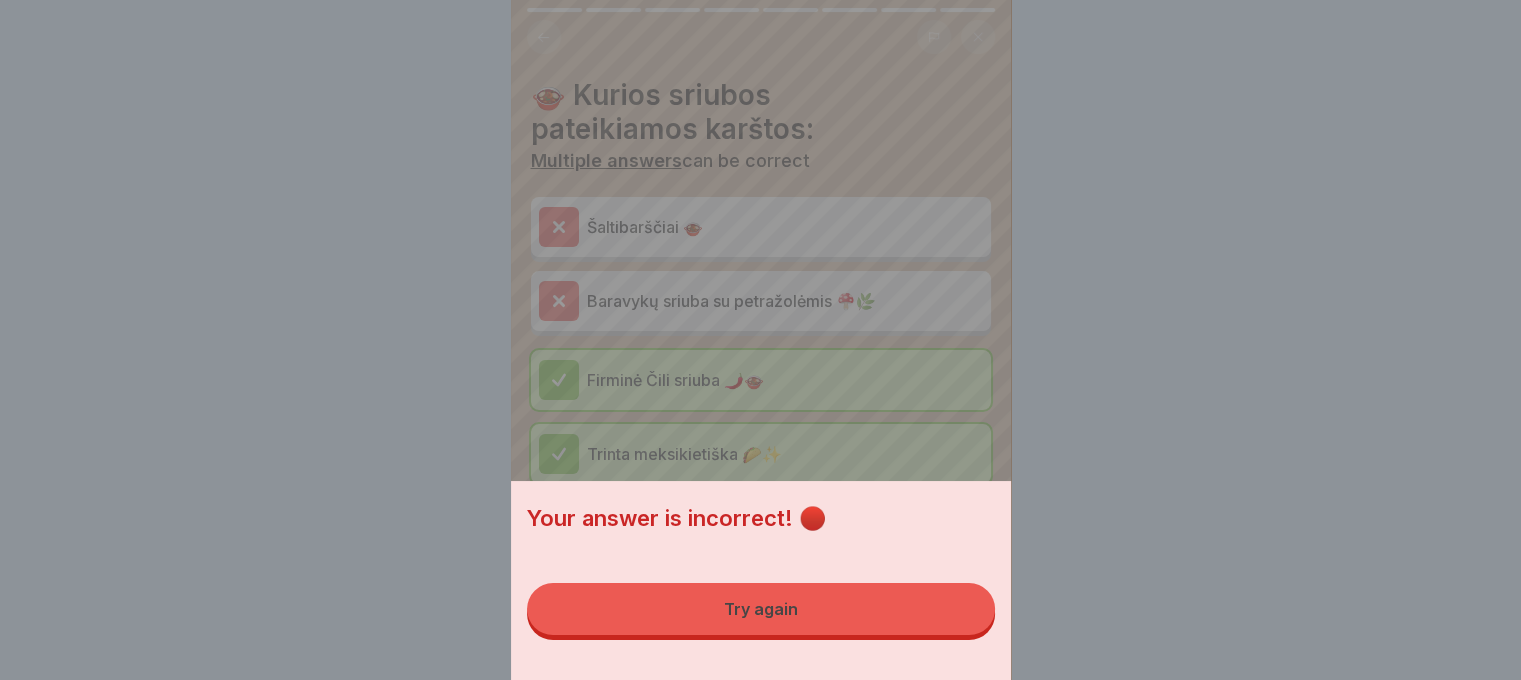 click on "Try again" at bounding box center [761, 609] 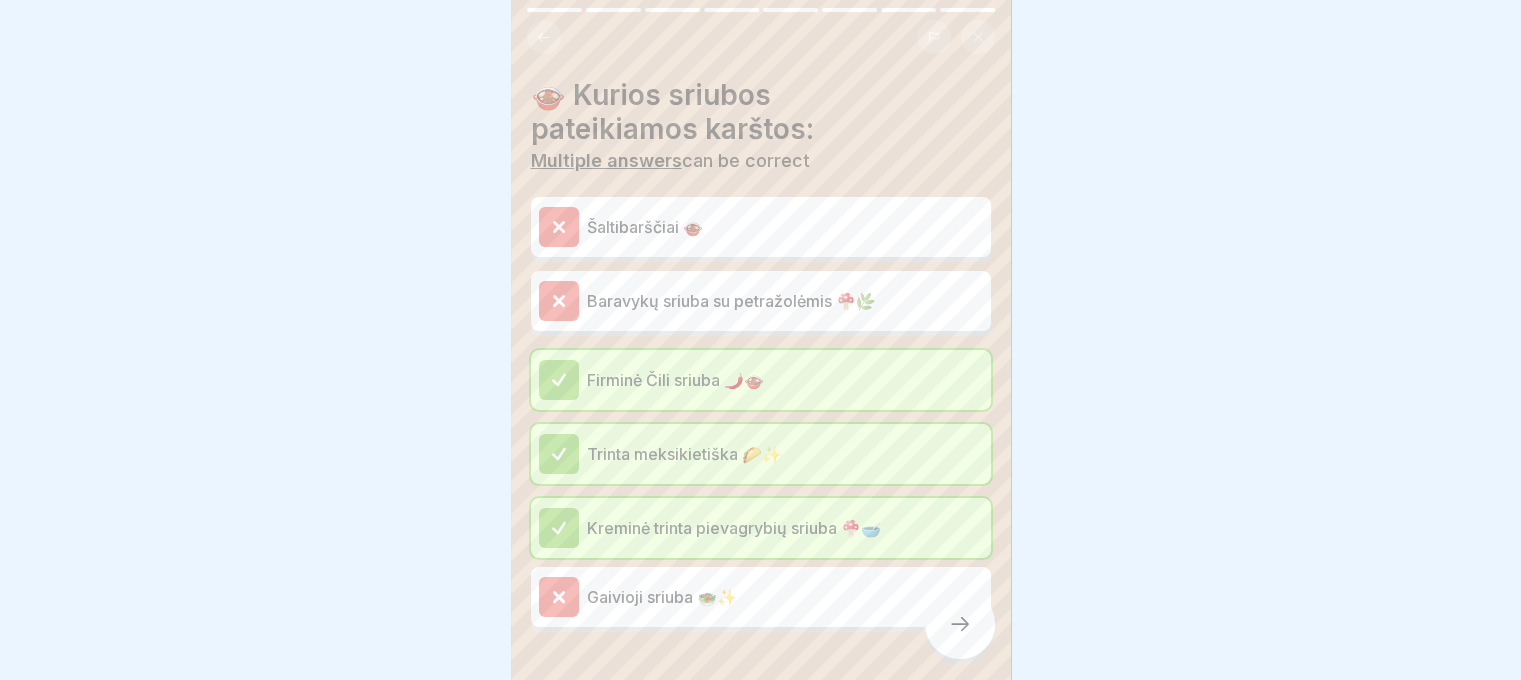 click 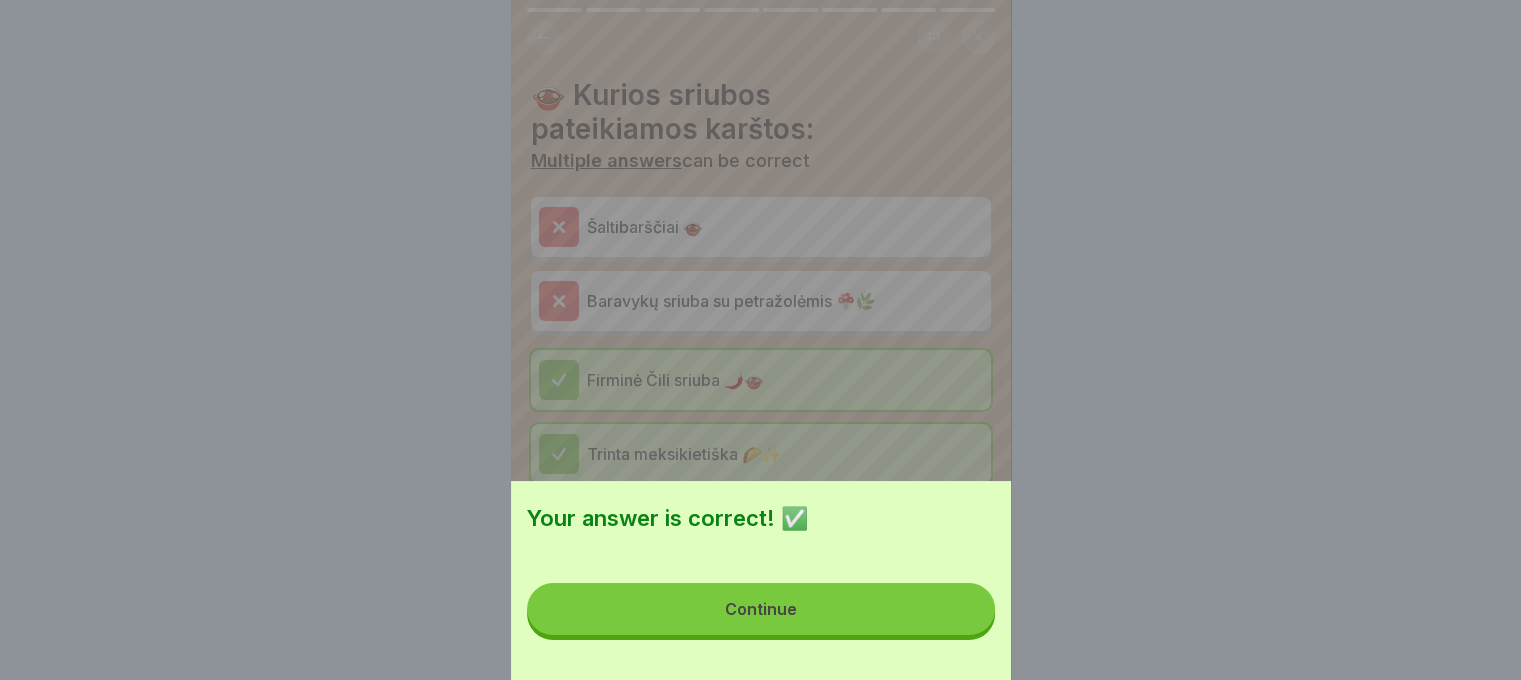 click on "Continue" at bounding box center [761, 609] 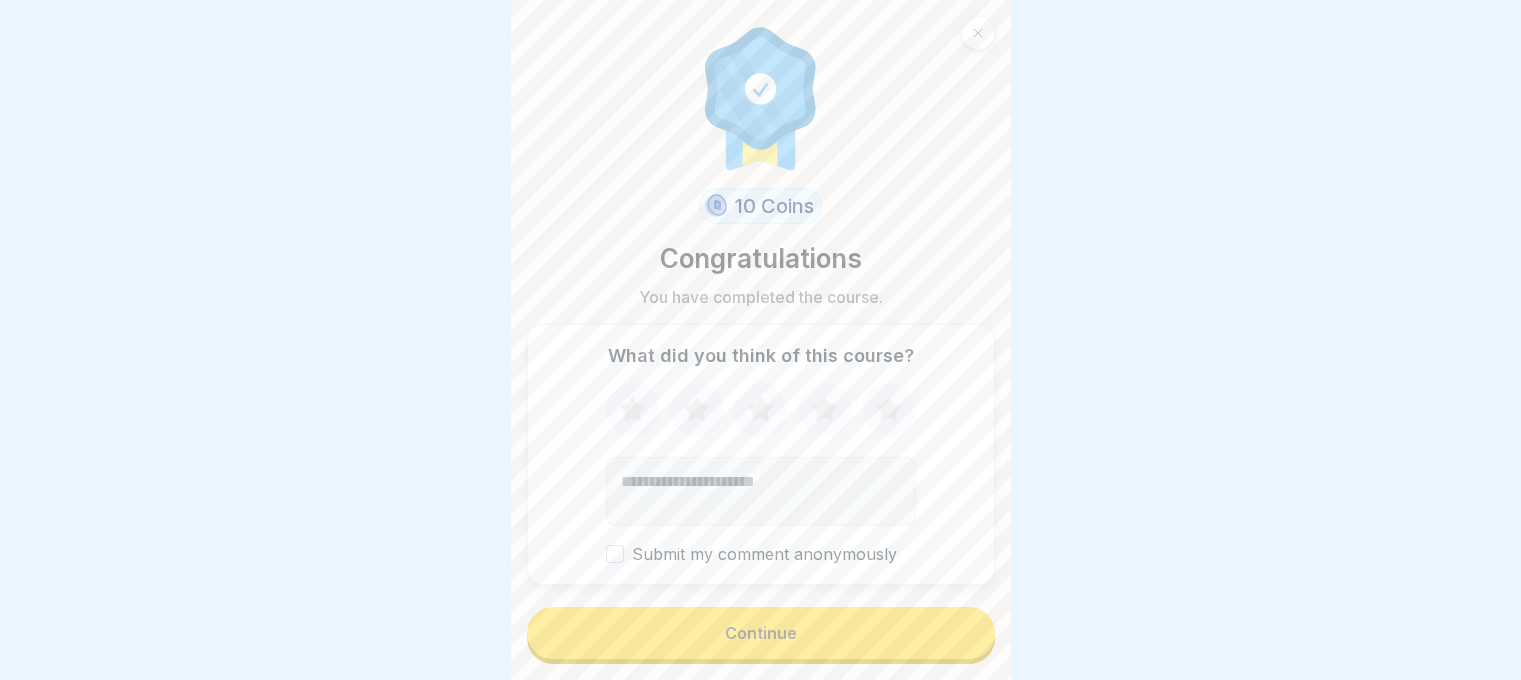 click on "Continue" at bounding box center [761, 633] 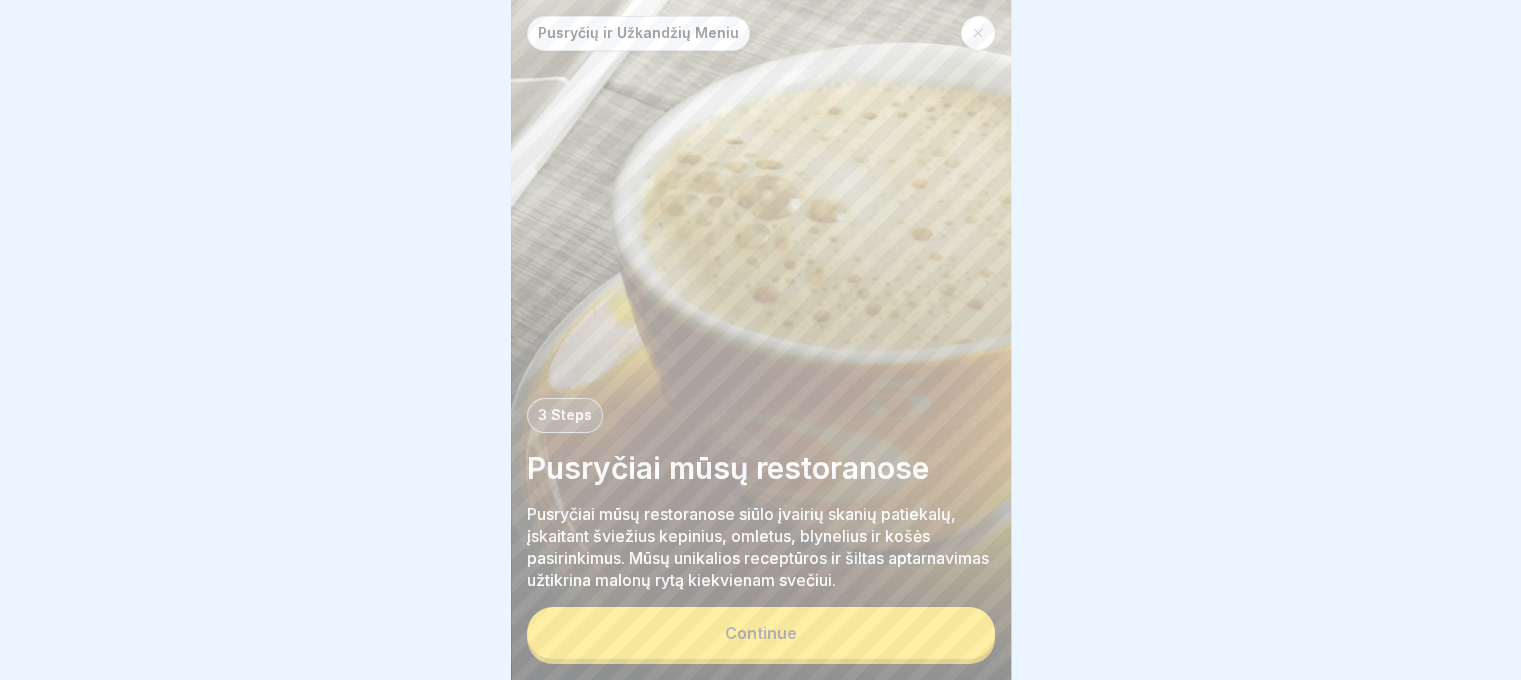 click on "Continue" at bounding box center [761, 633] 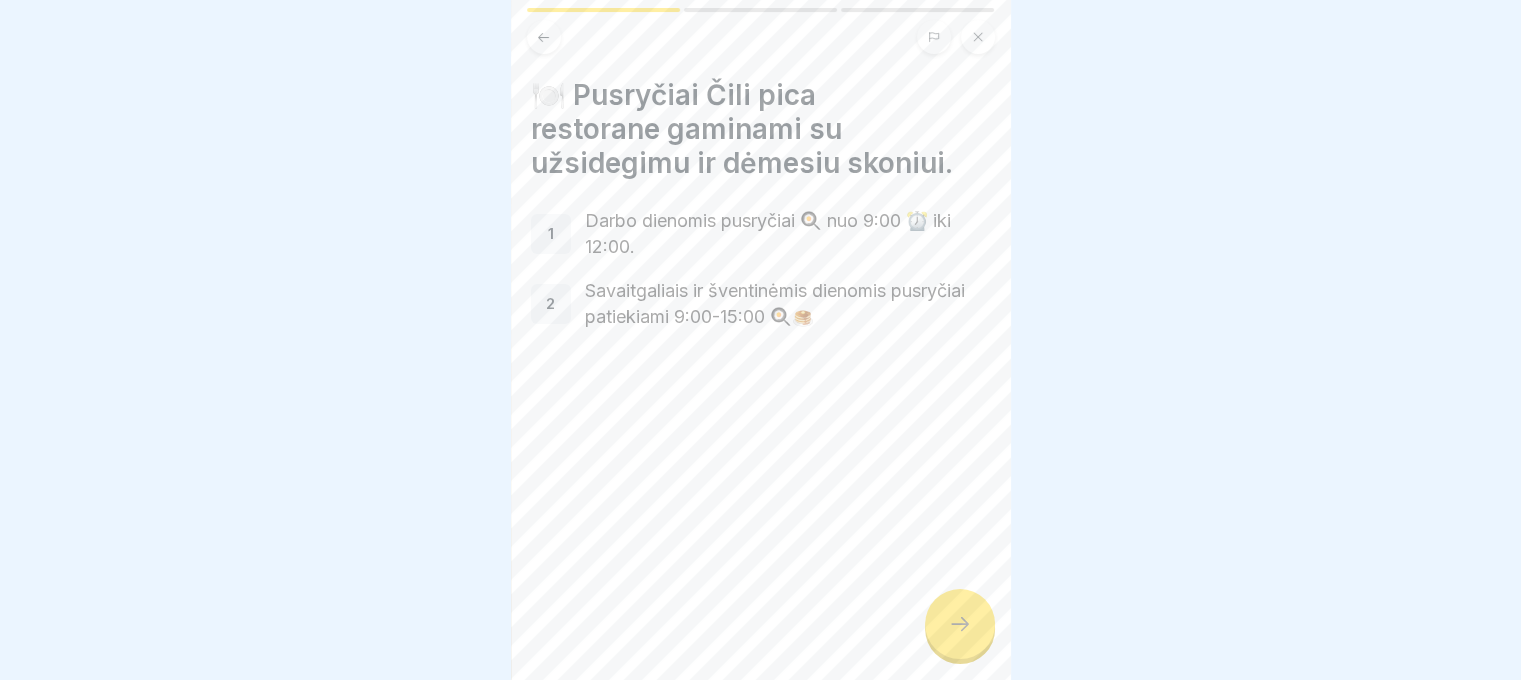 click at bounding box center (960, 624) 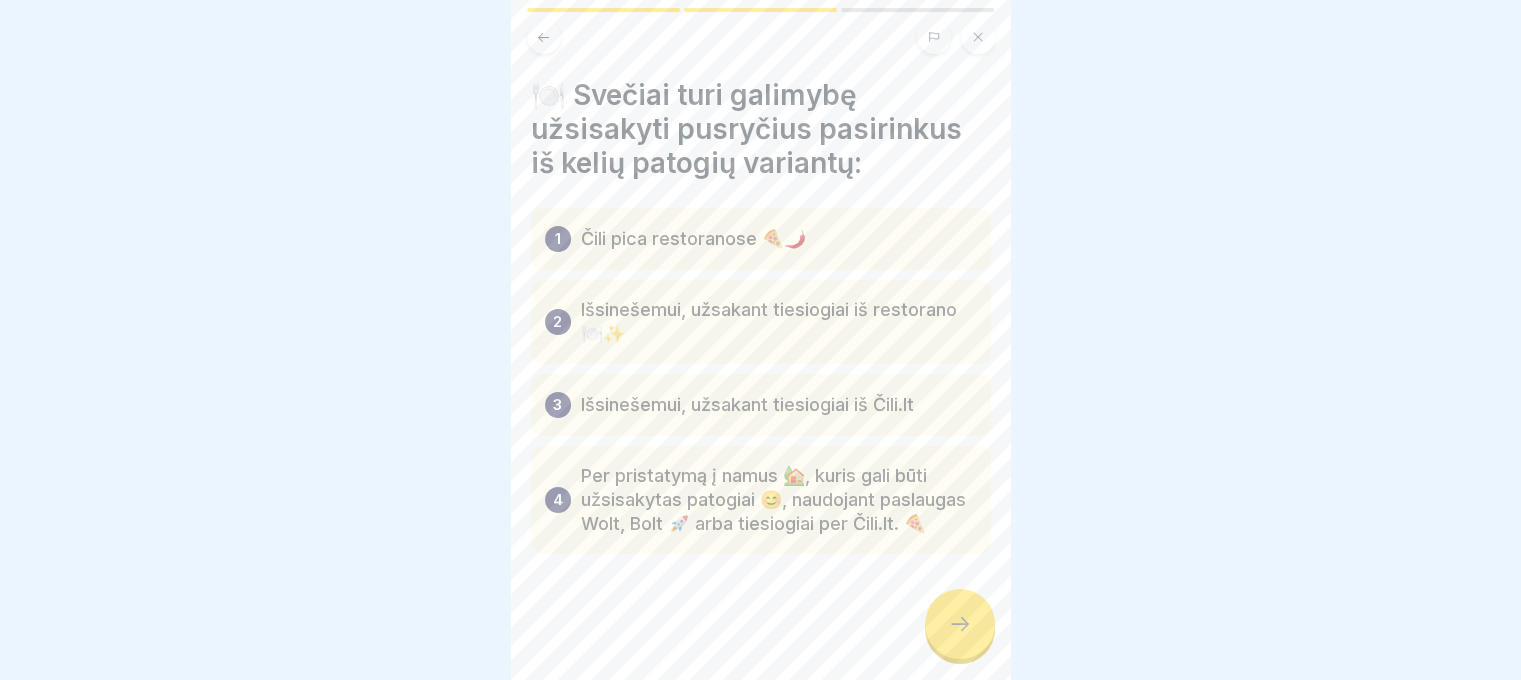 click at bounding box center (960, 624) 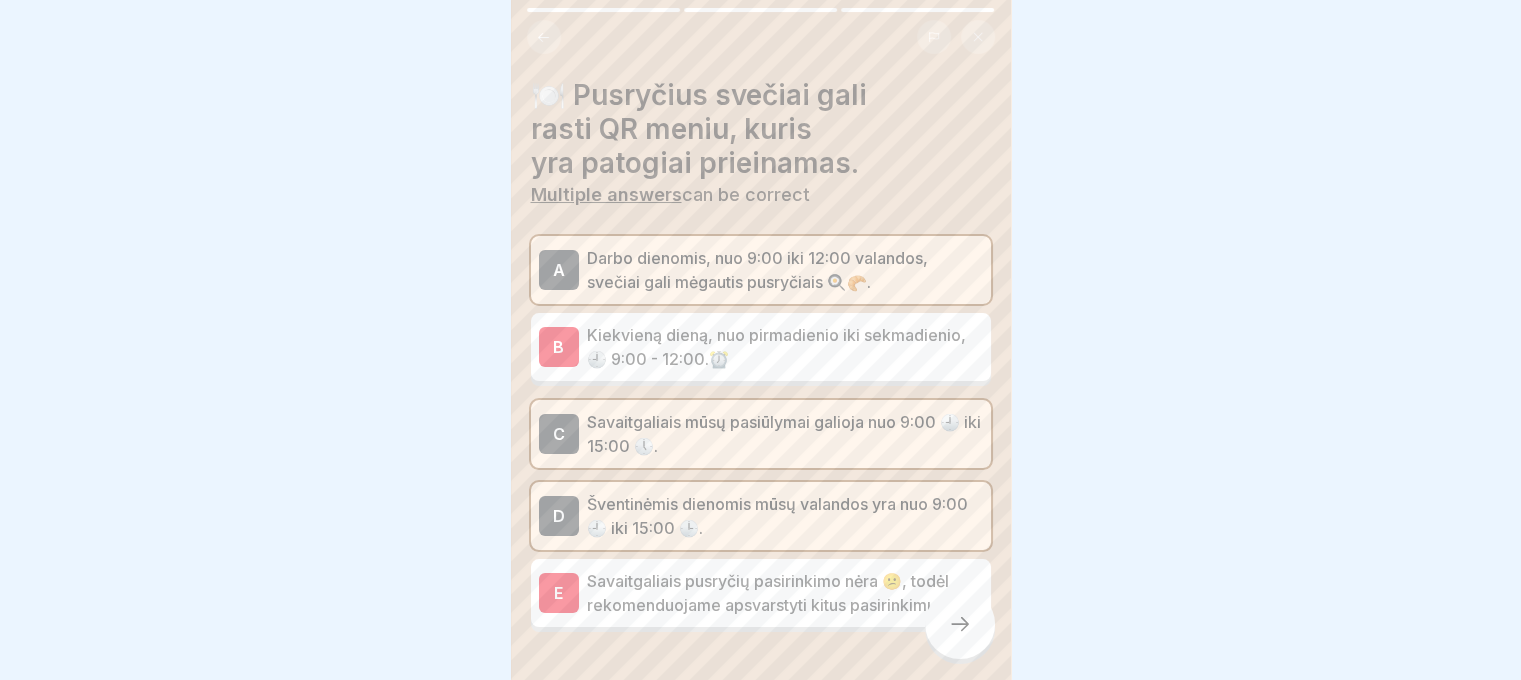 click at bounding box center (960, 624) 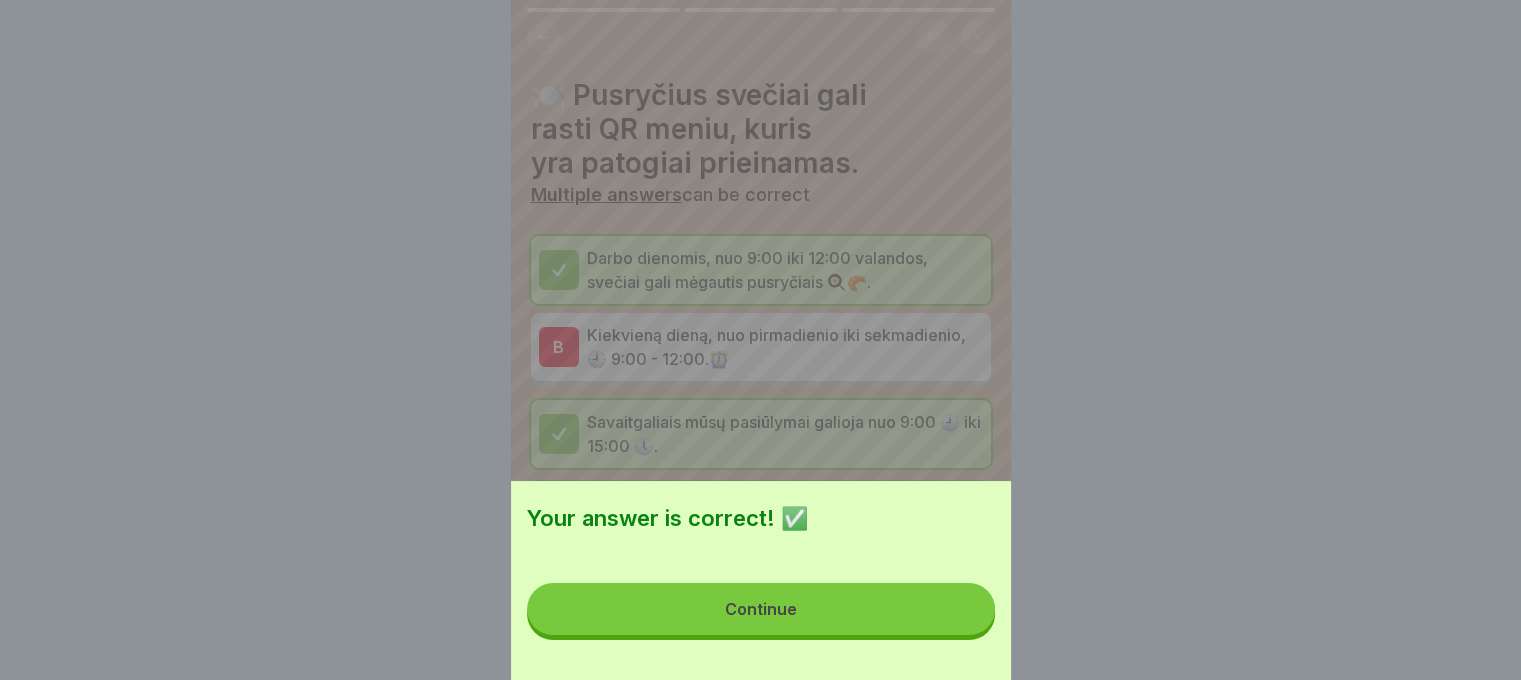 click on "Continue" at bounding box center [761, 609] 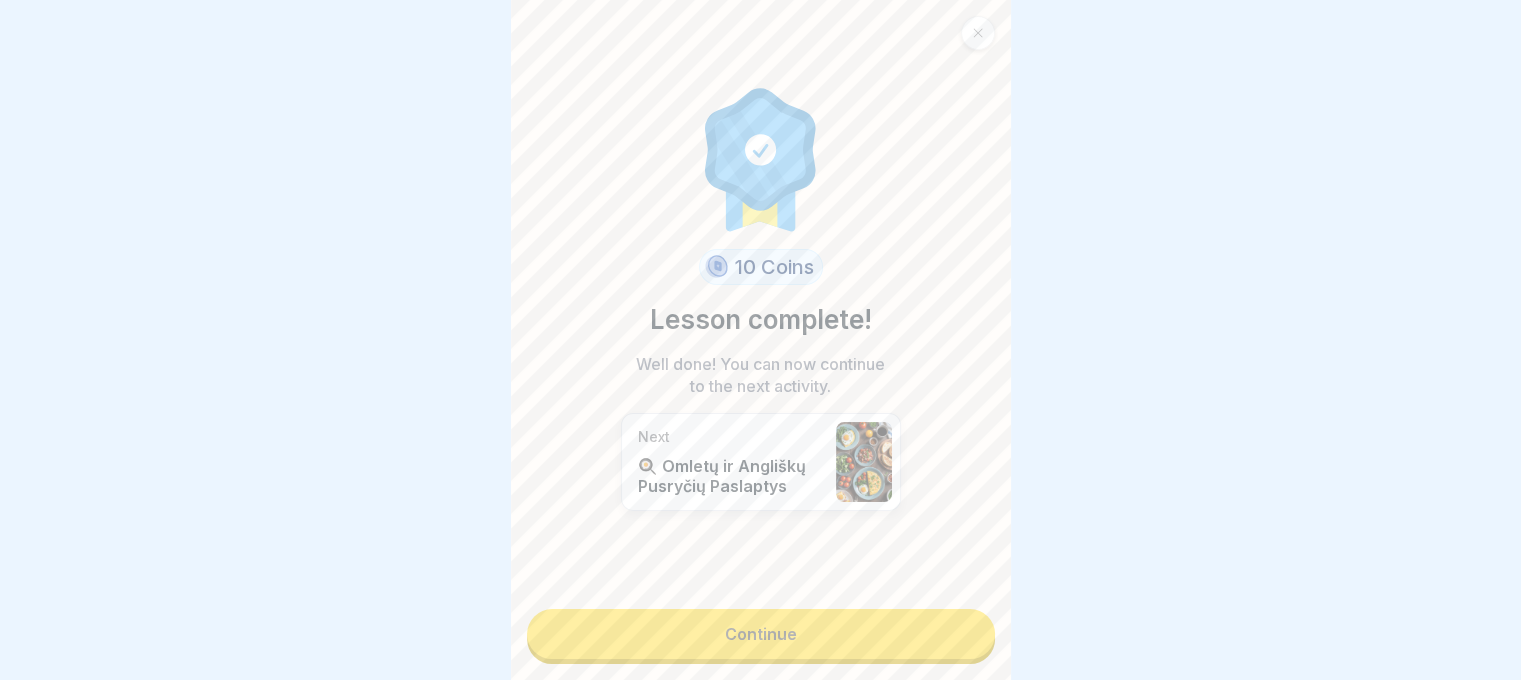 click on "Continue" at bounding box center (761, 634) 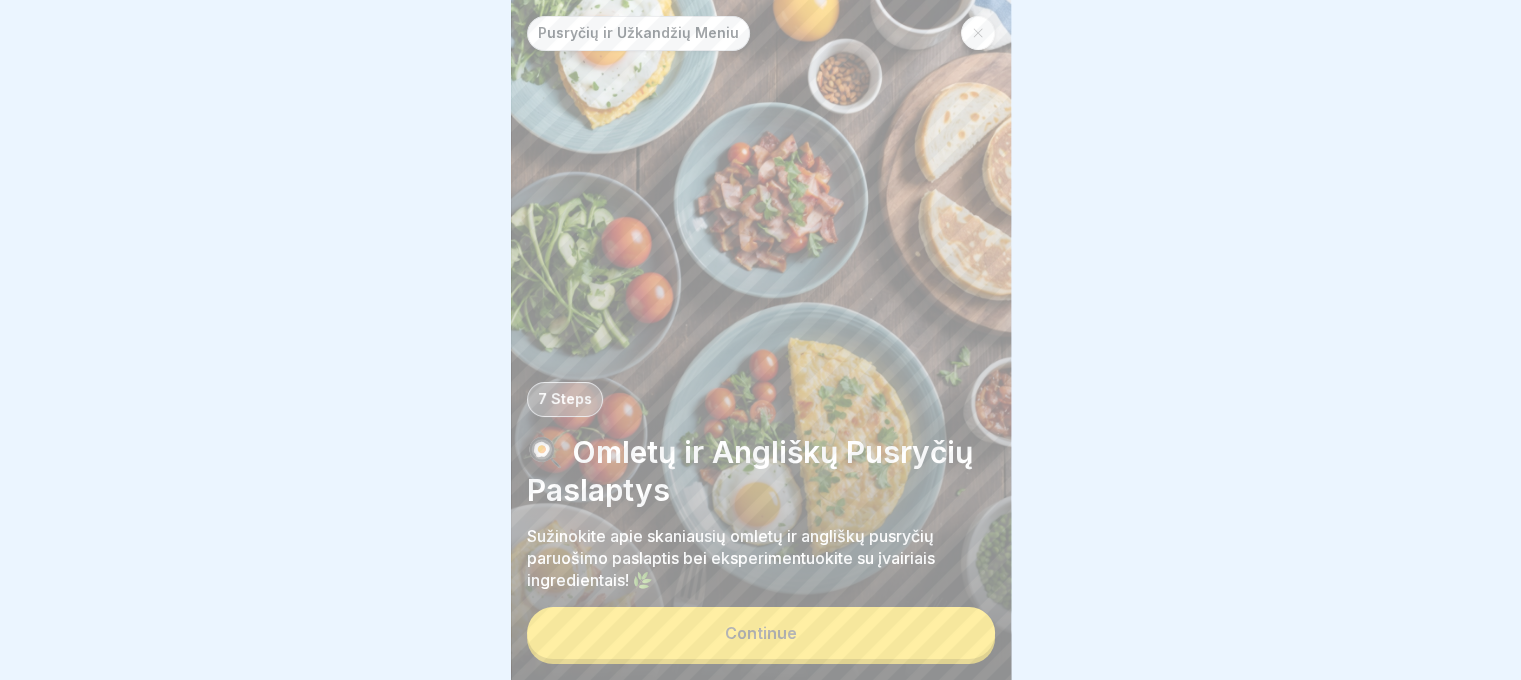 click on "Continue" at bounding box center [761, 633] 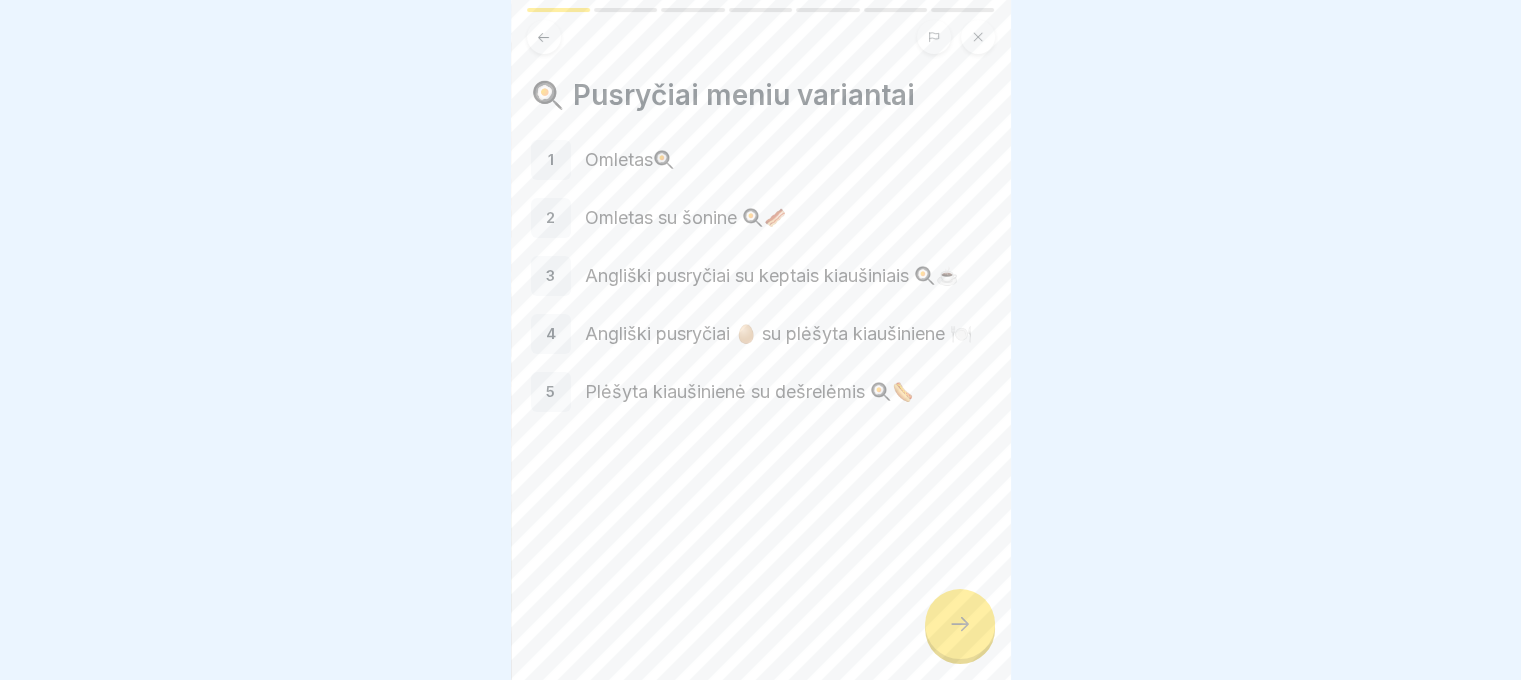 click at bounding box center (960, 624) 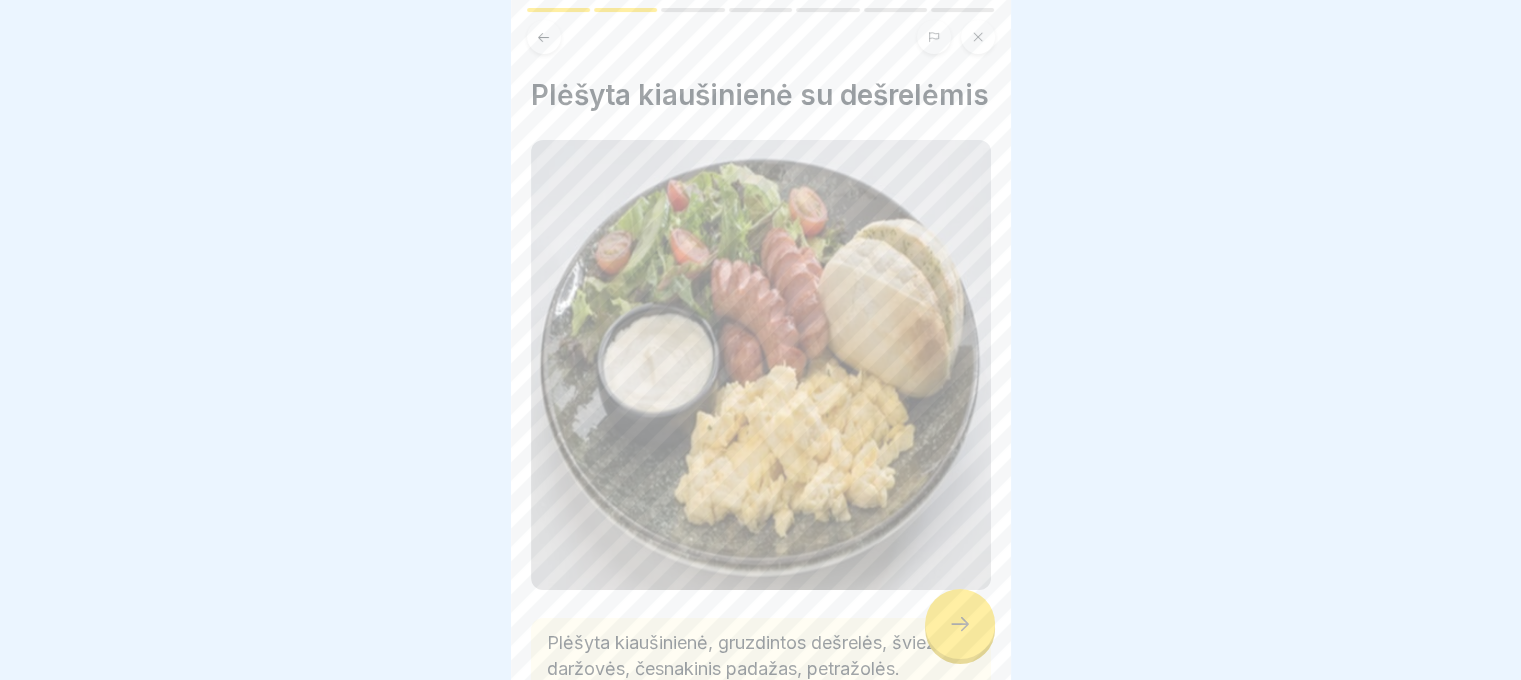 click at bounding box center (960, 624) 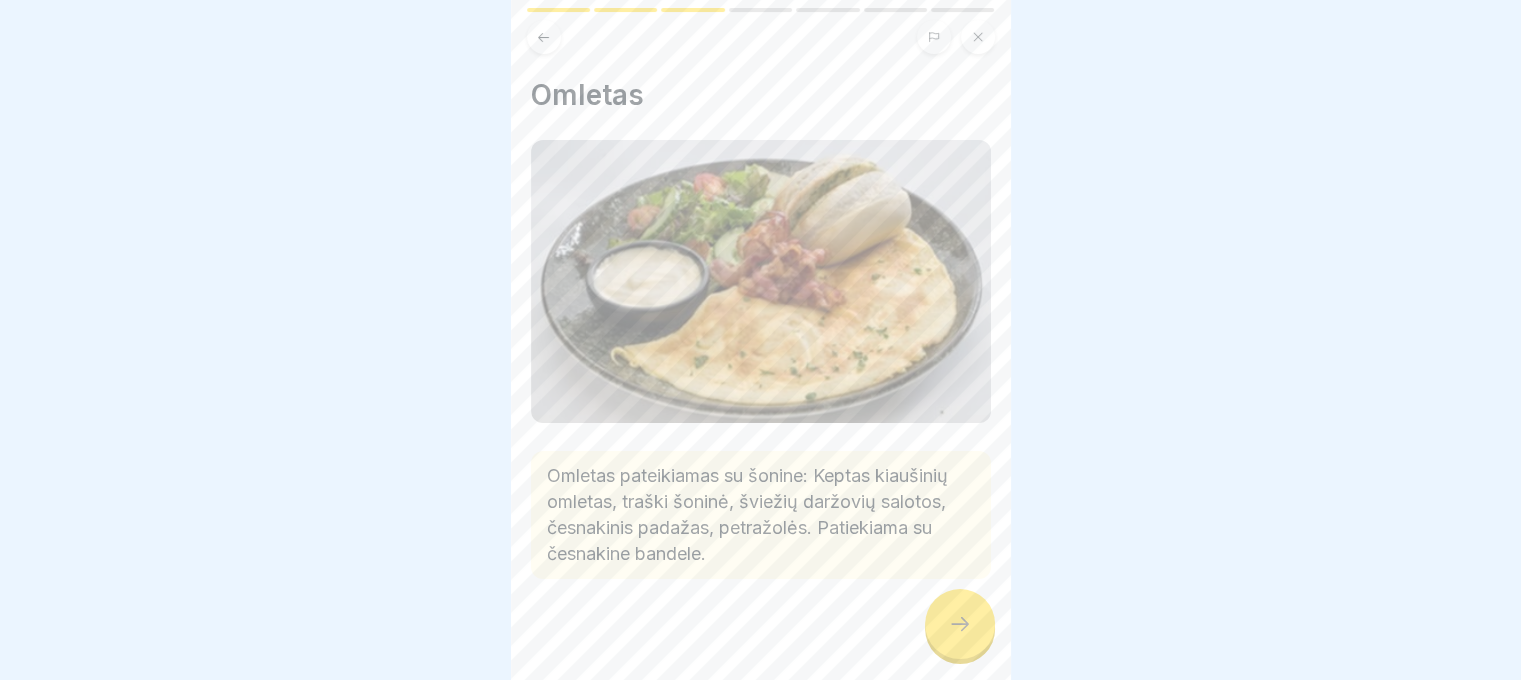click at bounding box center (960, 624) 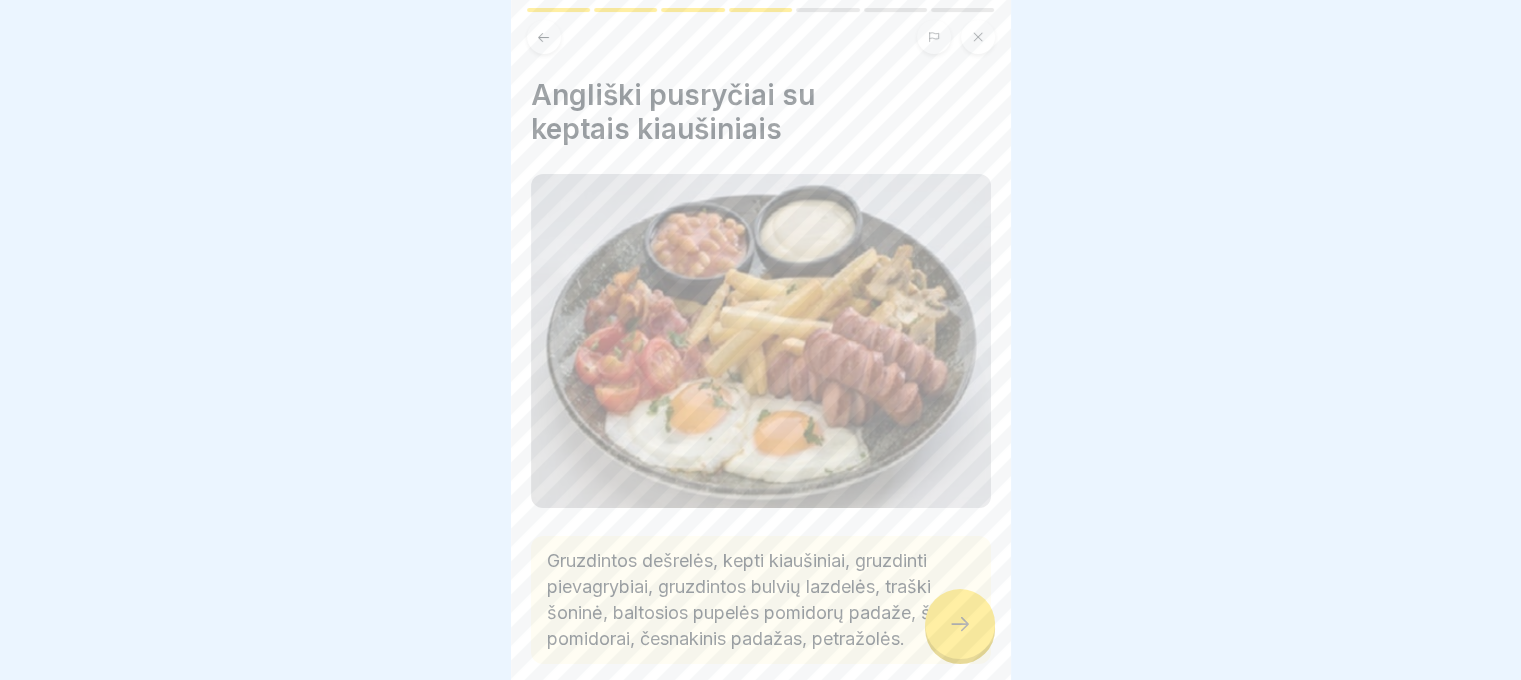 click at bounding box center (960, 624) 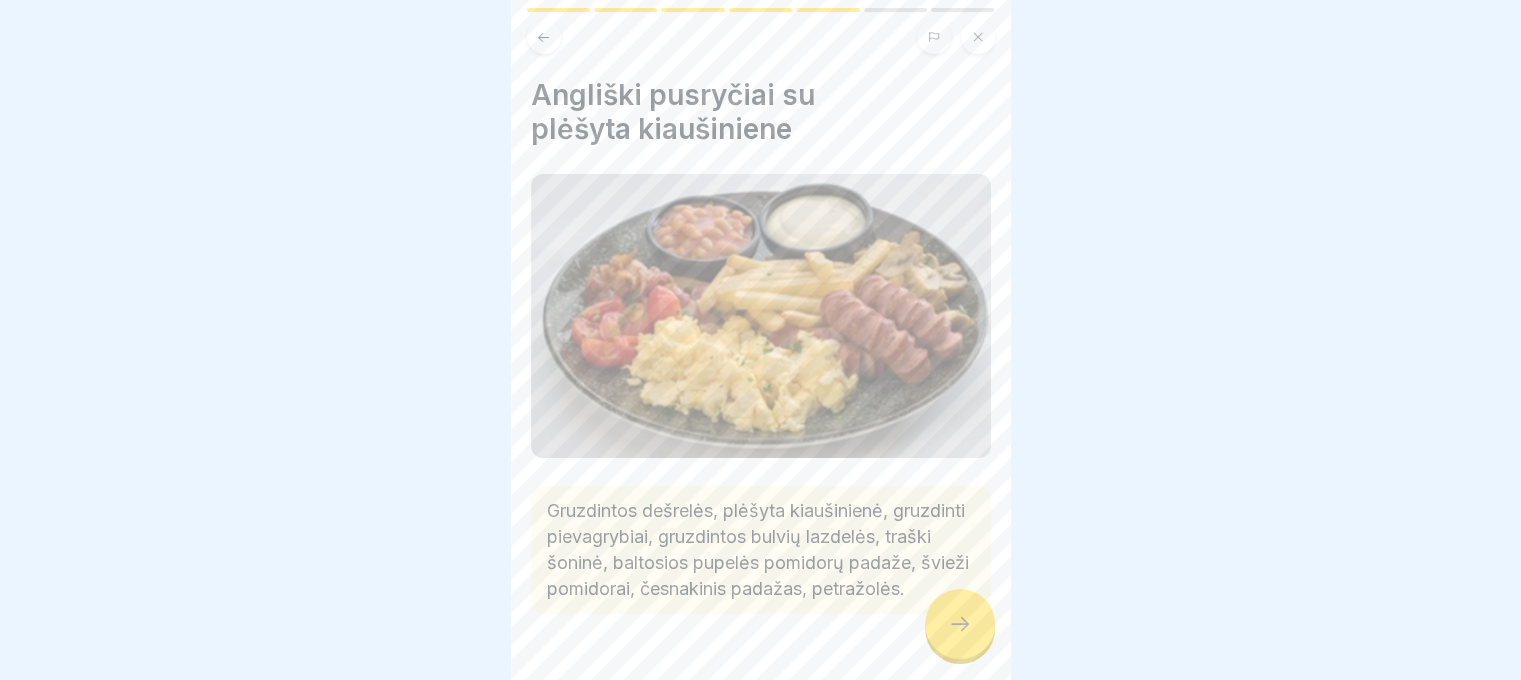 click at bounding box center (960, 624) 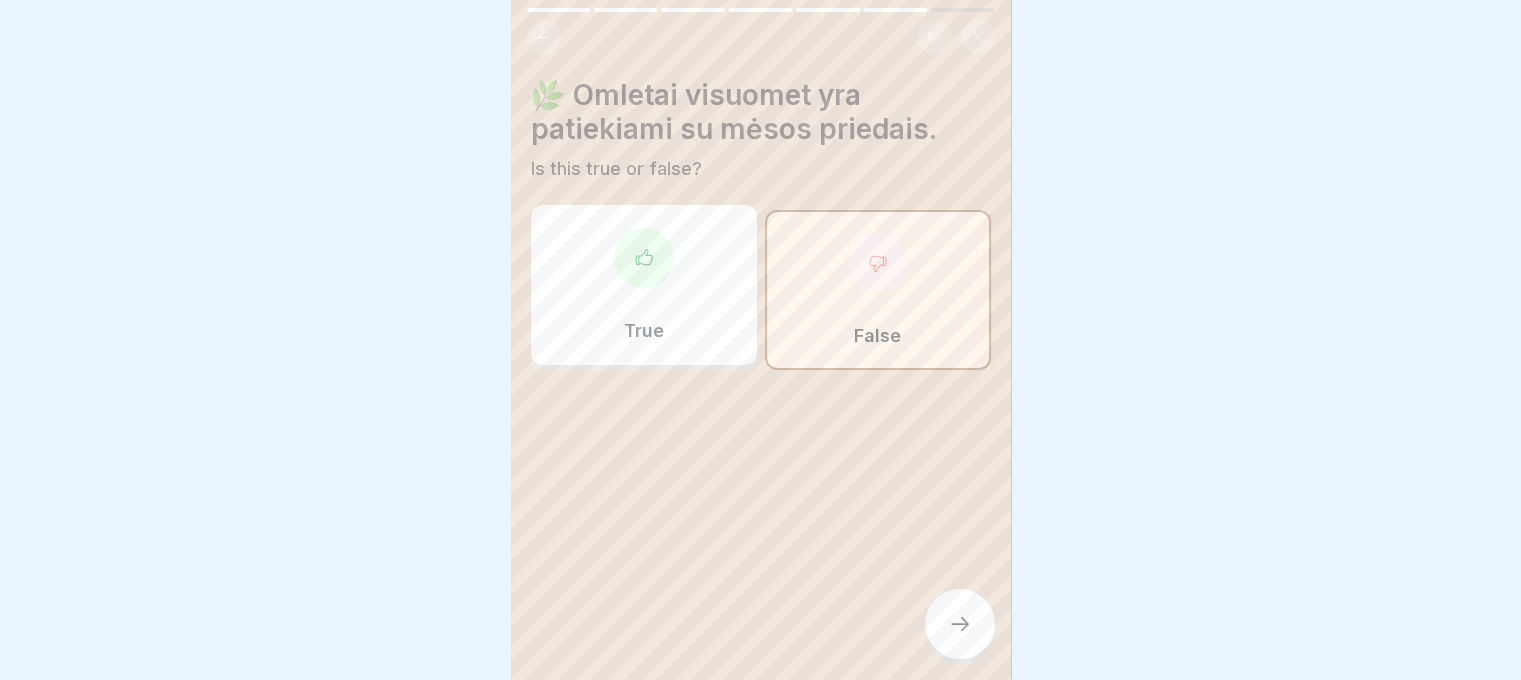 click at bounding box center (960, 624) 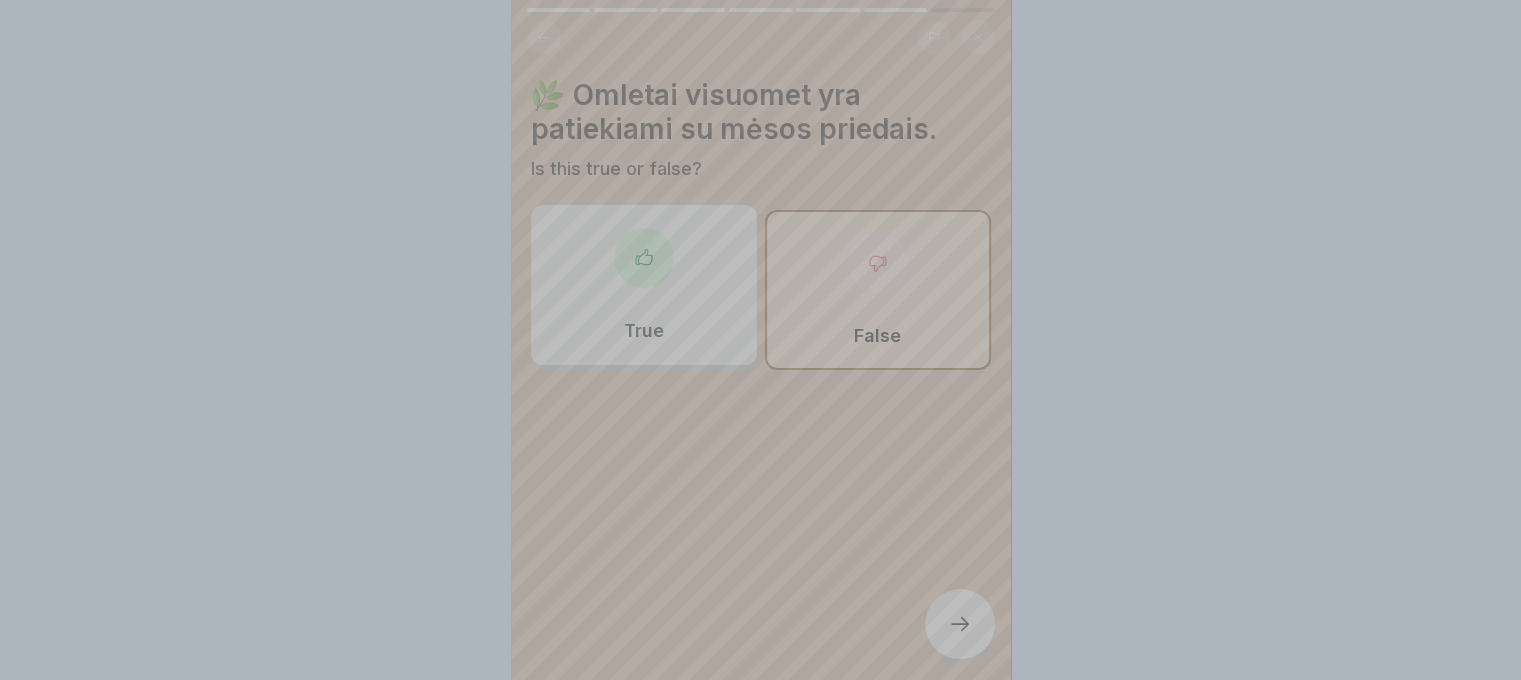 click on "Your answer is correct! ✅ Teisingai! Omletai gali būti patiekiami ir be mėsos, pavyzdžiui, su salotomis.   Continue" at bounding box center [761, 592] 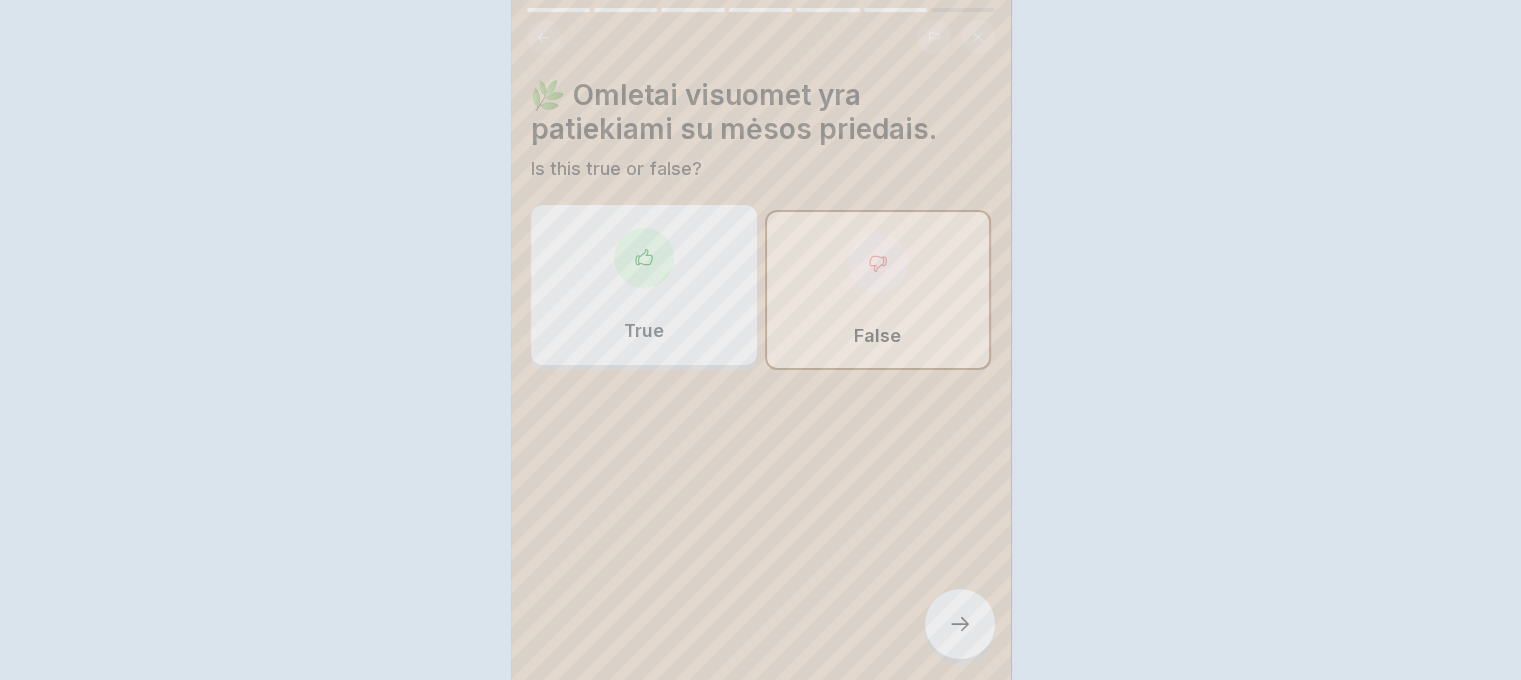 click on "Your answer is correct! ✅ Teisingai! Omletai gali būti patiekiami ir be mėsos, pavyzdžiui, su salotomis.   Continue" at bounding box center [760, 340] 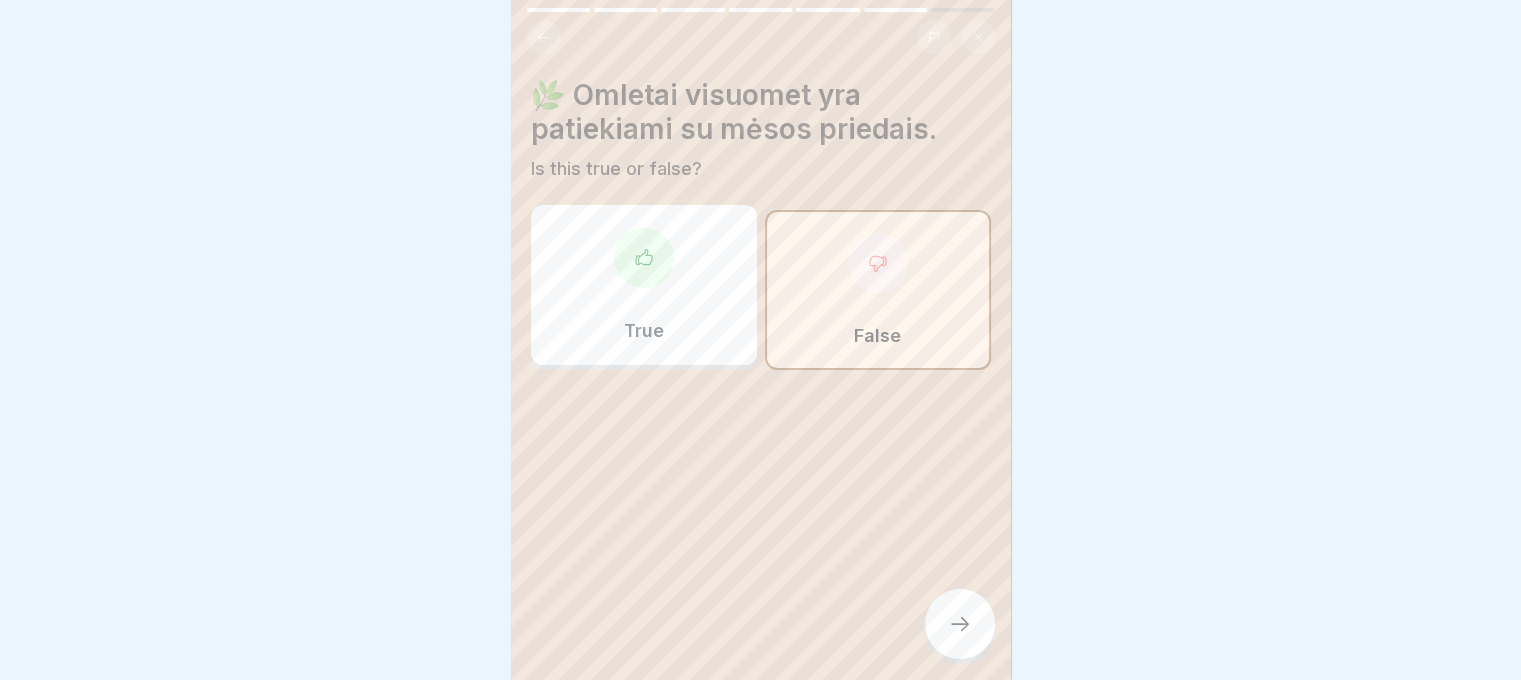 click at bounding box center [960, 624] 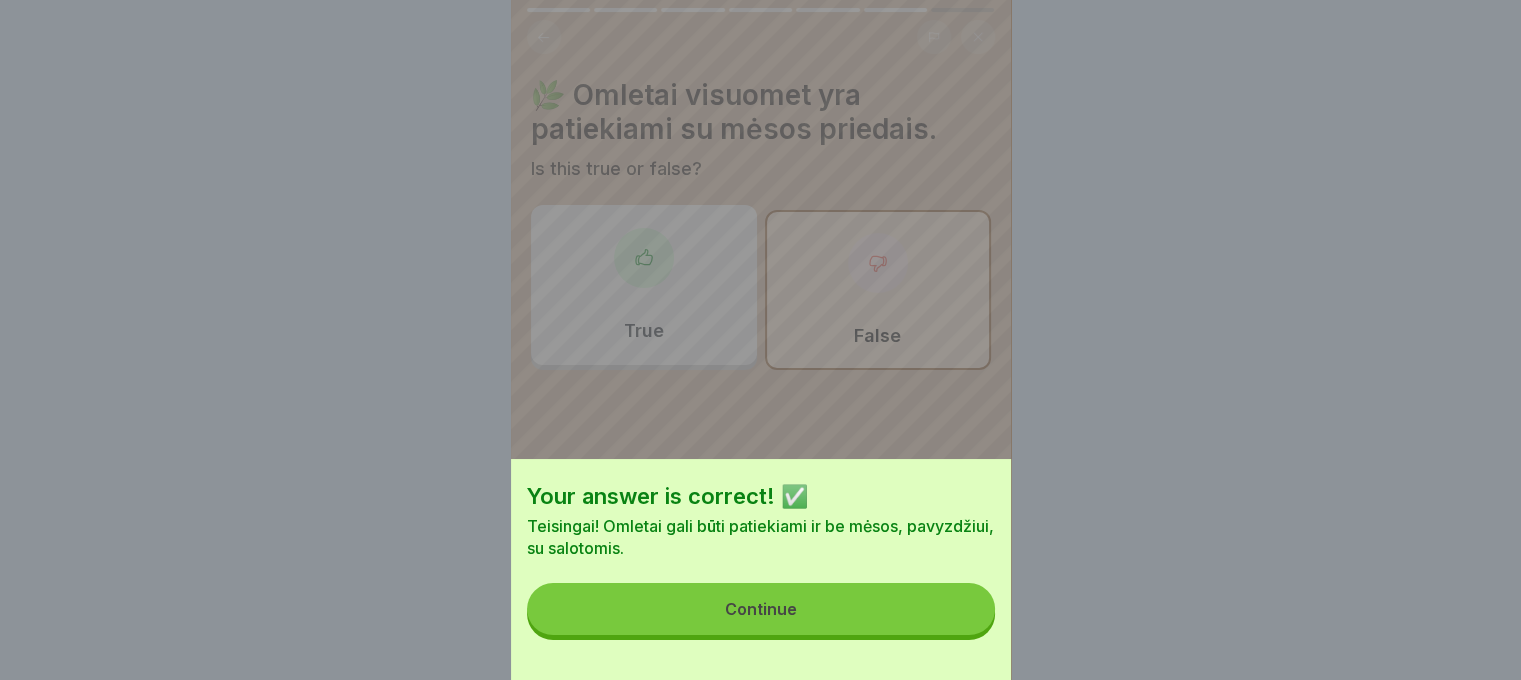 click on "Continue" at bounding box center (761, 609) 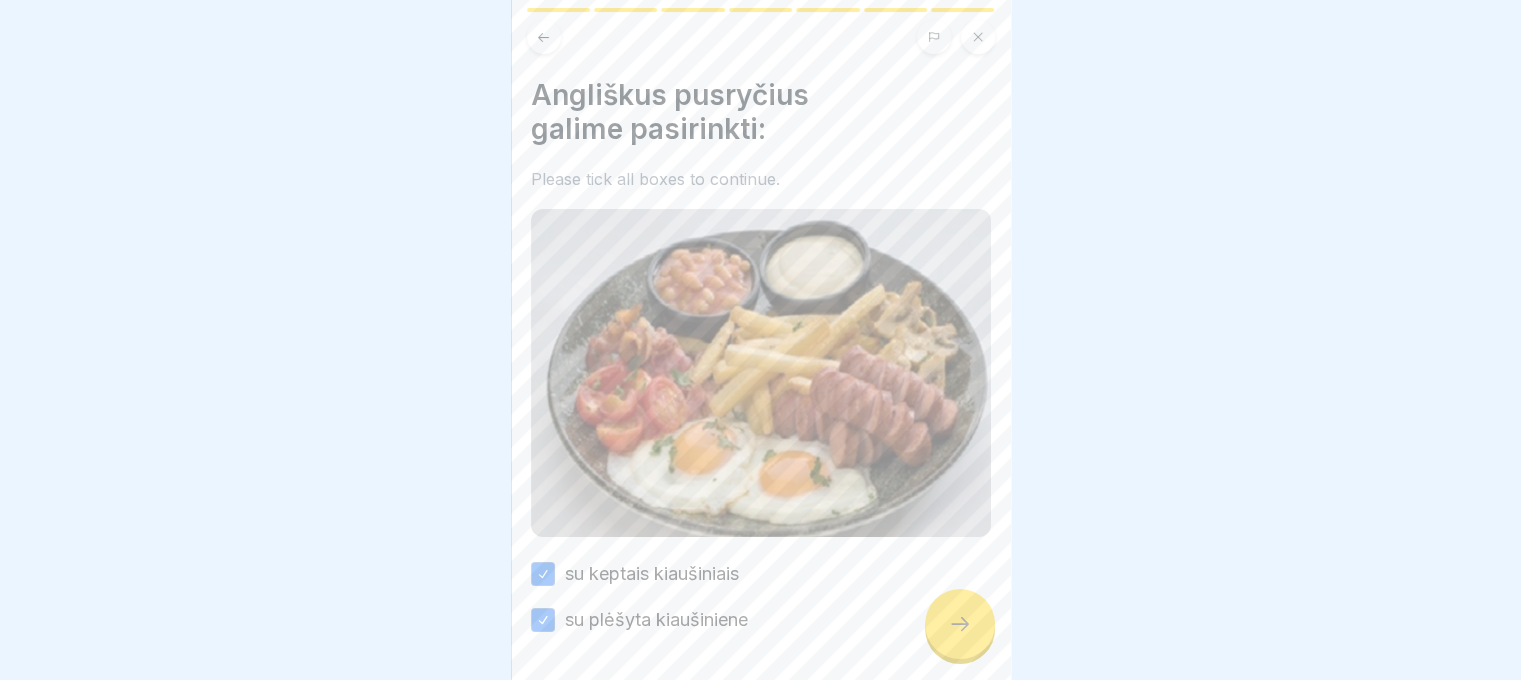 click at bounding box center (960, 624) 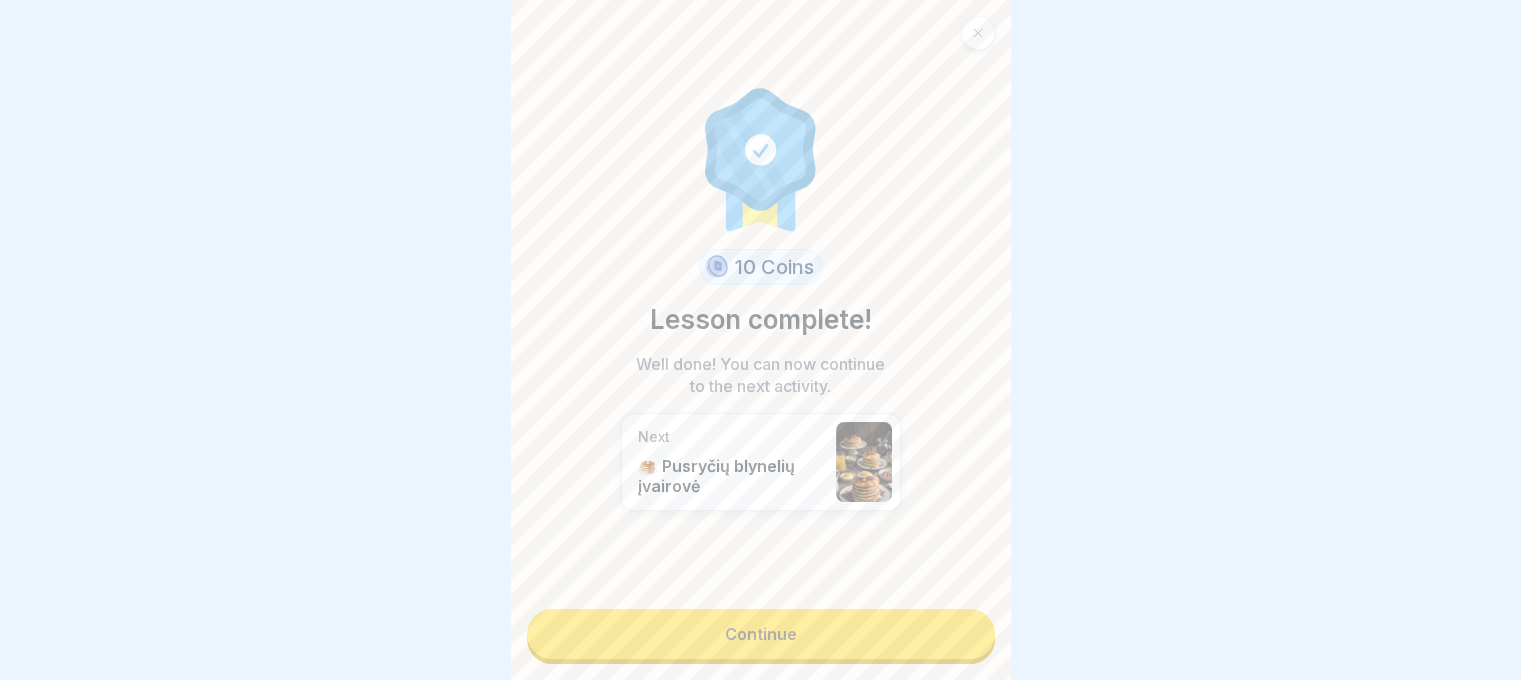 click on "Continue" at bounding box center (761, 634) 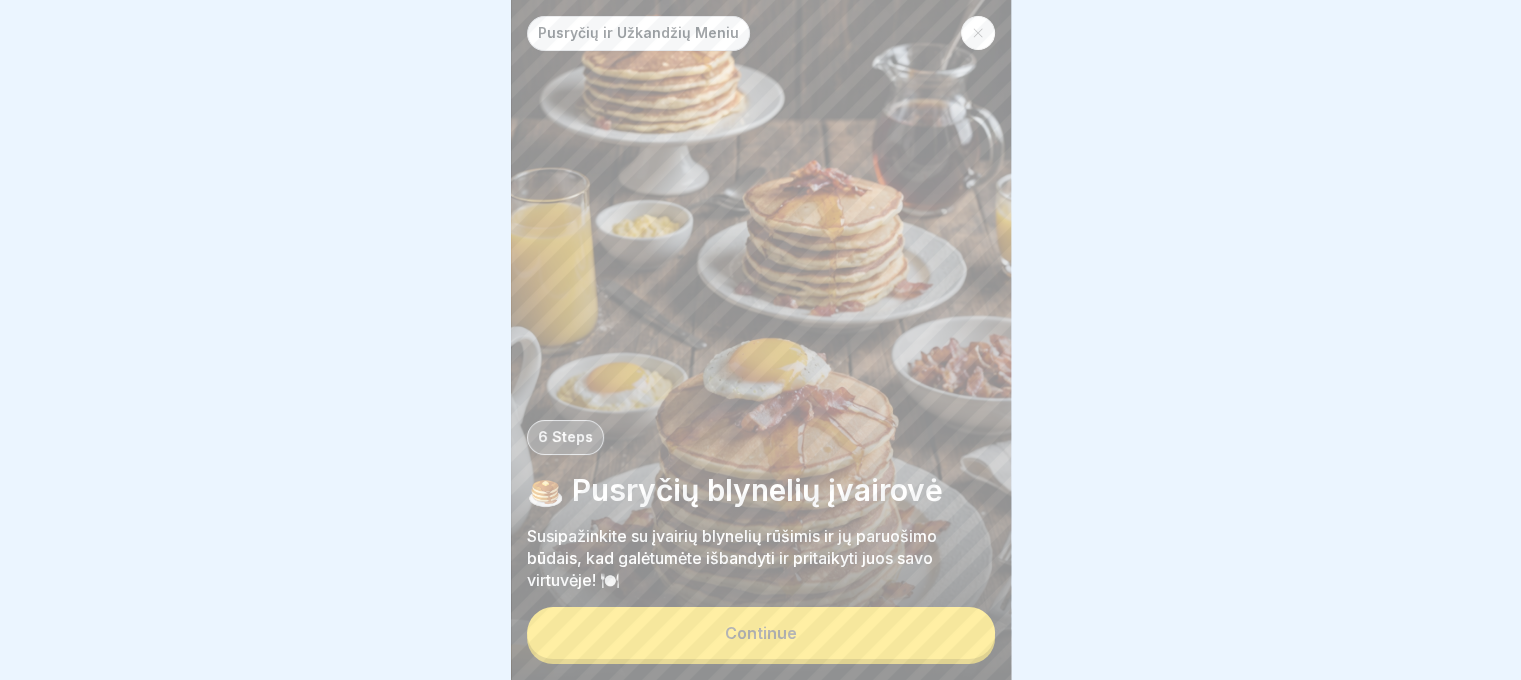 click on "Continue" at bounding box center [761, 633] 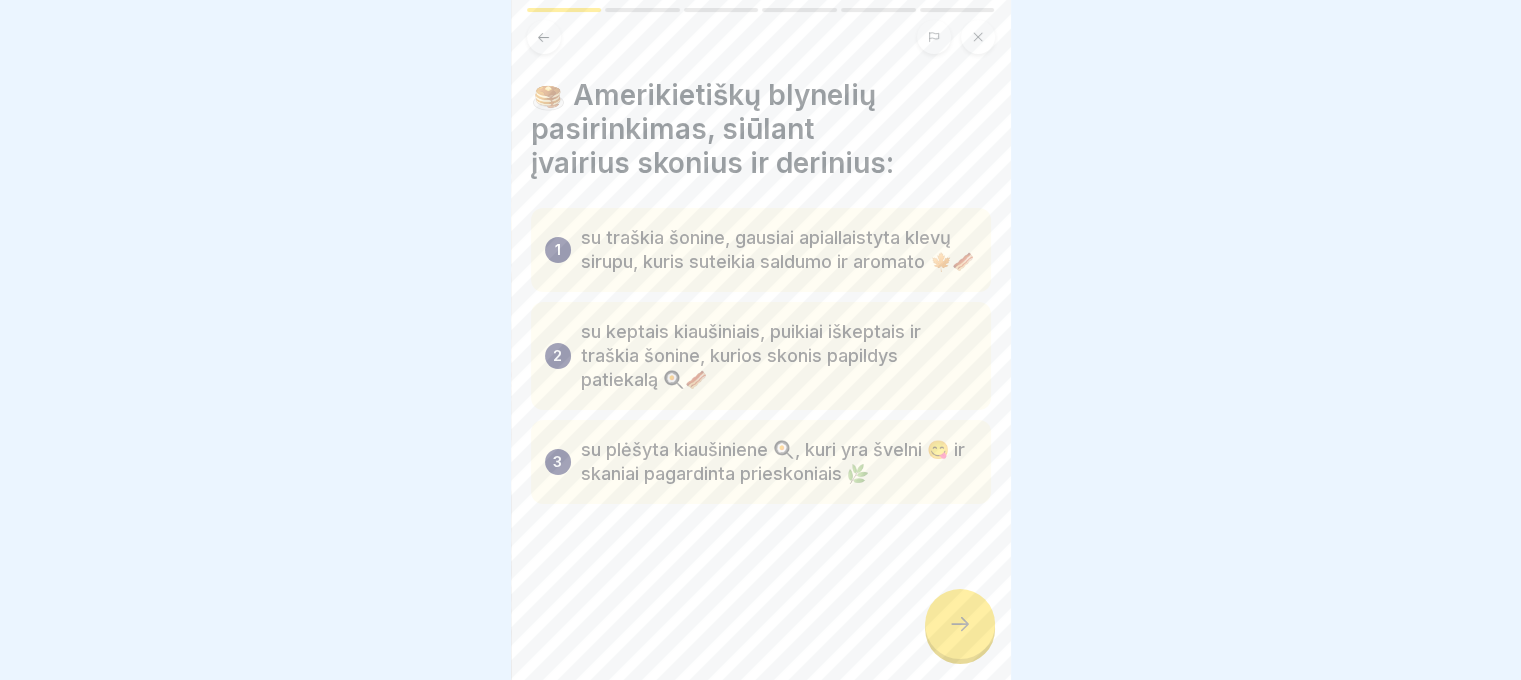 click at bounding box center (960, 624) 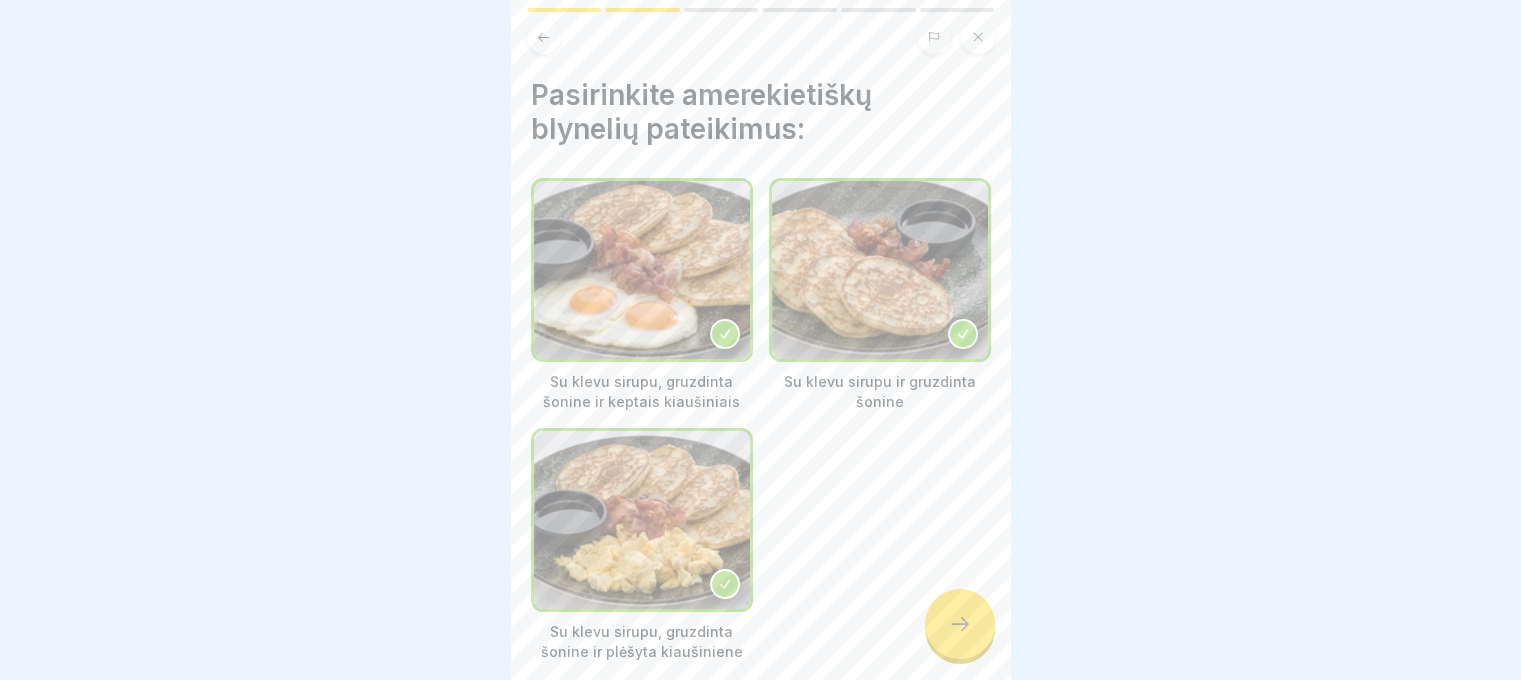 click at bounding box center (960, 624) 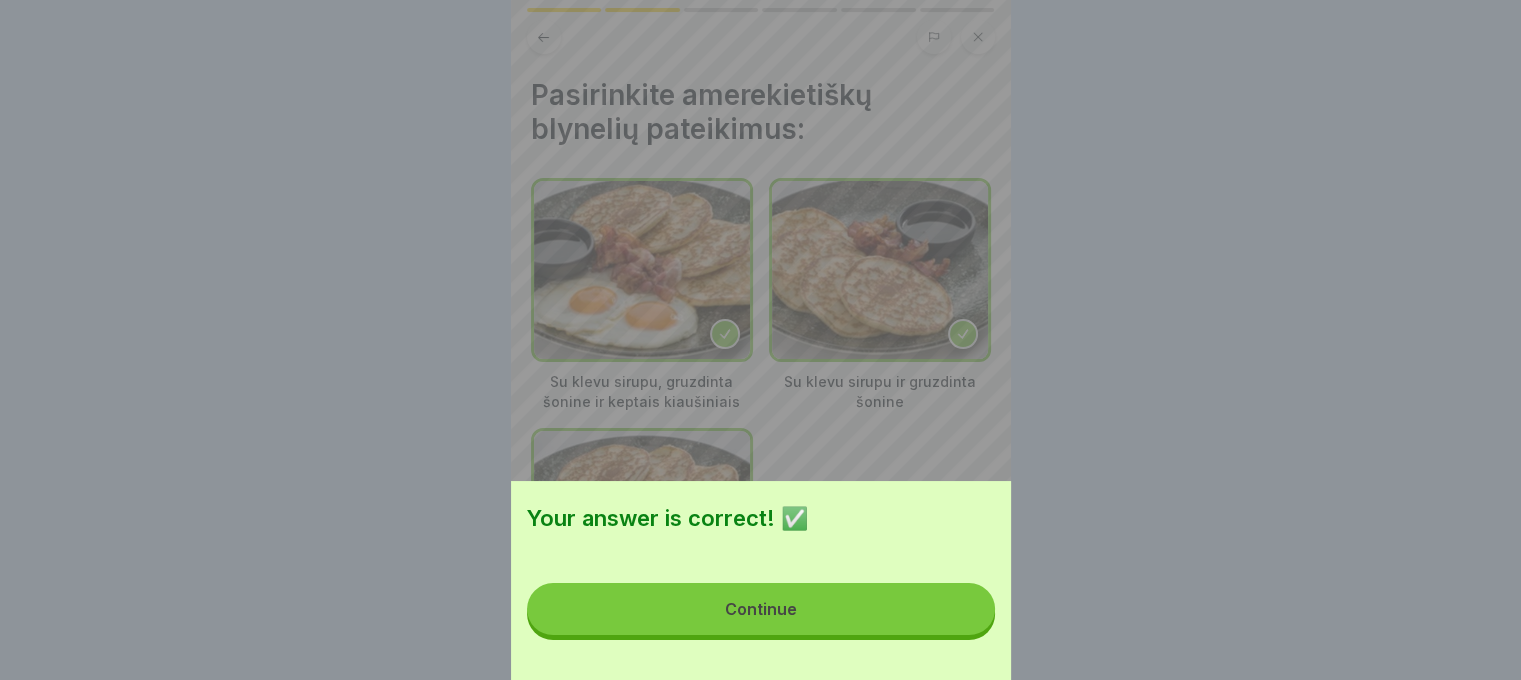click on "Continue" at bounding box center [761, 609] 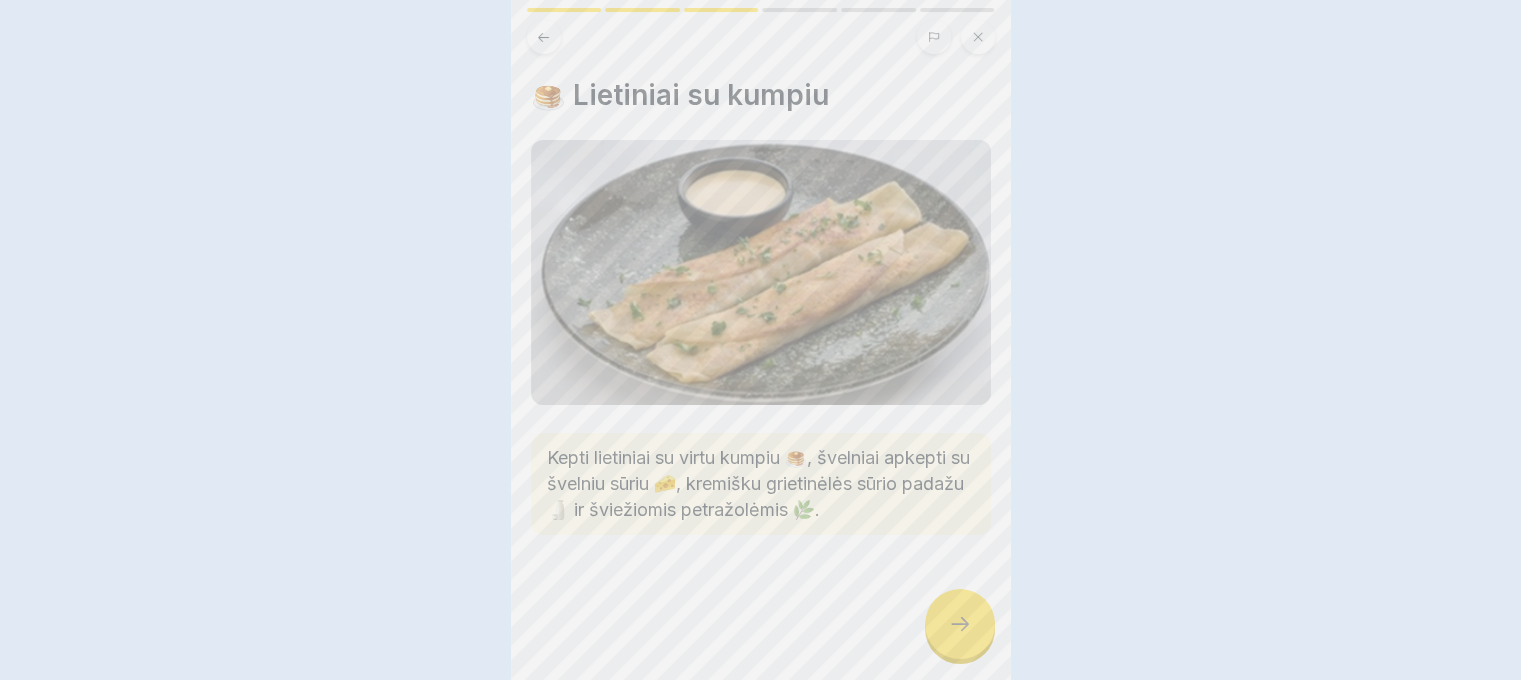 click on "Your answer is correct! ✅   Continue" at bounding box center [760, 340] 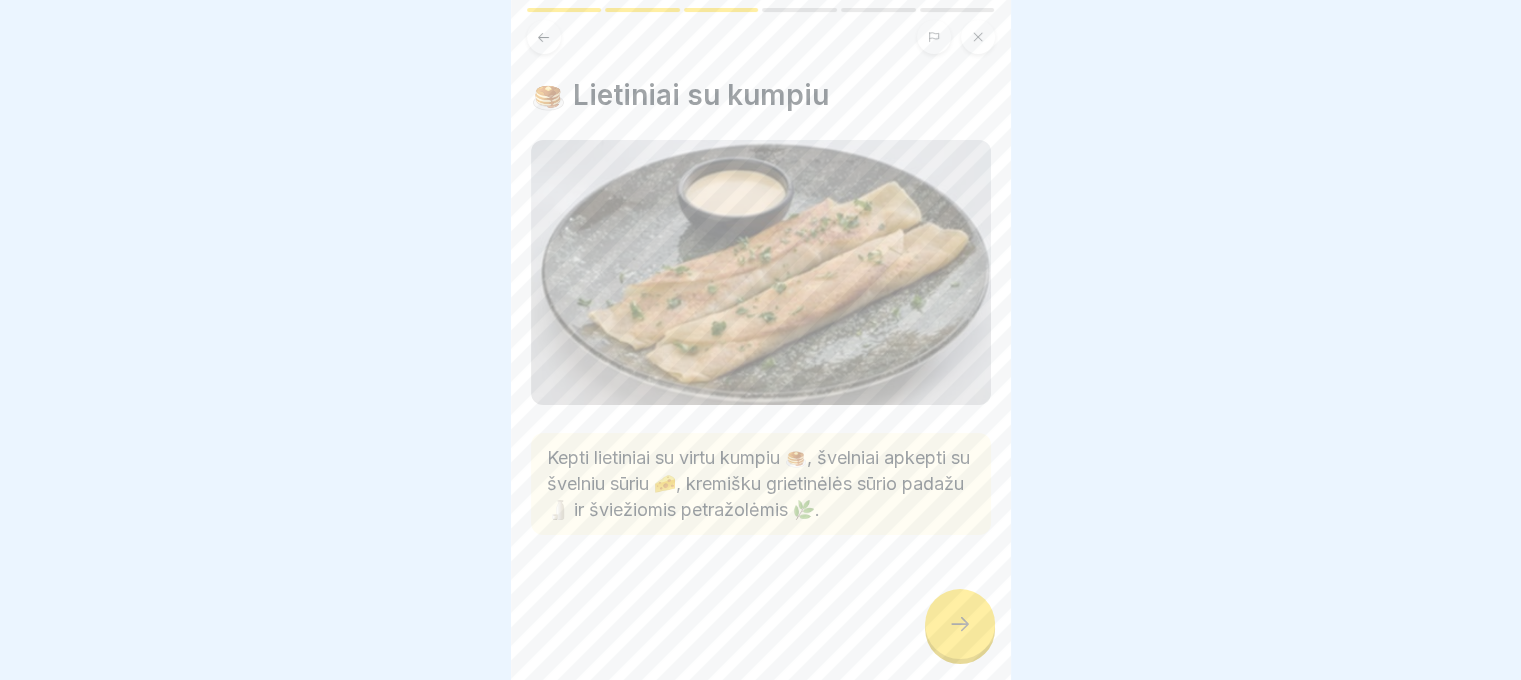 click at bounding box center [960, 624] 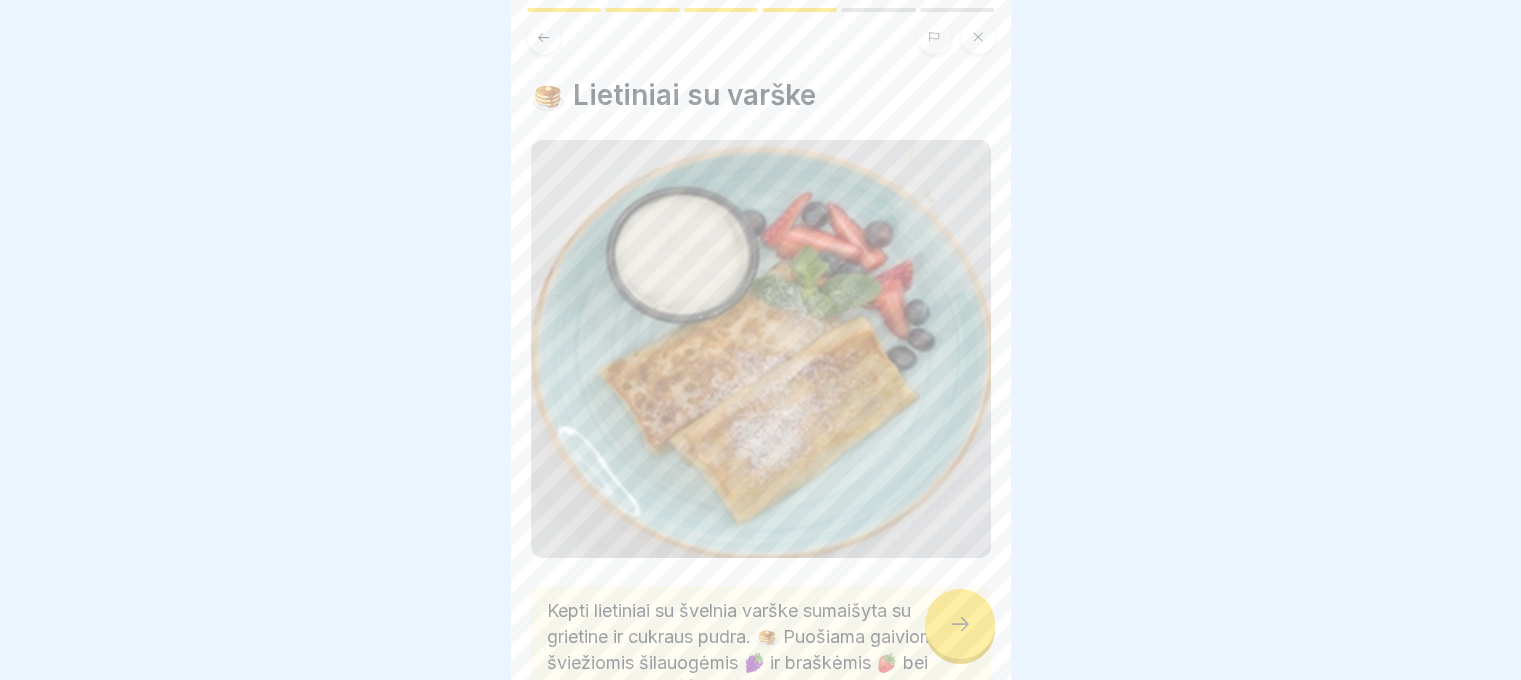 click at bounding box center (960, 624) 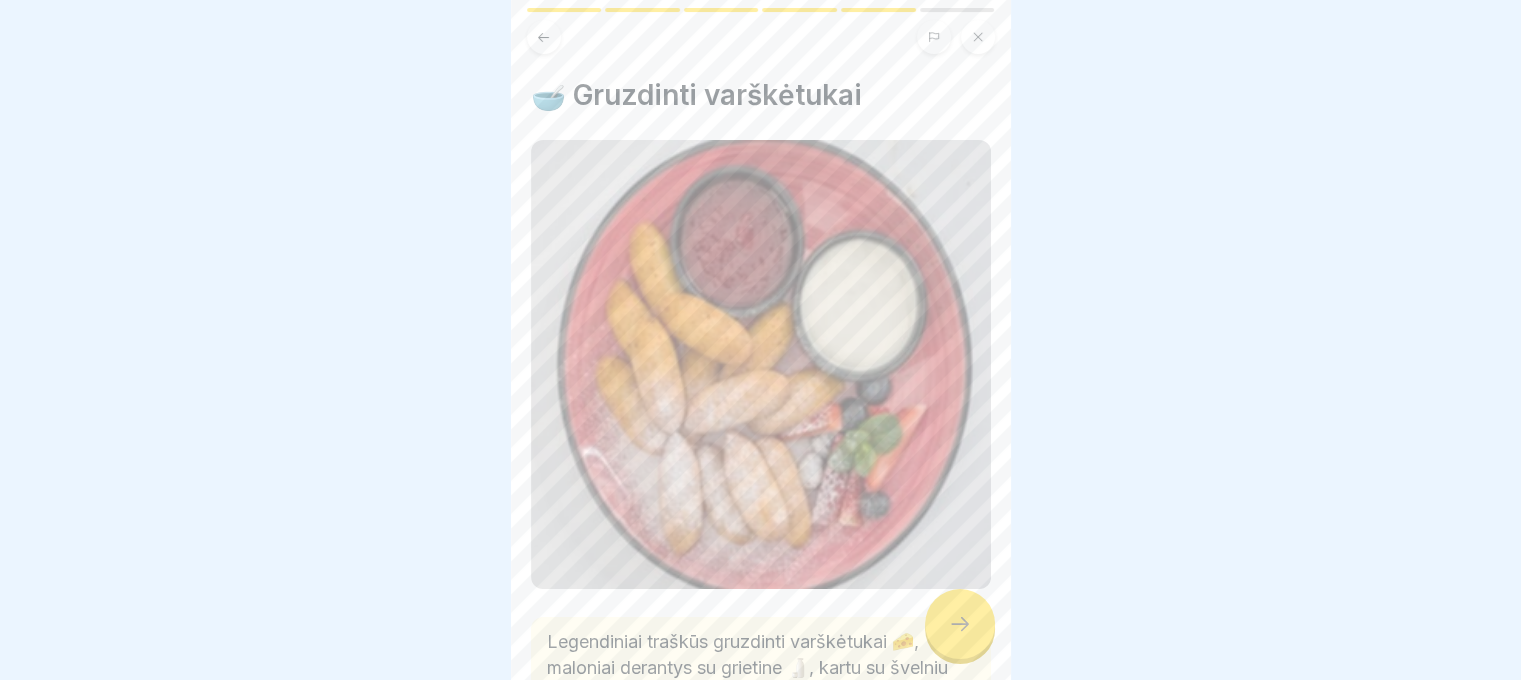 click at bounding box center (960, 624) 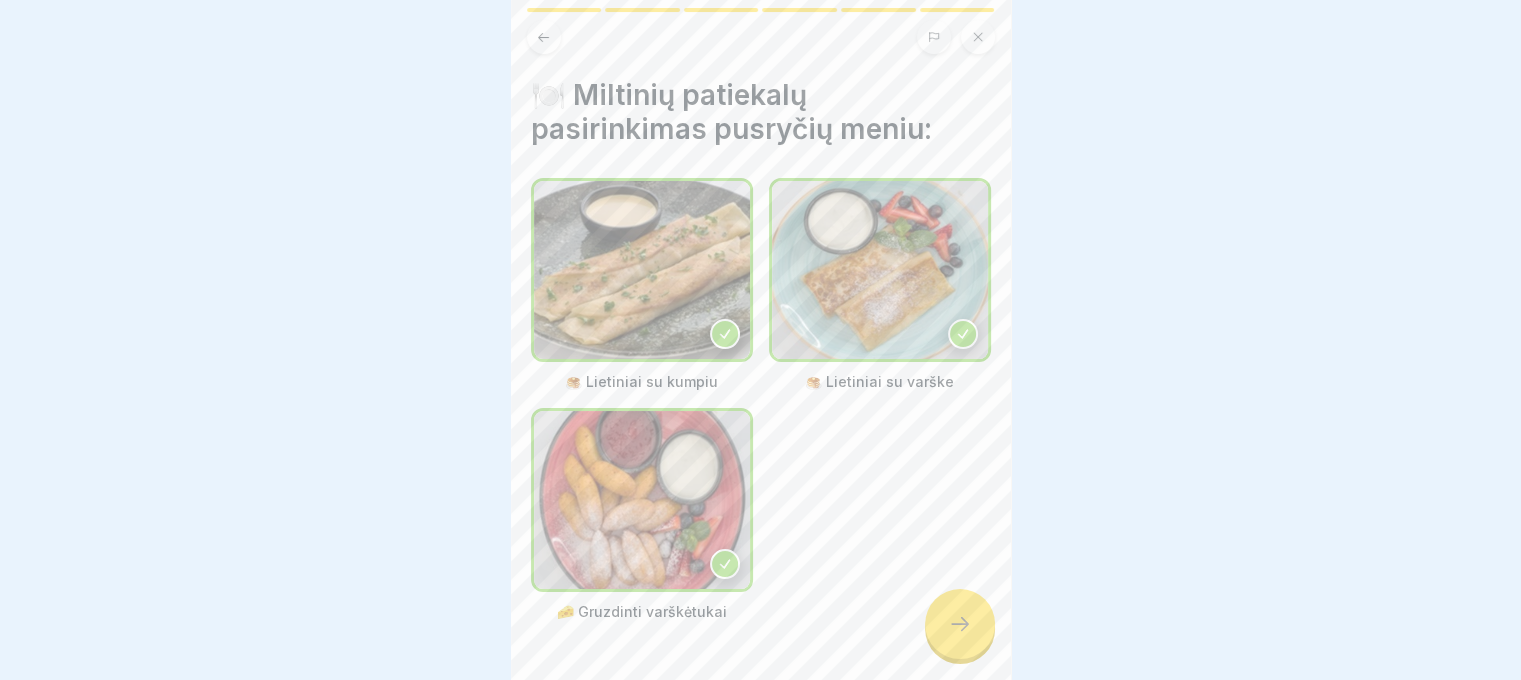 click on "Your answer is correct! ✅   Continue" at bounding box center (761, 983) 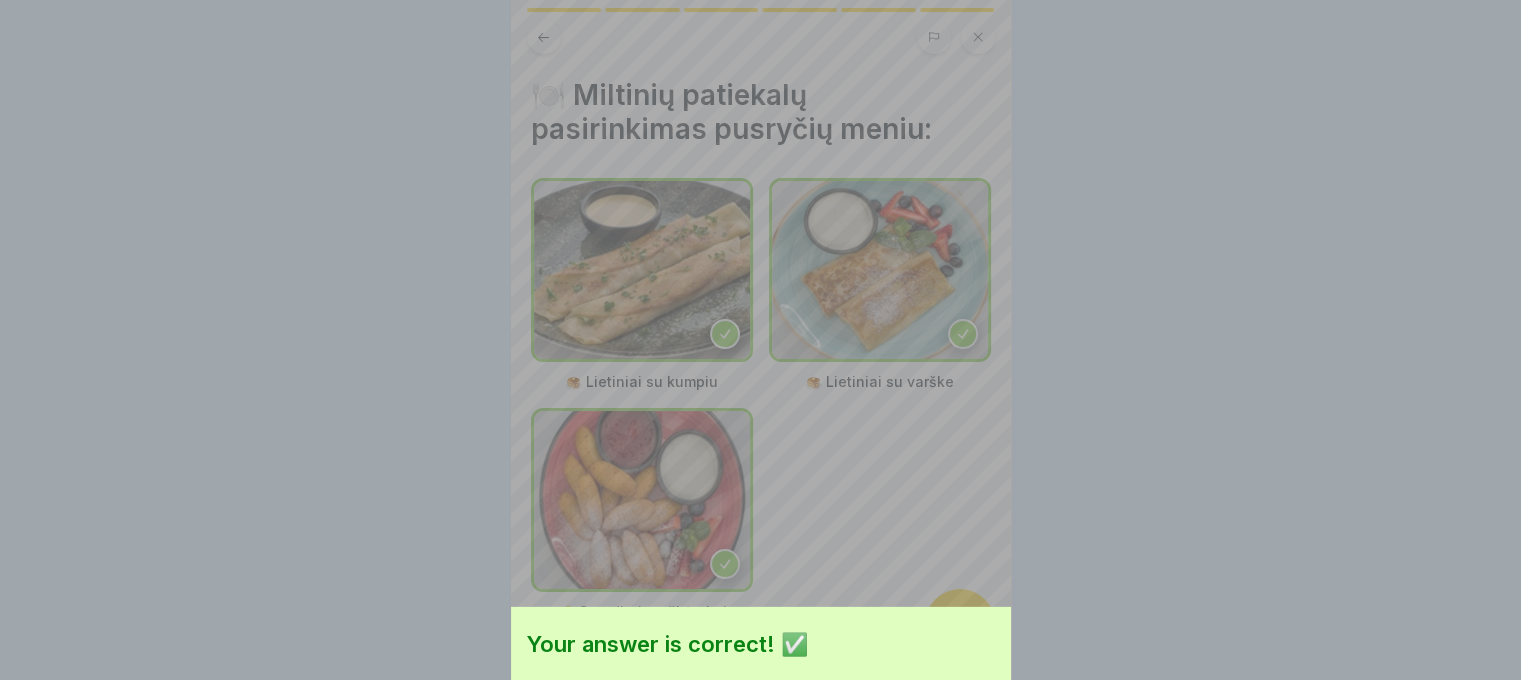 click on "Your answer is correct! ✅   Continue" at bounding box center (760, 340) 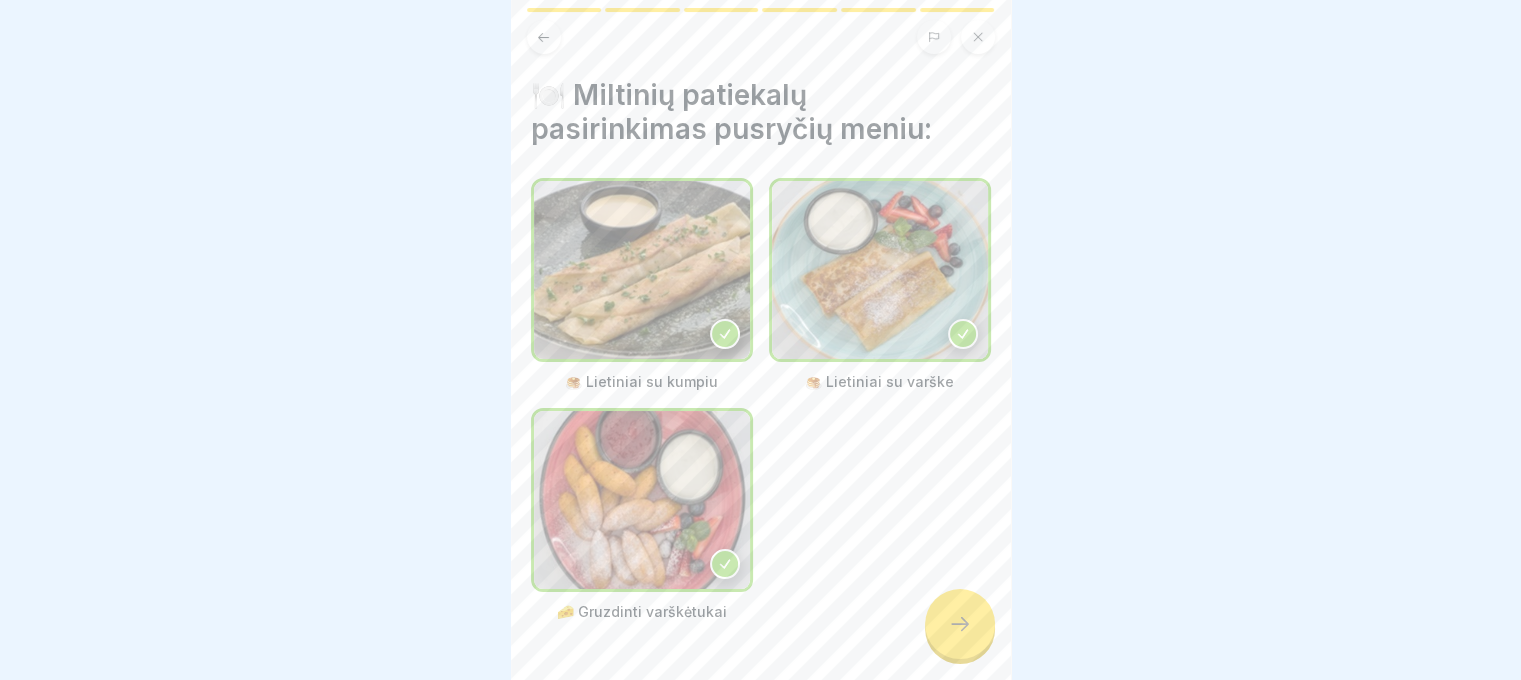 click at bounding box center (960, 624) 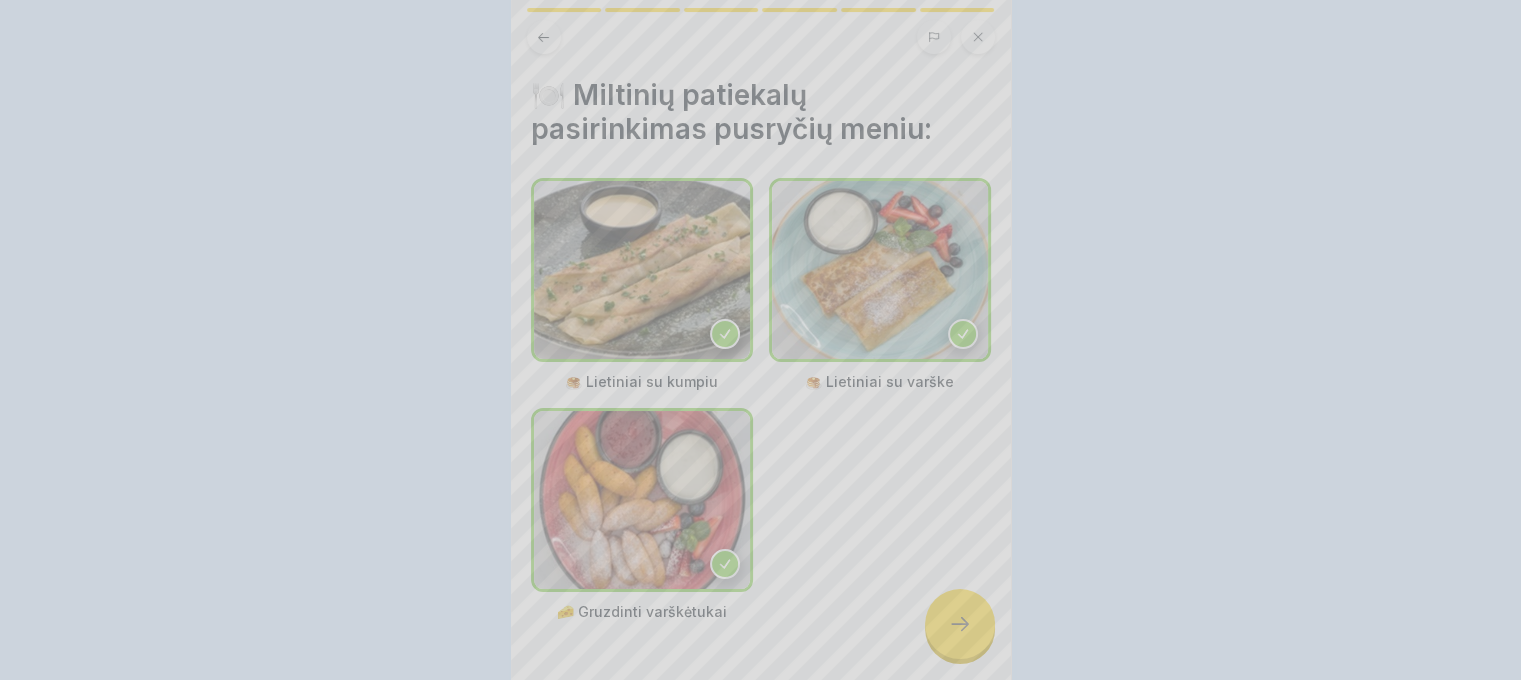 click on "Your answer is correct! ✅   Continue" at bounding box center (761, 772) 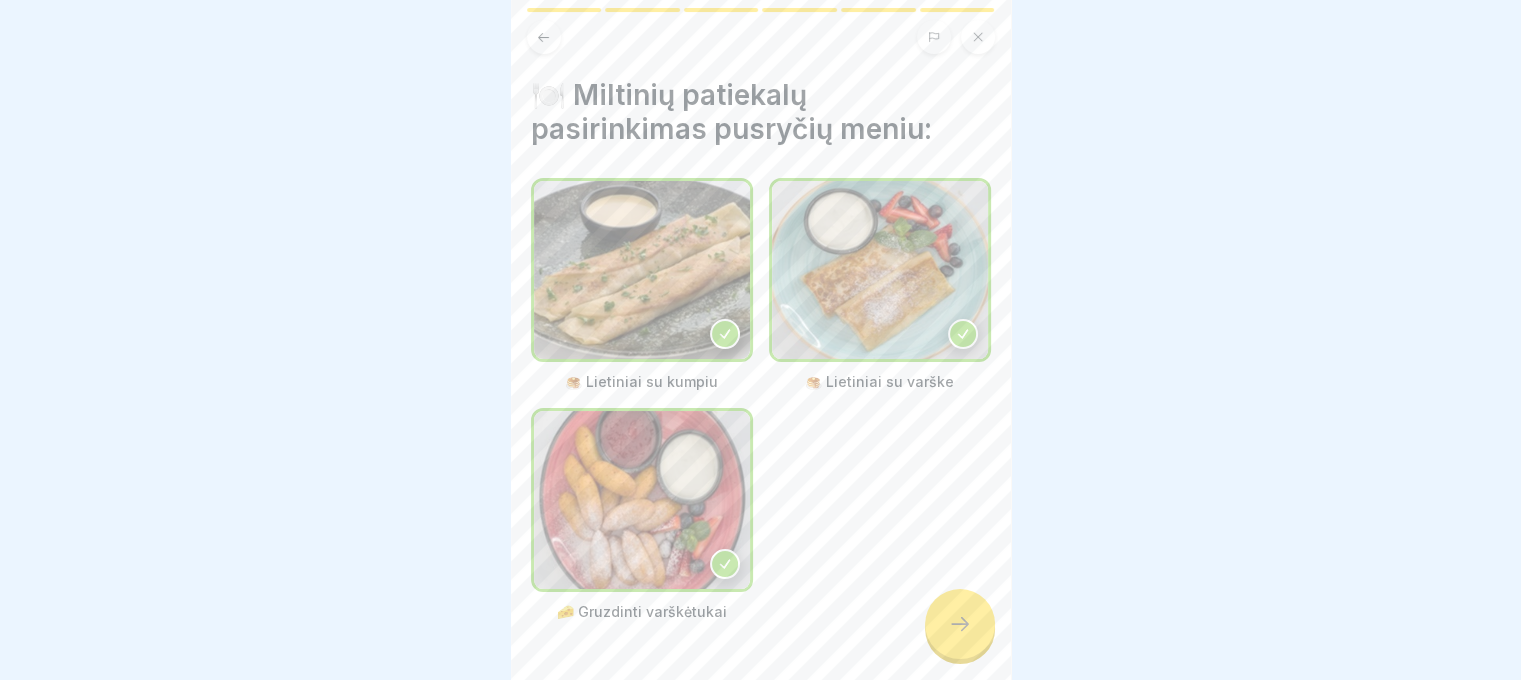 click at bounding box center [960, 624] 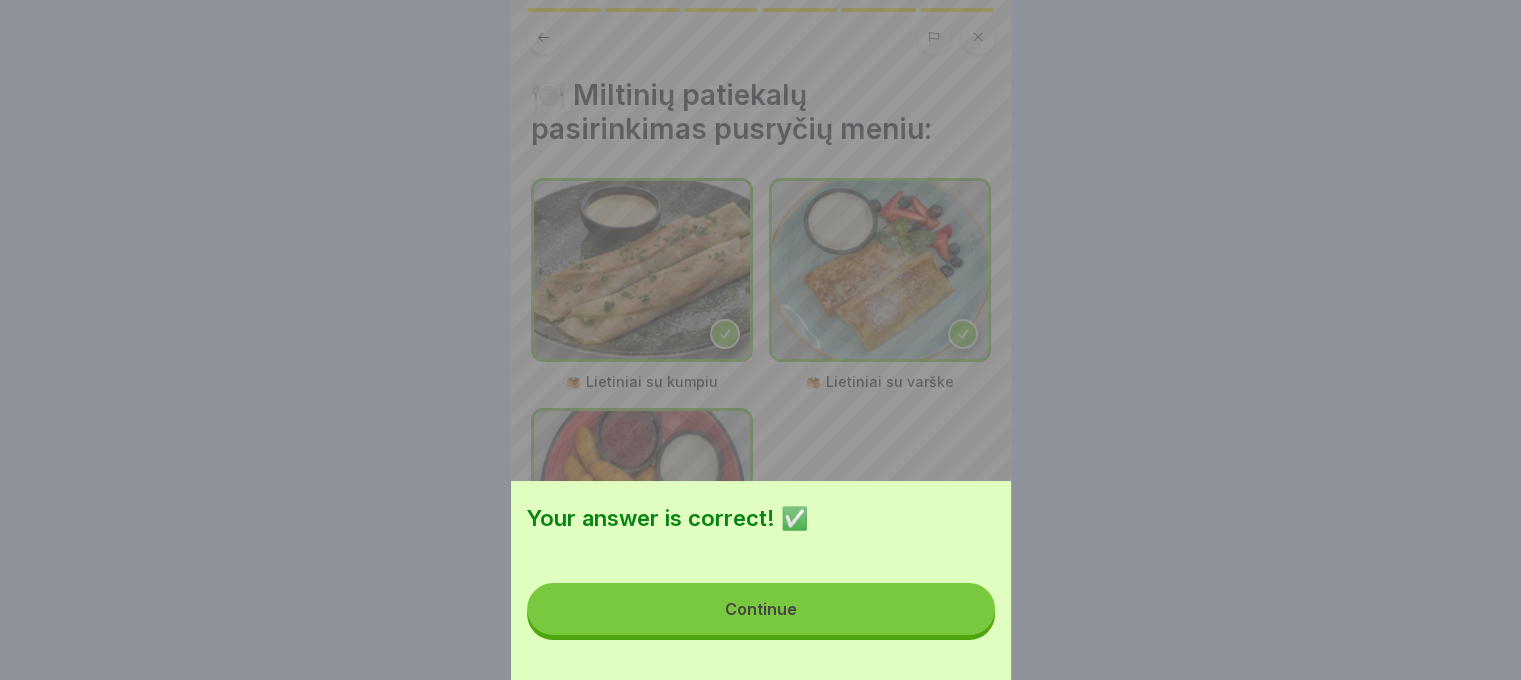 click on "Continue" at bounding box center (761, 609) 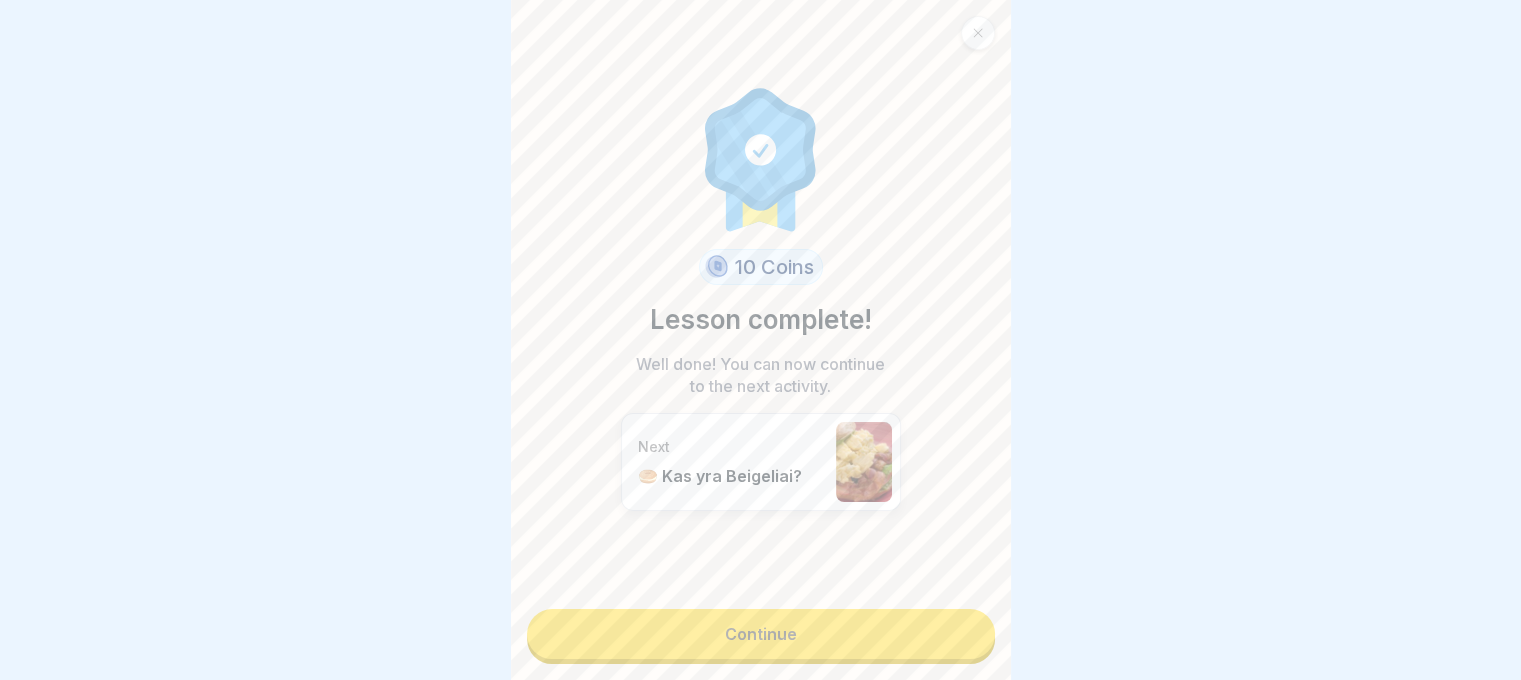 click on "Continue" at bounding box center [761, 634] 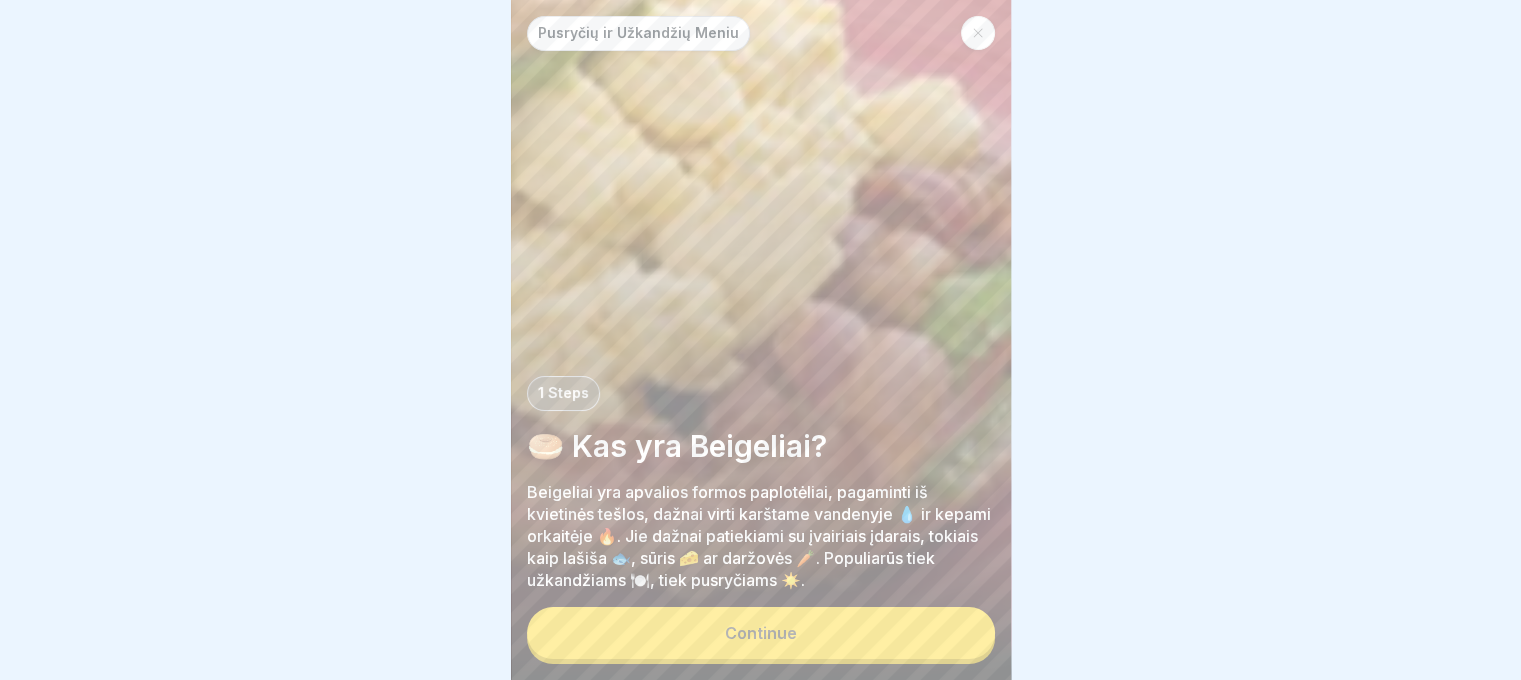 click on "Continue" at bounding box center [761, 633] 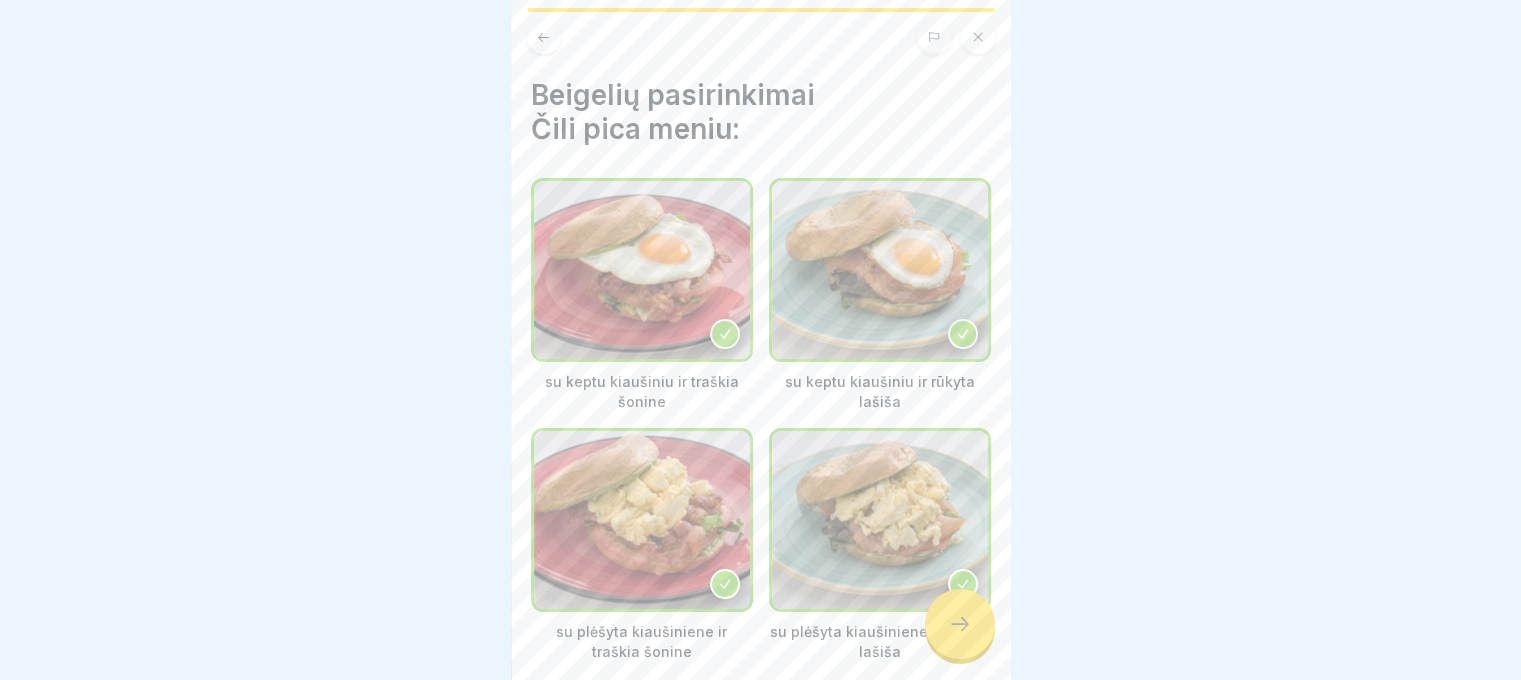 click at bounding box center [960, 624] 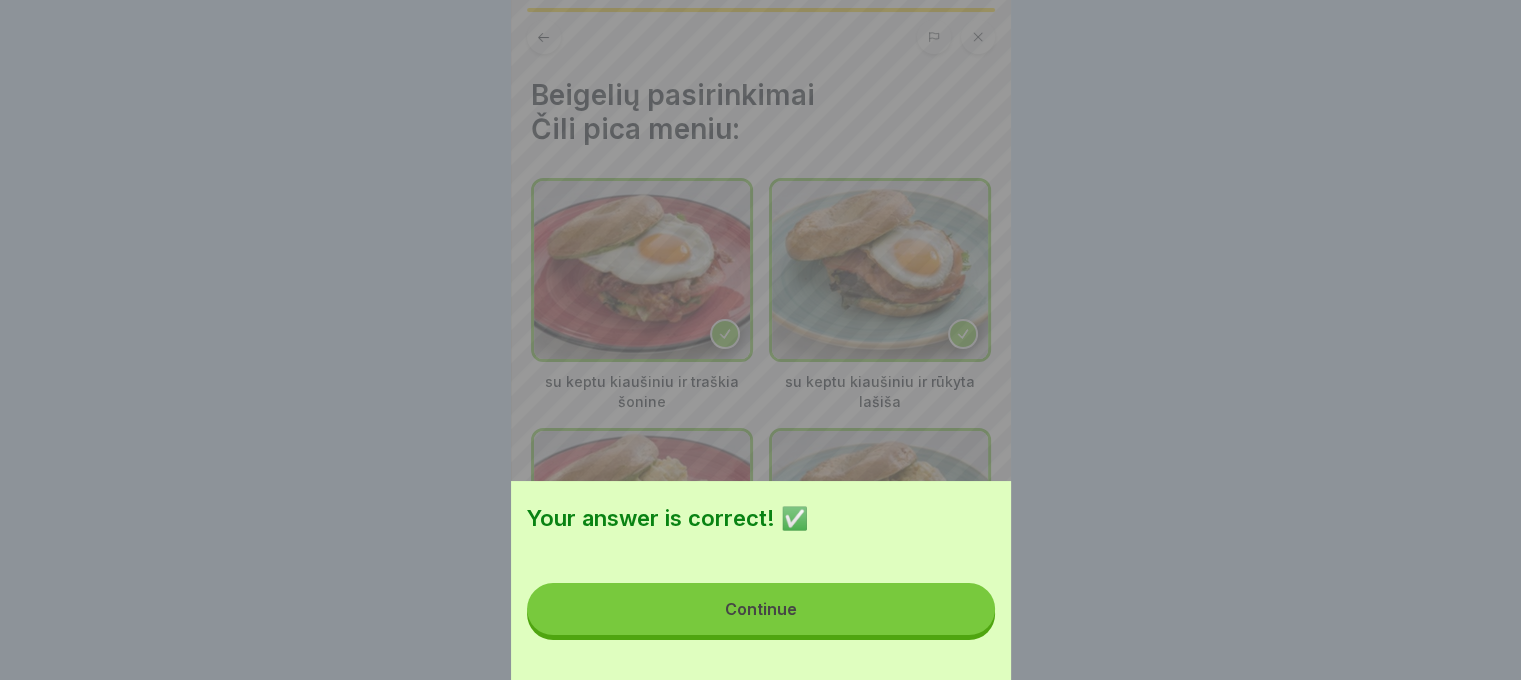 click on "Continue" at bounding box center [761, 609] 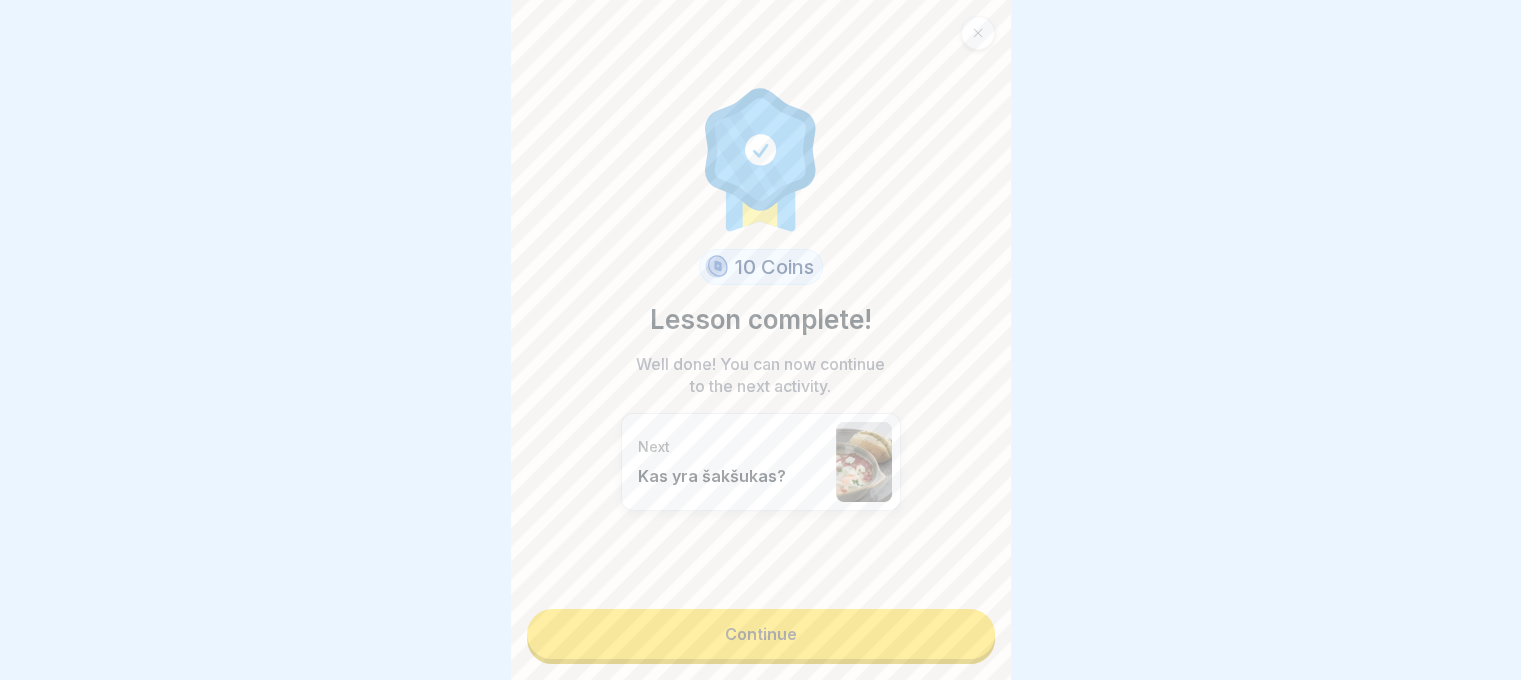 click on "Continue" at bounding box center [761, 634] 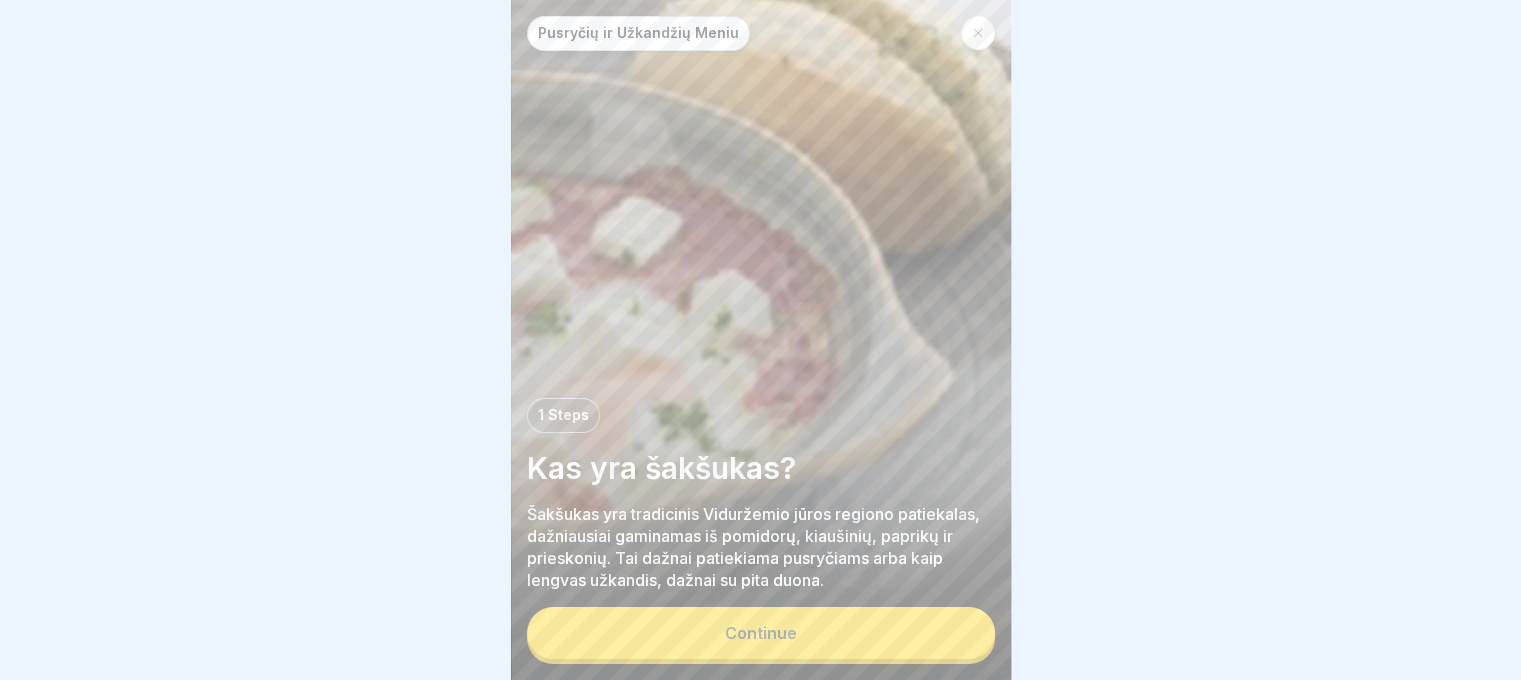 click on "Continue" at bounding box center (761, 633) 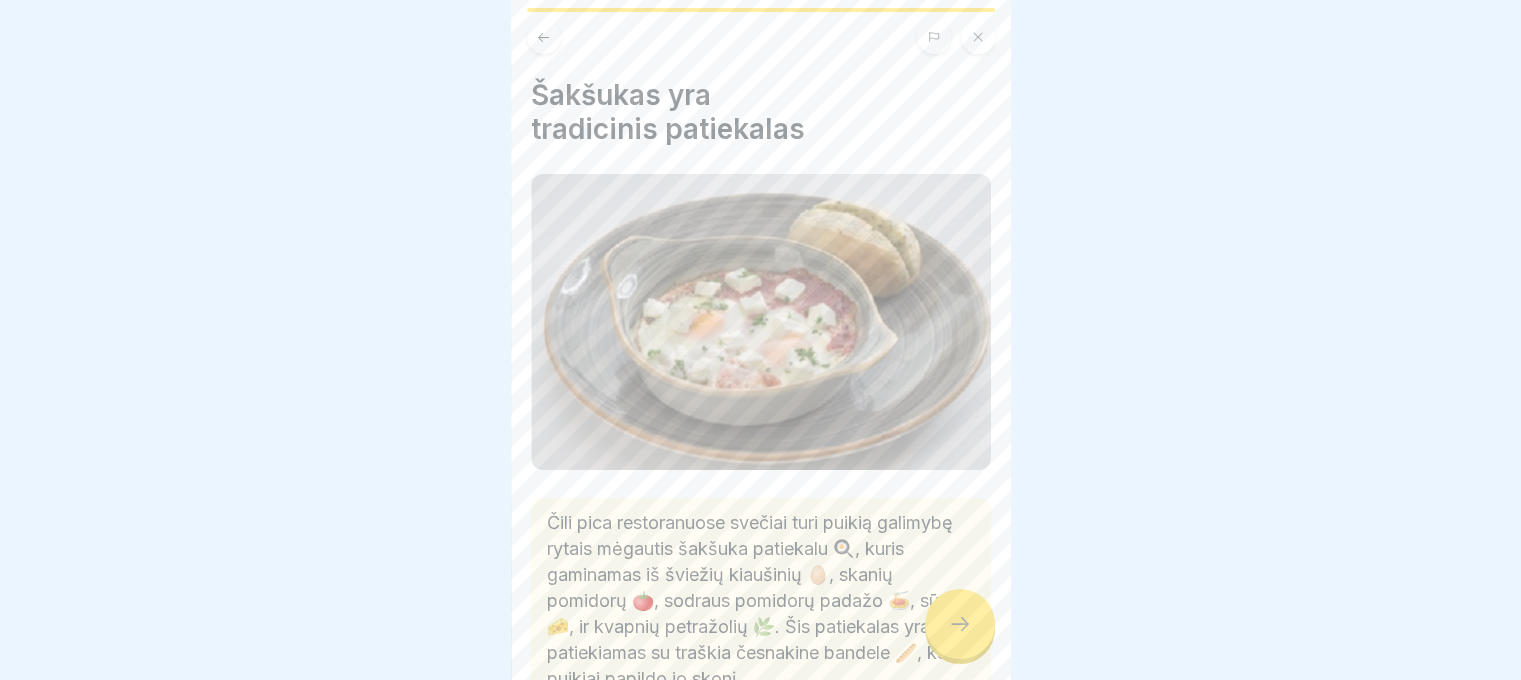 click at bounding box center (960, 624) 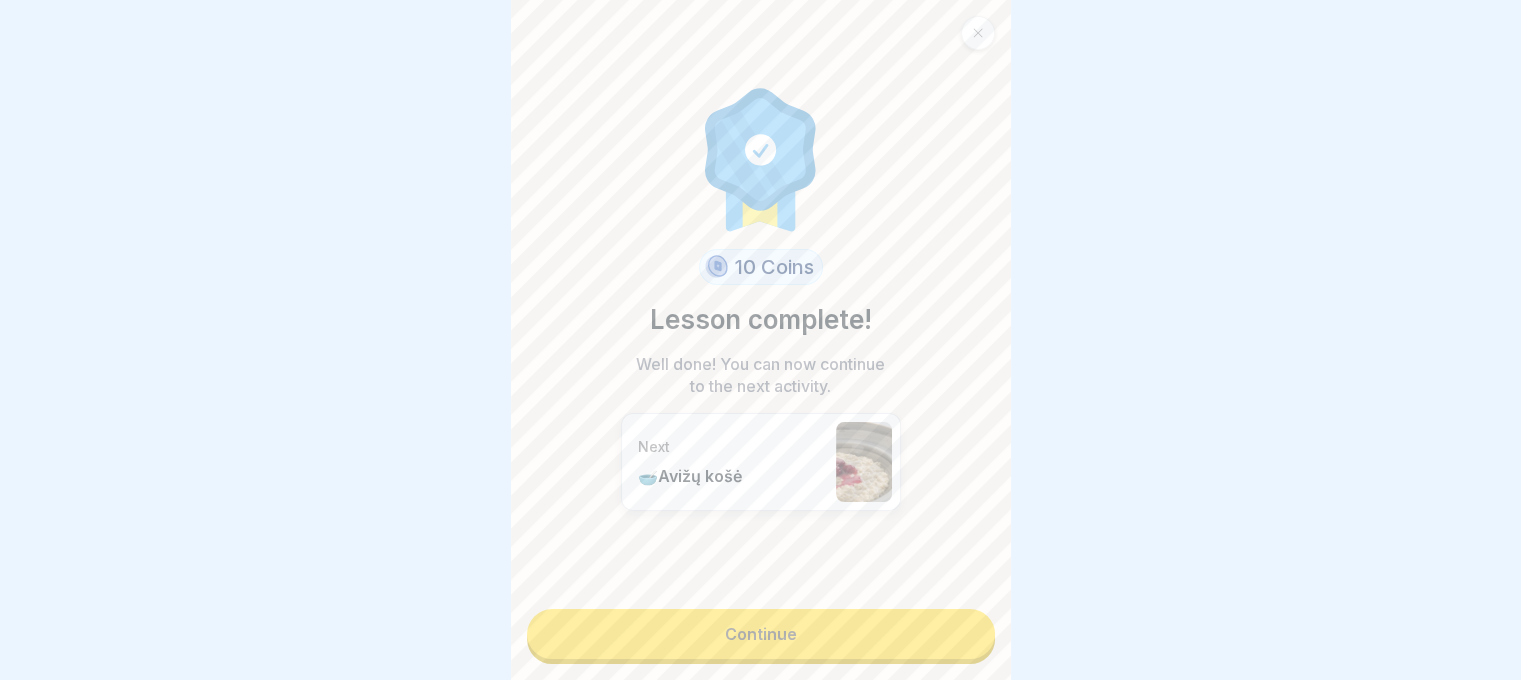 click on "Continue" at bounding box center [761, 634] 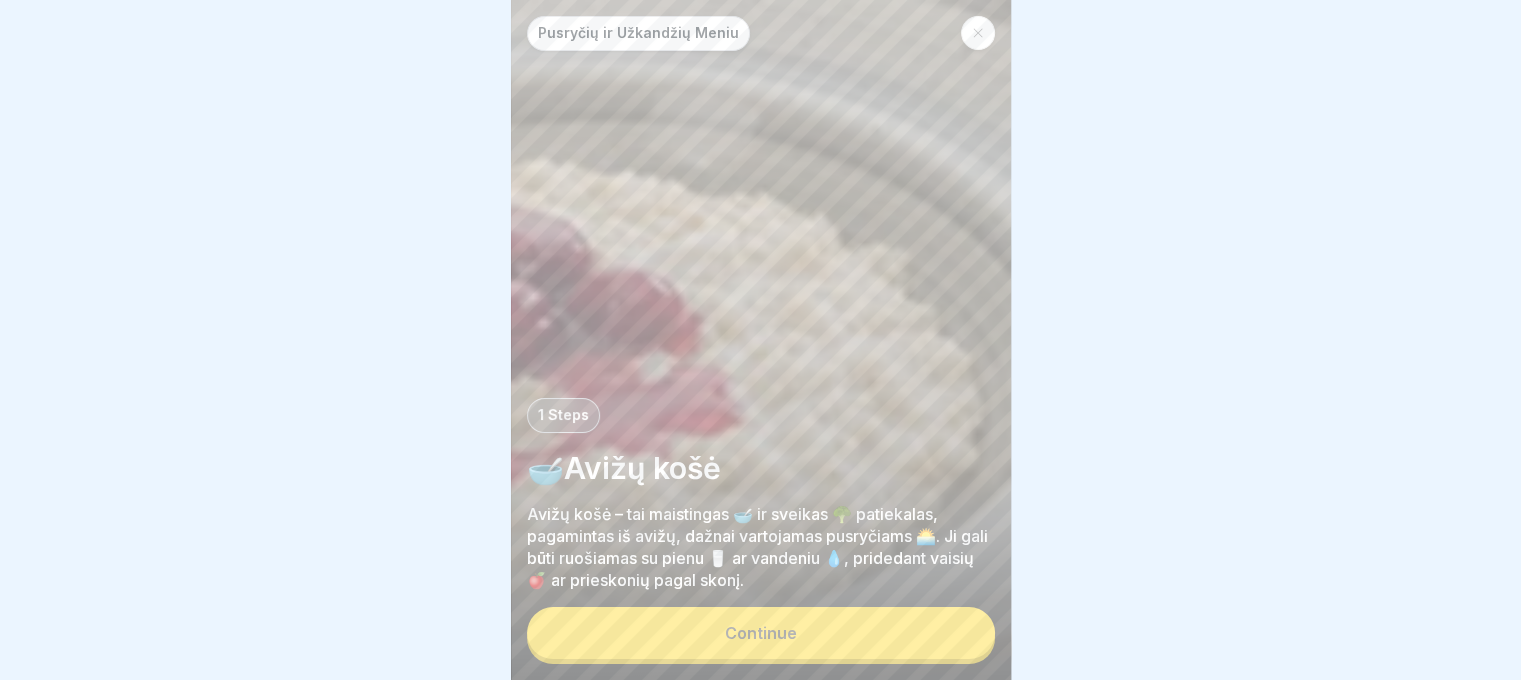 click on "Continue" at bounding box center (761, 633) 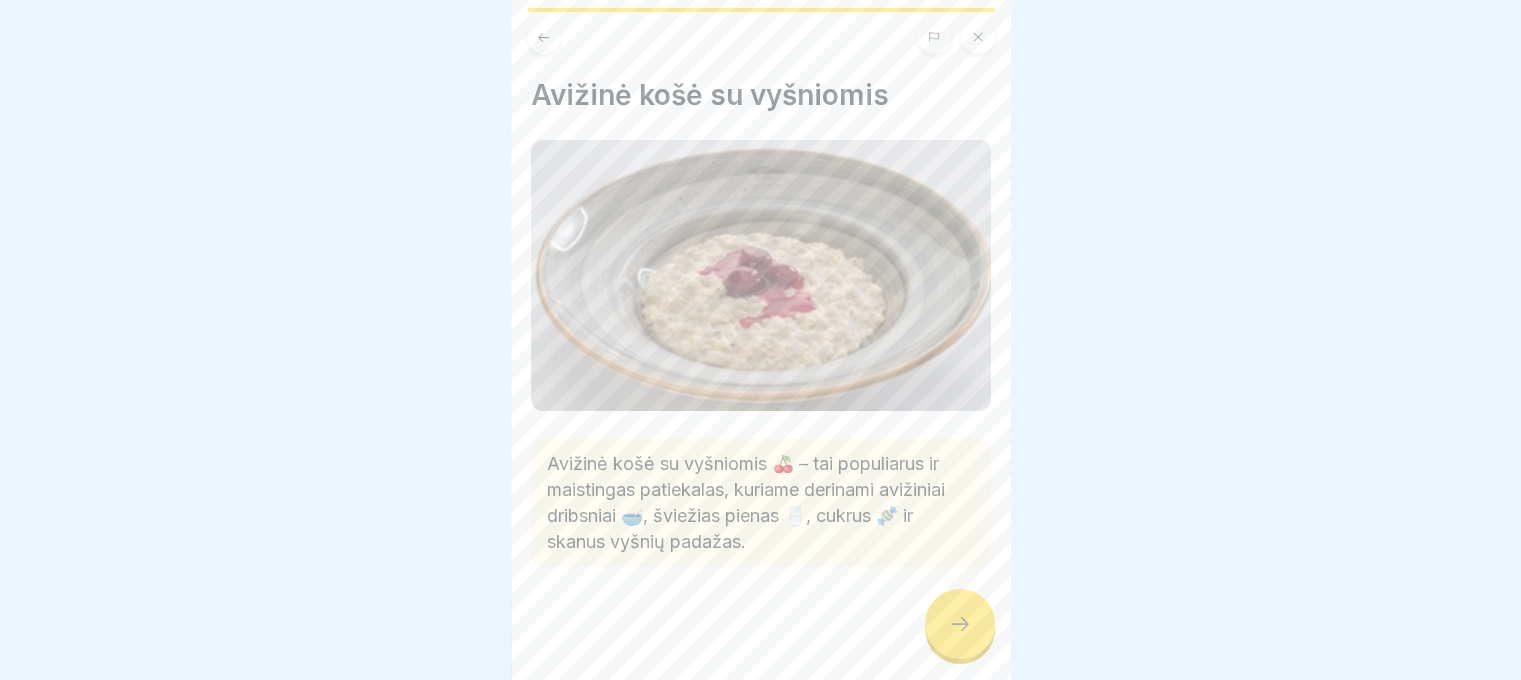 click 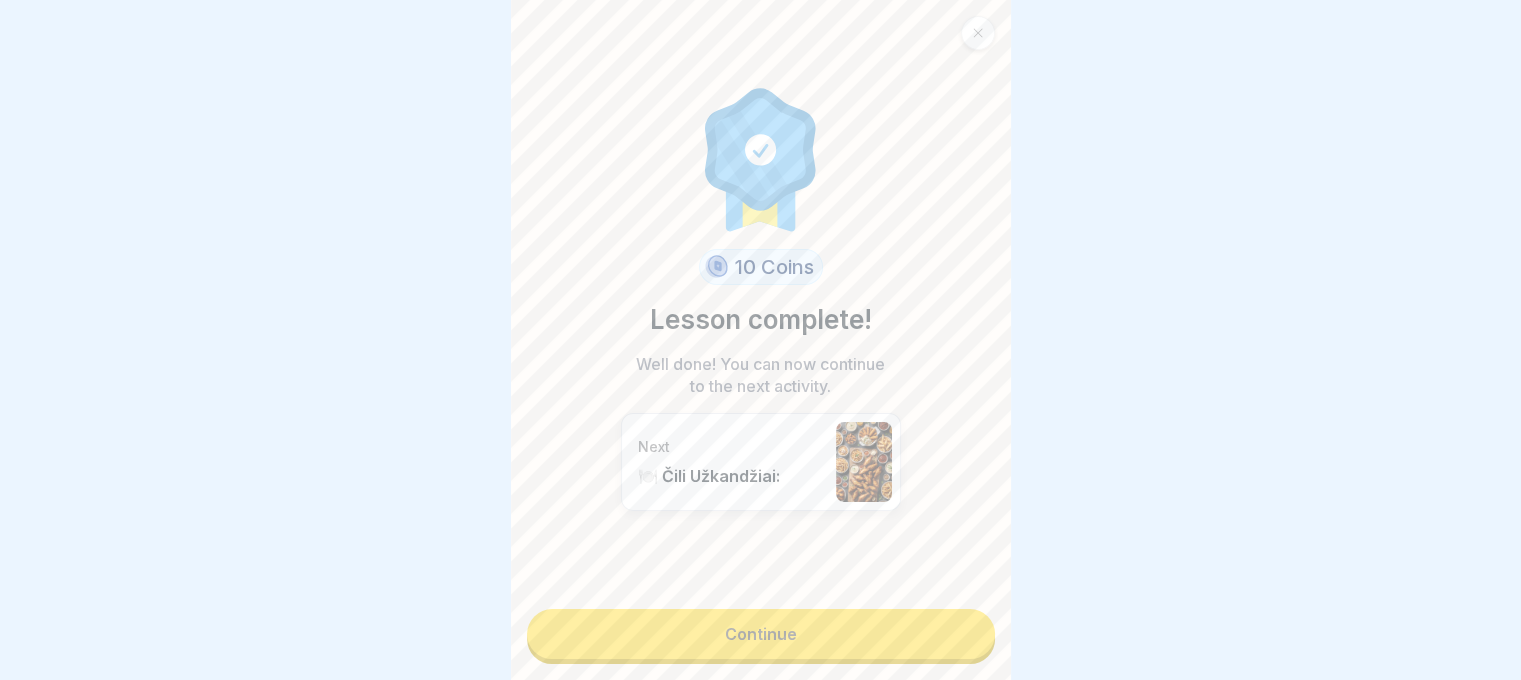 click on "Continue" at bounding box center [761, 634] 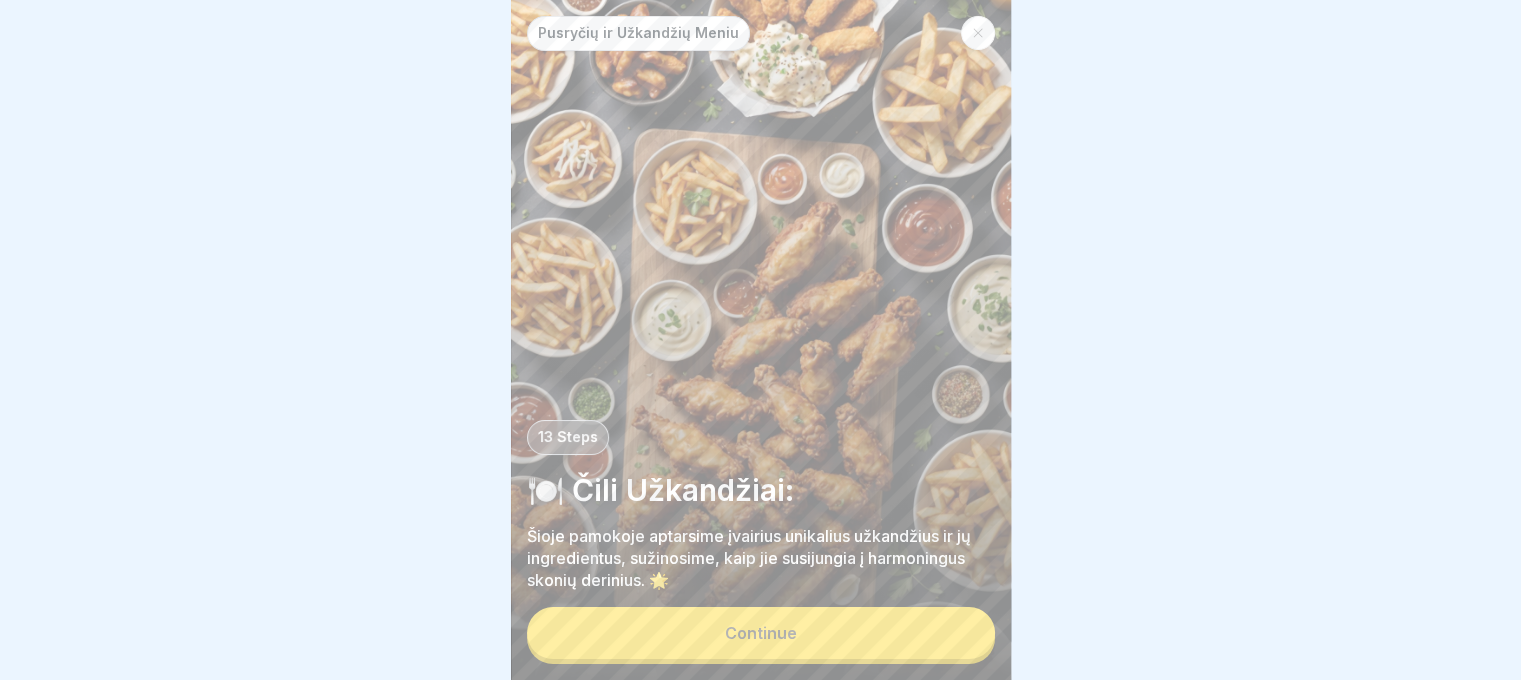 click on "Continue" at bounding box center (761, 633) 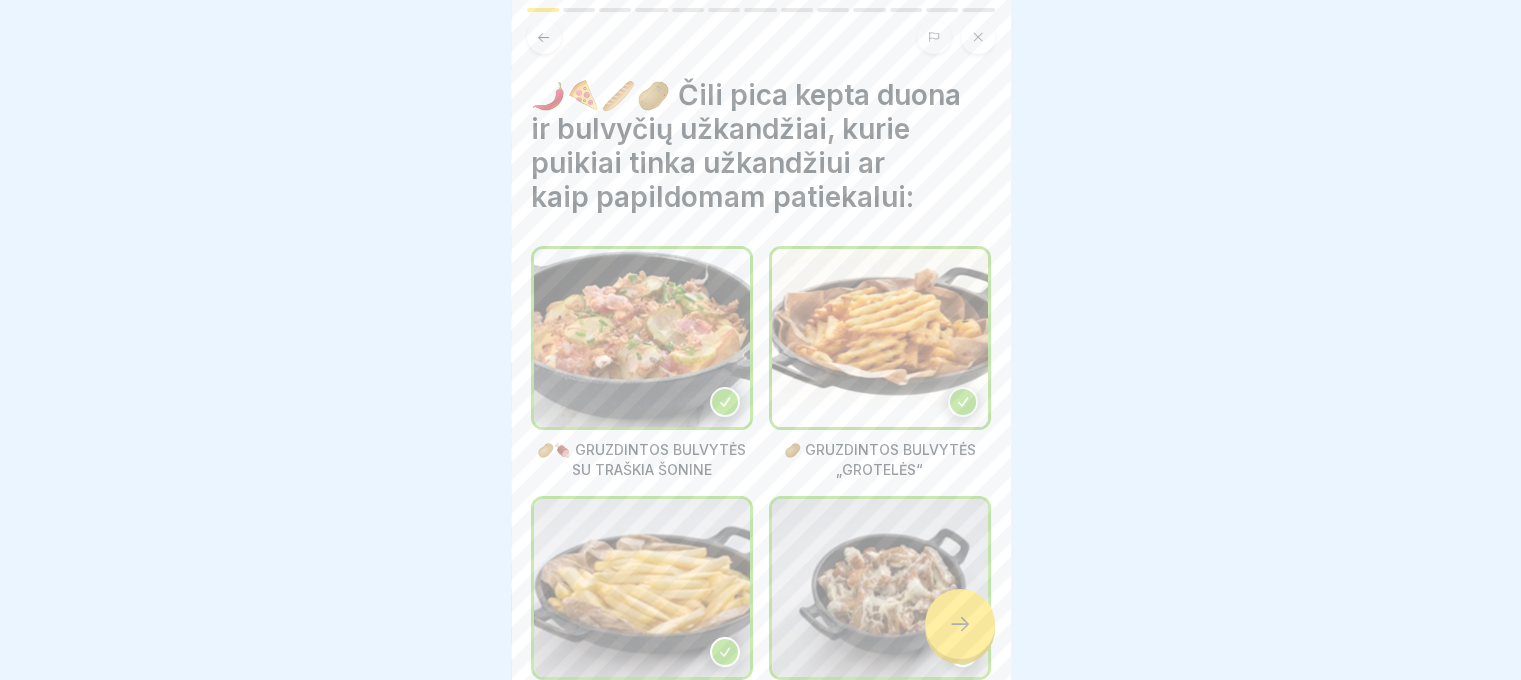 click 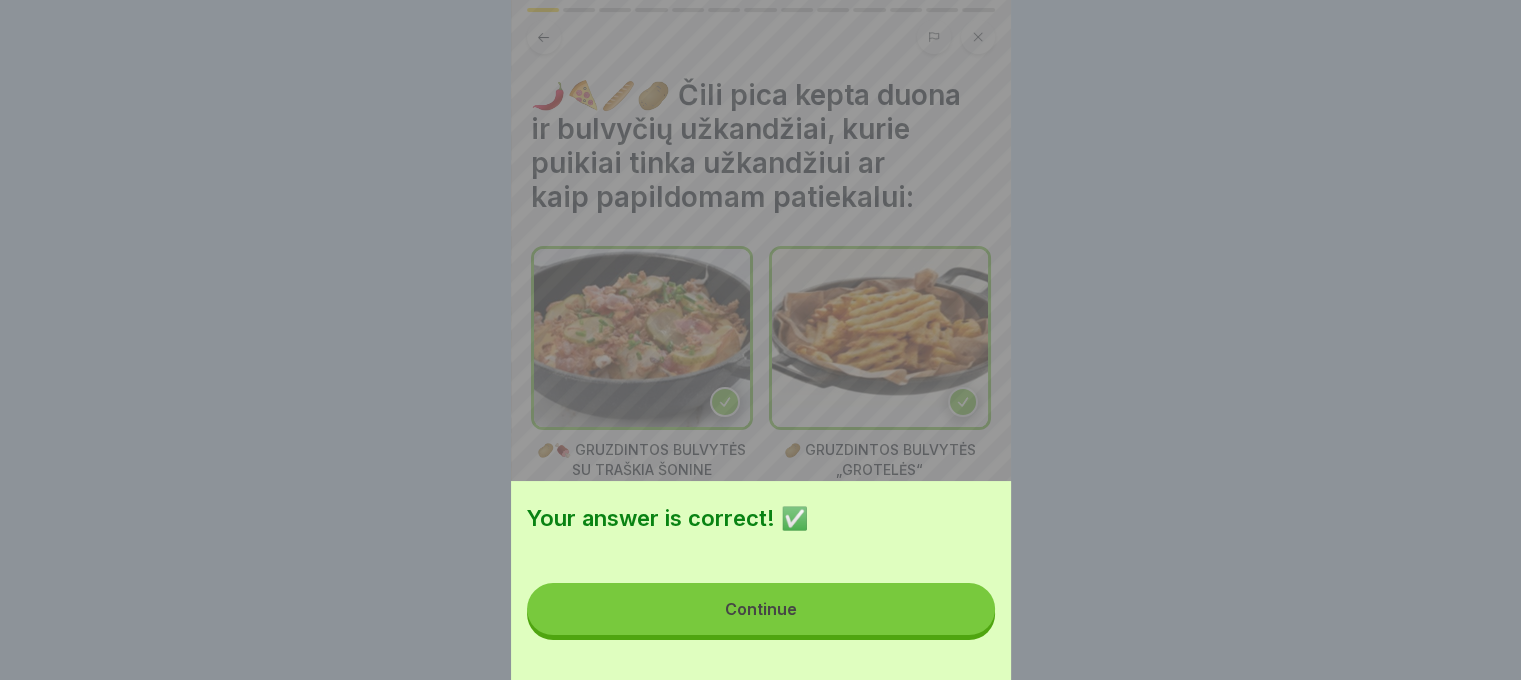 click on "Continue" at bounding box center (761, 609) 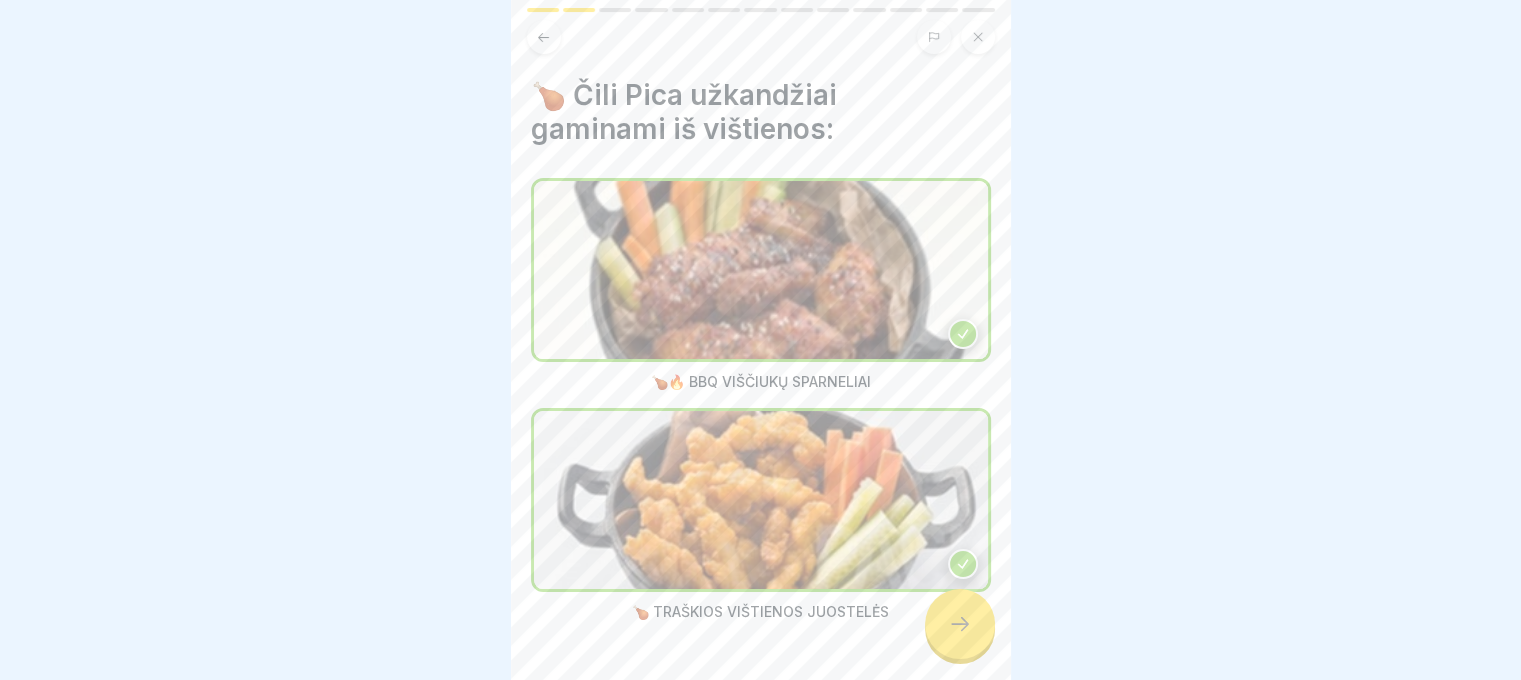click at bounding box center [960, 624] 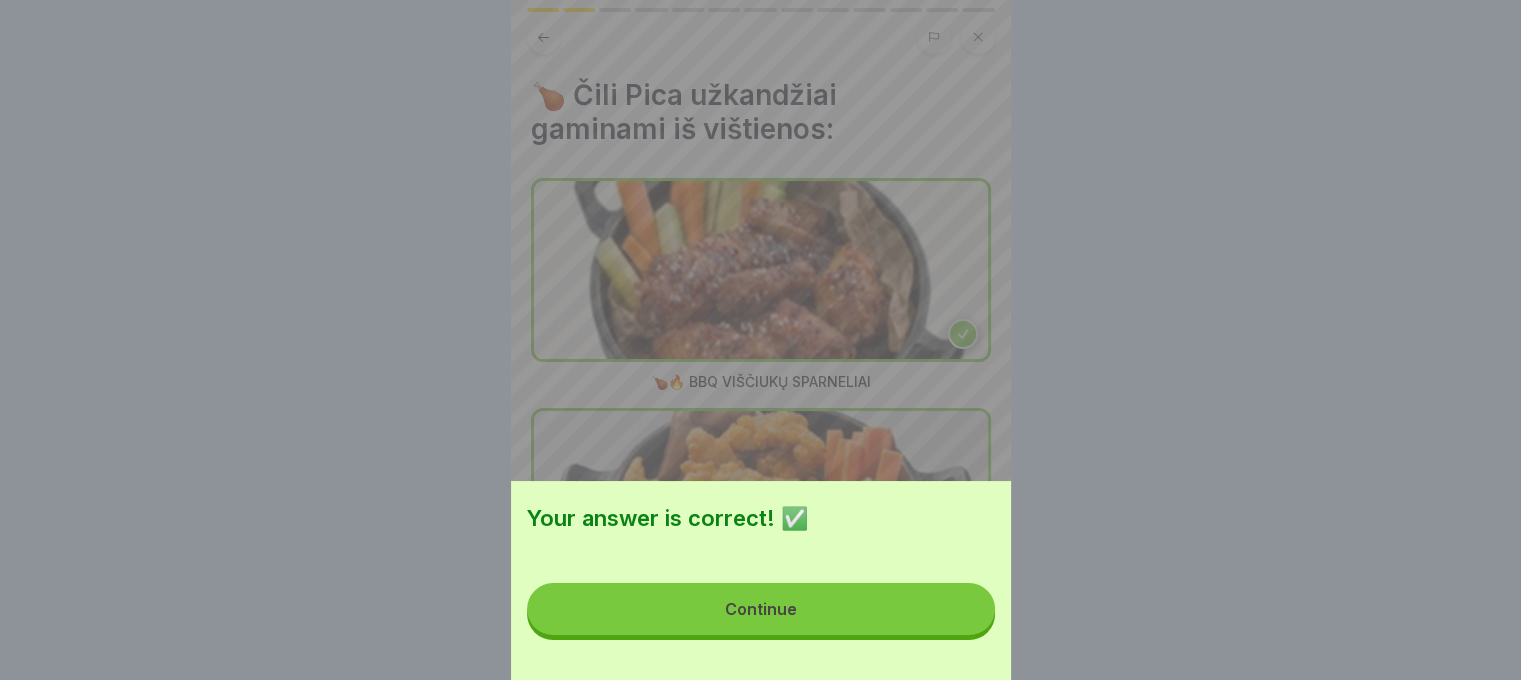drag, startPoint x: 796, startPoint y: 571, endPoint x: 858, endPoint y: 600, distance: 68.44706 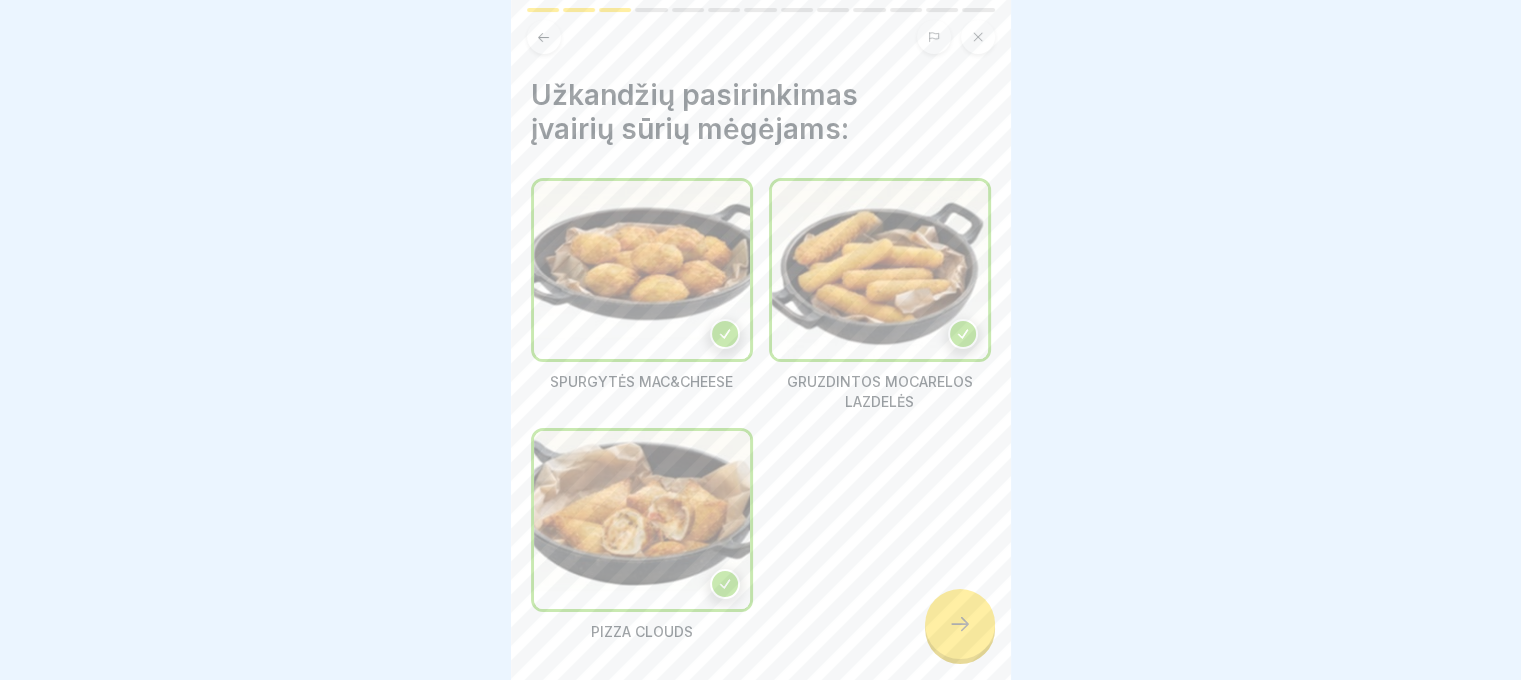 click 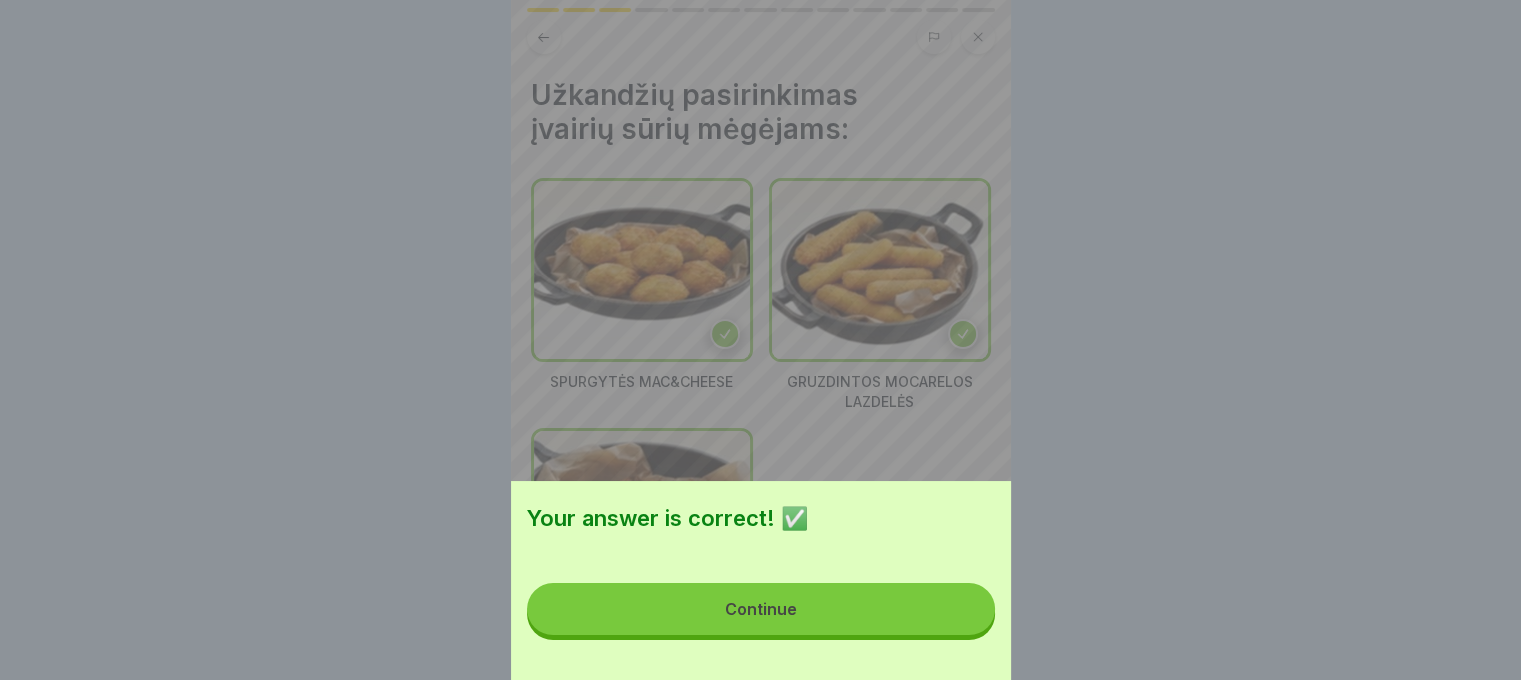 click on "Continue" at bounding box center [761, 609] 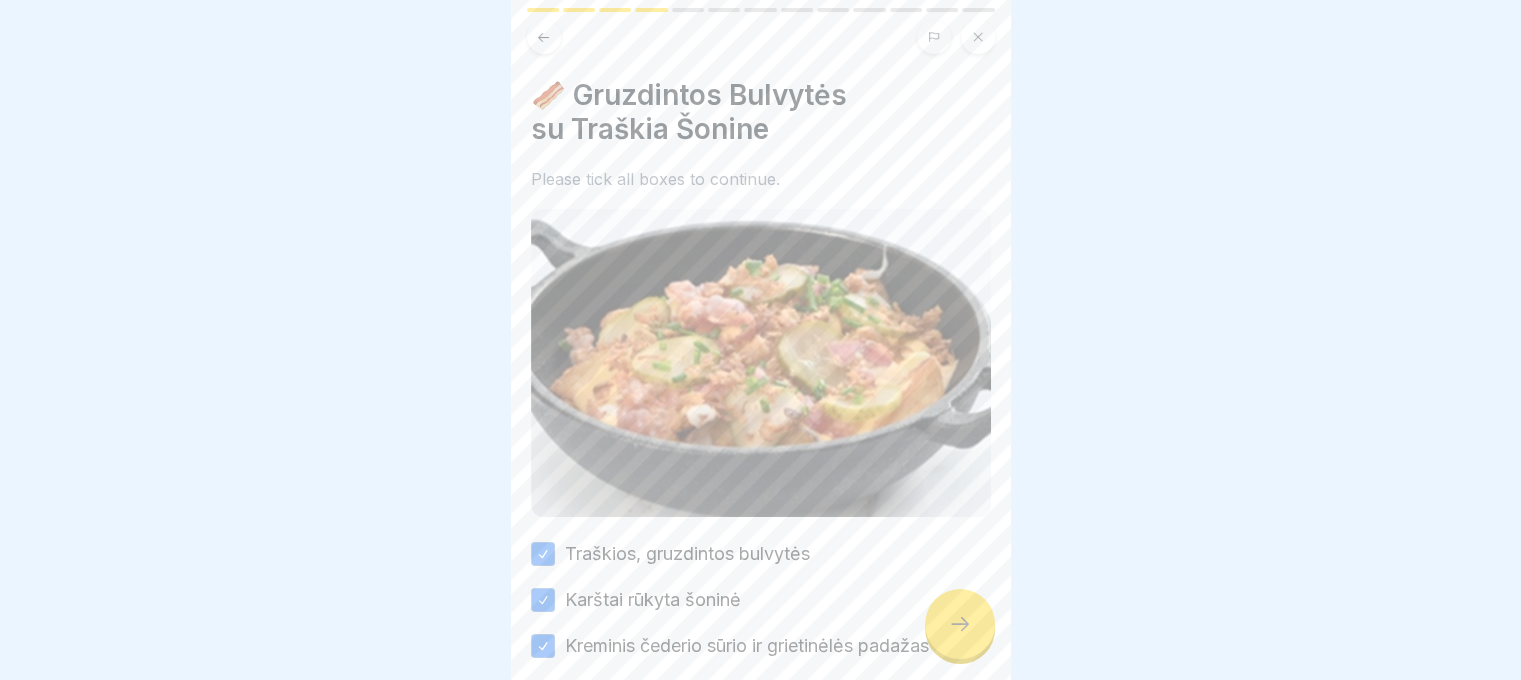 click 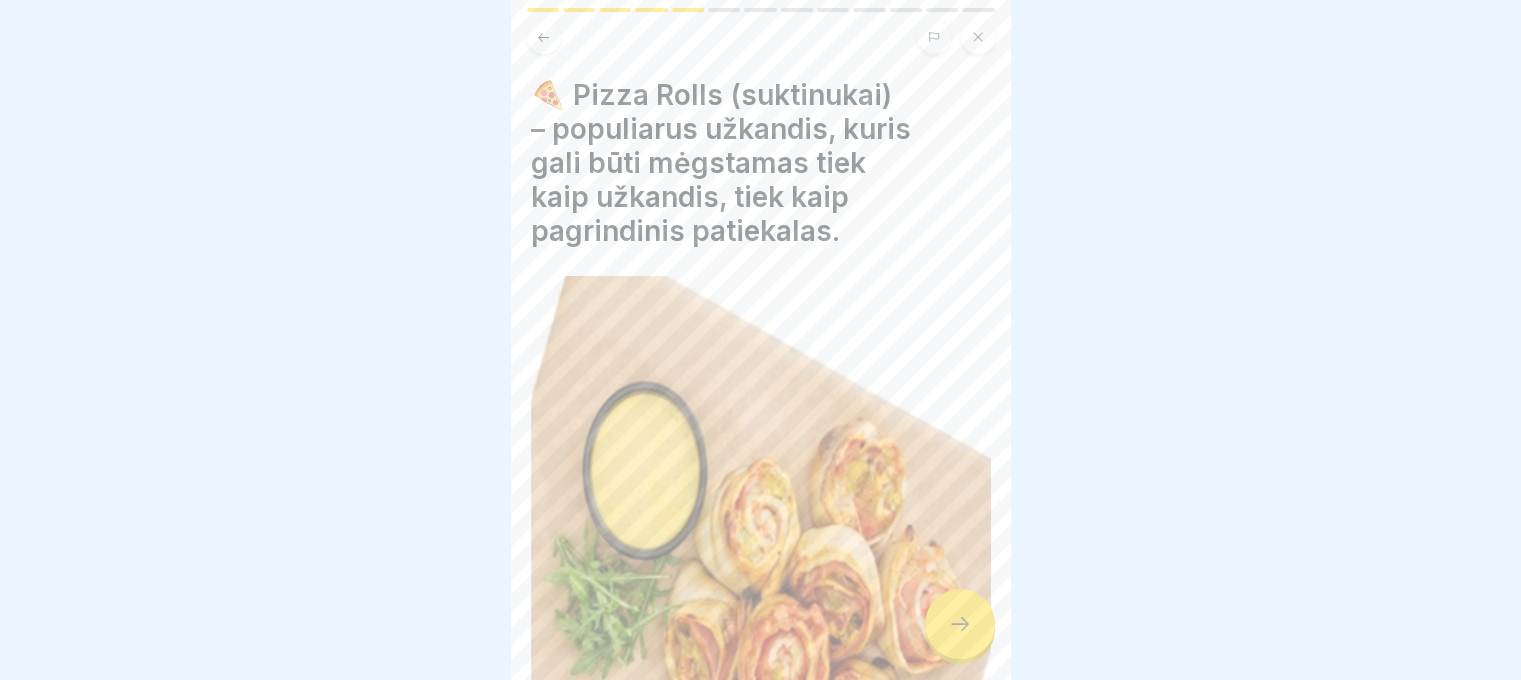 click 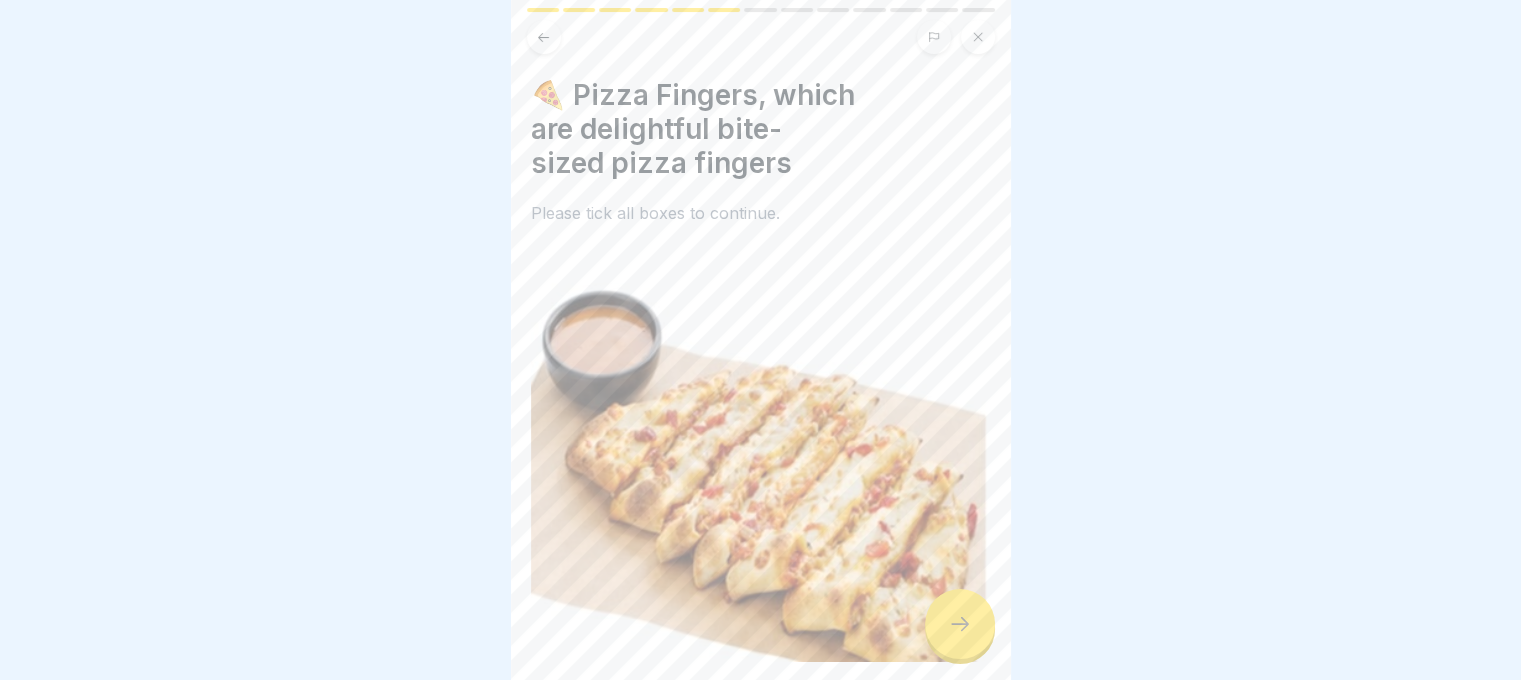click 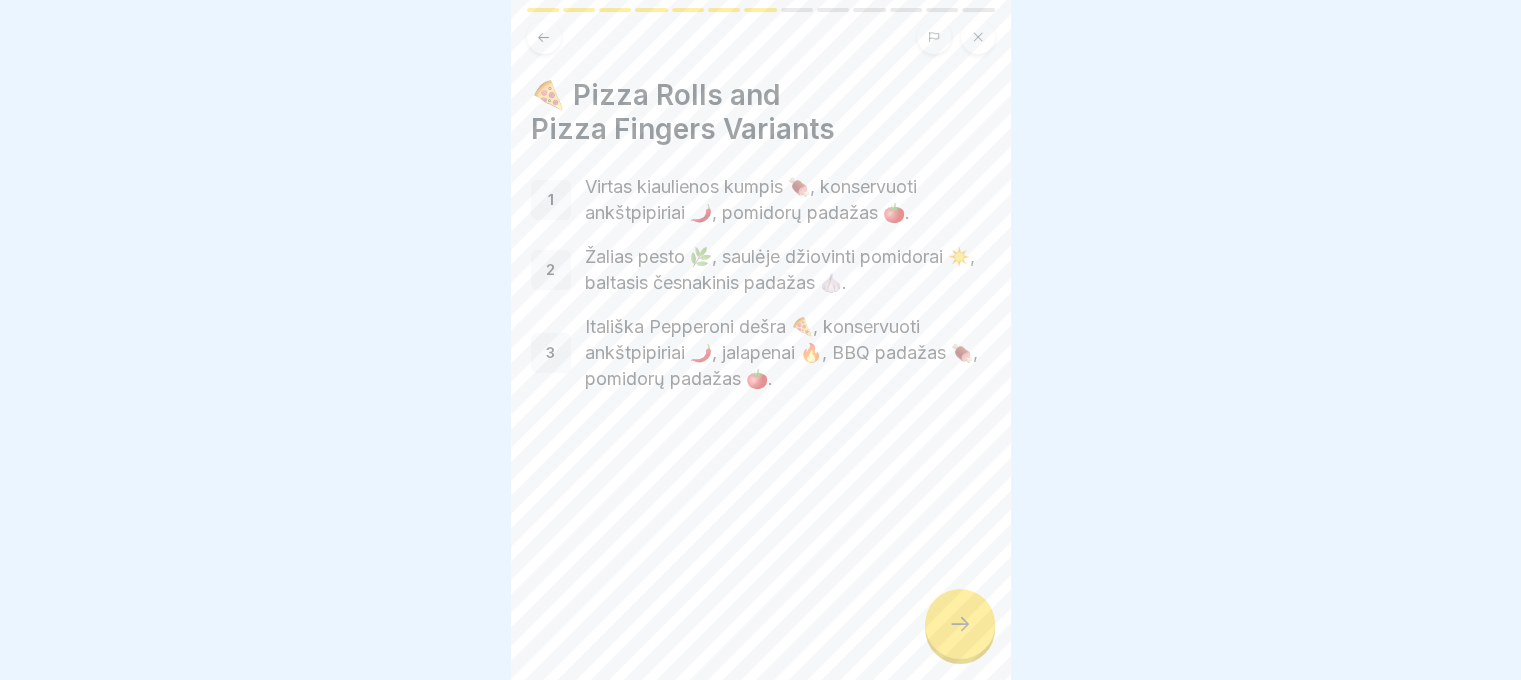 click 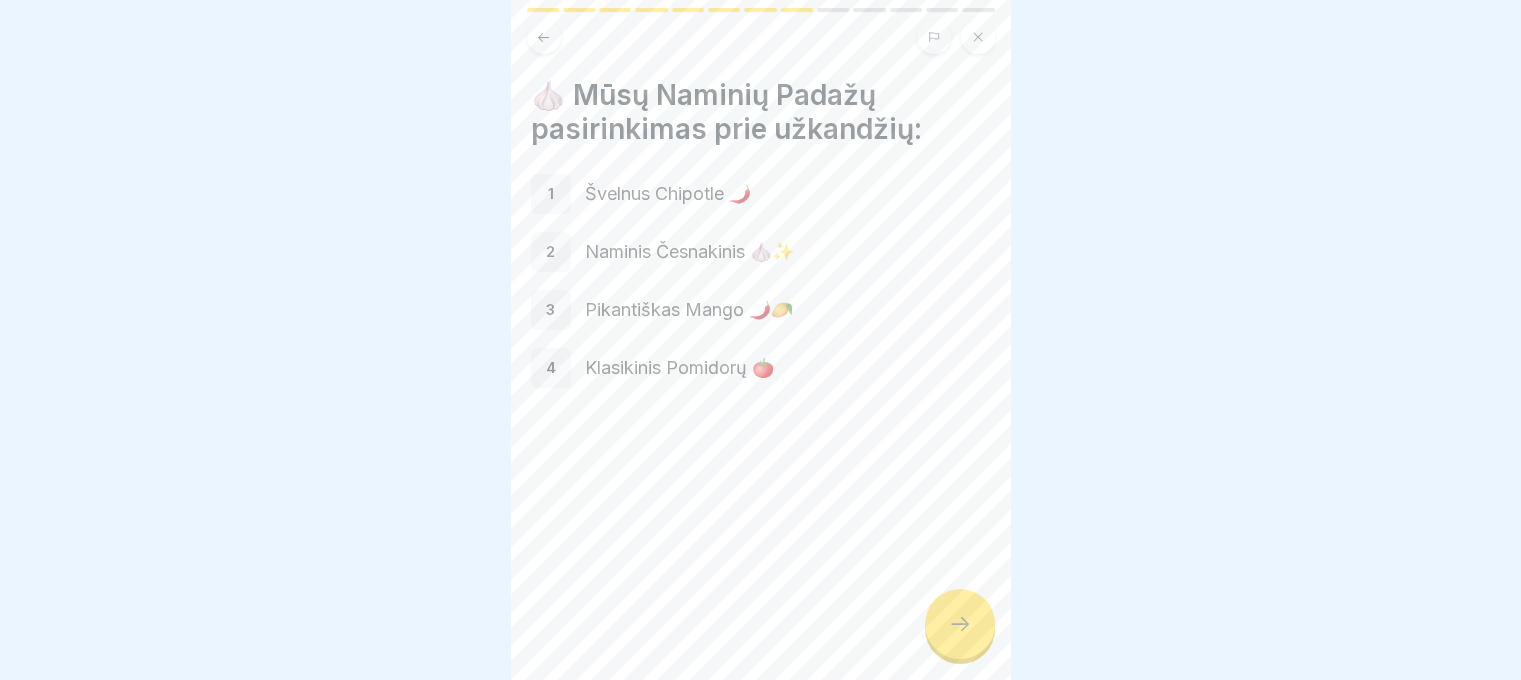 click 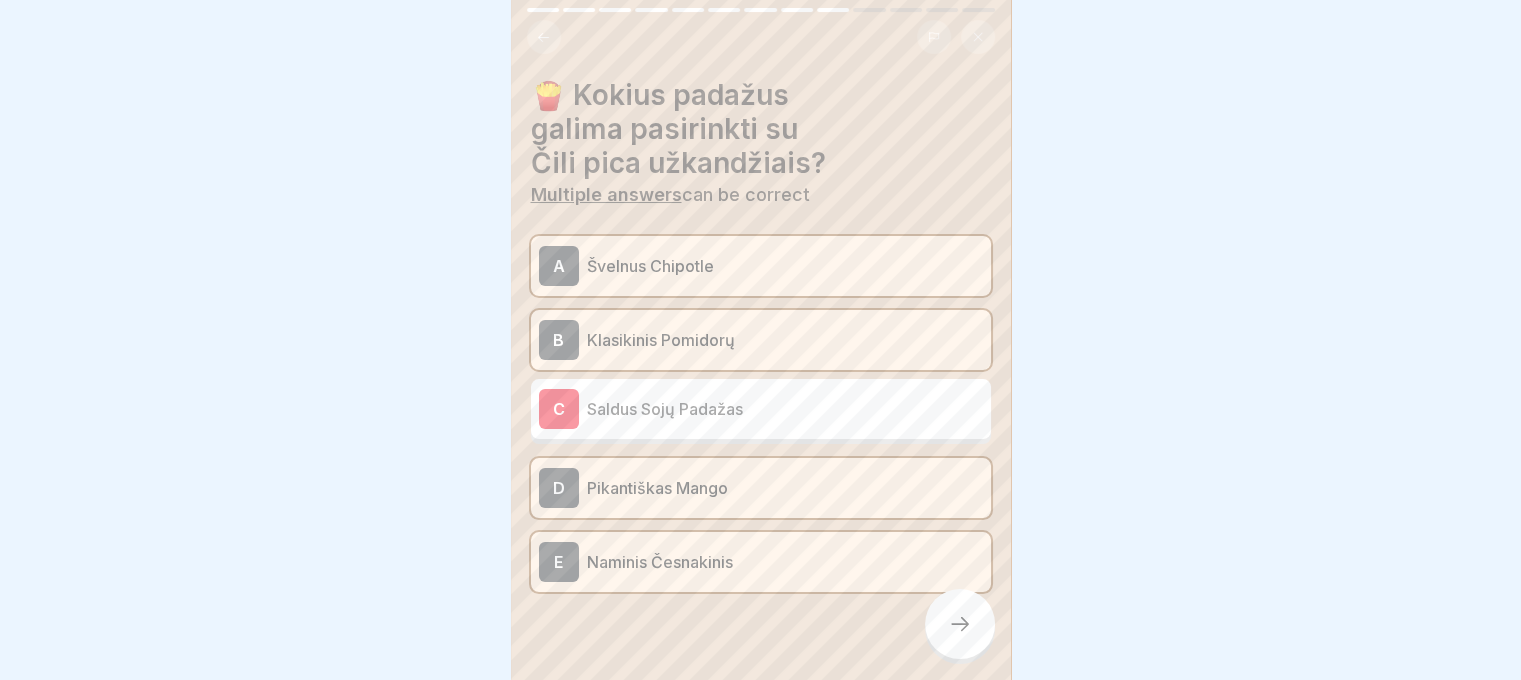 click 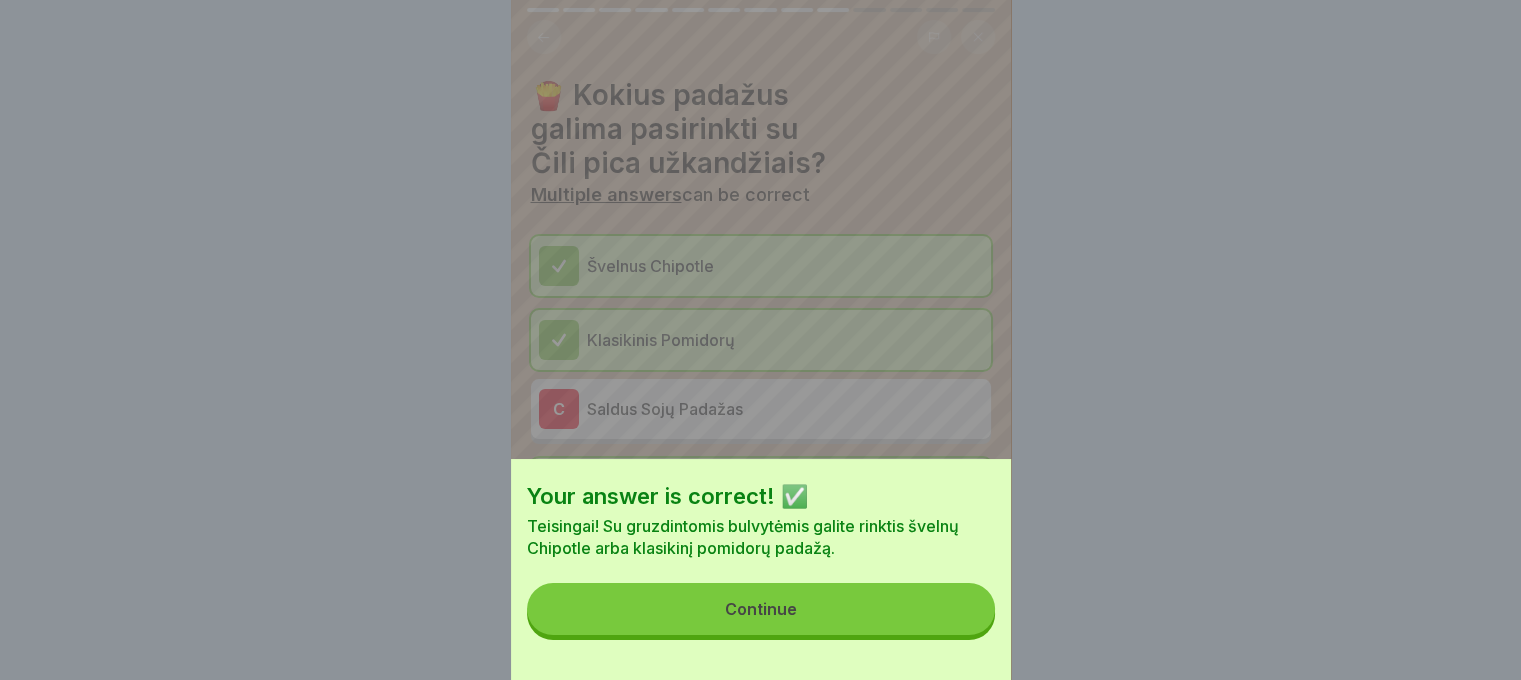 click on "Your answer is correct! ✅ Teisingai! Su gruzdintomis bulvytėmis galite rinktis švelnų Chipotle arba klasikinį pomidorų padažą.   Continue" at bounding box center (761, 569) 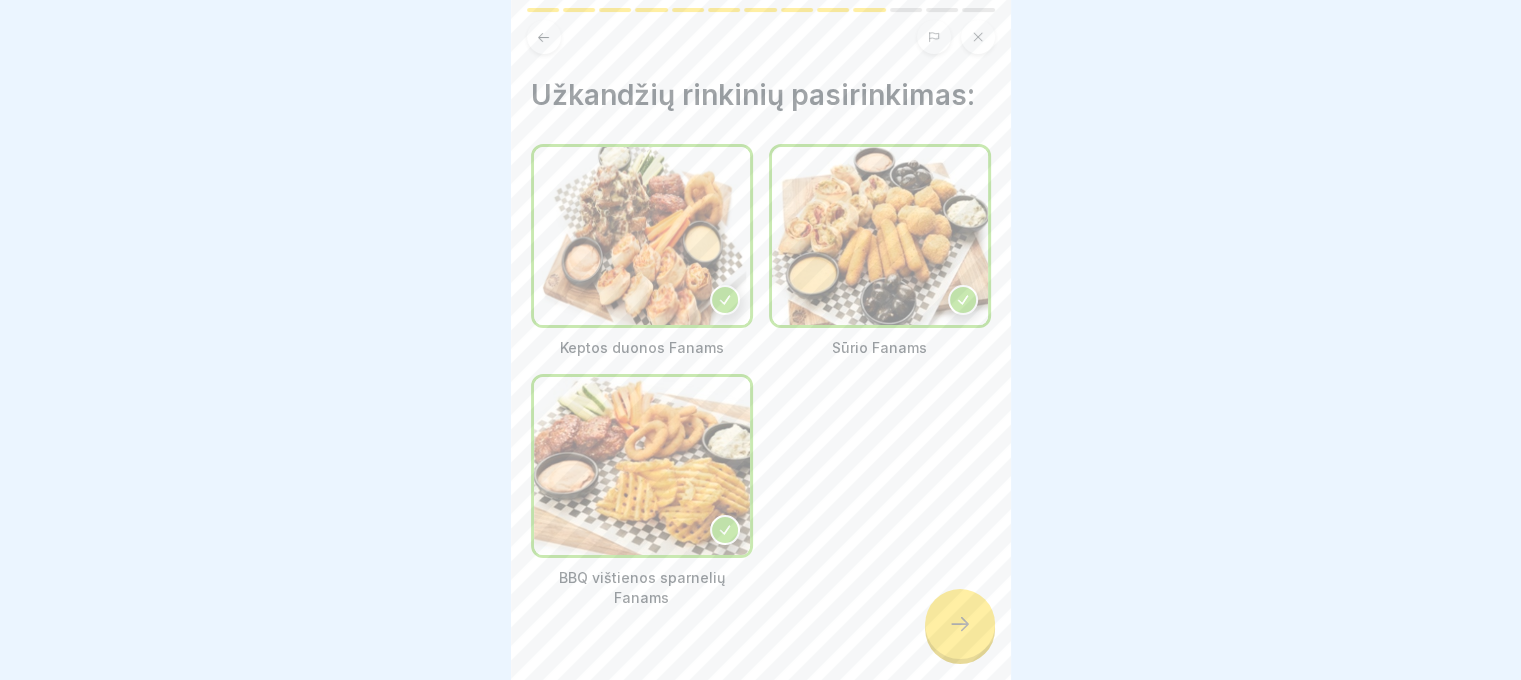 click 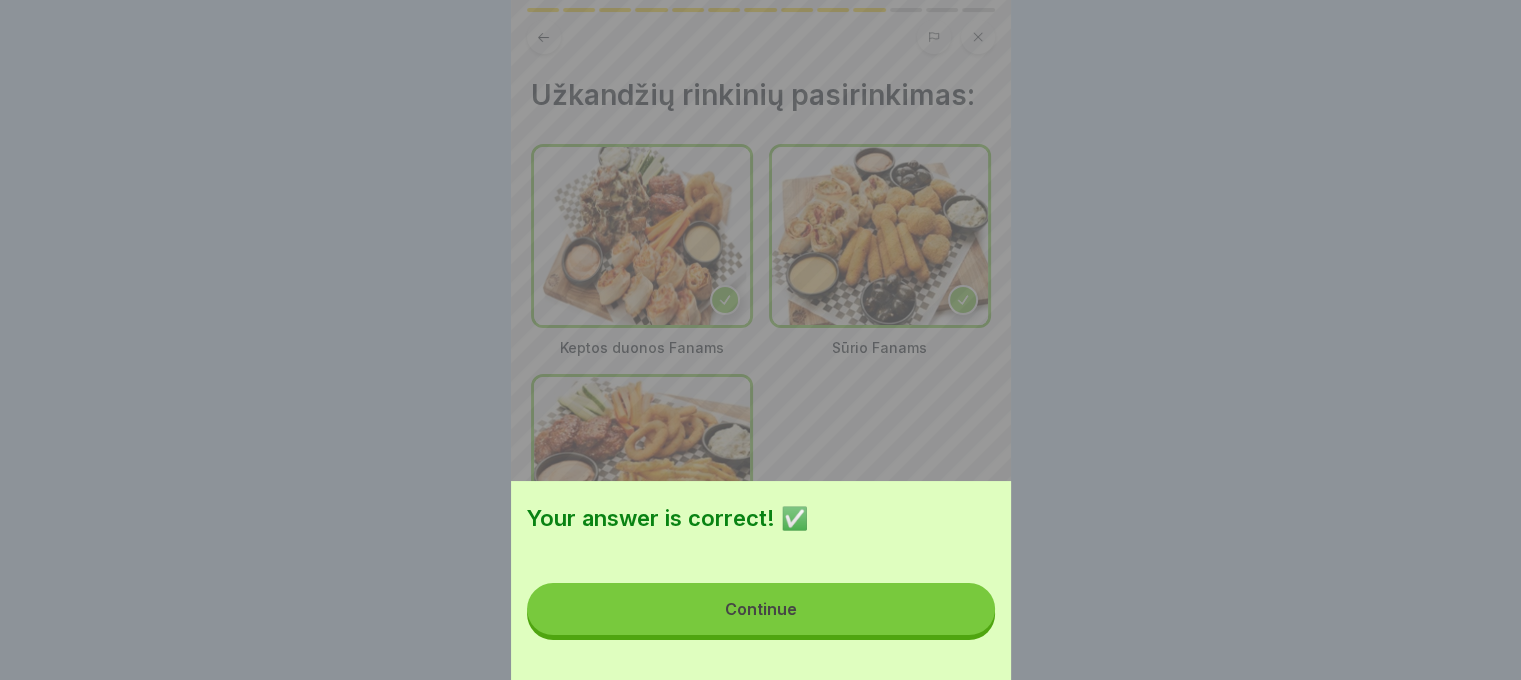 click on "Continue" at bounding box center [761, 609] 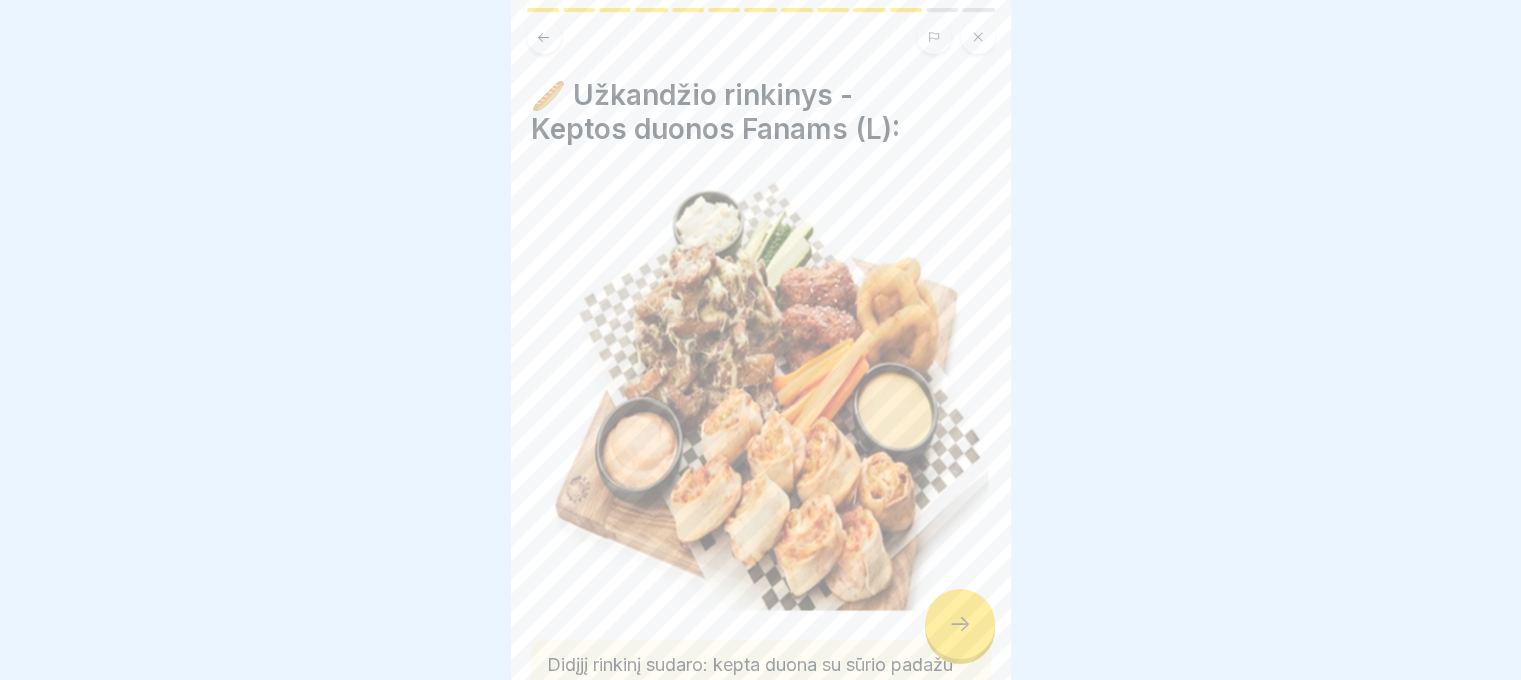 click at bounding box center [960, 624] 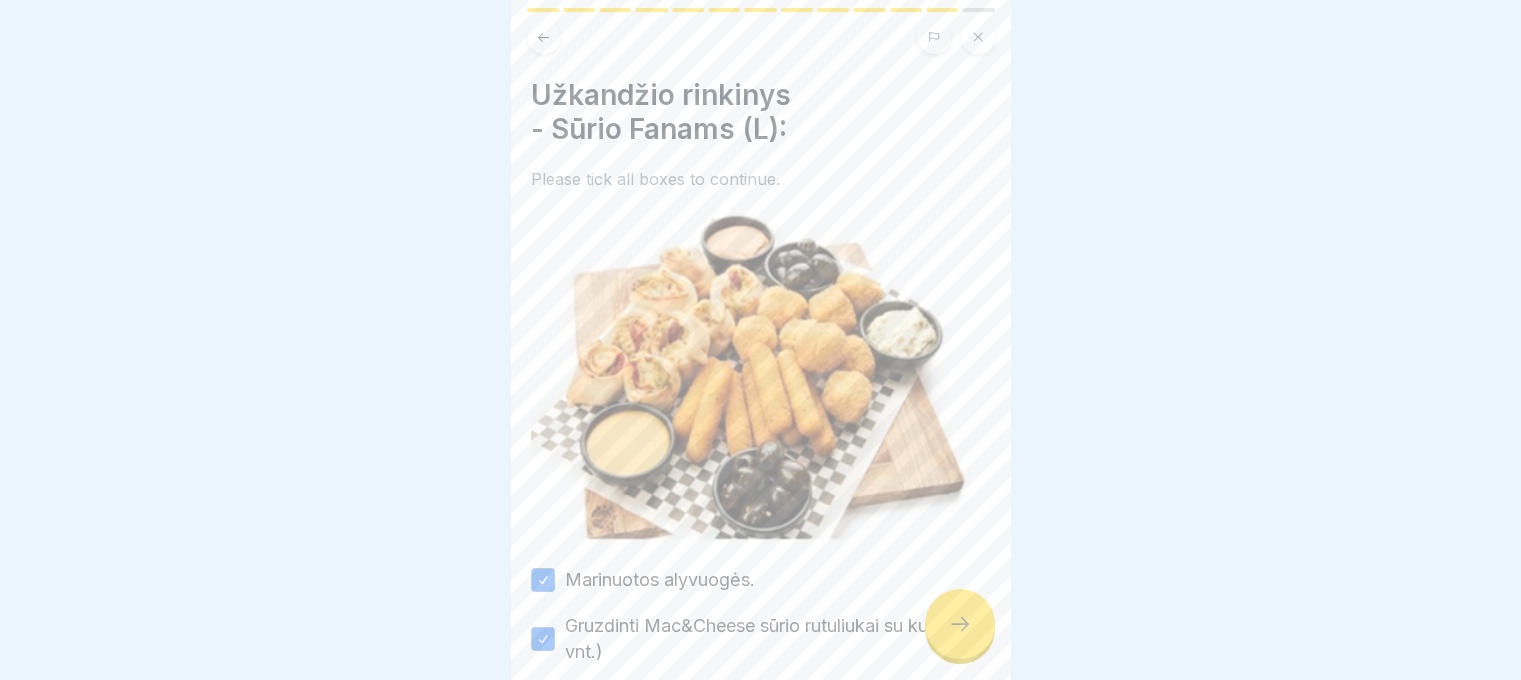 click 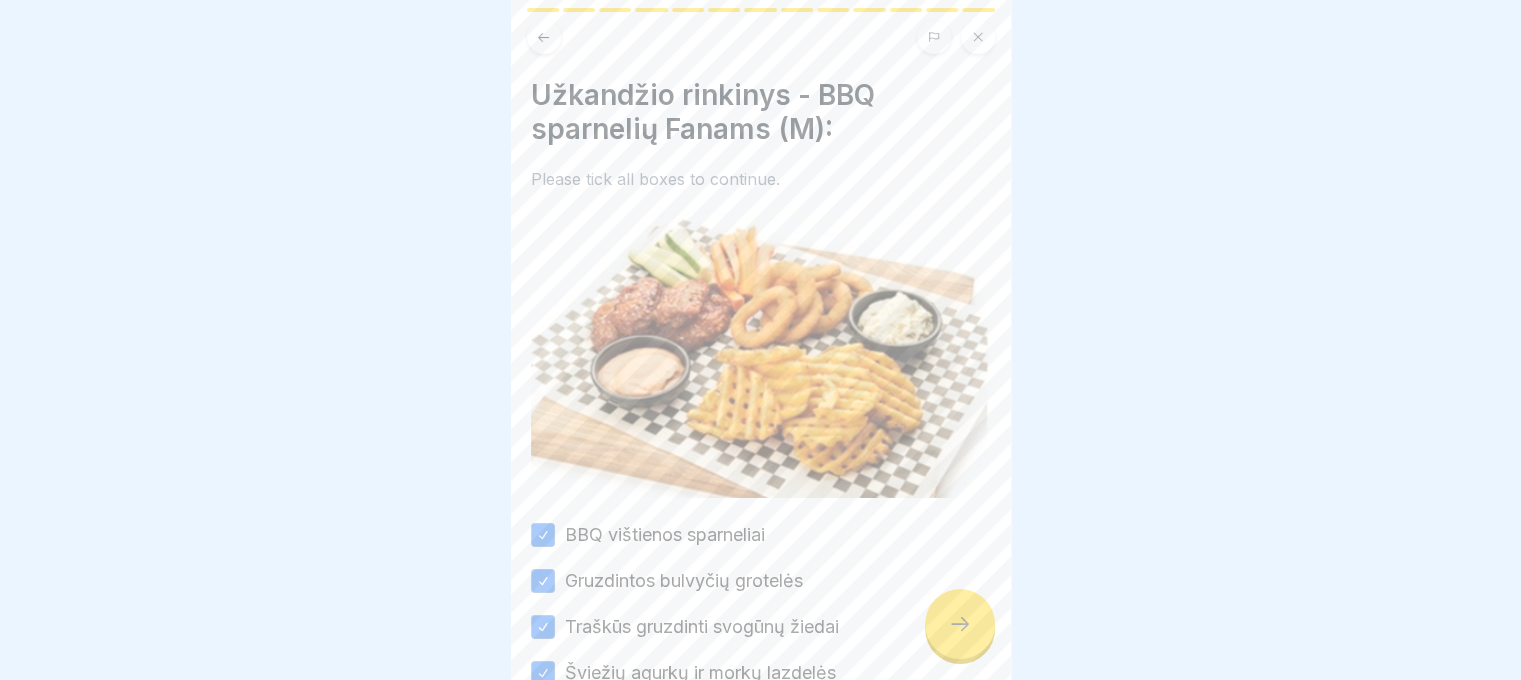 click 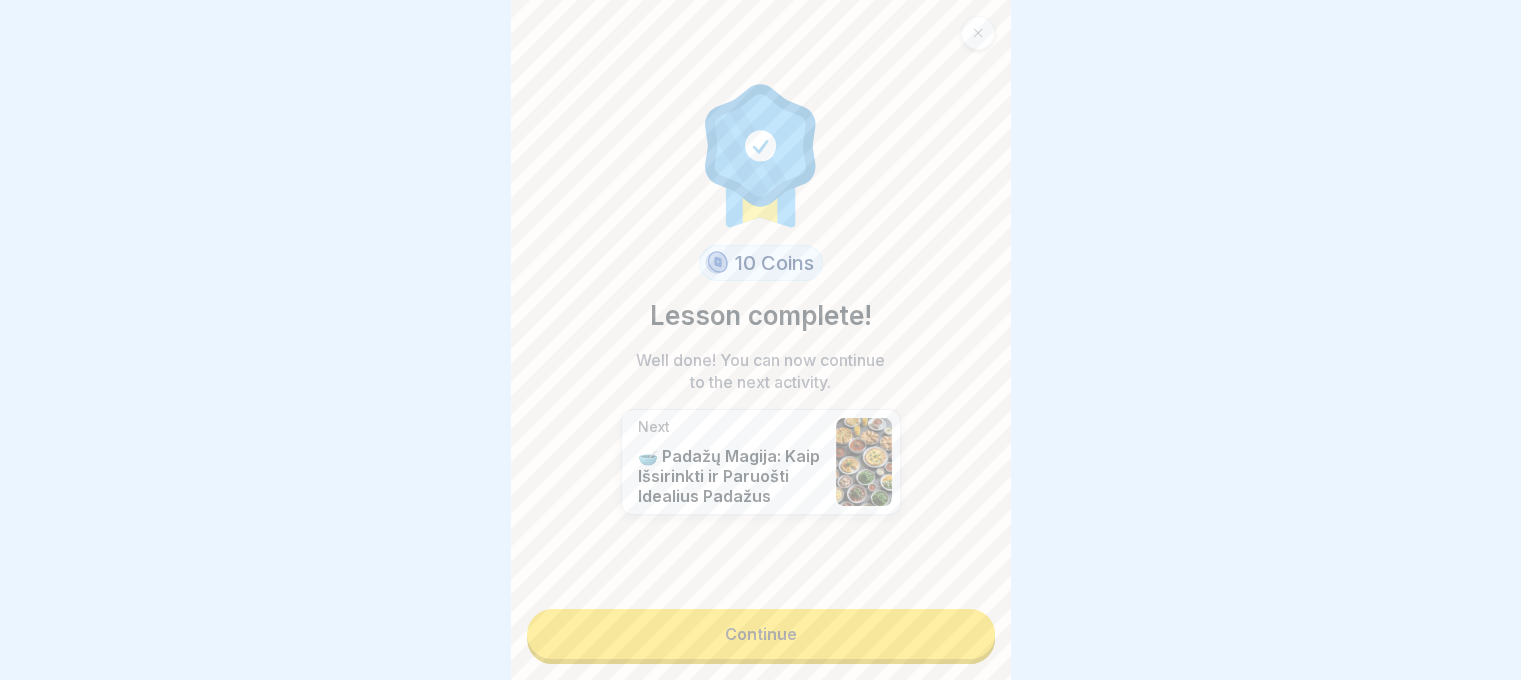 click on "Continue" at bounding box center (761, 634) 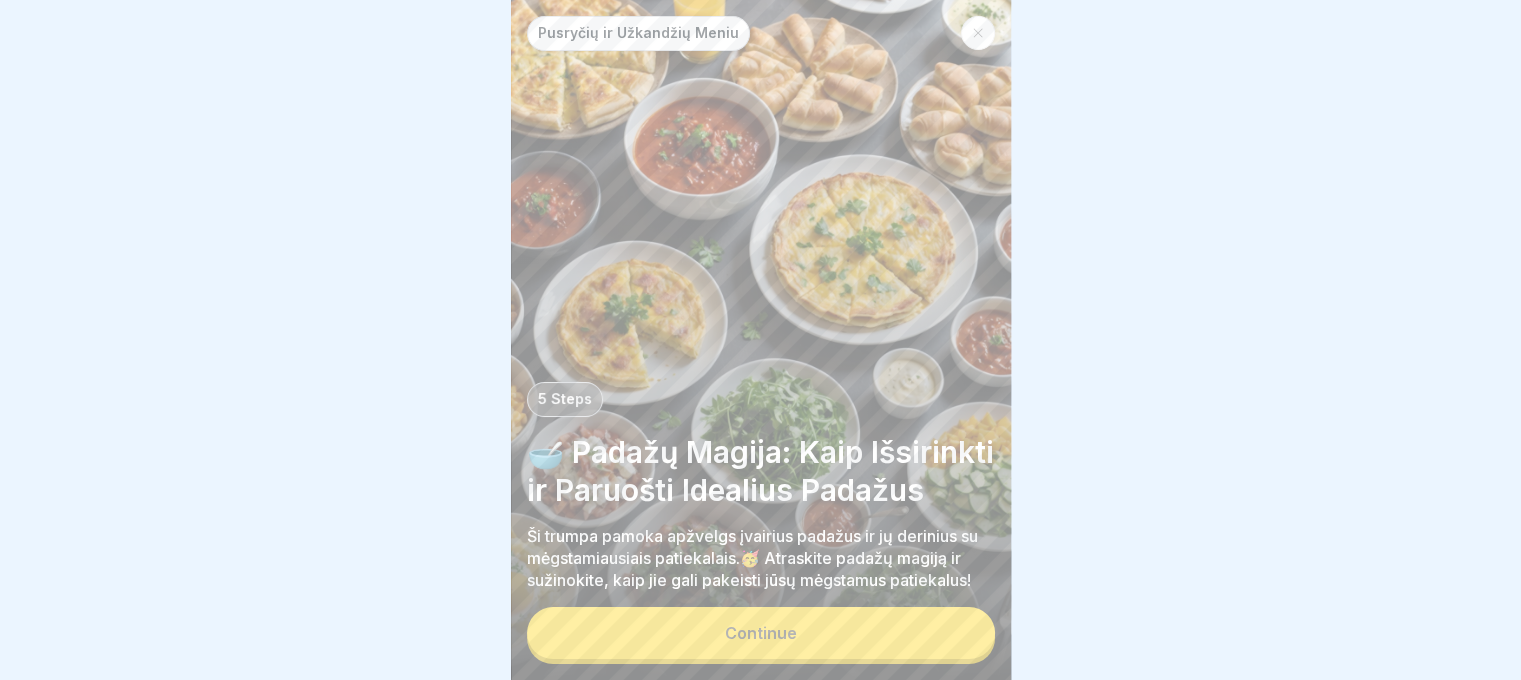click on "Continue" at bounding box center [761, 635] 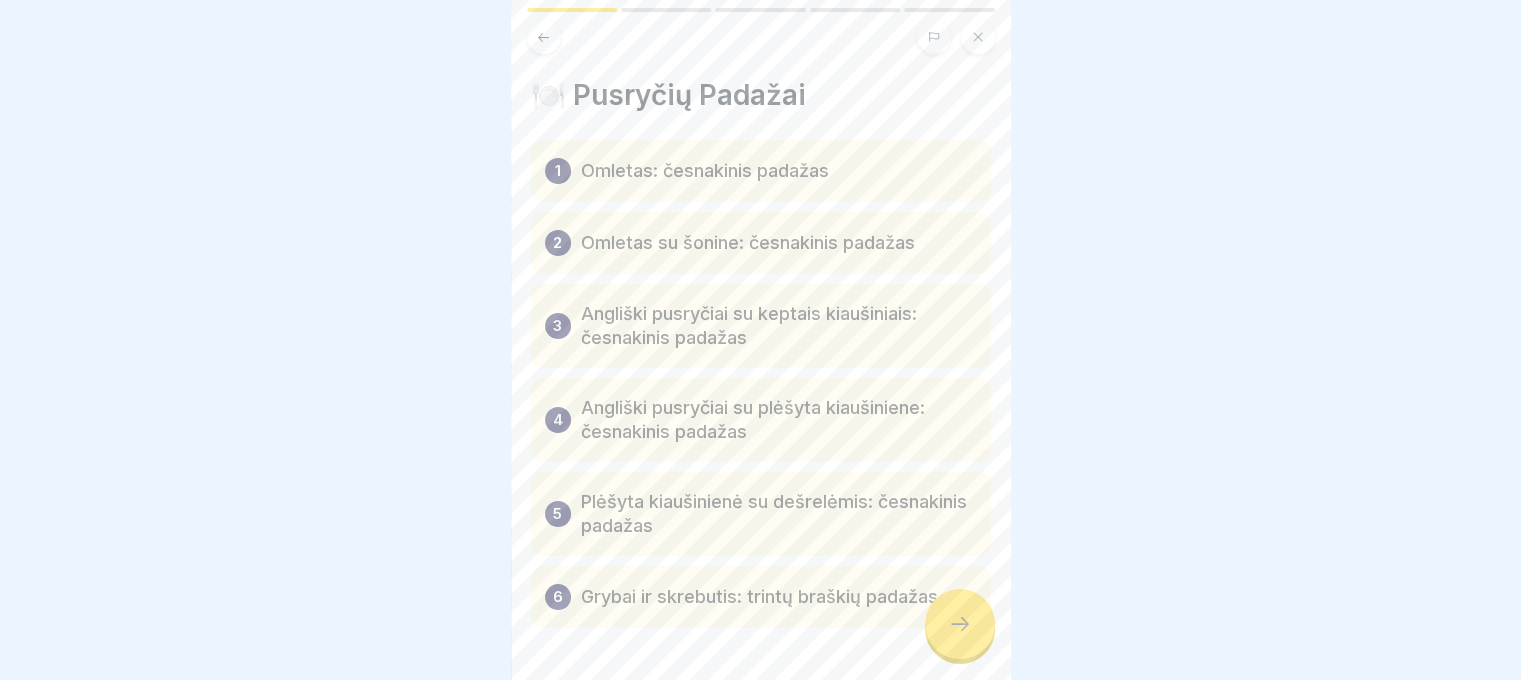 click at bounding box center [761, 688] 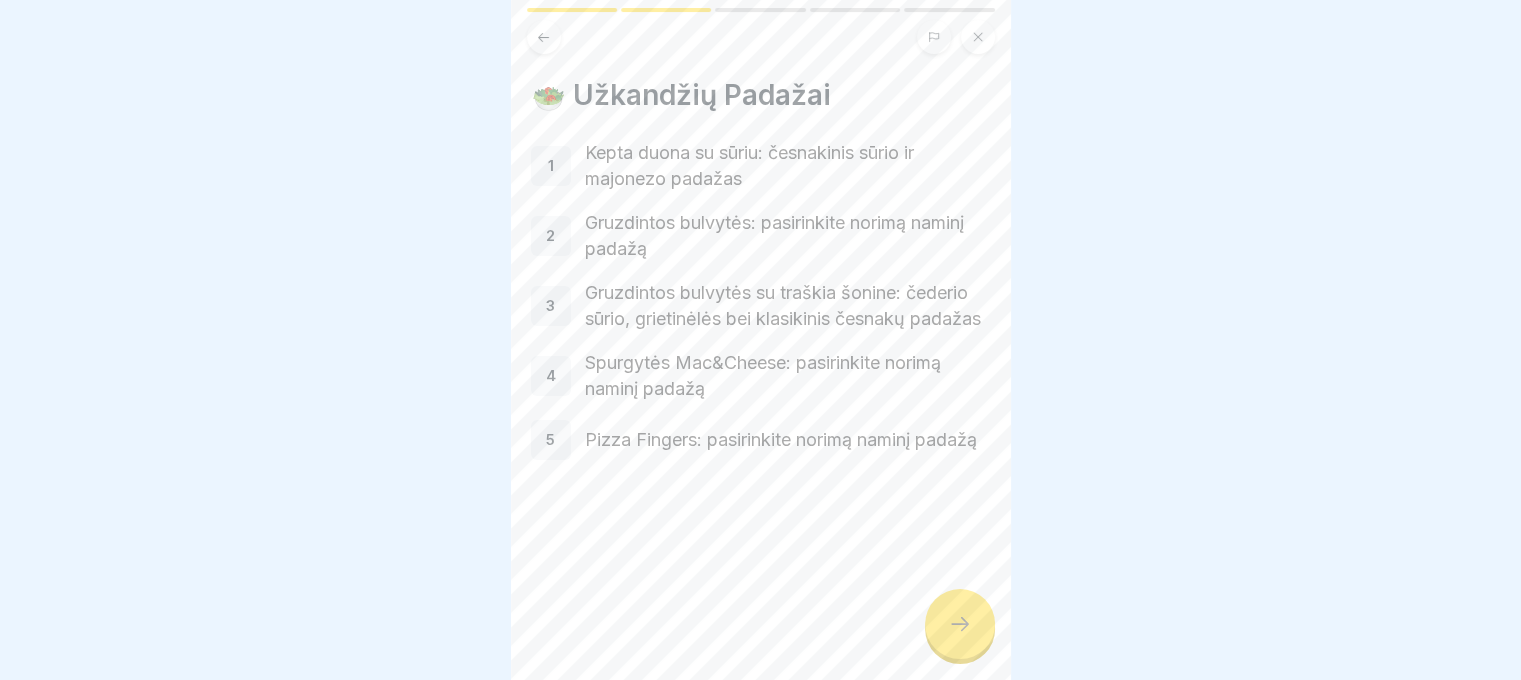 click 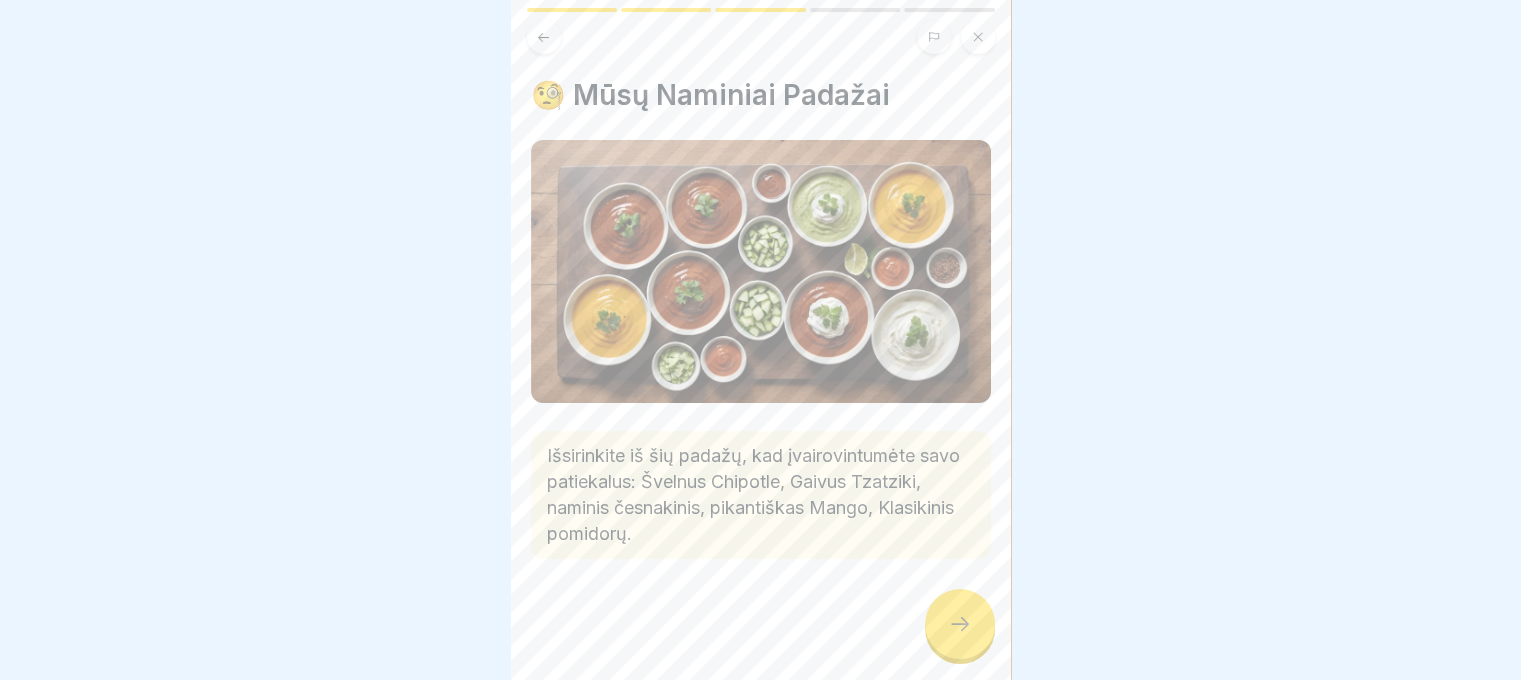 click 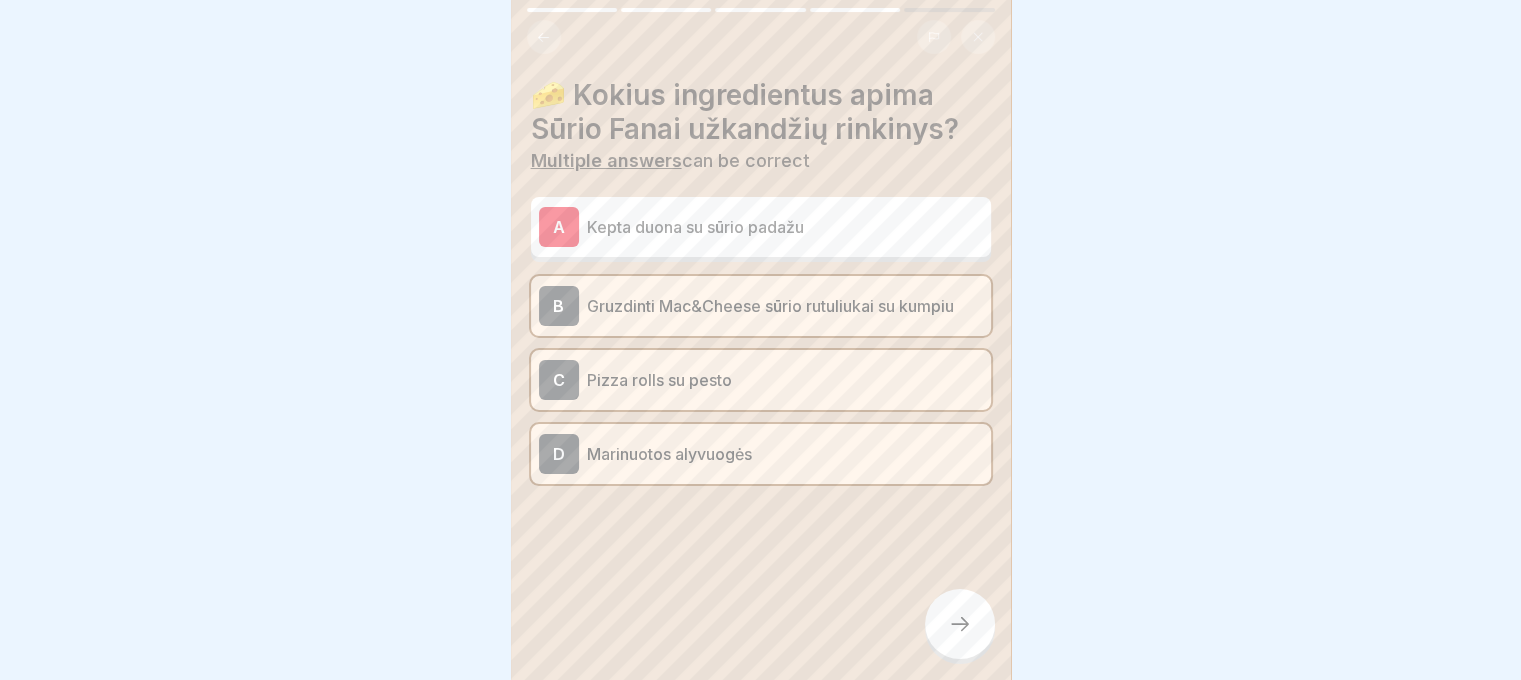 click 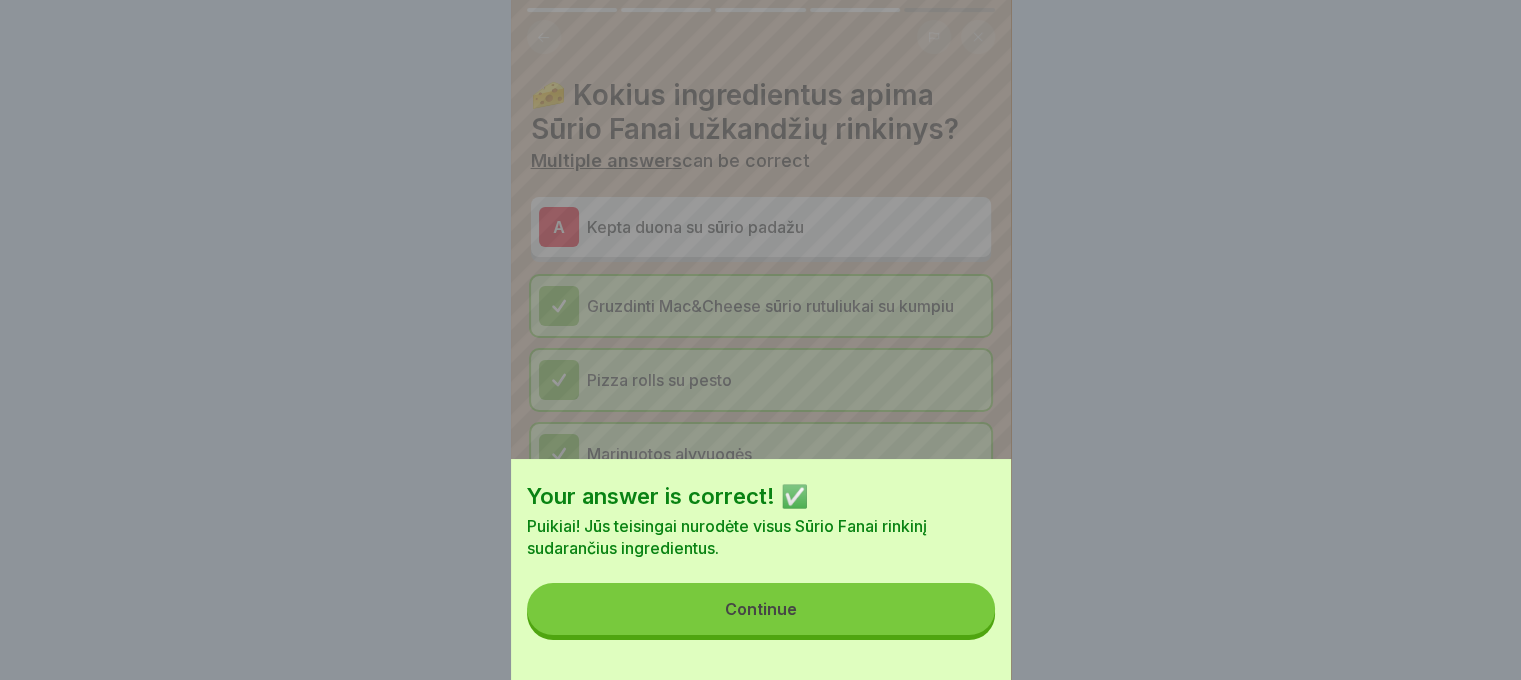 click on "Continue" at bounding box center (761, 609) 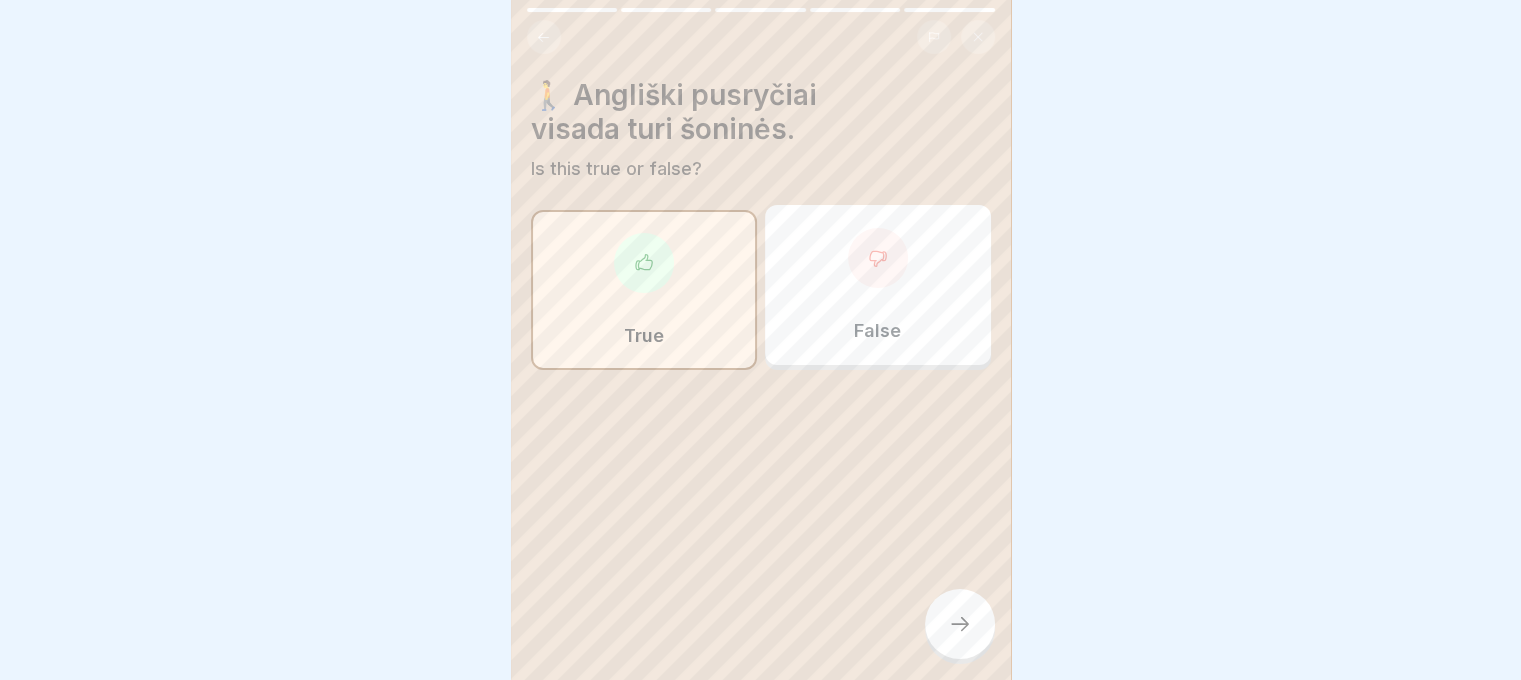 click 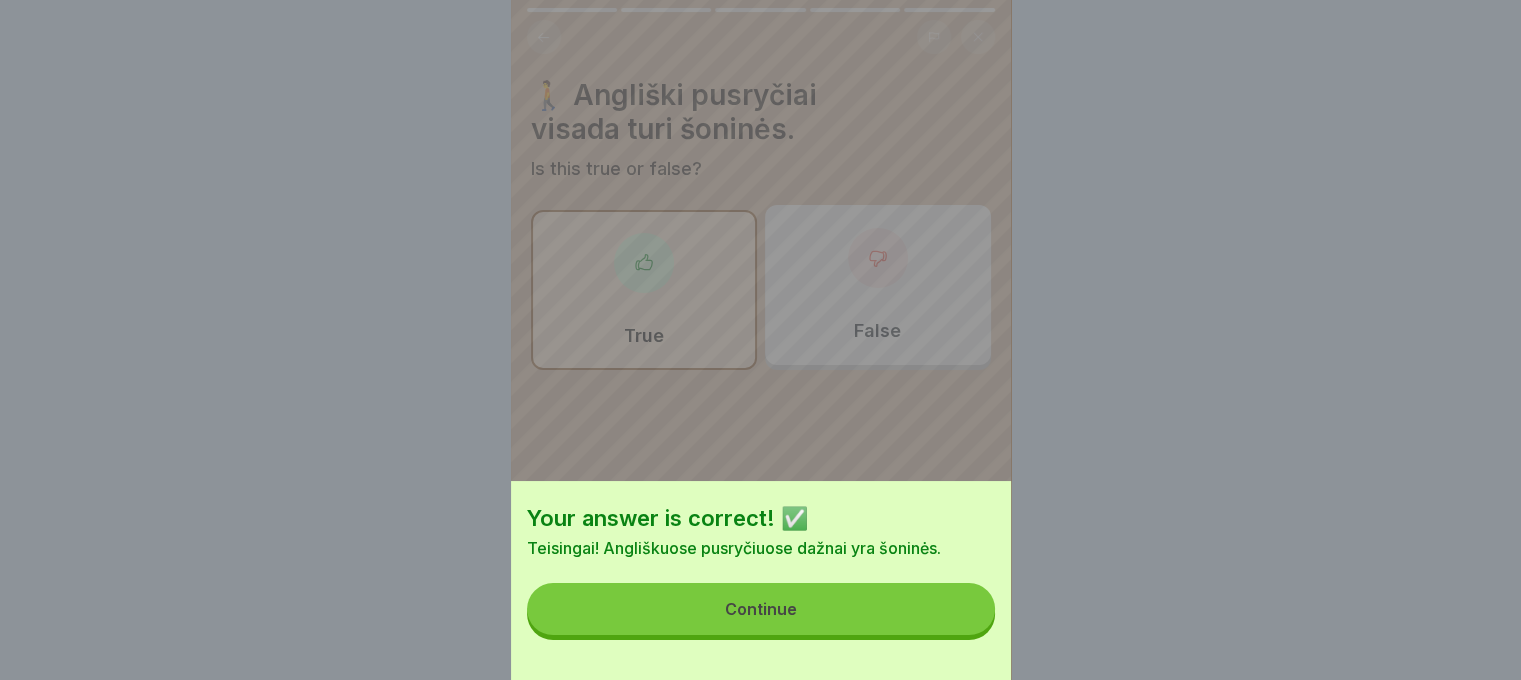 click on "Continue" at bounding box center [761, 609] 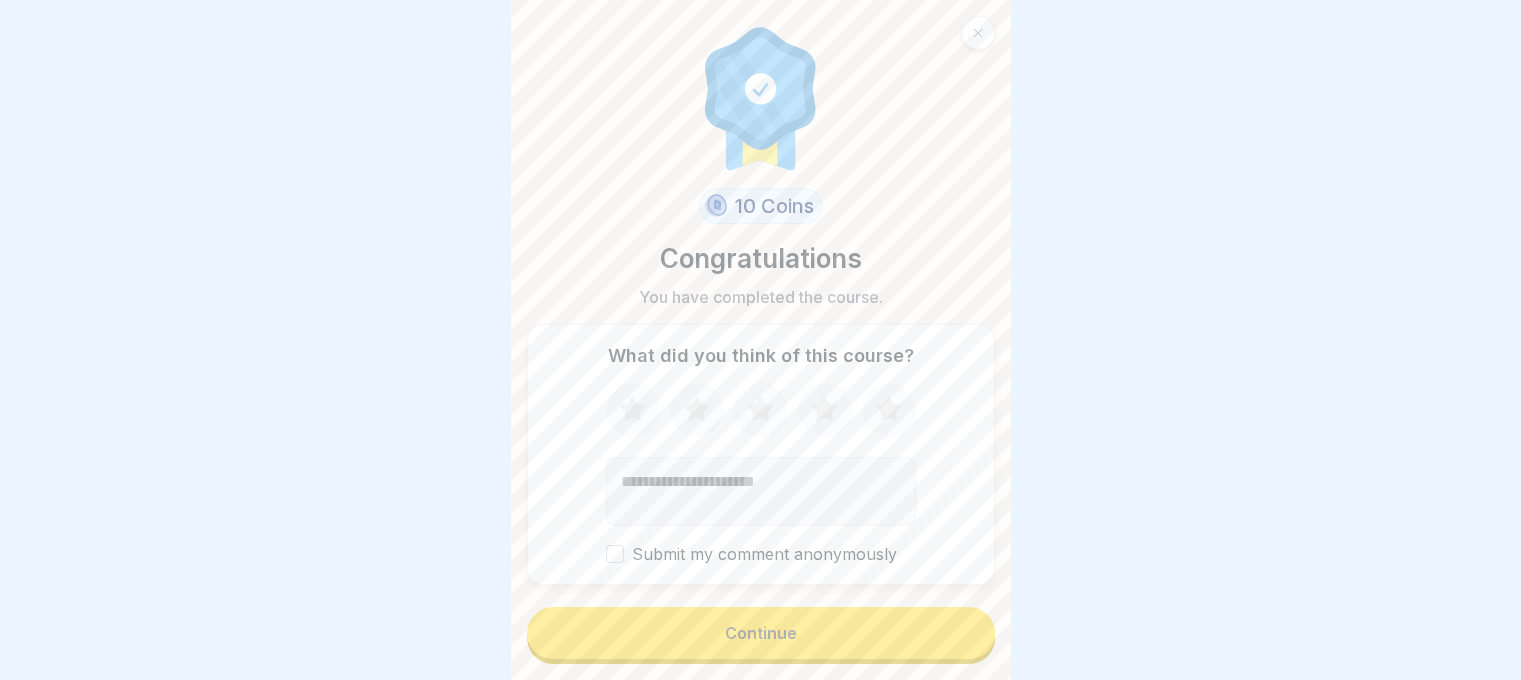 click on "Continue" at bounding box center (761, 633) 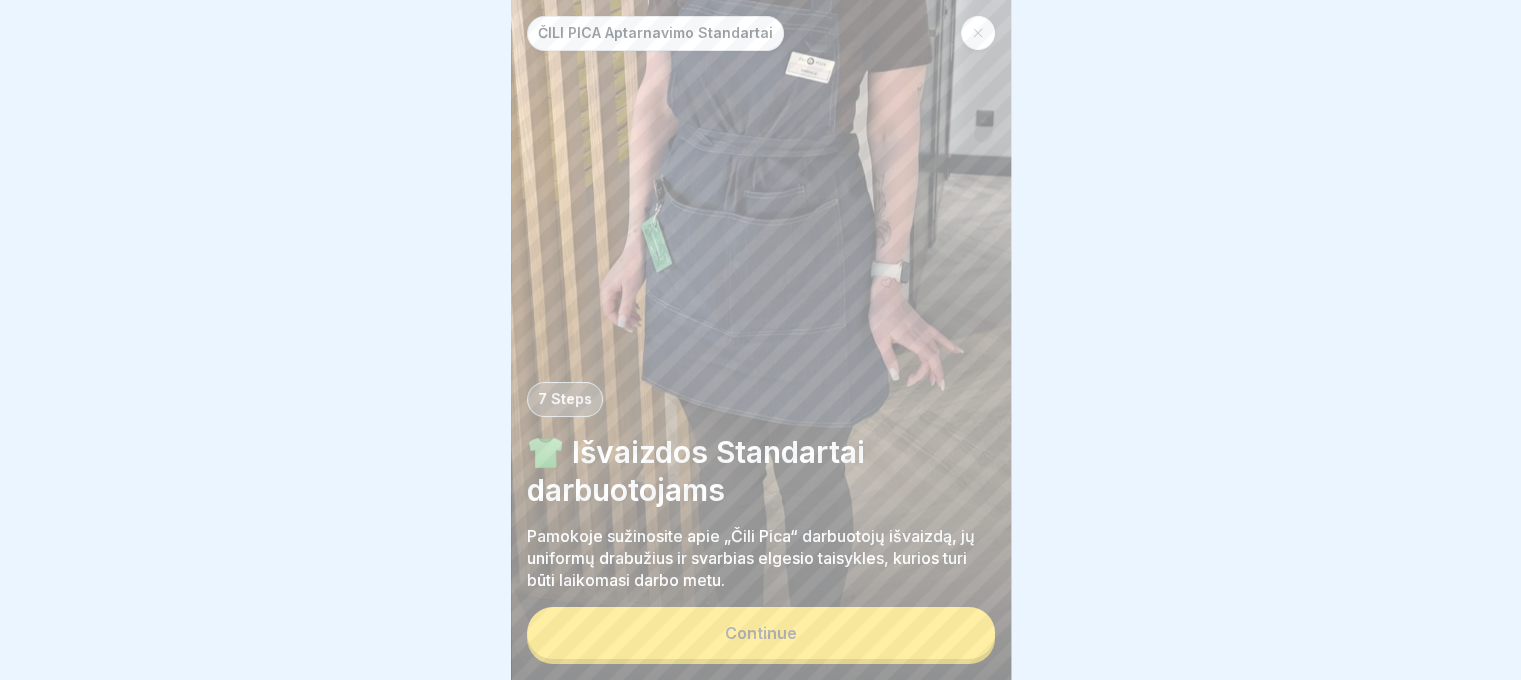 click on "Continue" at bounding box center [761, 633] 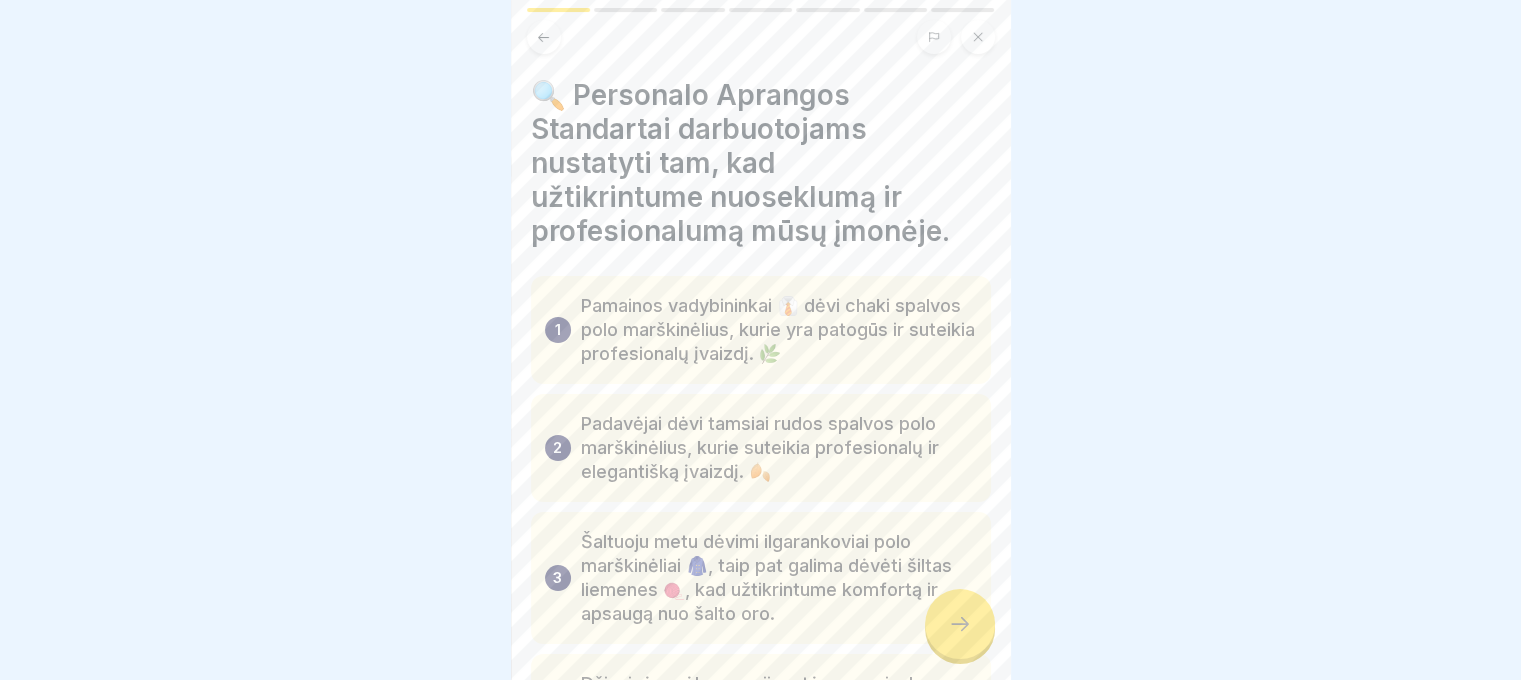 click at bounding box center [960, 624] 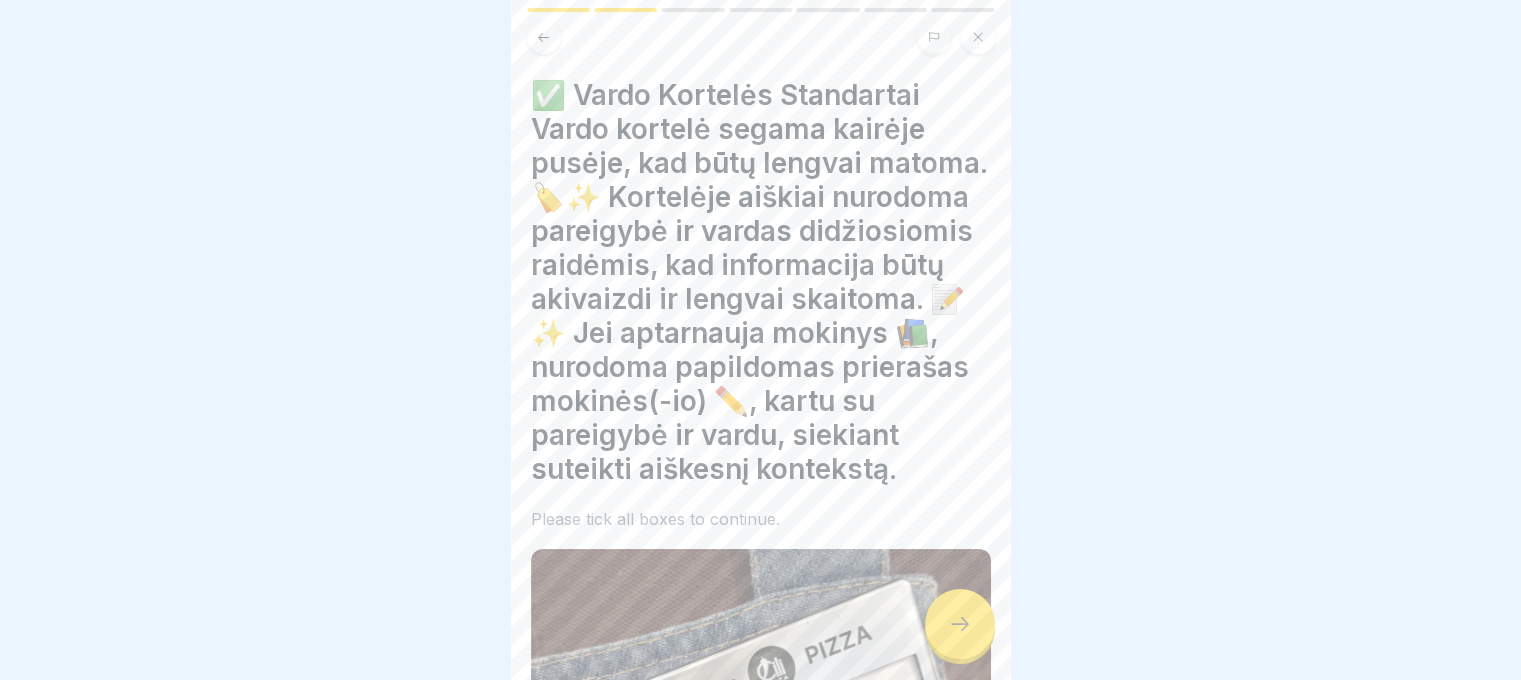 click at bounding box center [960, 624] 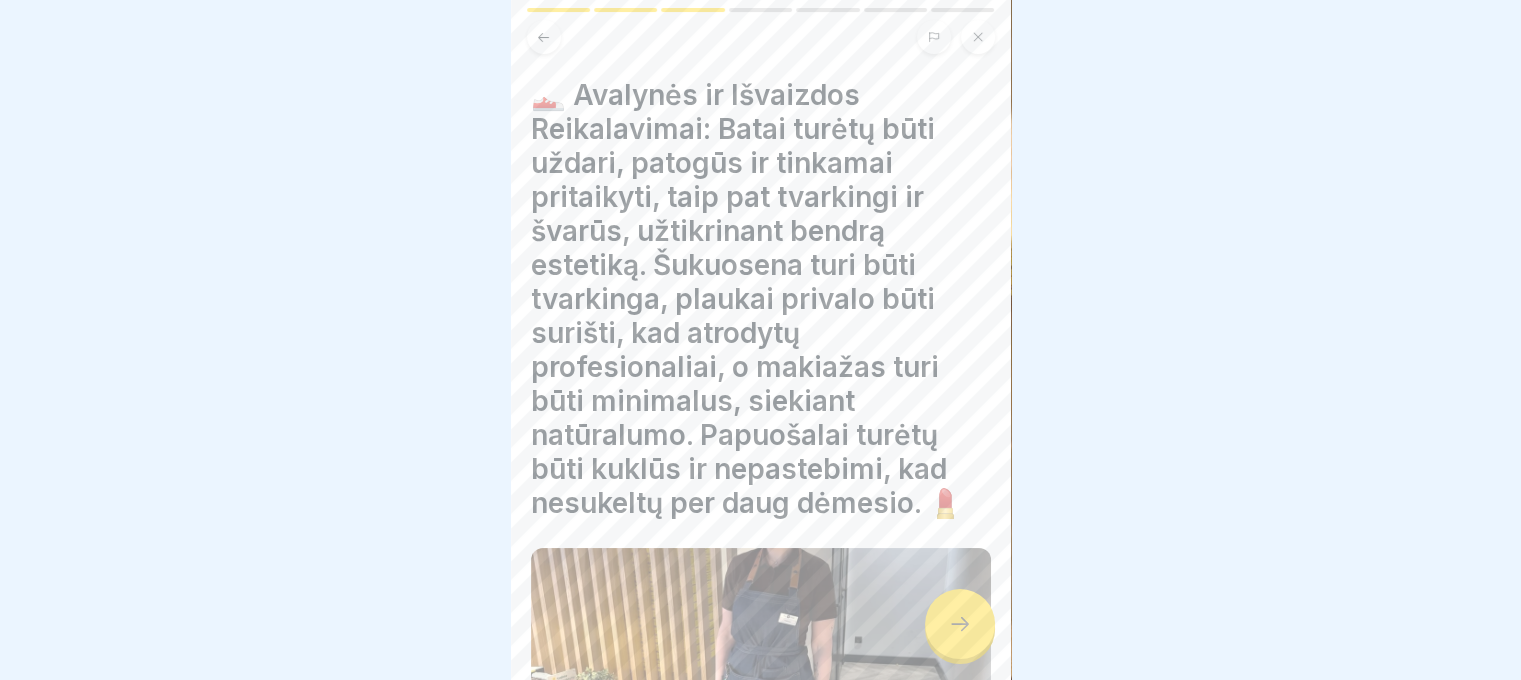 click at bounding box center (960, 624) 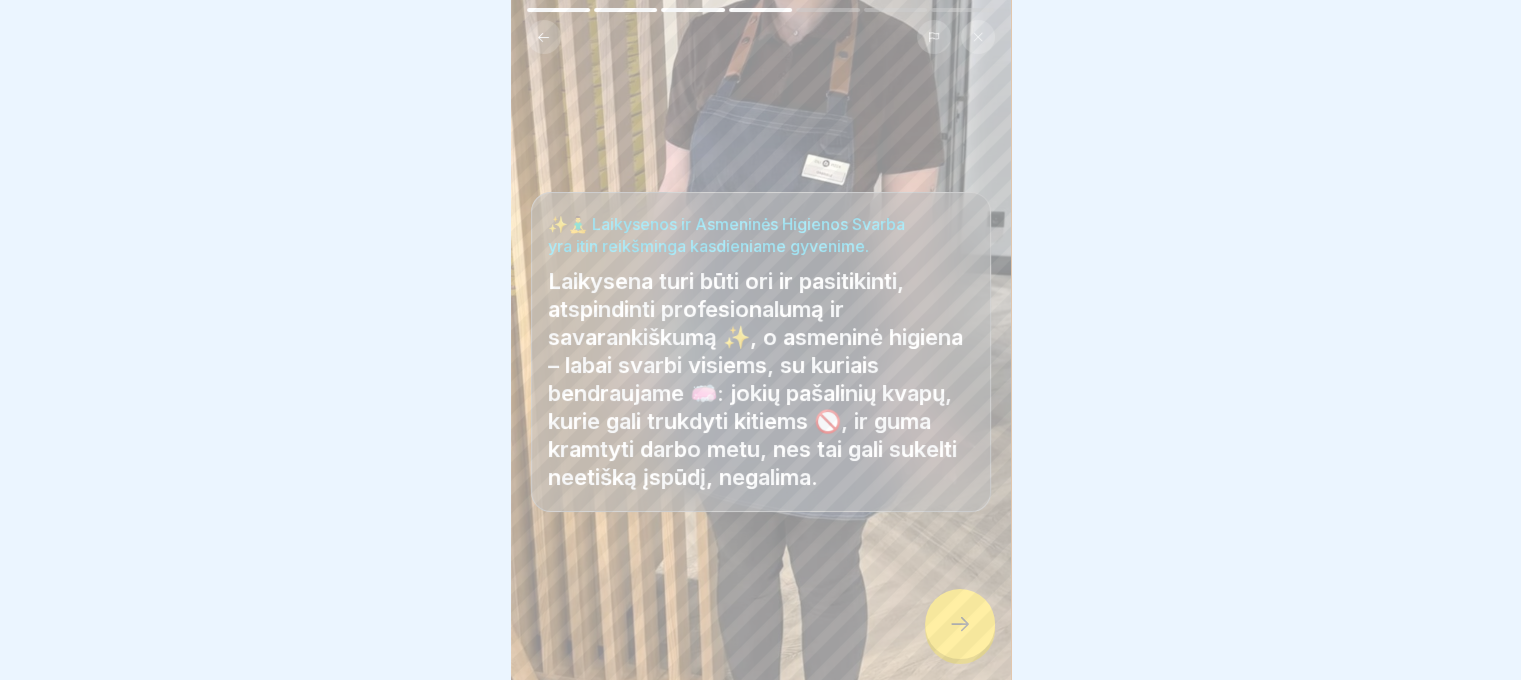 click at bounding box center [960, 624] 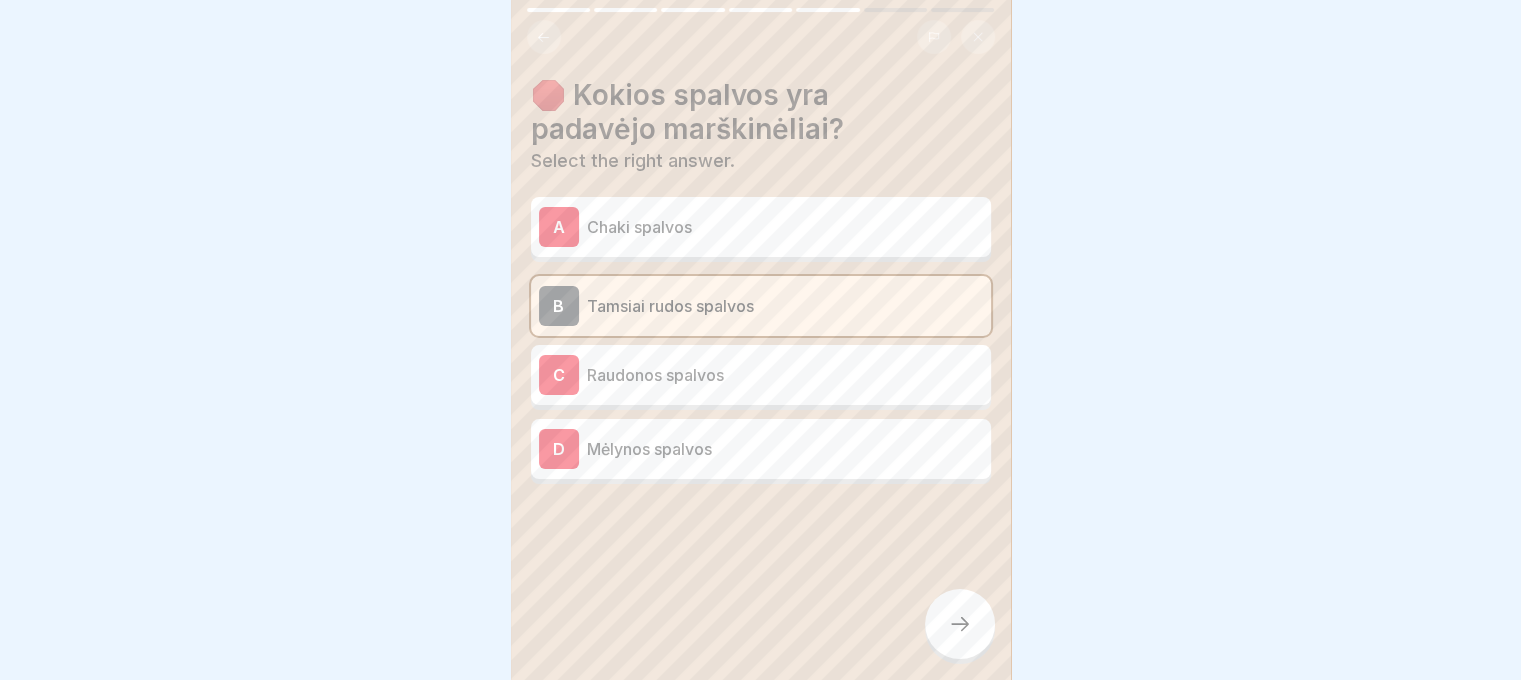 click at bounding box center (960, 624) 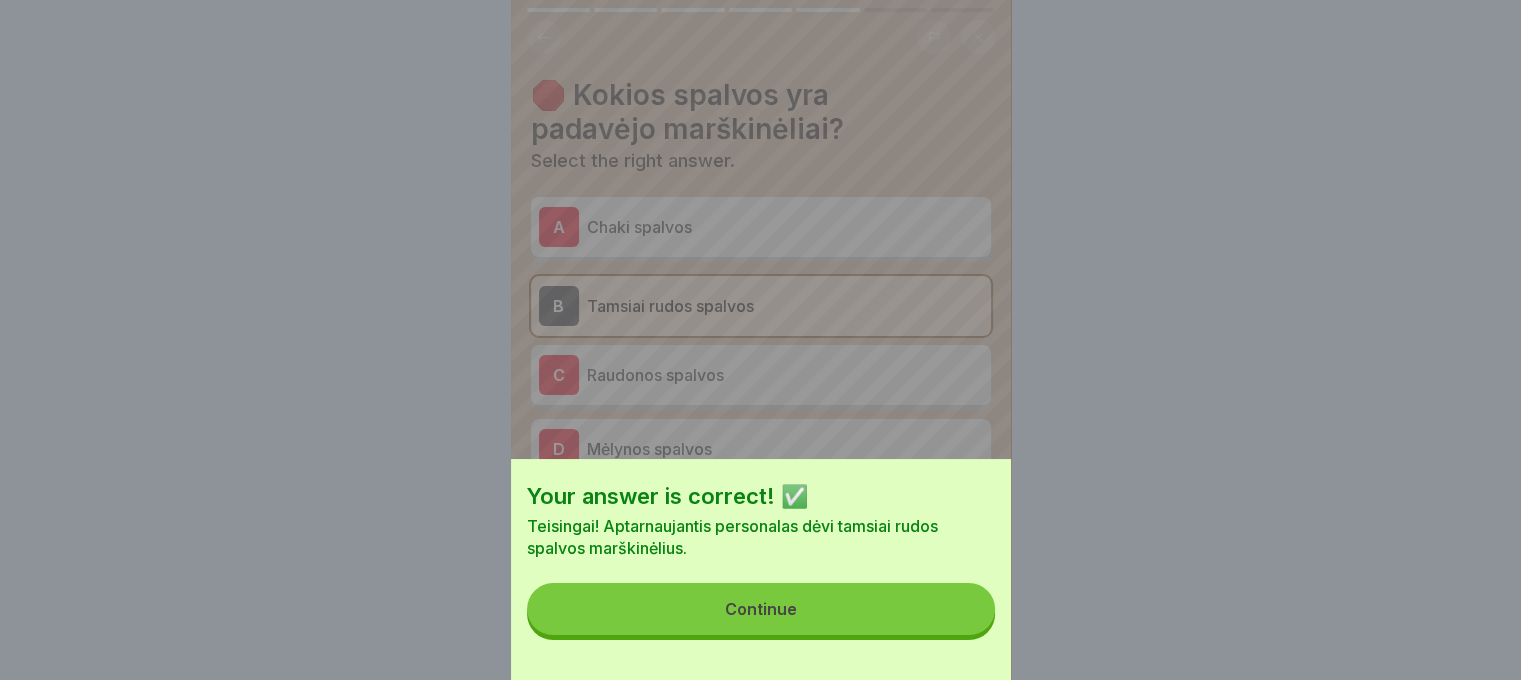 click on "Continue" at bounding box center [761, 609] 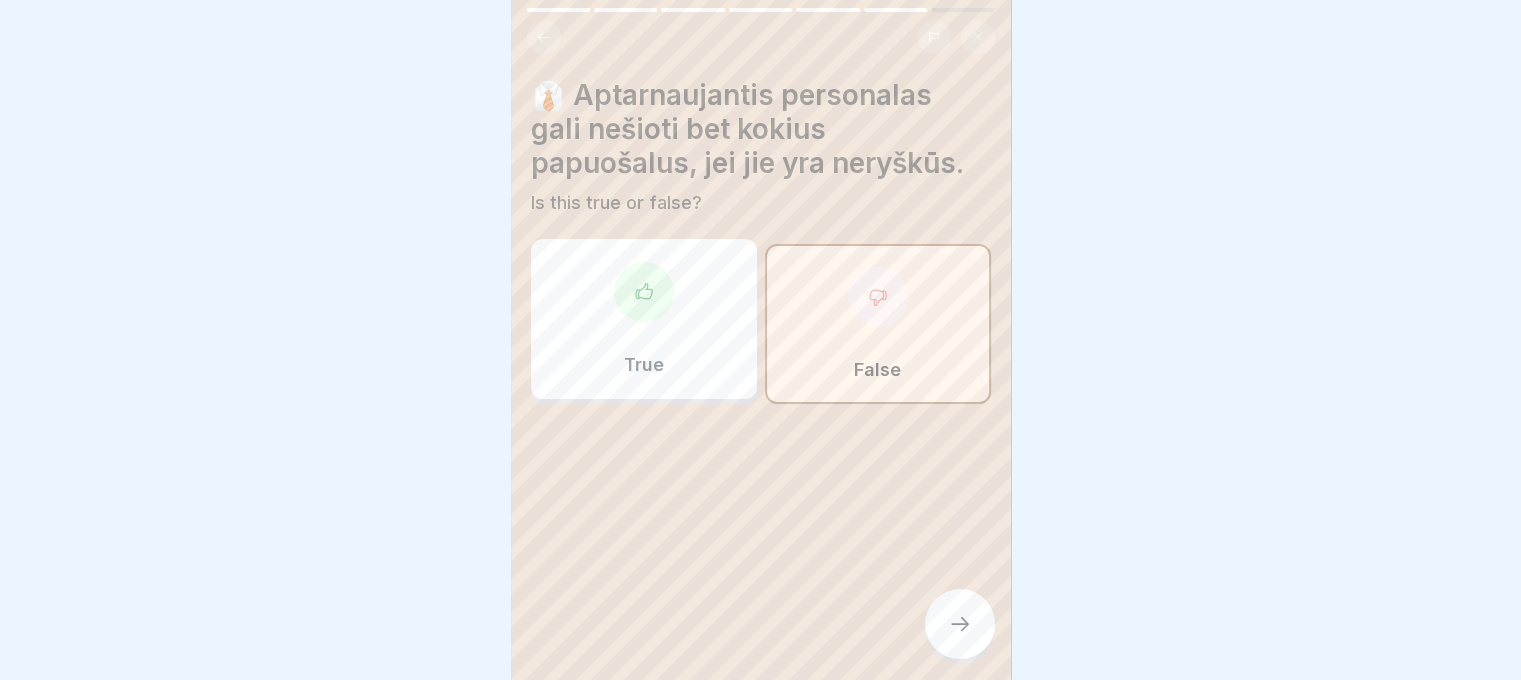click at bounding box center [960, 624] 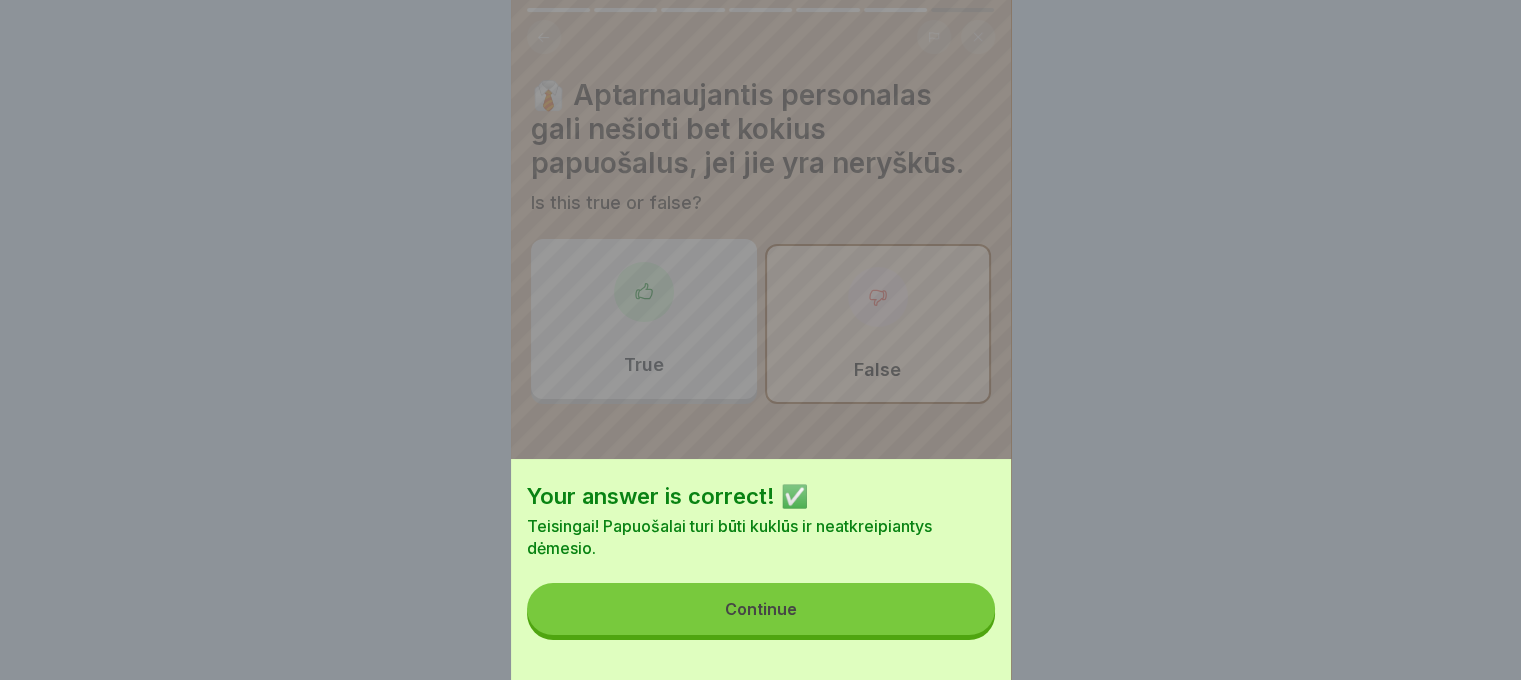 click on "Continue" at bounding box center [761, 609] 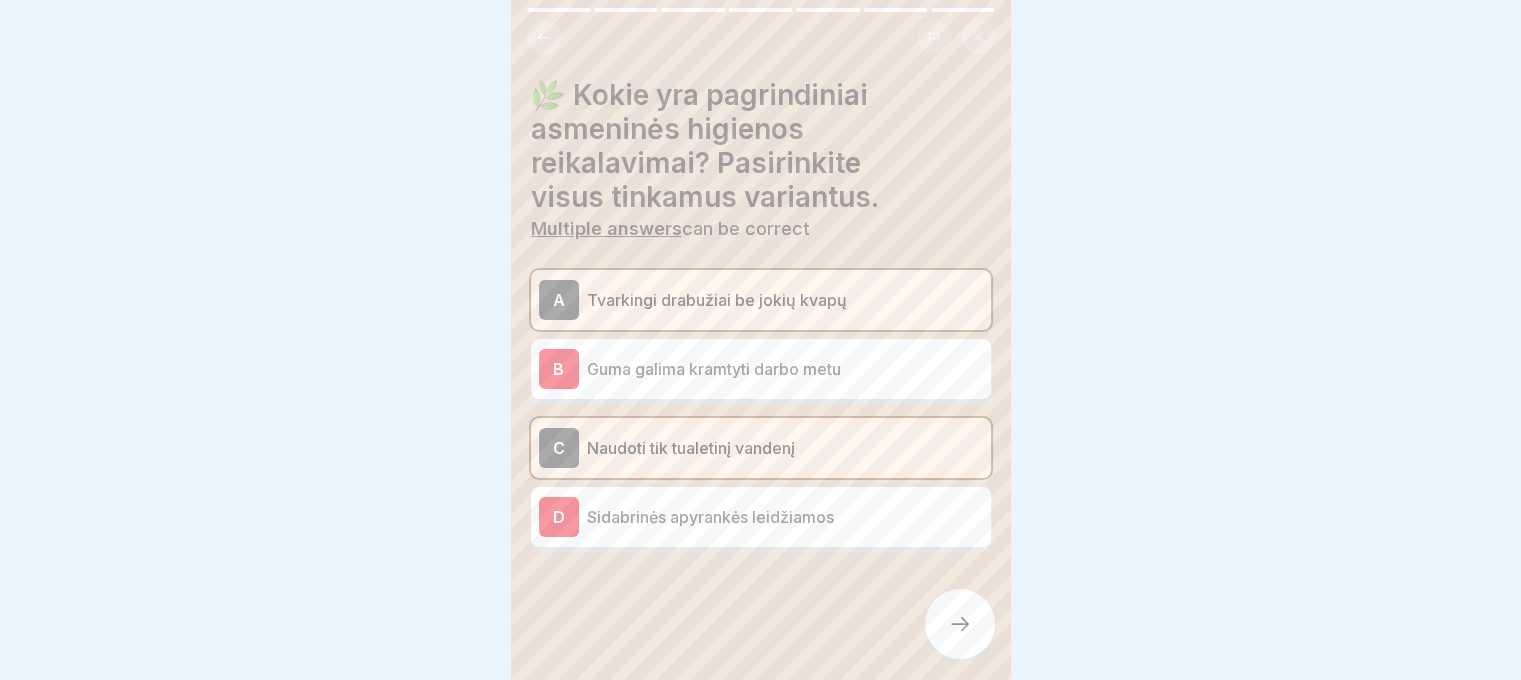 click at bounding box center (960, 624) 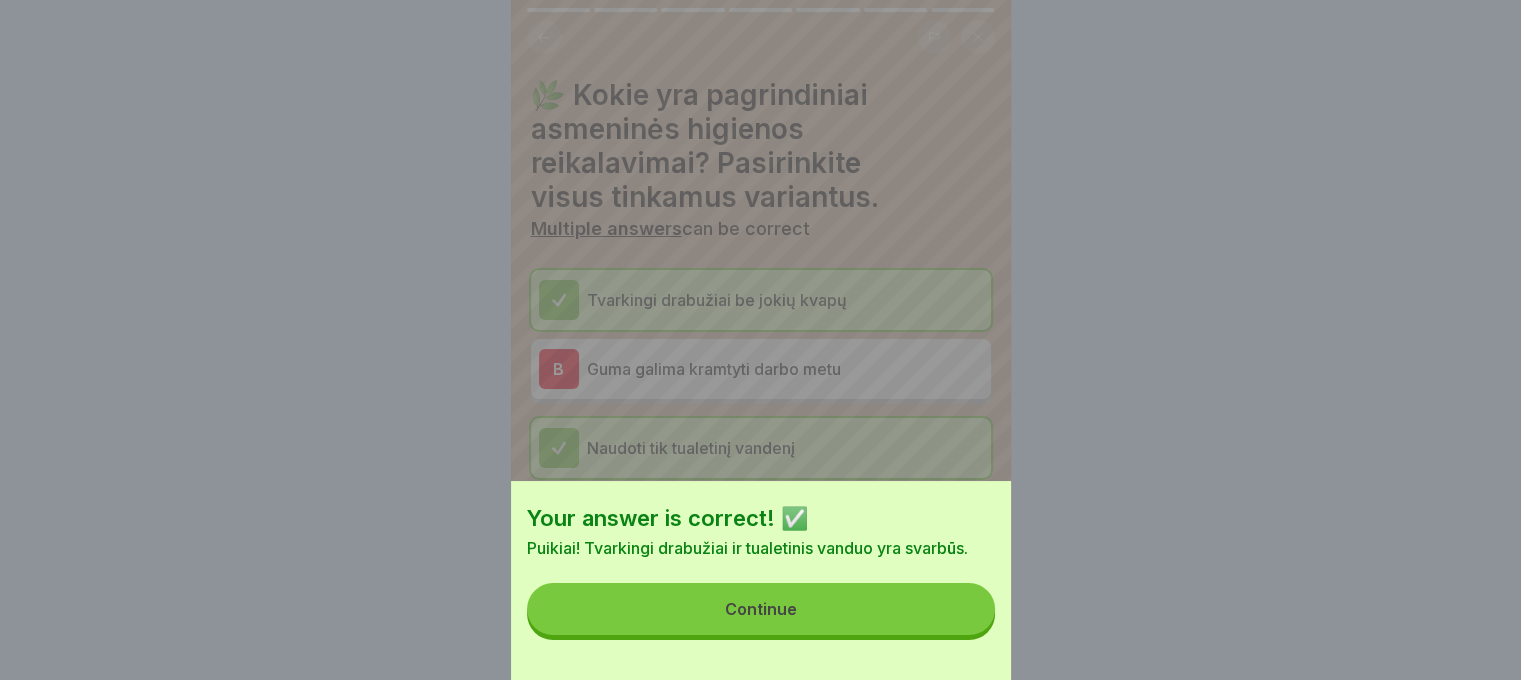 click on "Continue" at bounding box center (761, 609) 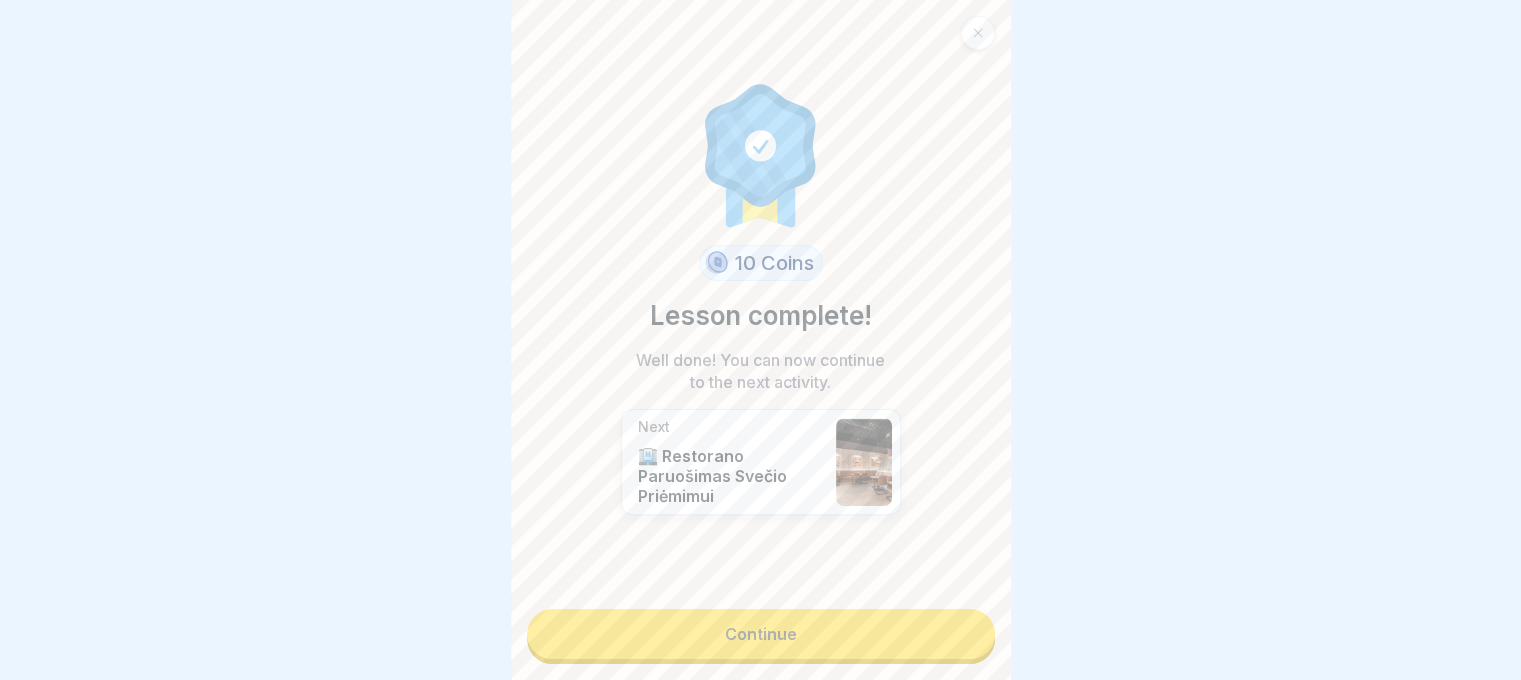 click on "Continue" at bounding box center [761, 634] 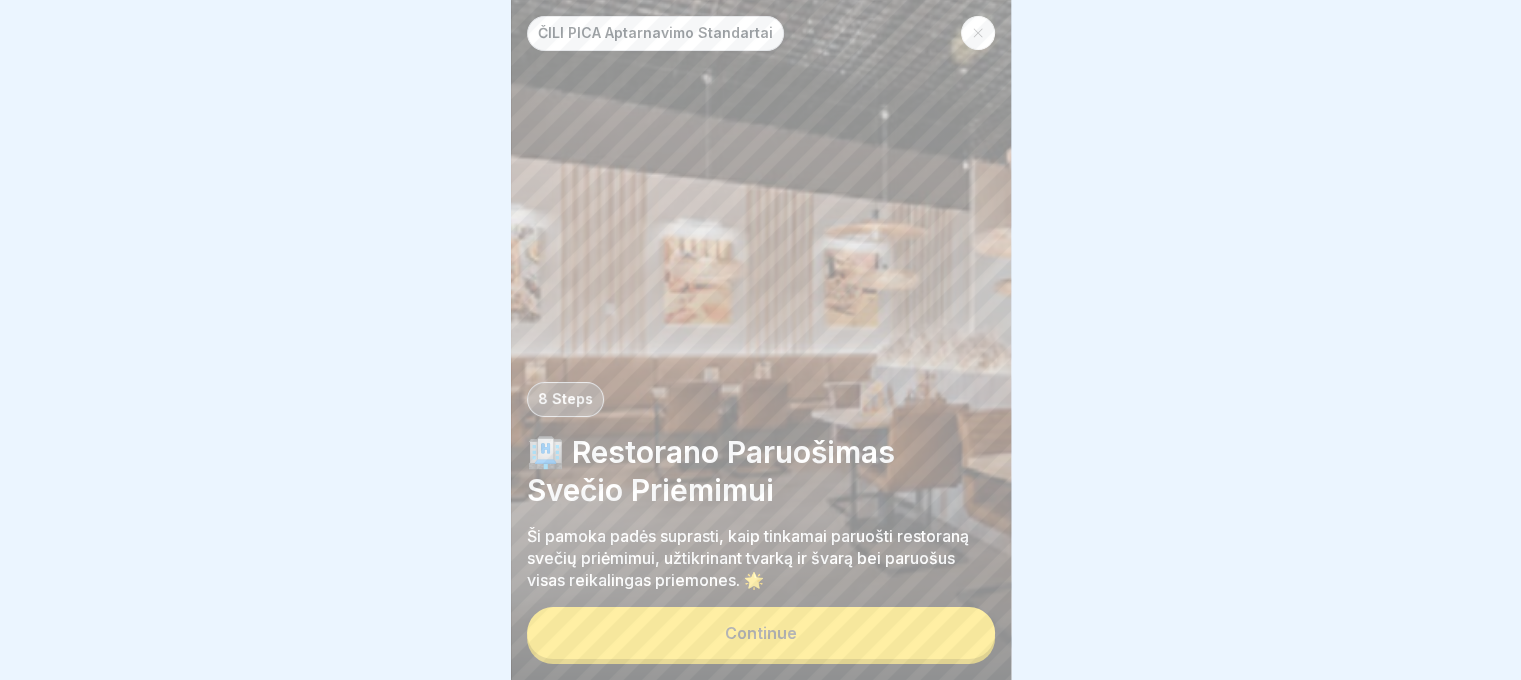 click on "Continue" at bounding box center [761, 633] 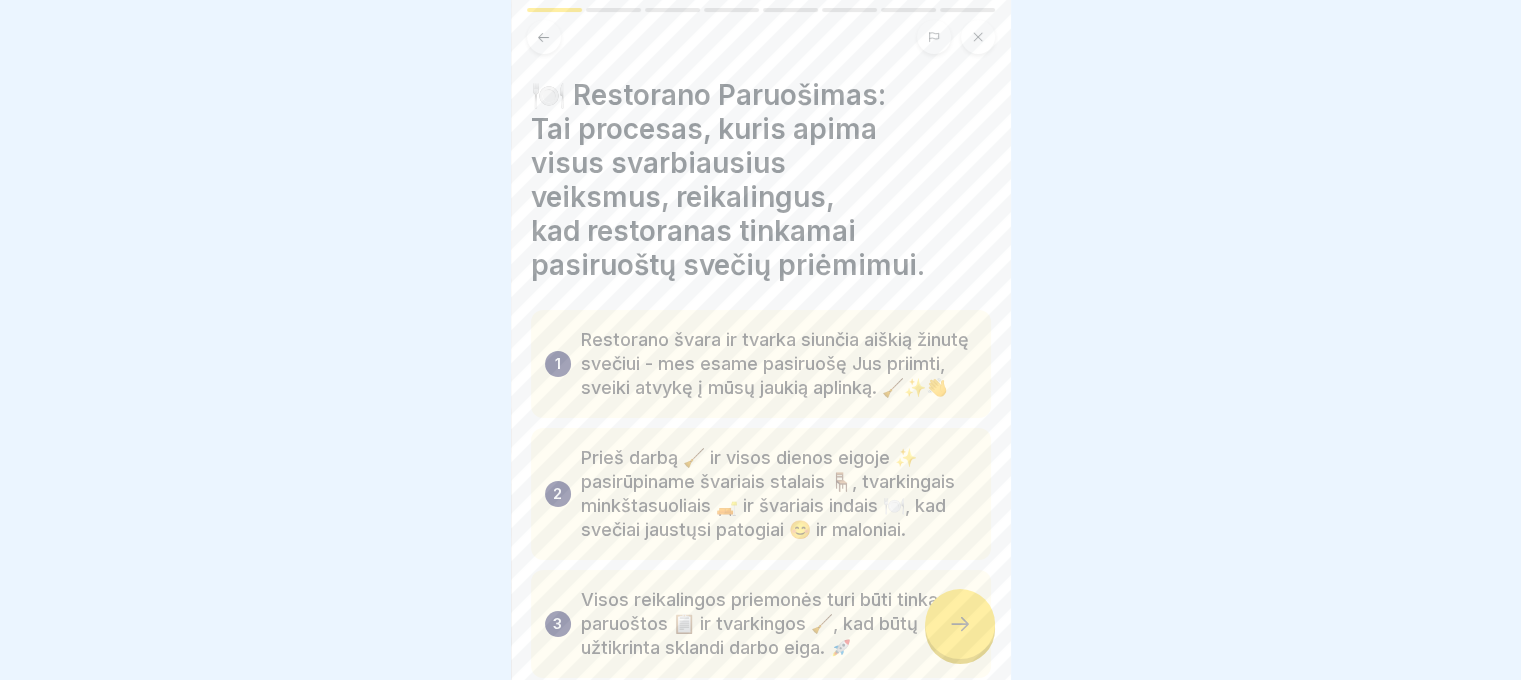 click at bounding box center (960, 624) 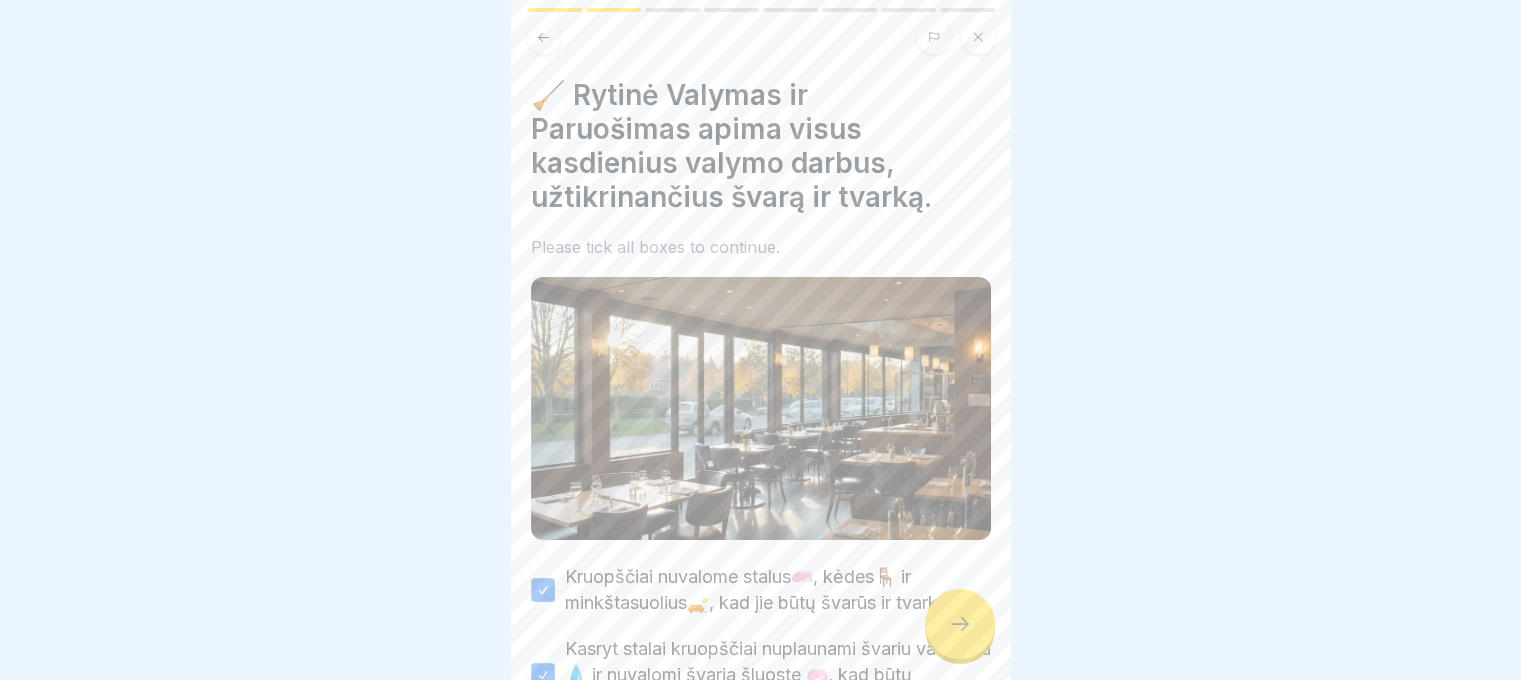 click at bounding box center (960, 624) 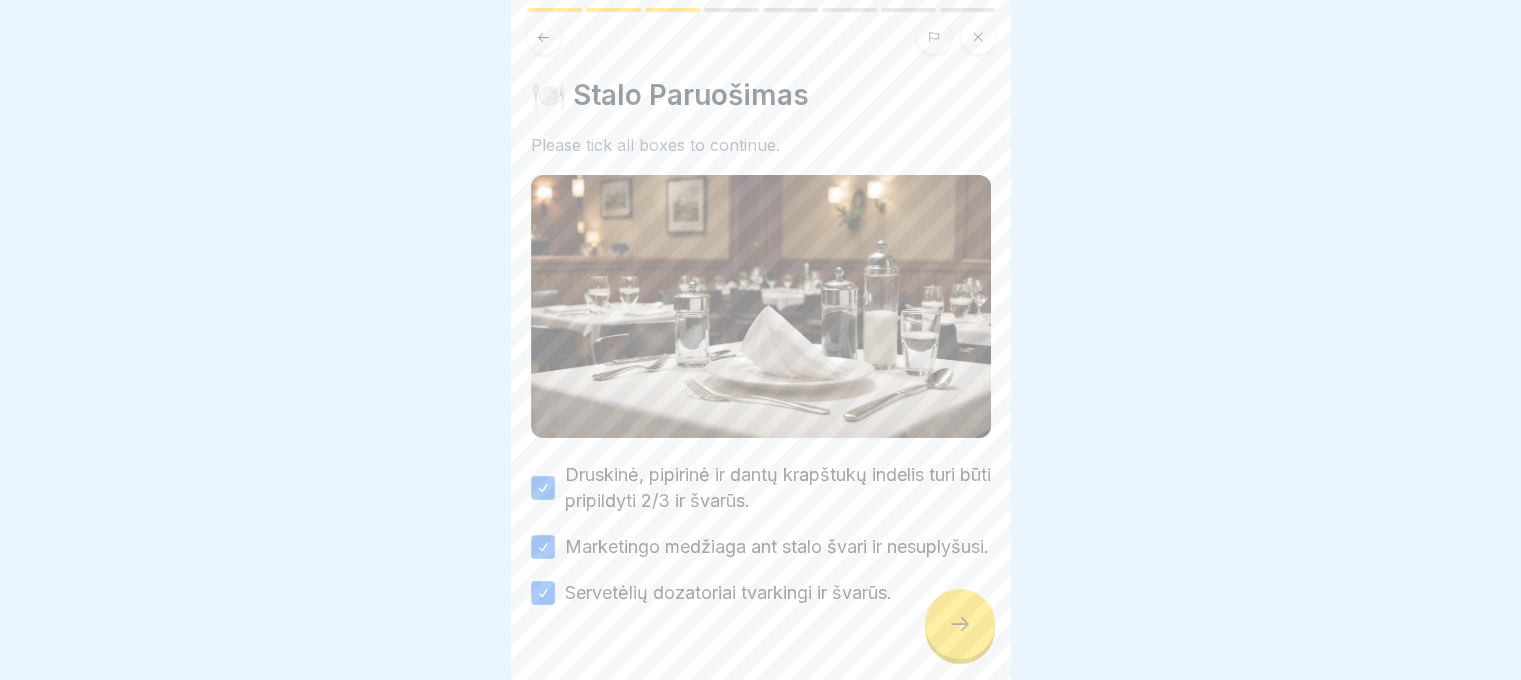 click at bounding box center (960, 624) 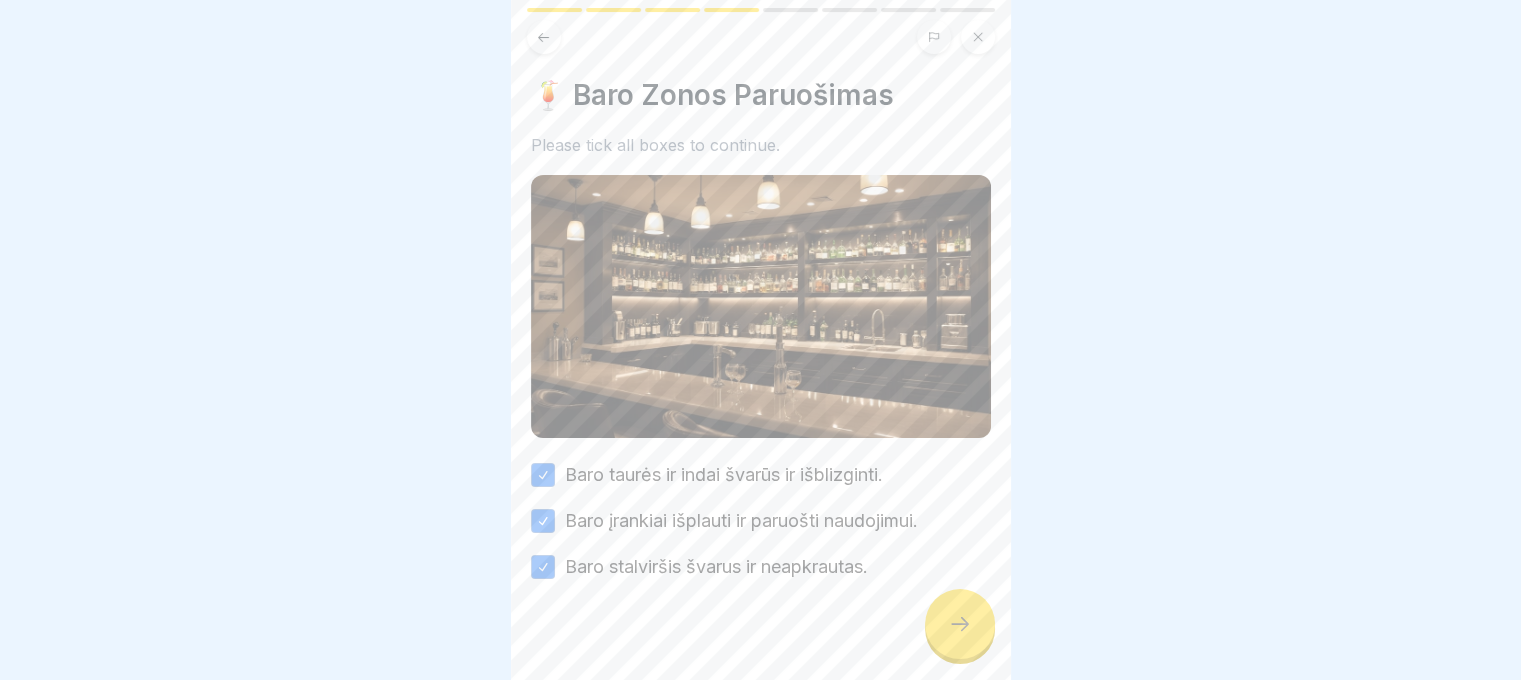 click at bounding box center (960, 624) 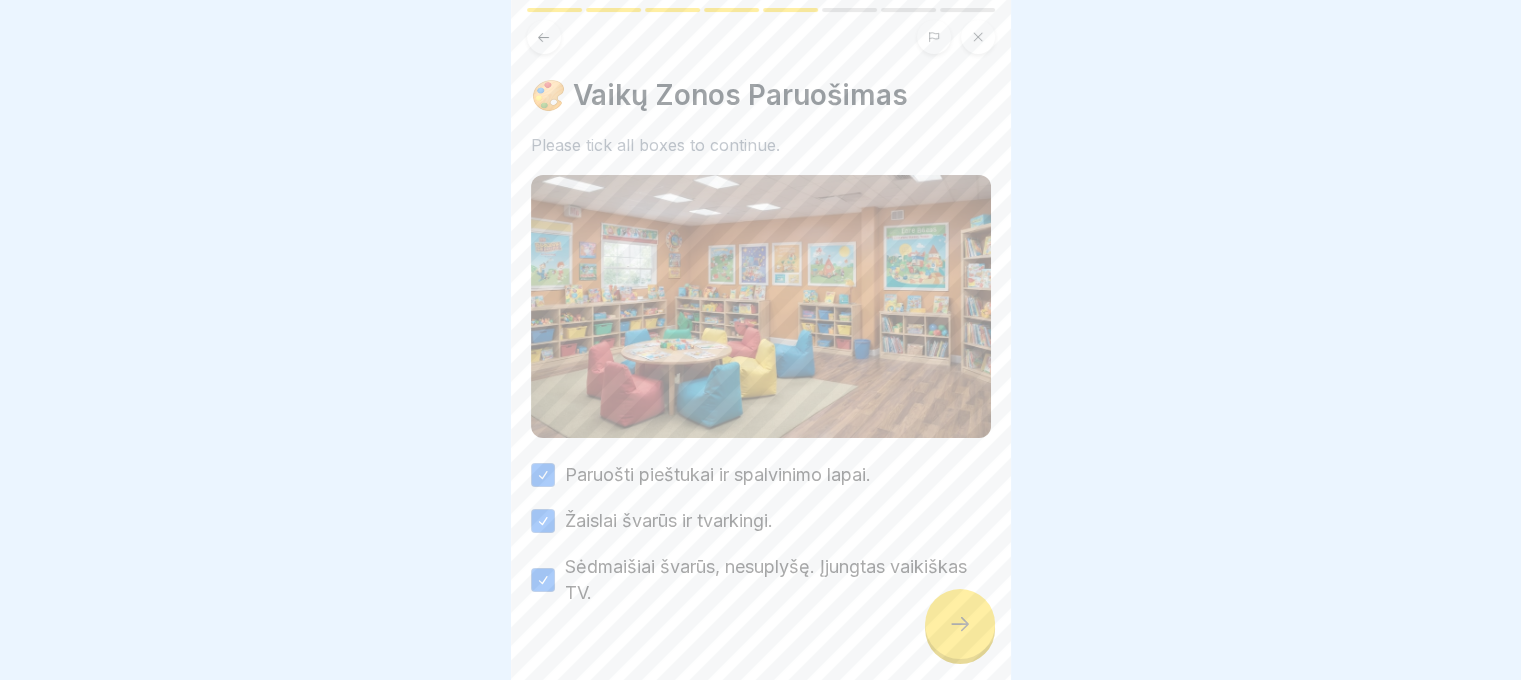 click at bounding box center [960, 624] 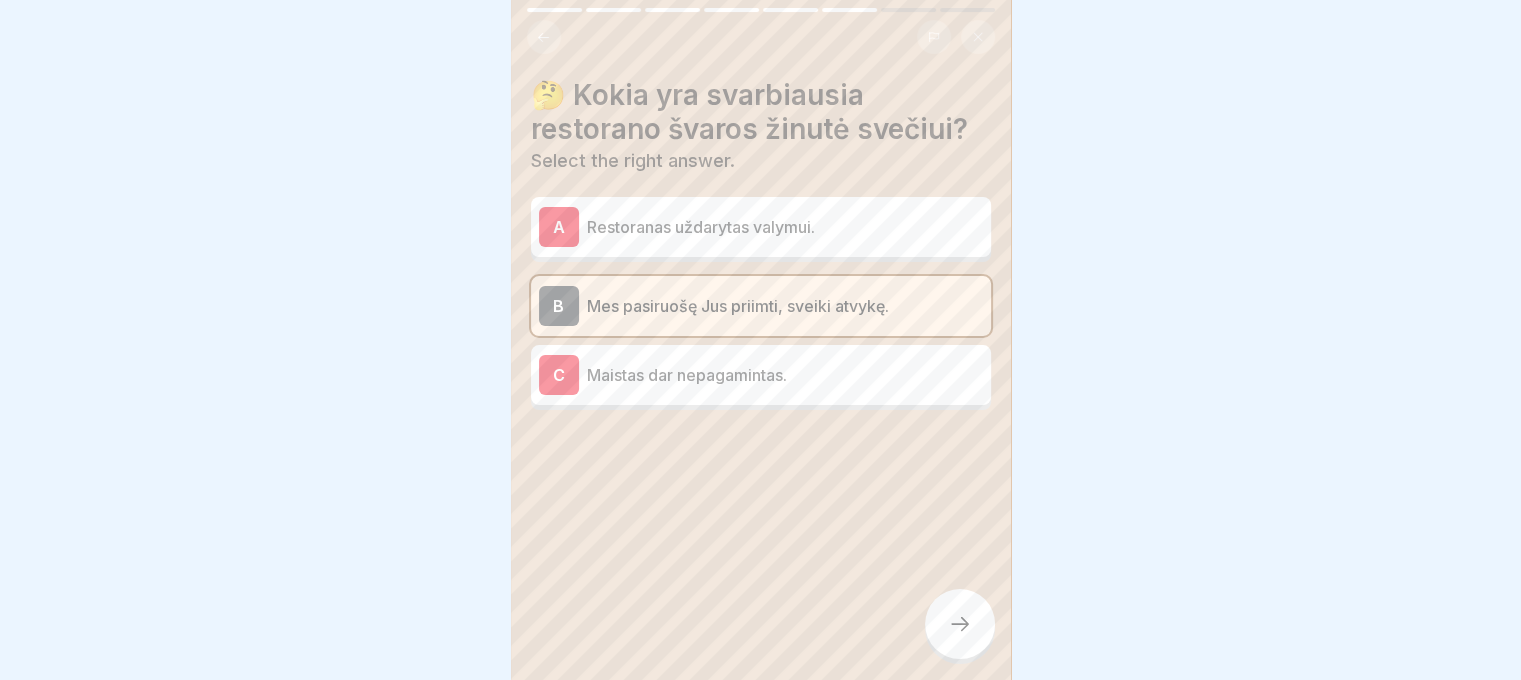 click at bounding box center (960, 624) 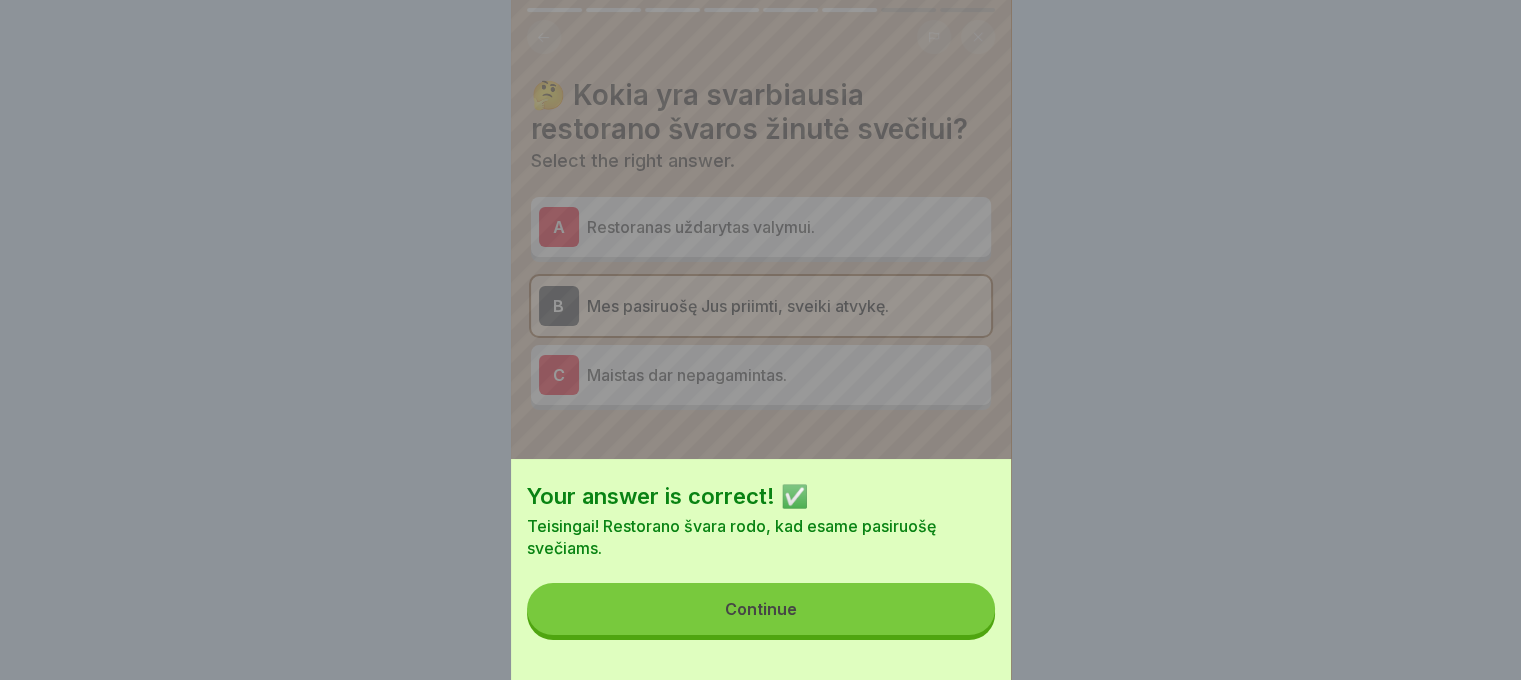 click on "Continue" at bounding box center [761, 609] 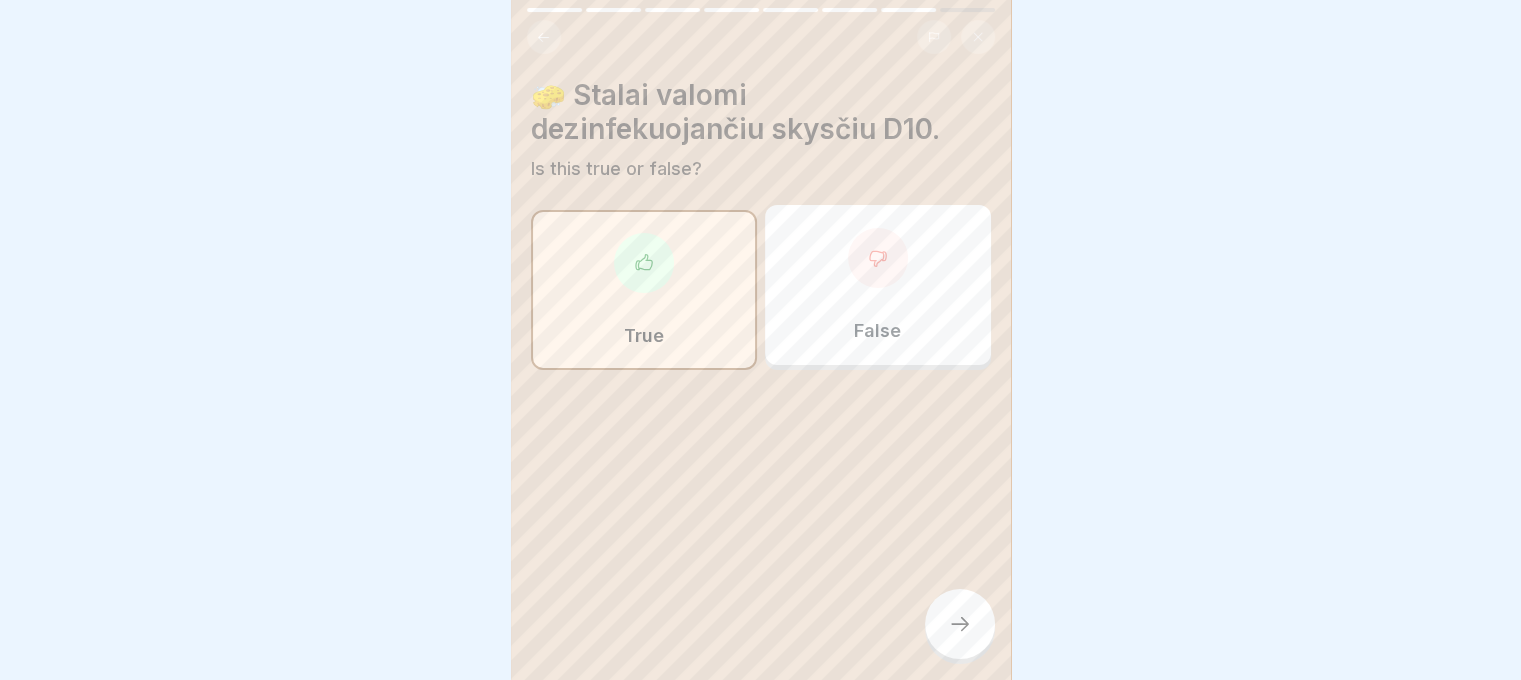 click at bounding box center [960, 624] 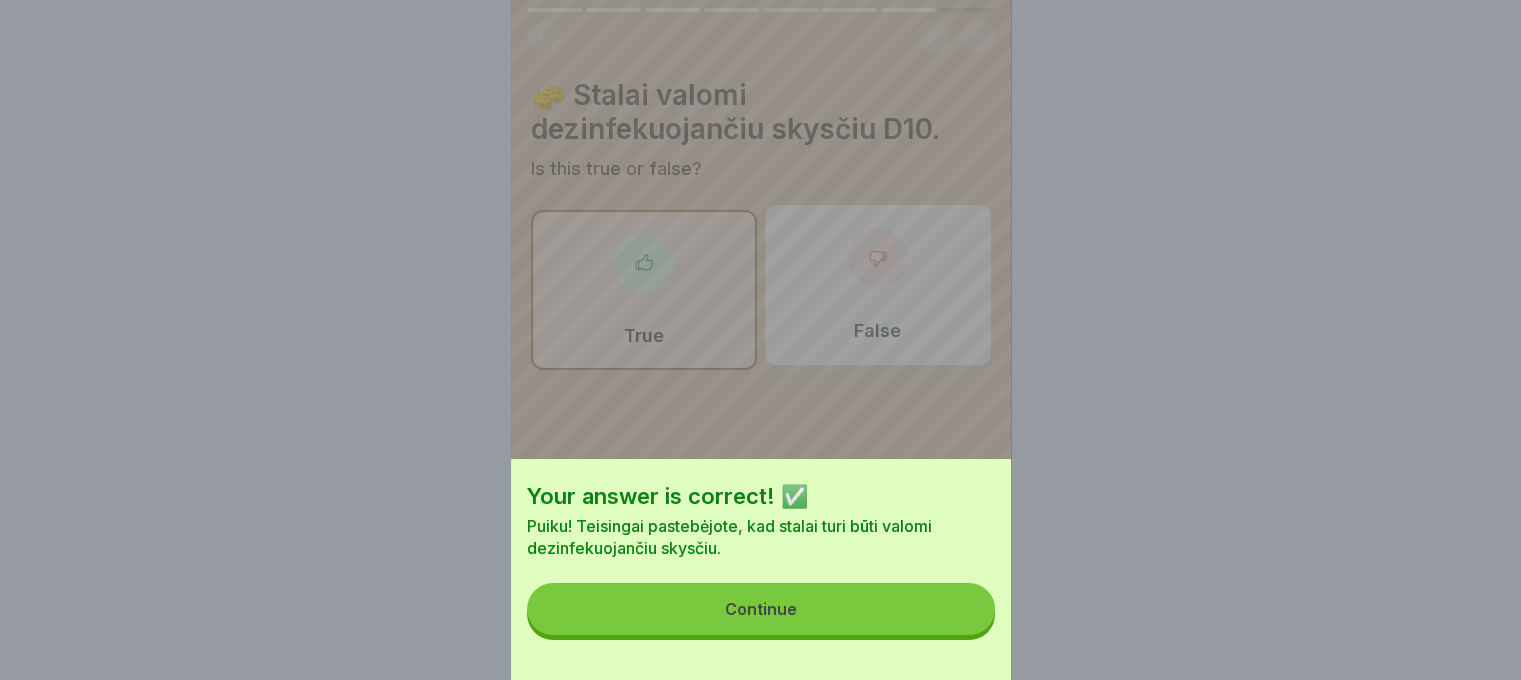 click on "Continue" at bounding box center (761, 609) 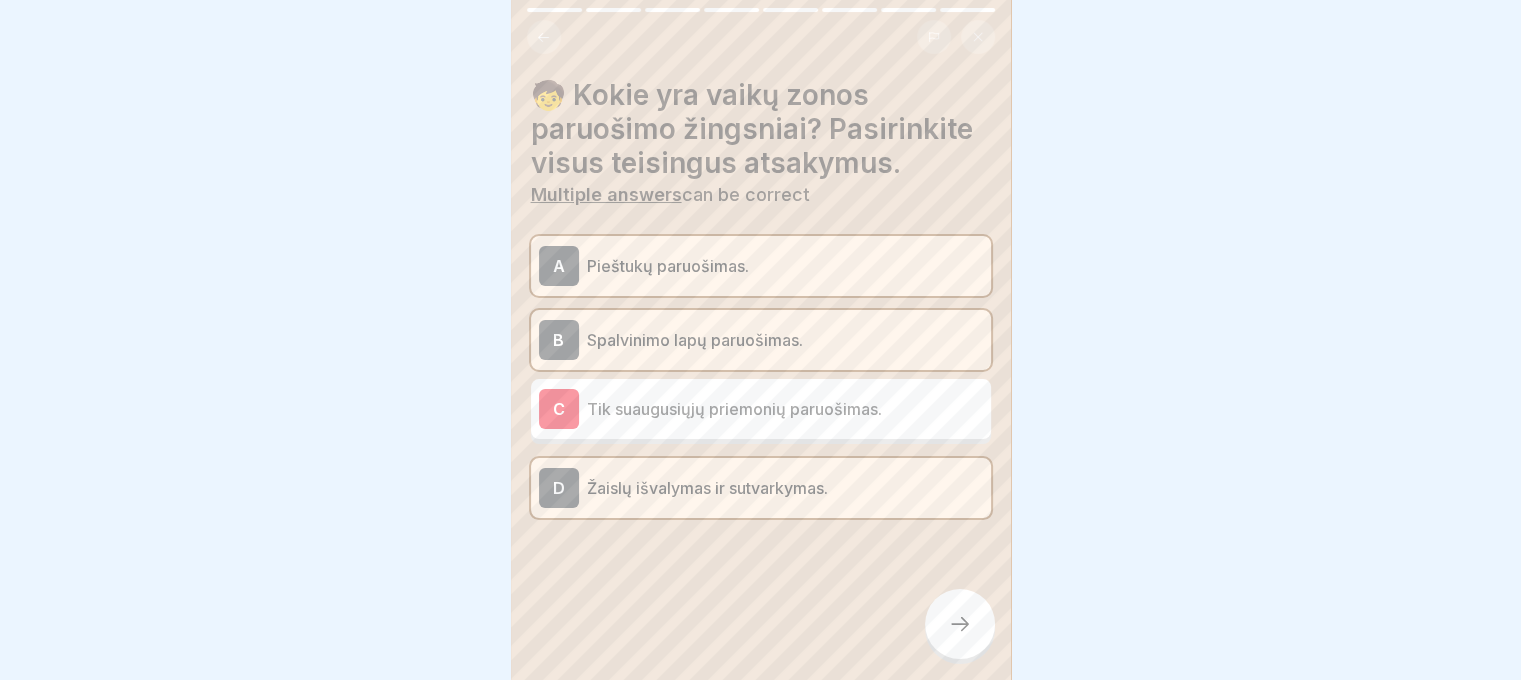 click at bounding box center [960, 624] 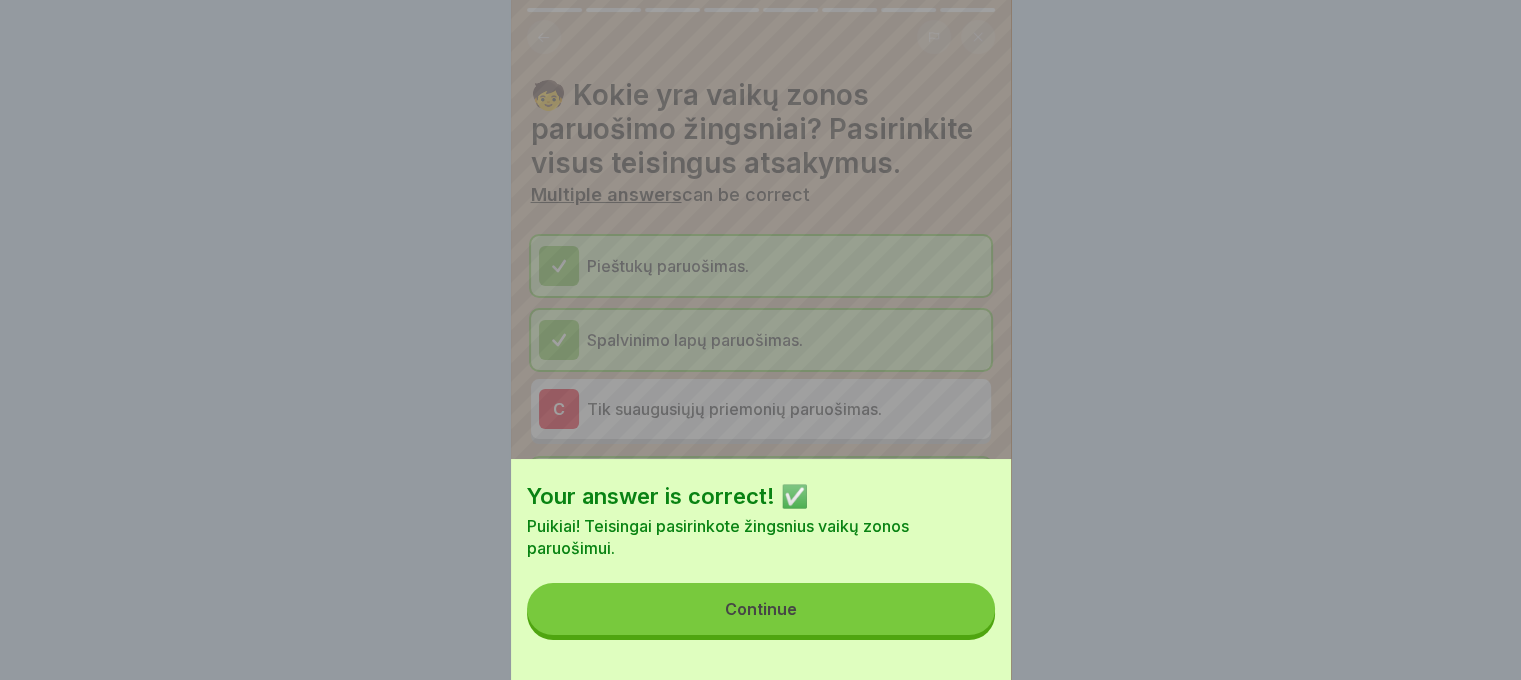 click on "Continue" at bounding box center (761, 609) 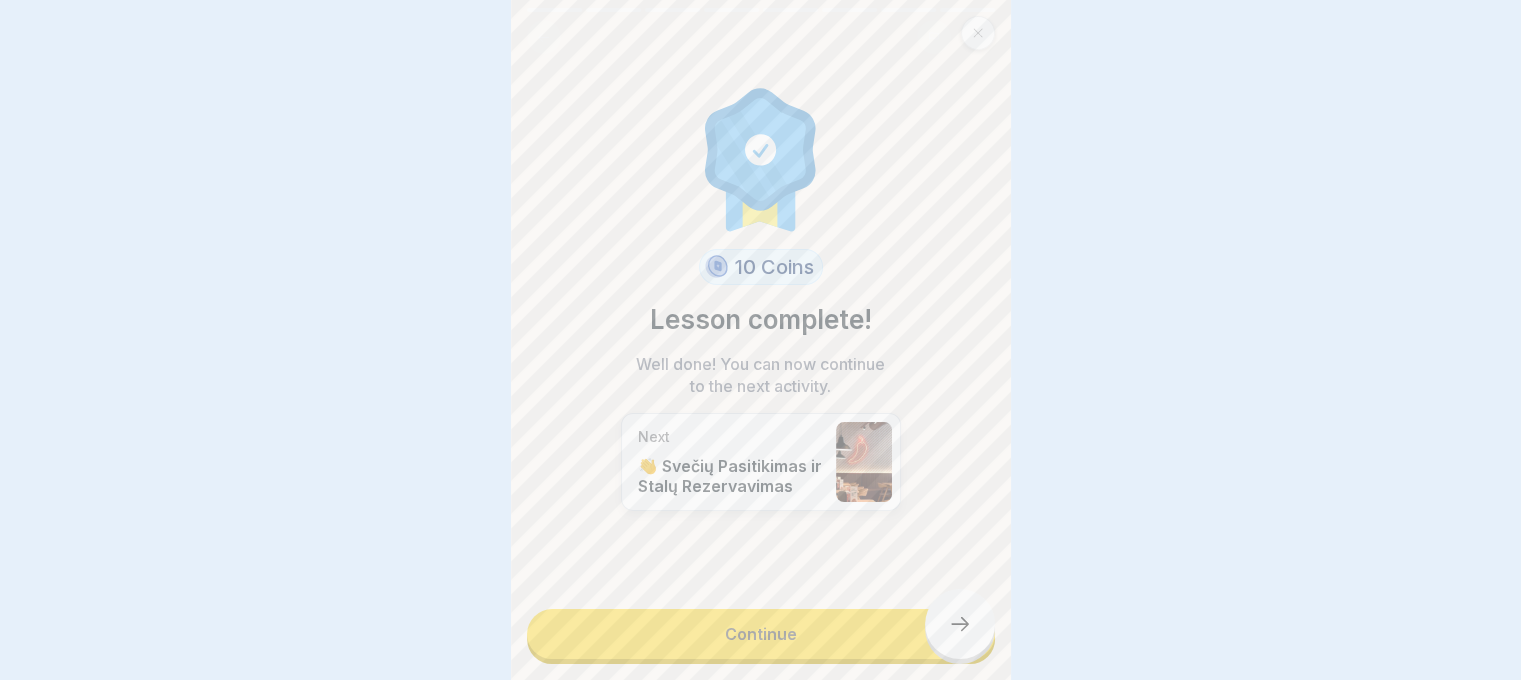 click on "Continue" at bounding box center (761, 634) 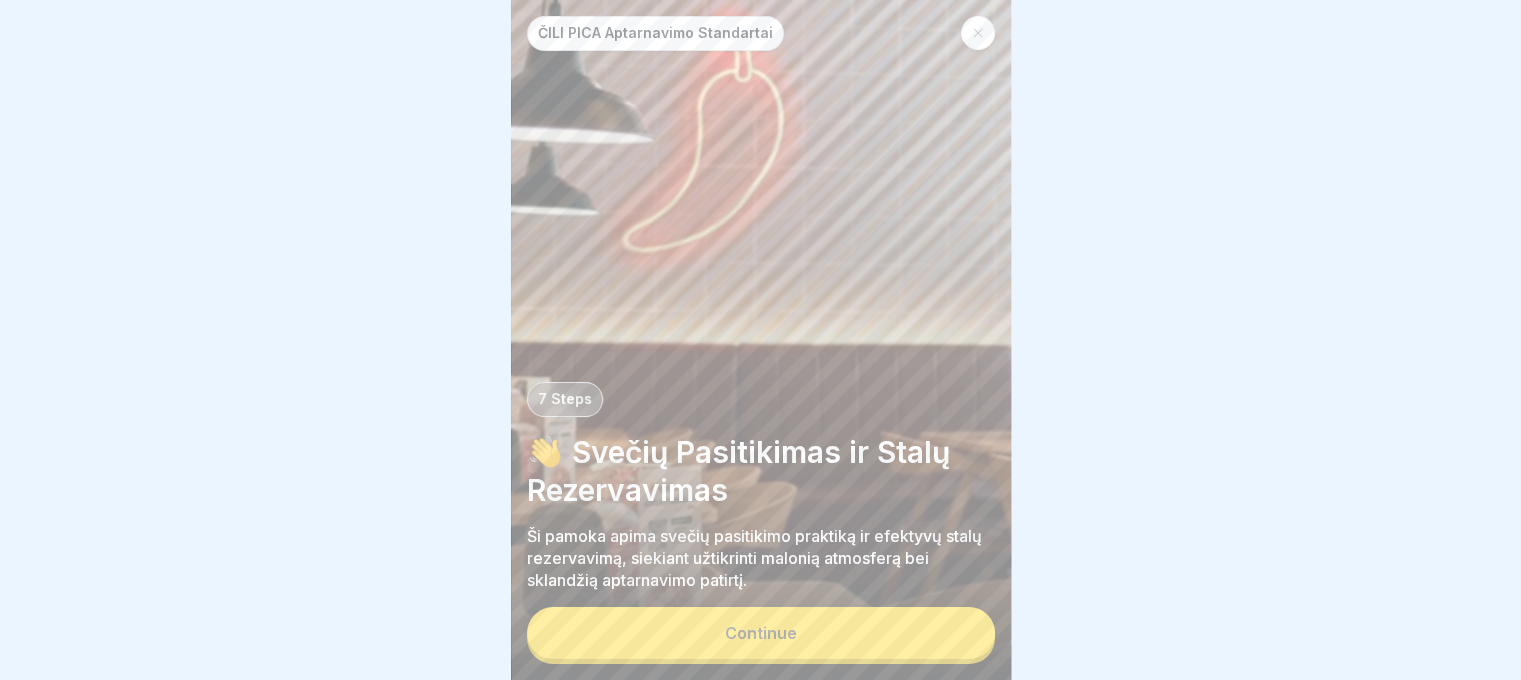 click on "Continue" at bounding box center (761, 633) 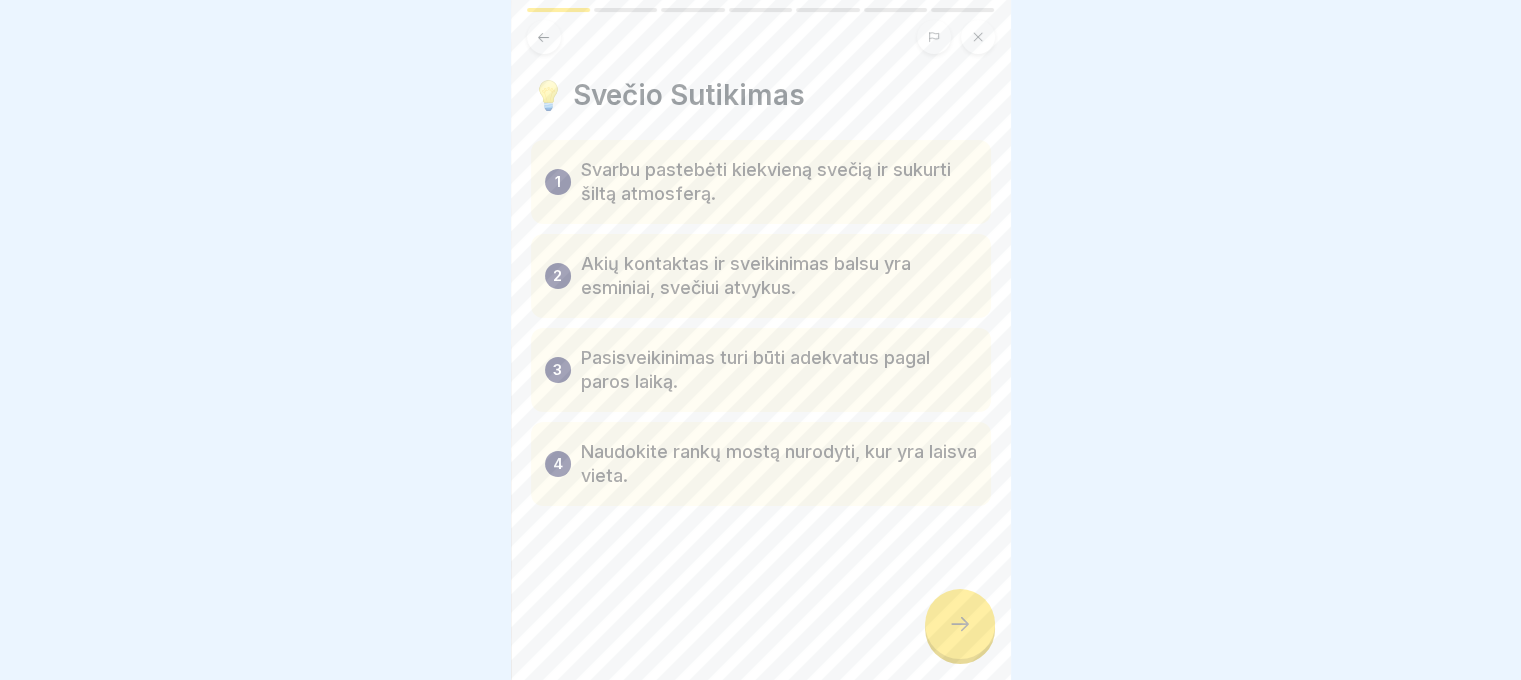 click at bounding box center [960, 624] 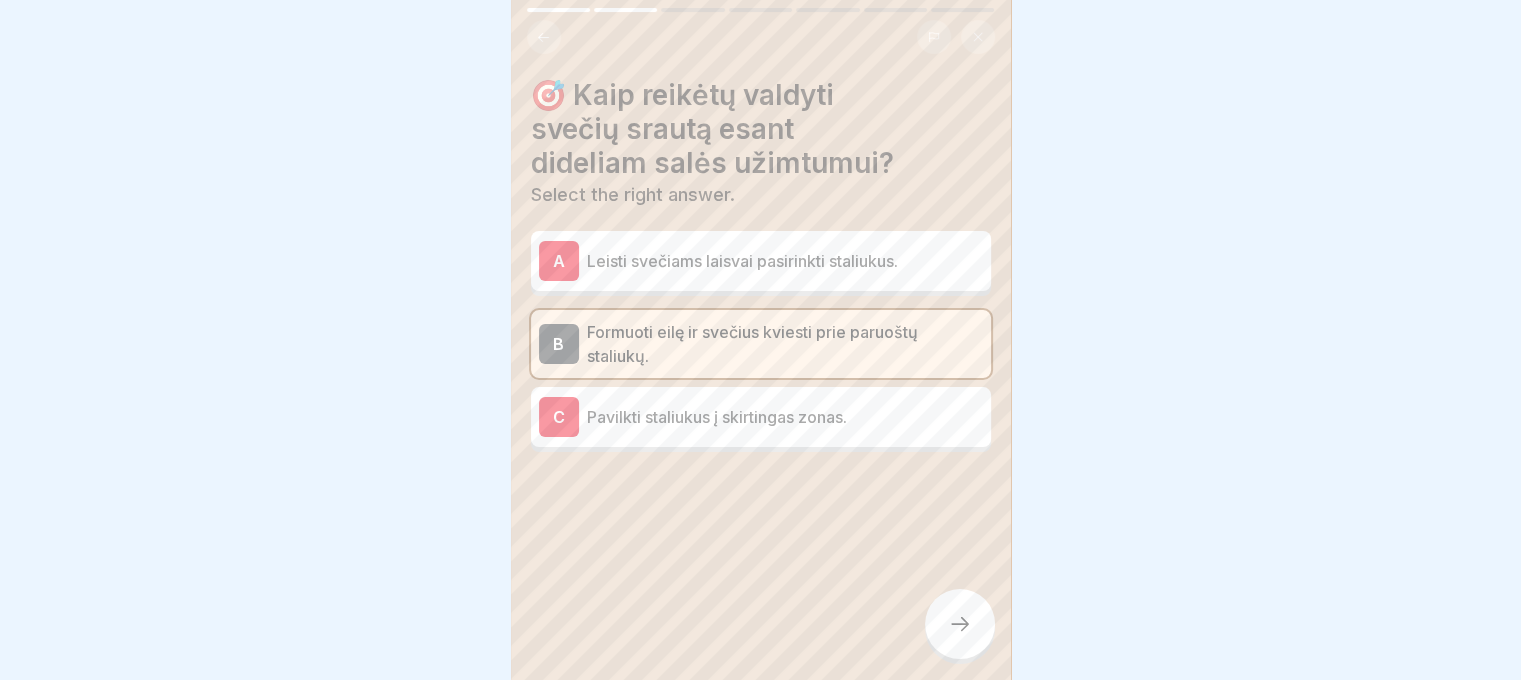 click at bounding box center (960, 624) 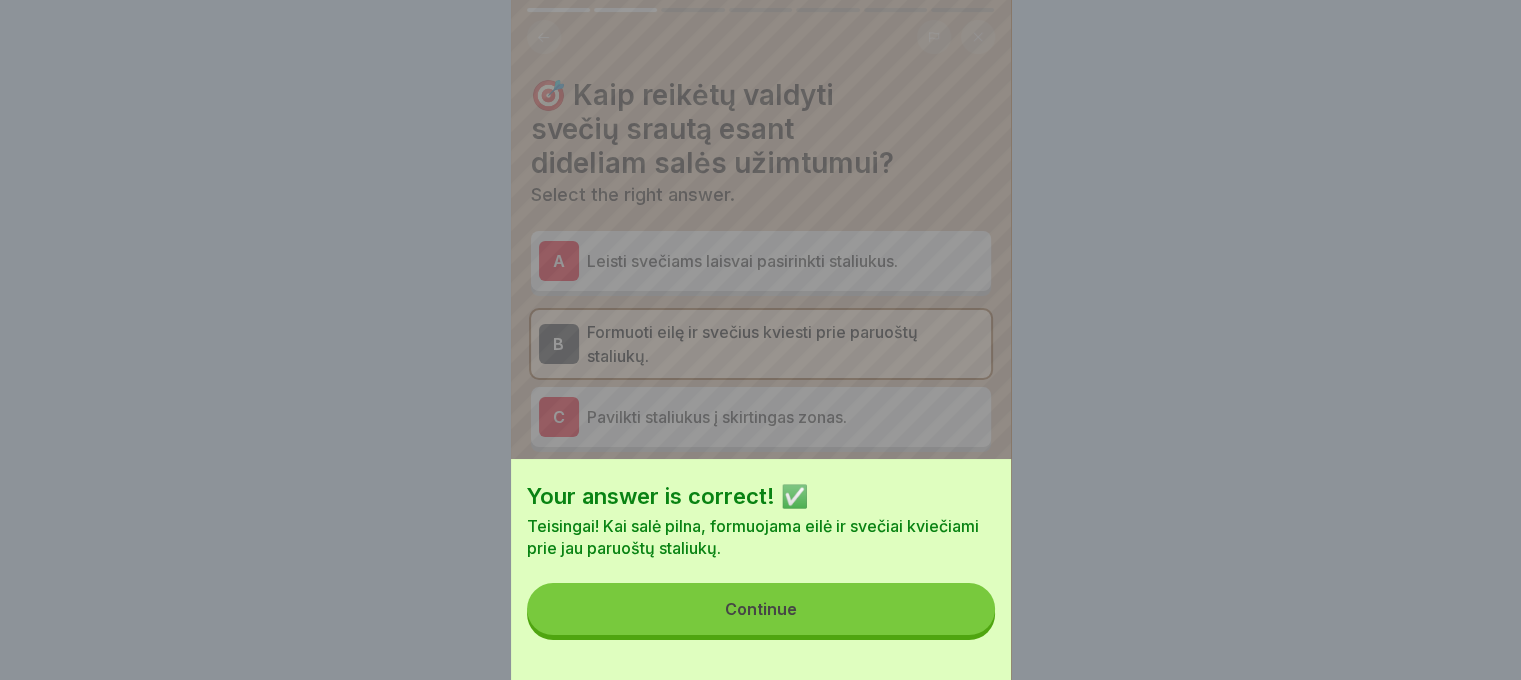 click on "Continue" at bounding box center (761, 609) 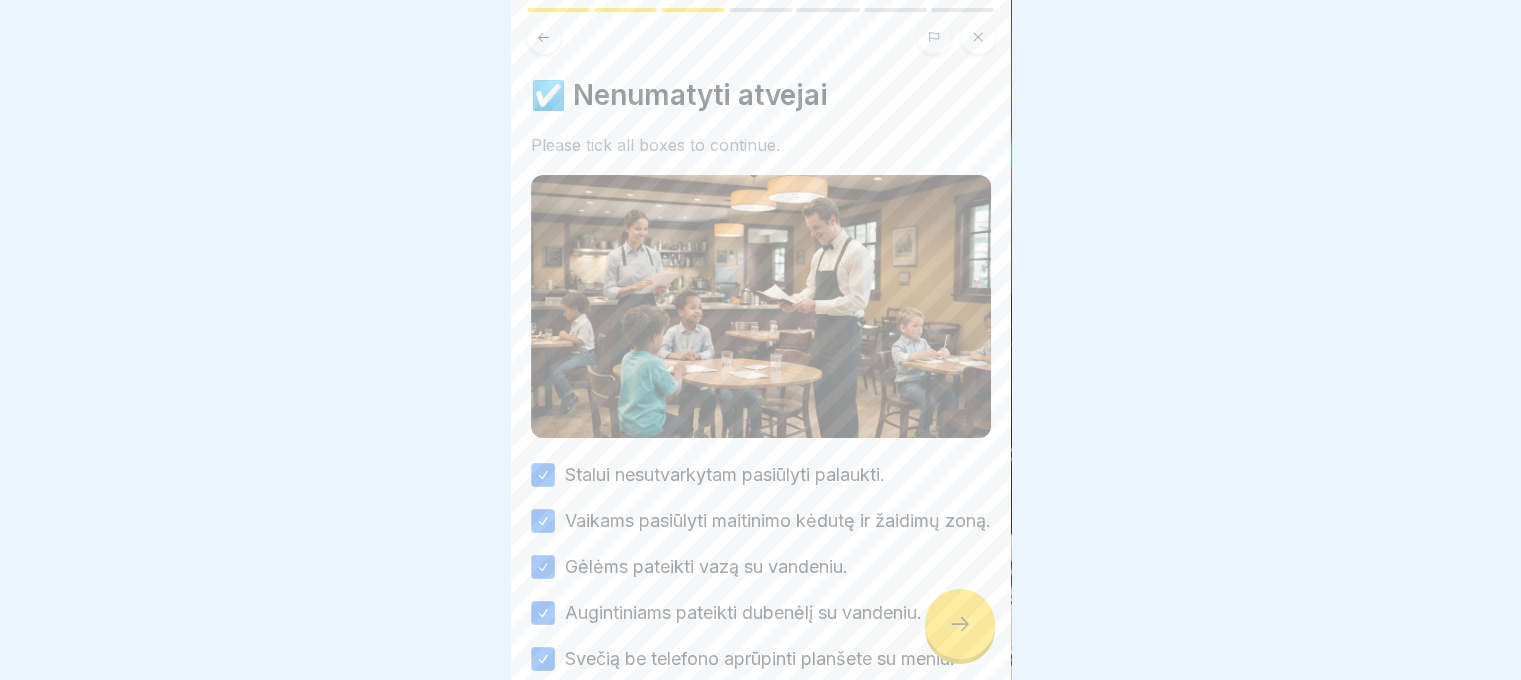 click at bounding box center (960, 624) 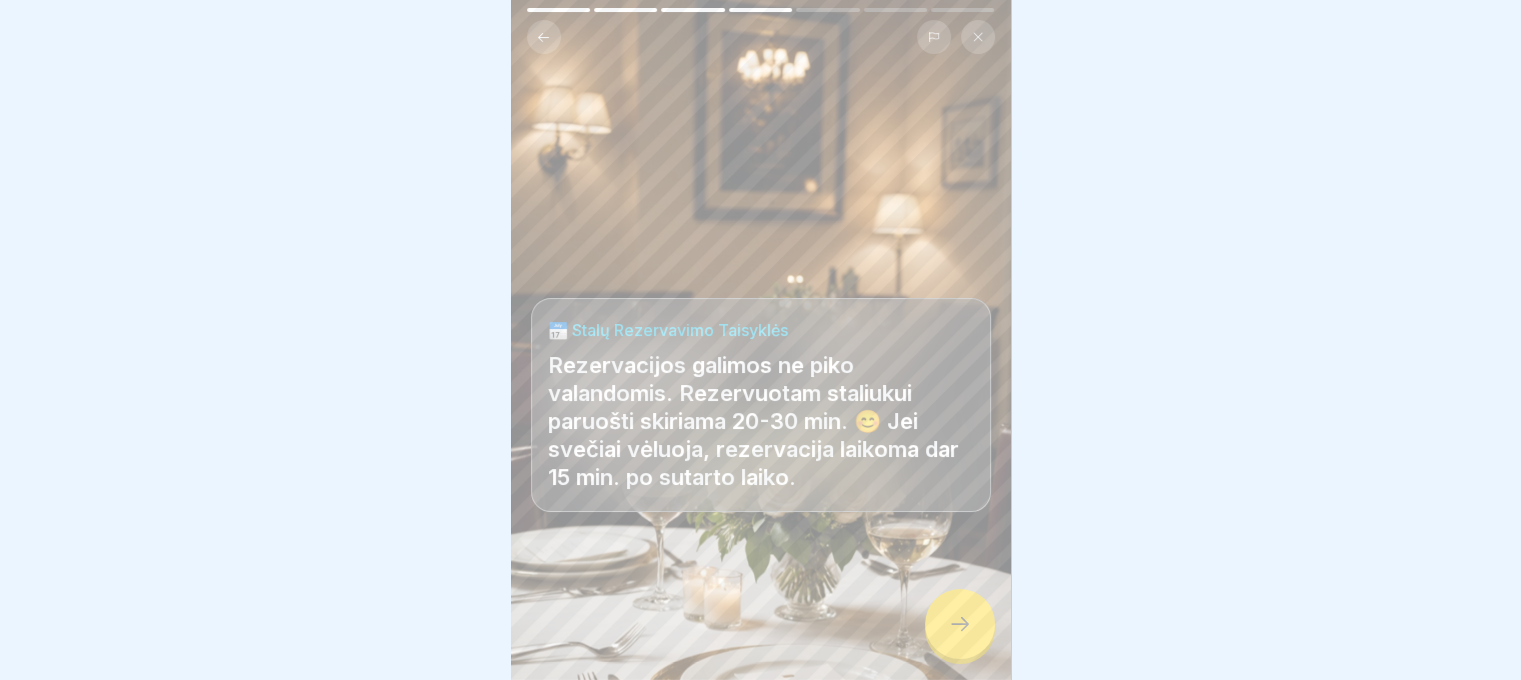 click at bounding box center [960, 624] 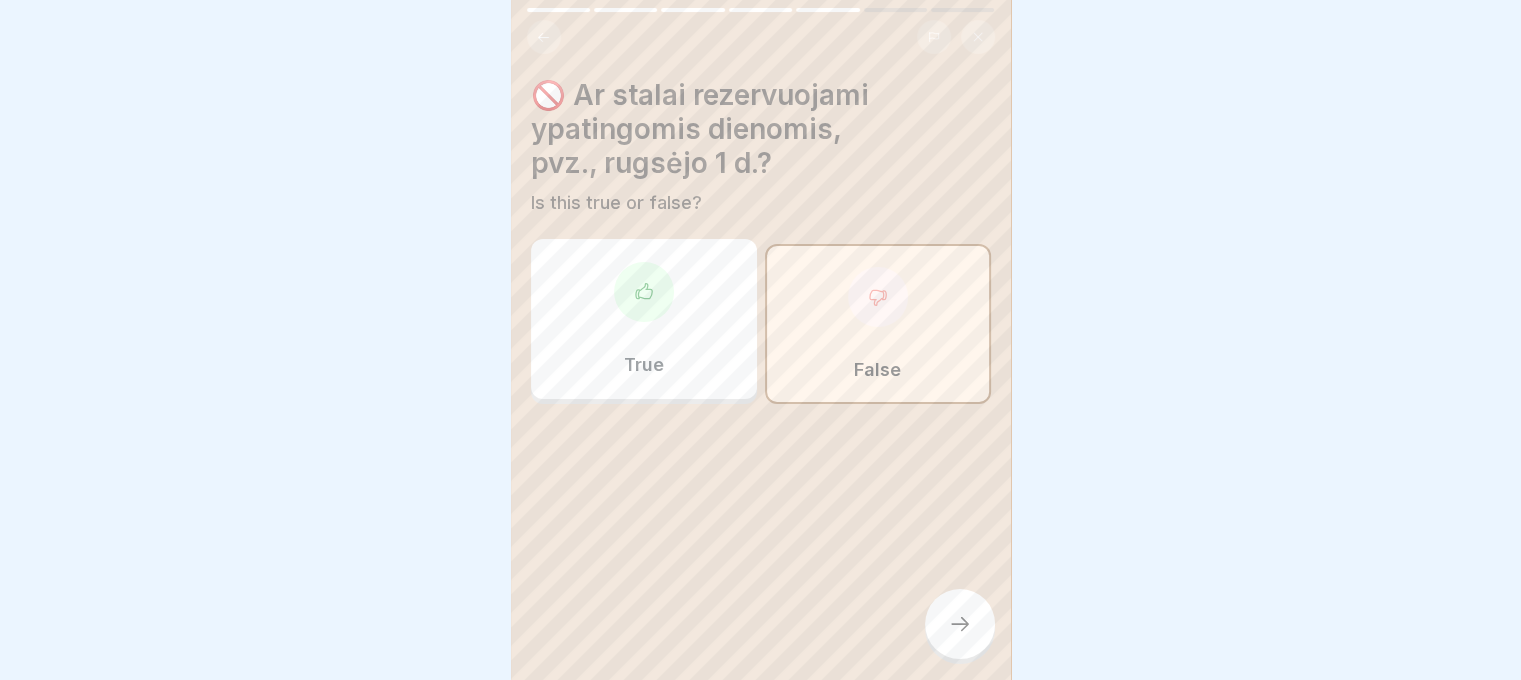 click at bounding box center [960, 624] 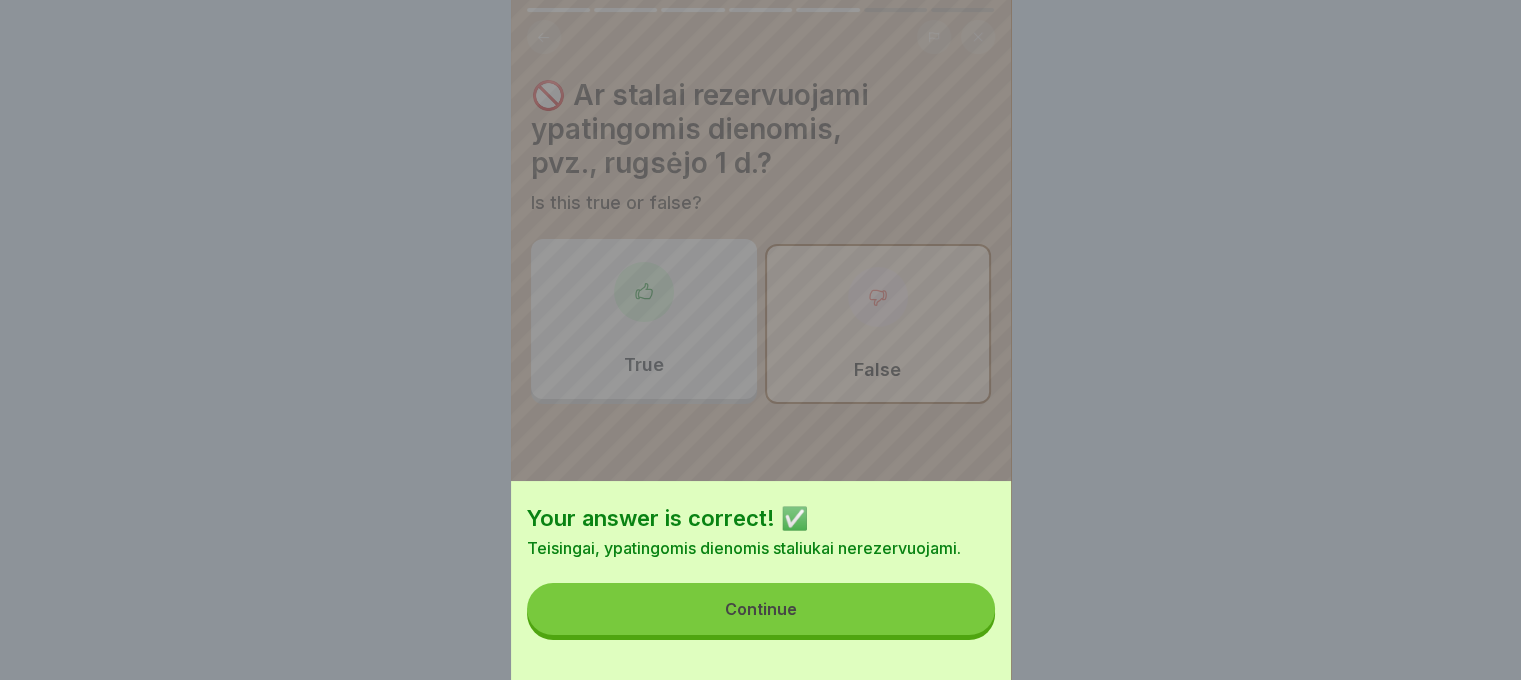 click on "Continue" at bounding box center (761, 609) 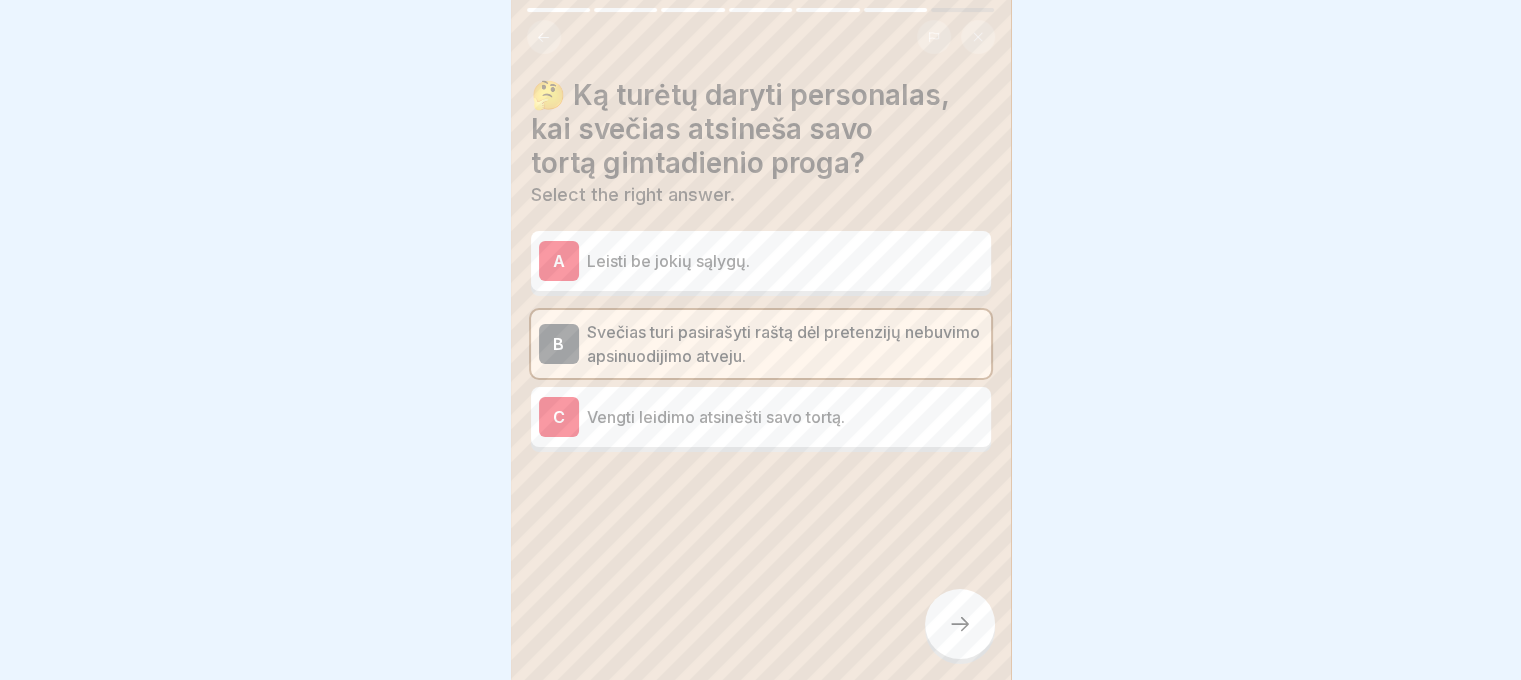 click at bounding box center [960, 624] 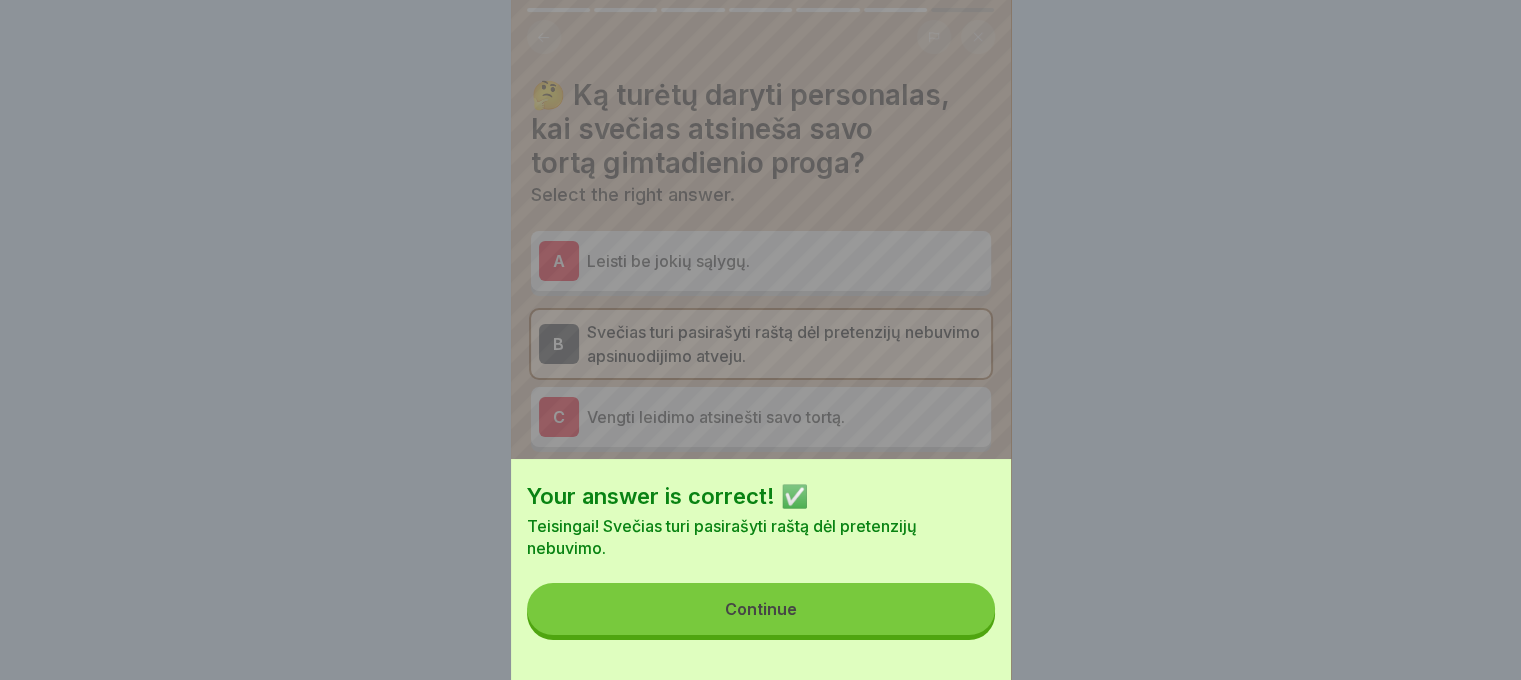 click on "Continue" at bounding box center (761, 609) 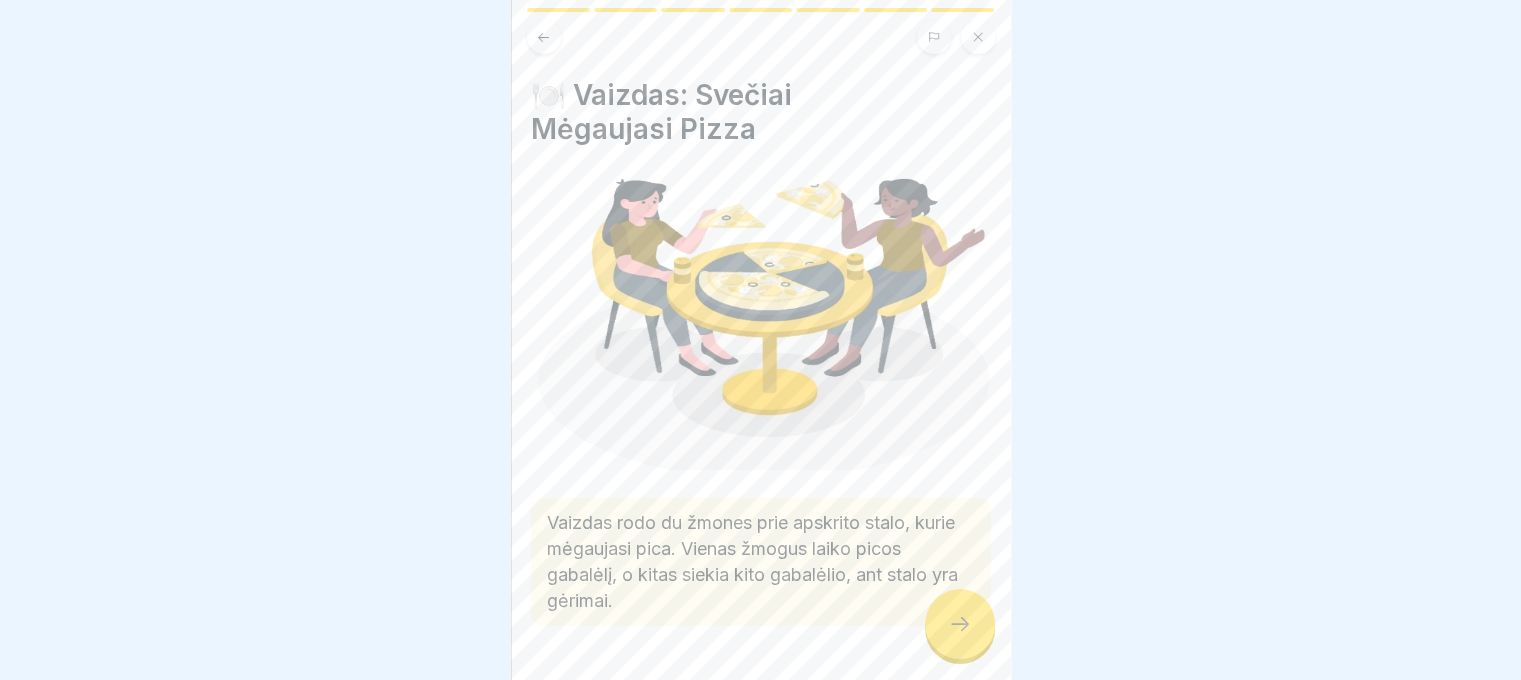 click at bounding box center (960, 624) 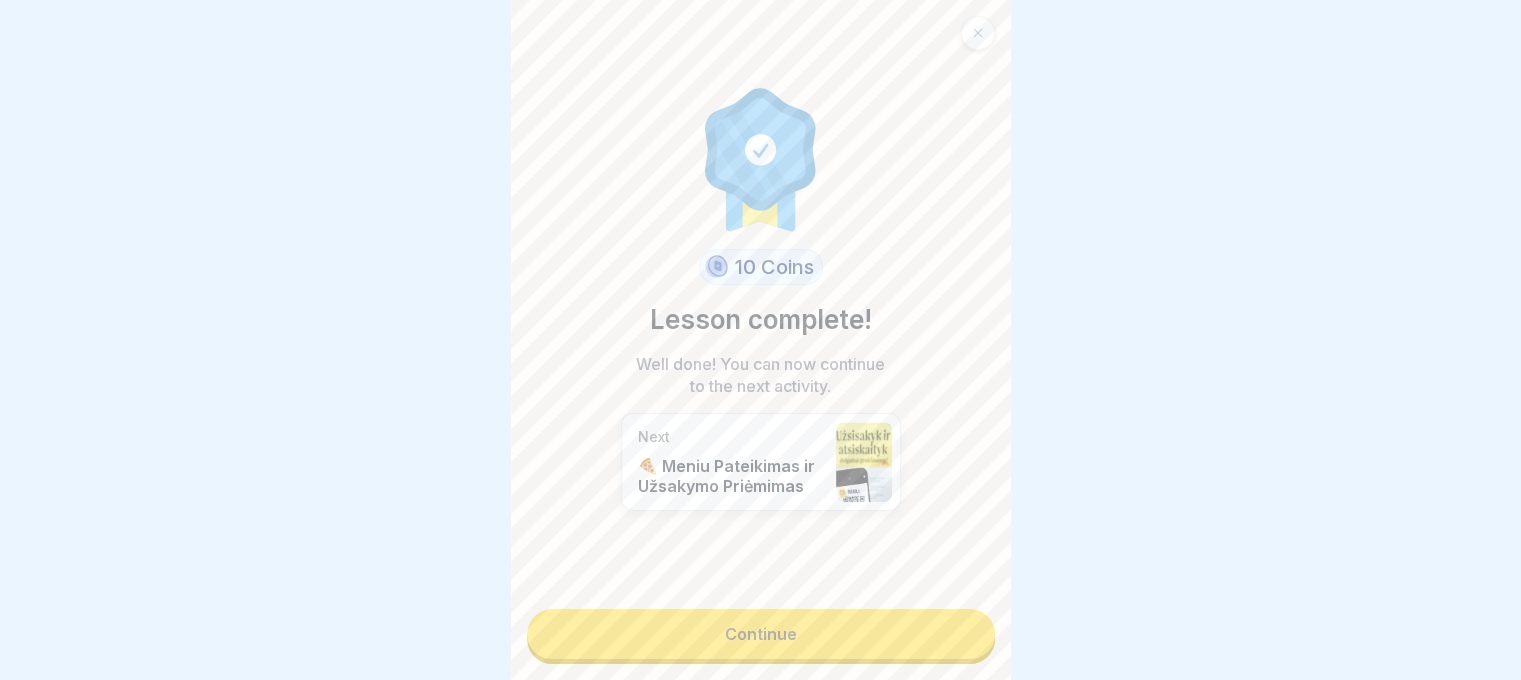 click on "Continue" at bounding box center (761, 634) 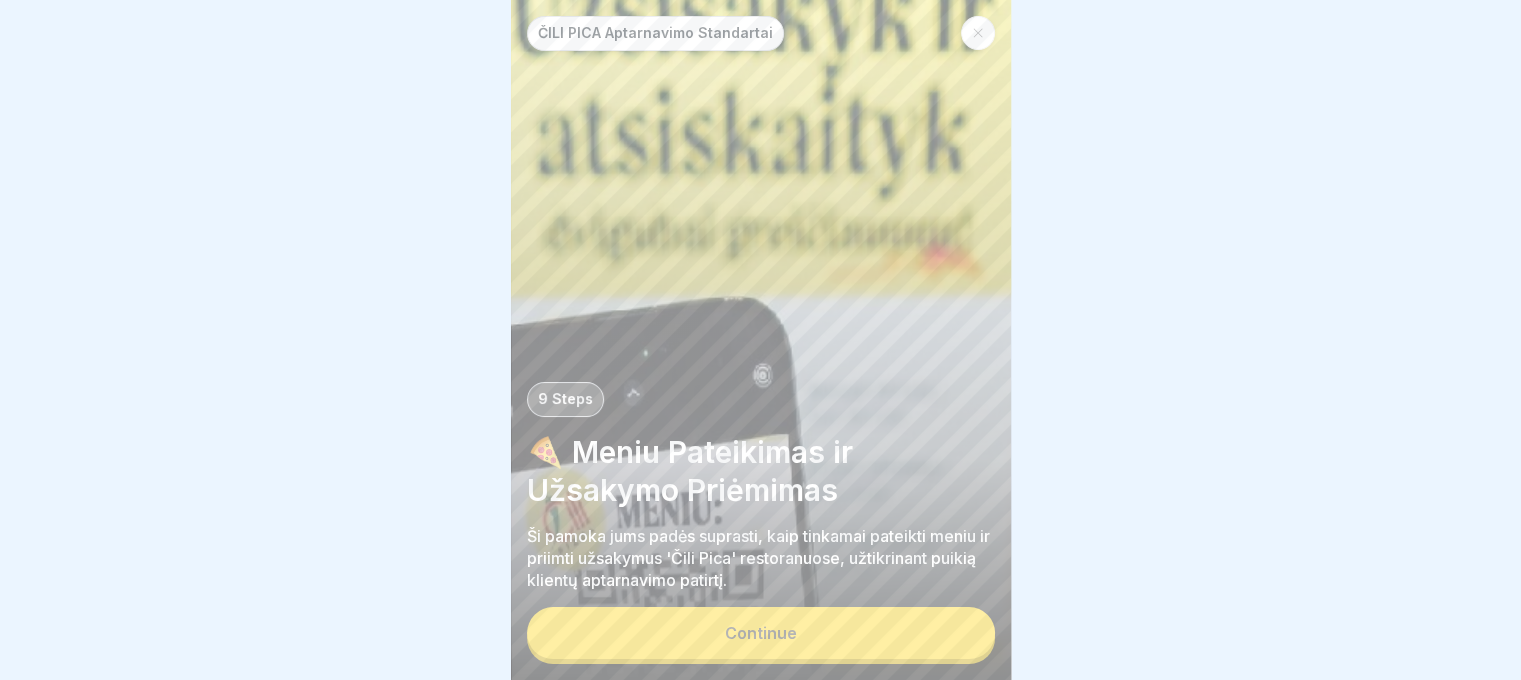 click on "Continue" at bounding box center (761, 633) 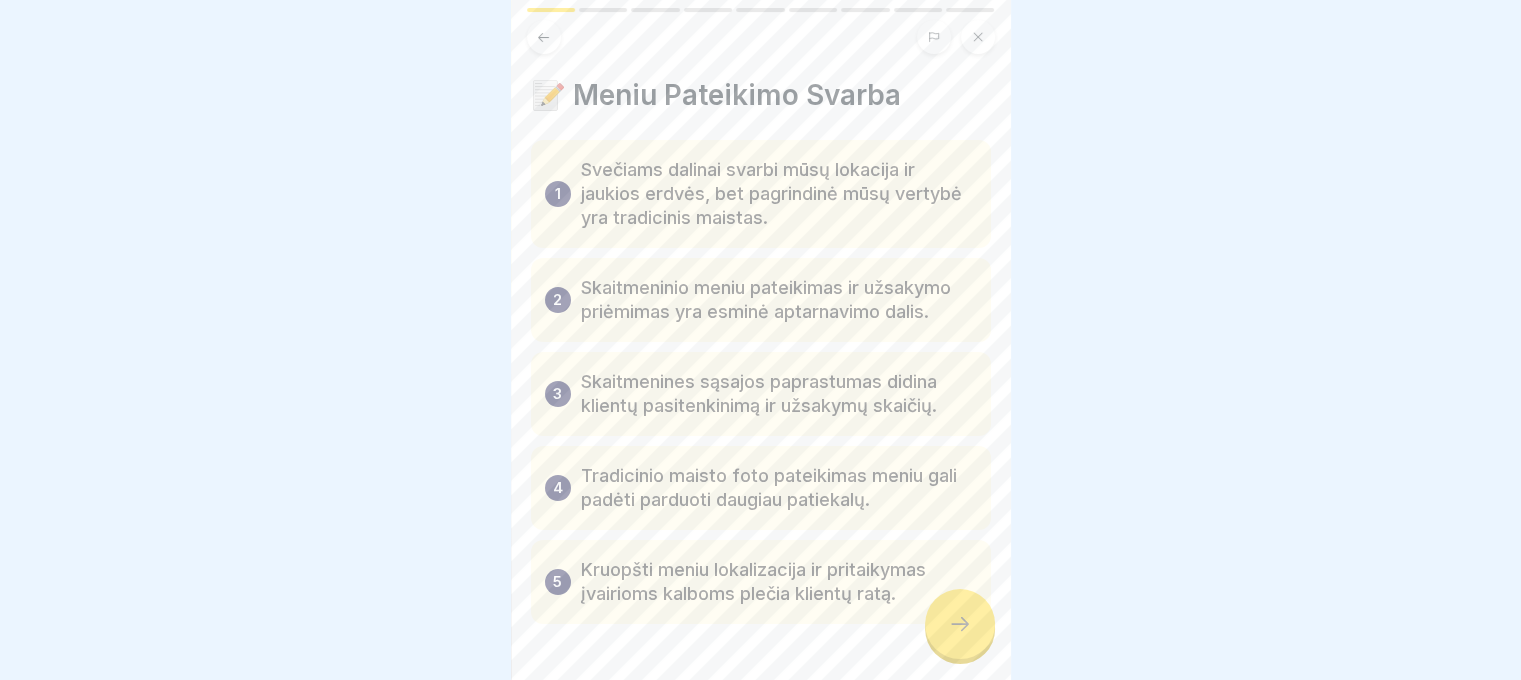 click at bounding box center (960, 624) 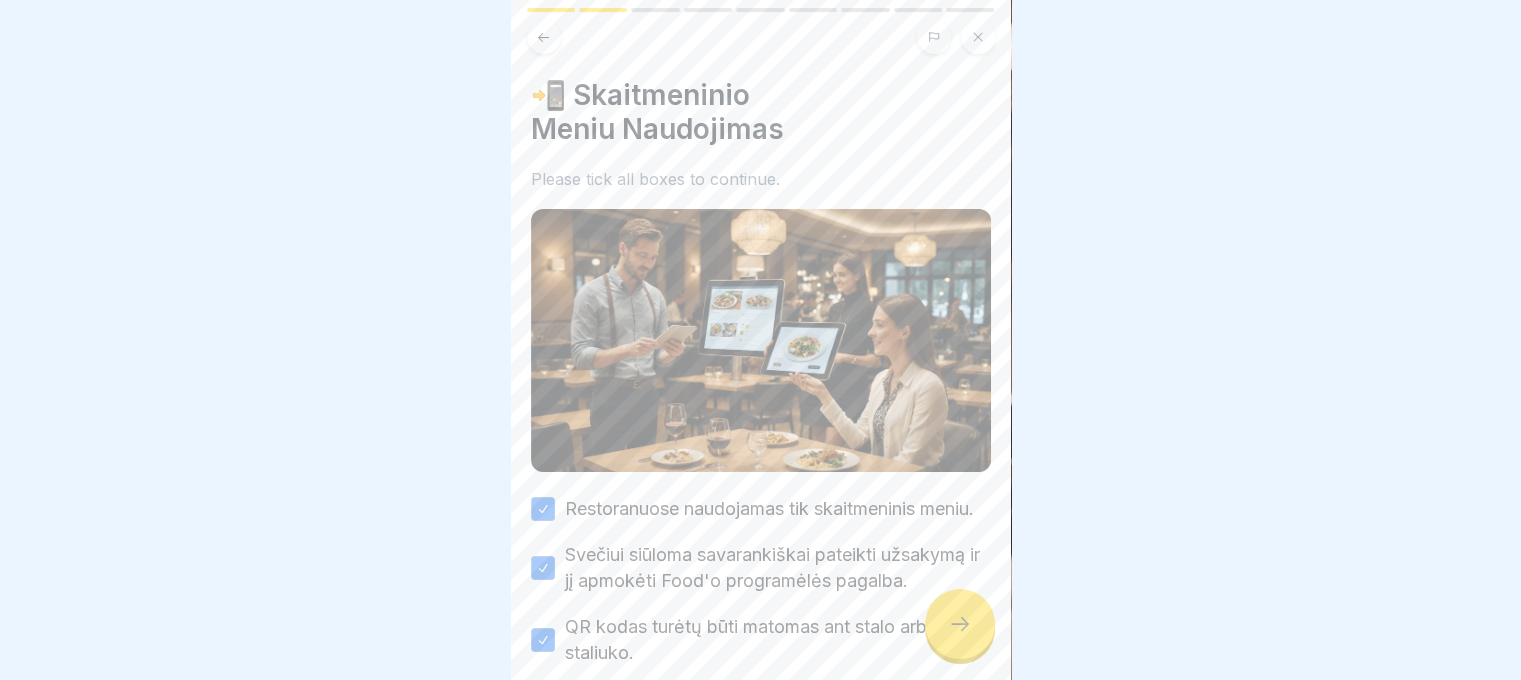 click at bounding box center [960, 624] 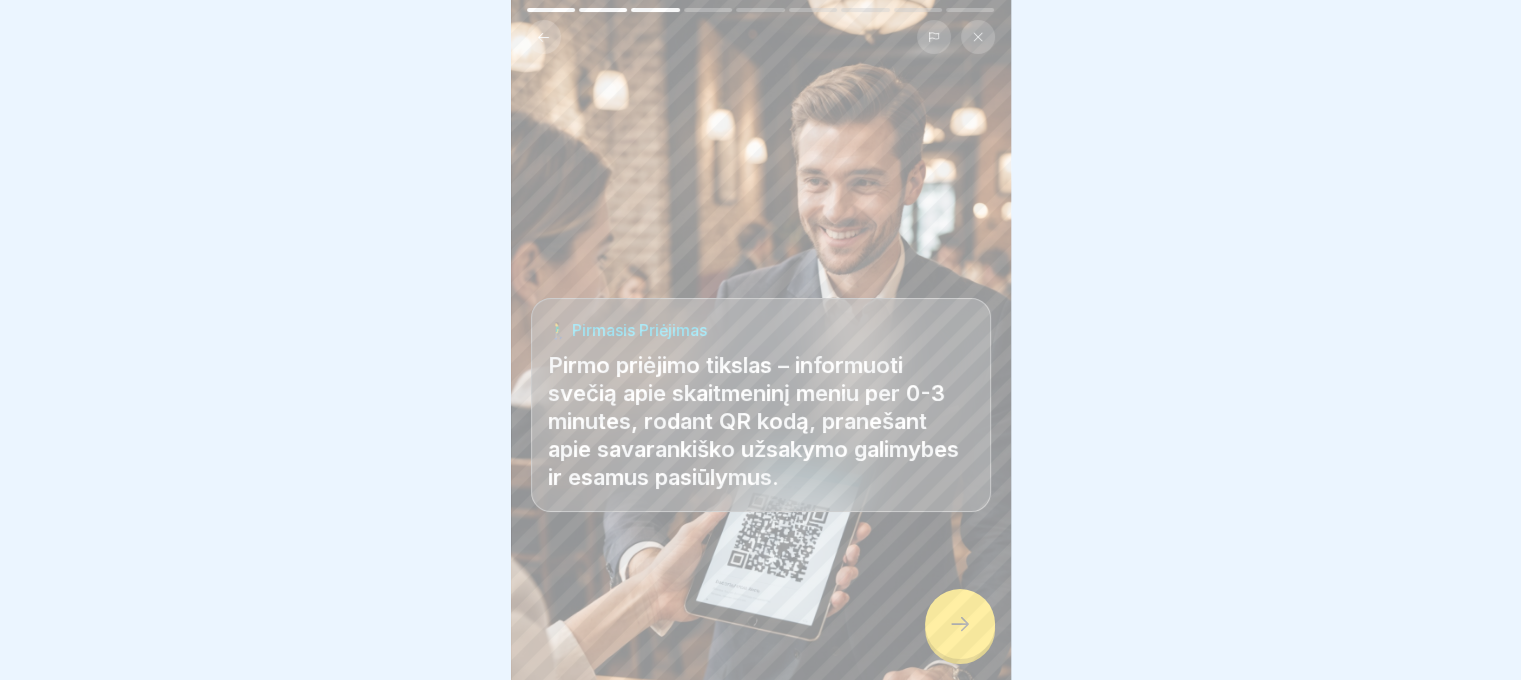 click at bounding box center (960, 624) 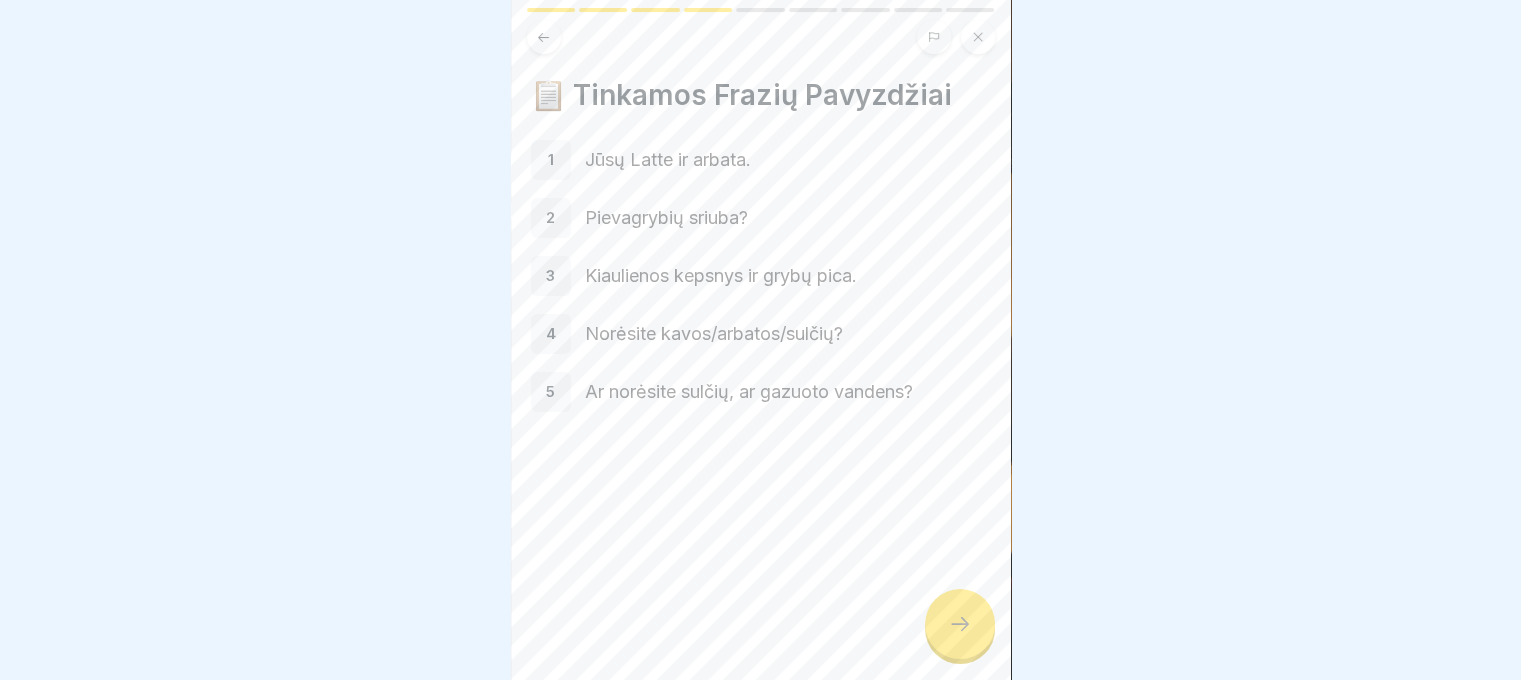 click at bounding box center (960, 624) 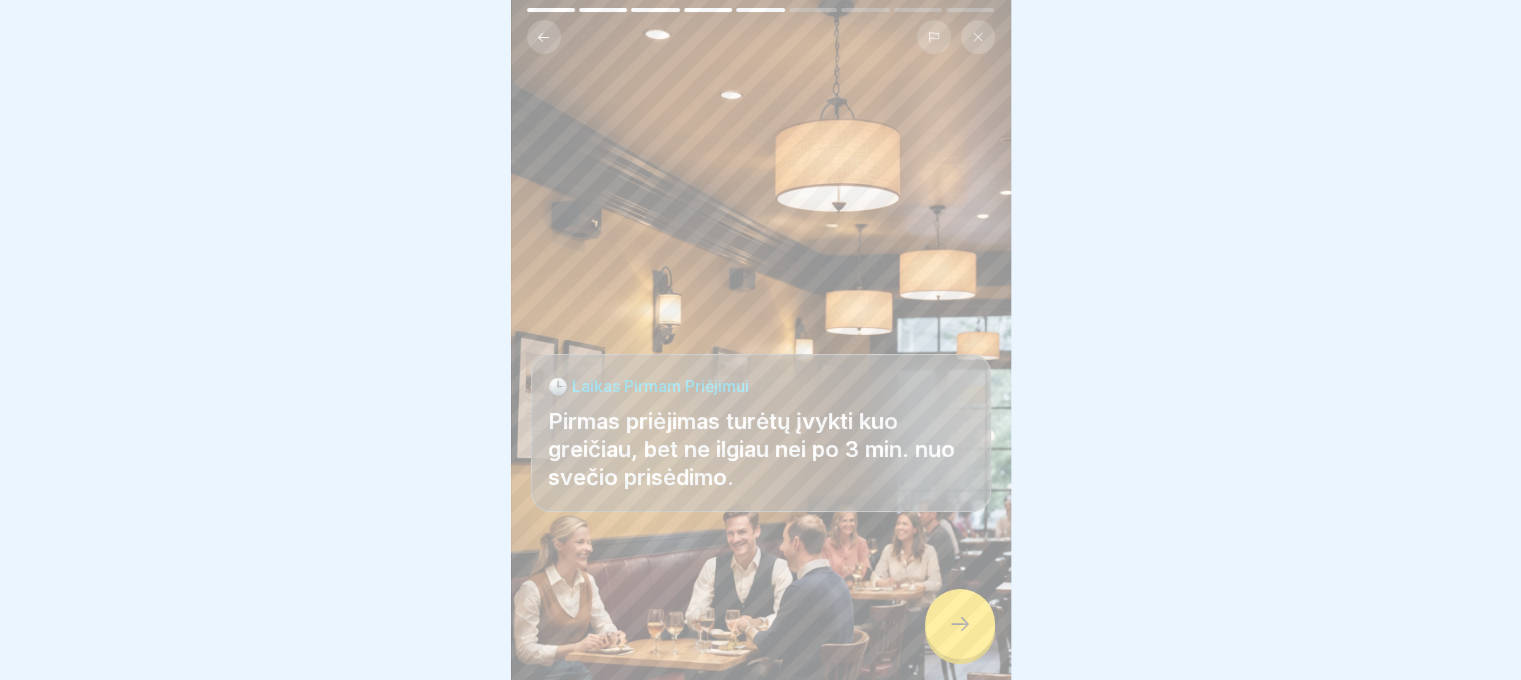 click at bounding box center [960, 624] 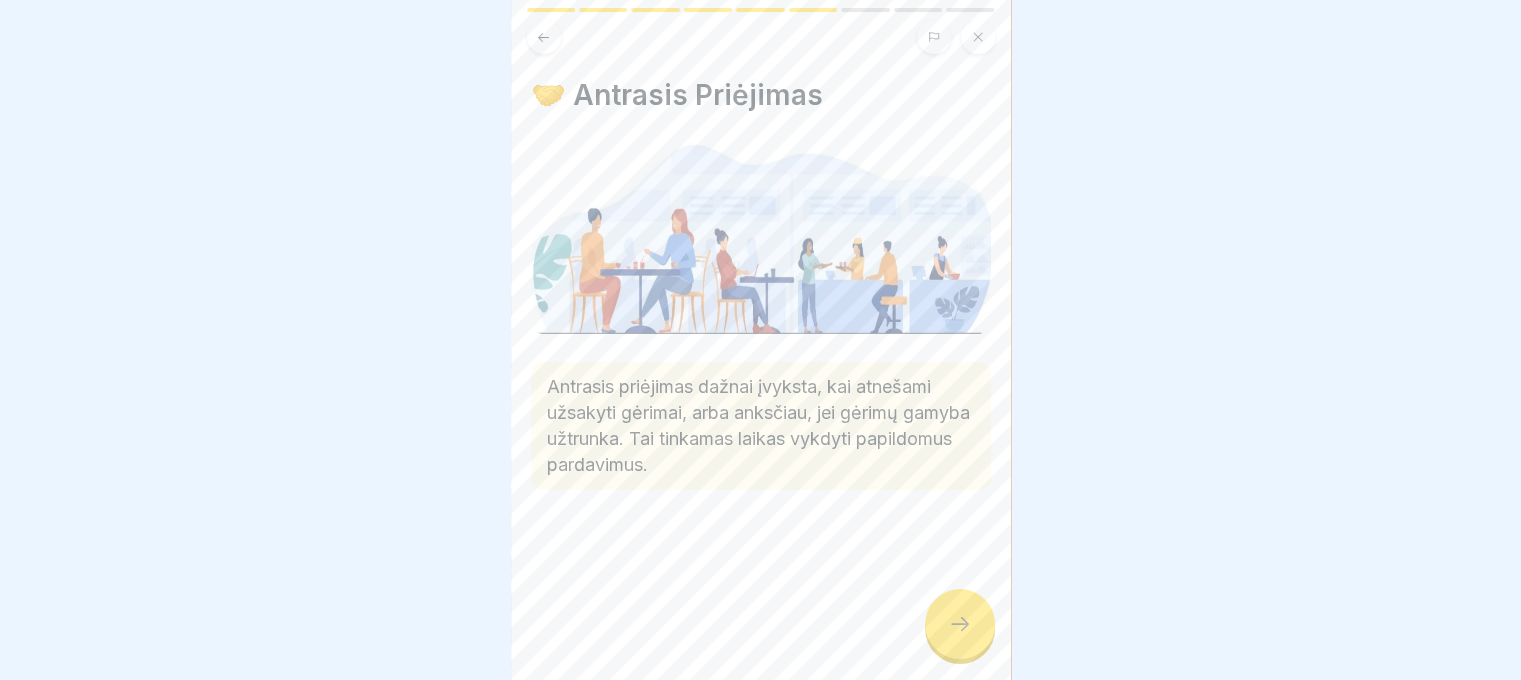 click at bounding box center [960, 624] 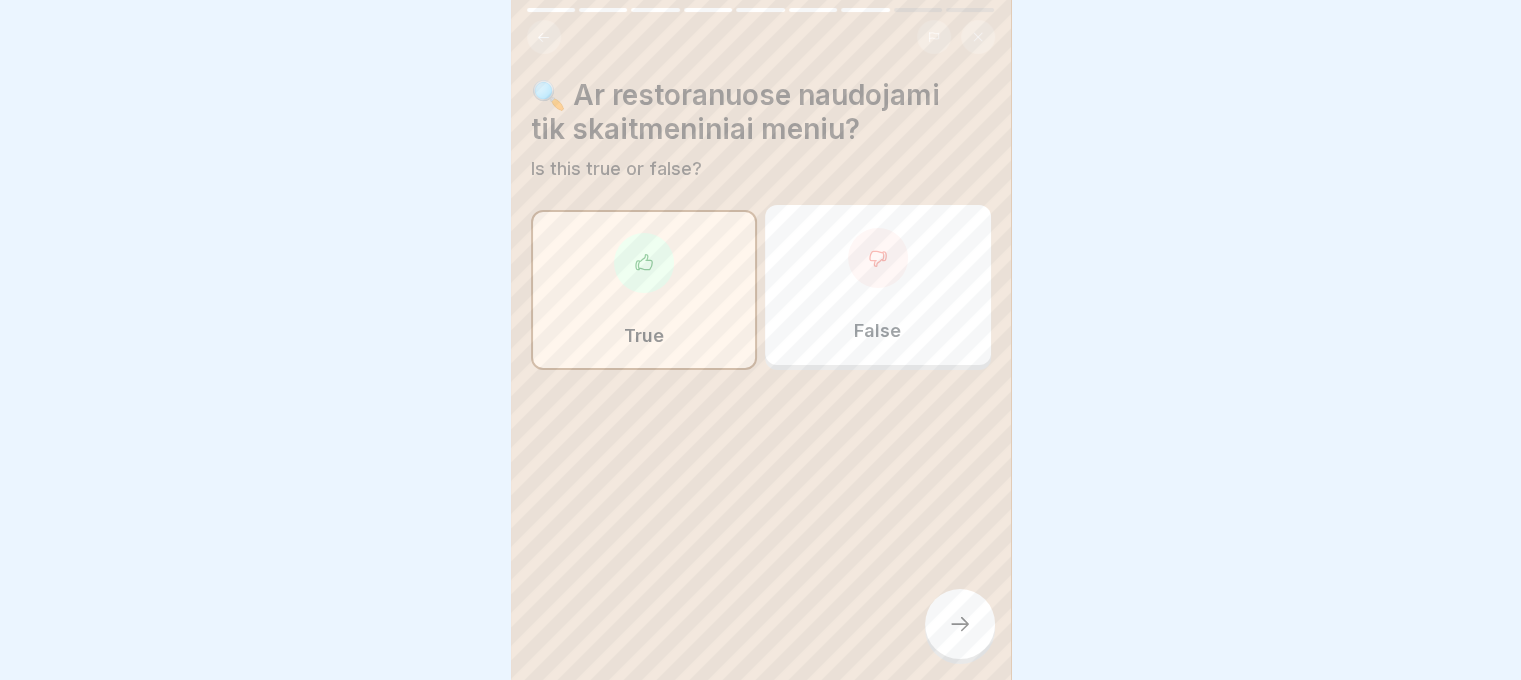 click at bounding box center [960, 624] 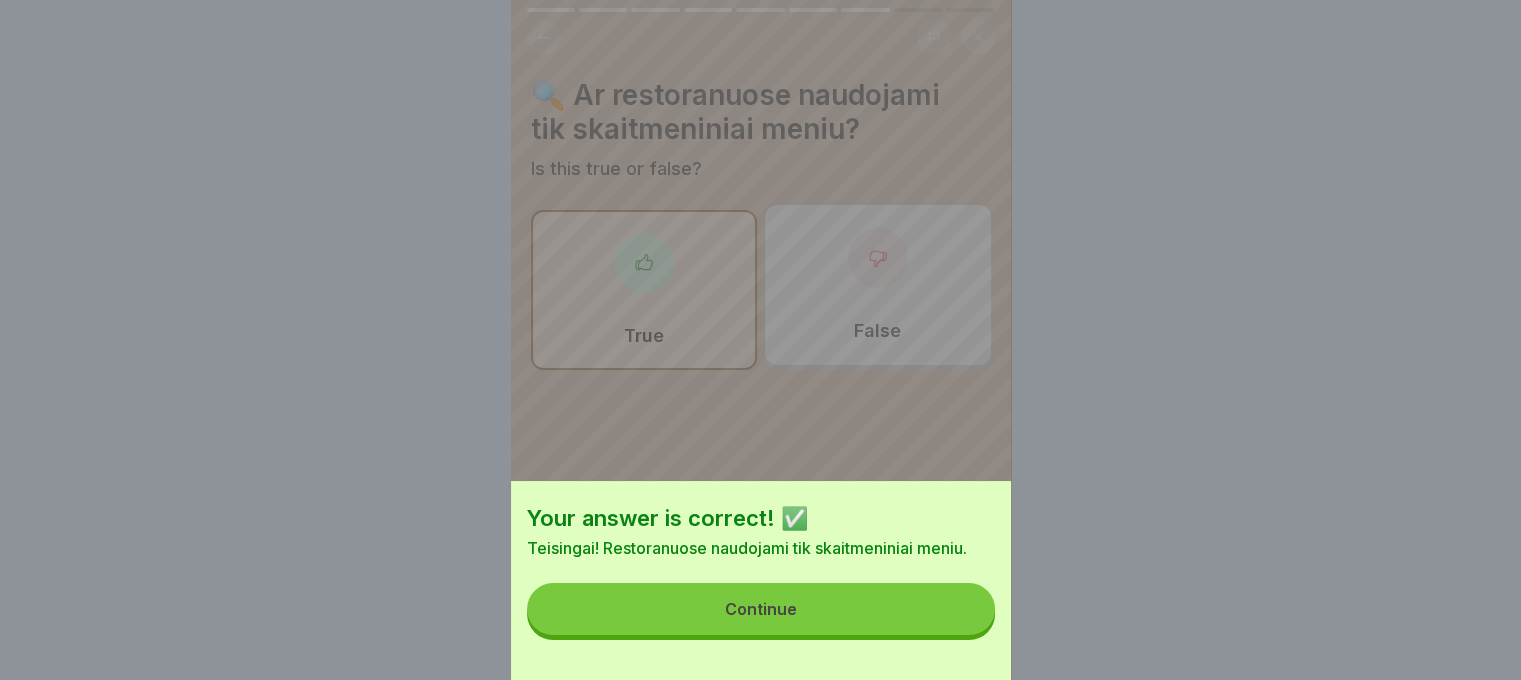 click on "Continue" at bounding box center [761, 609] 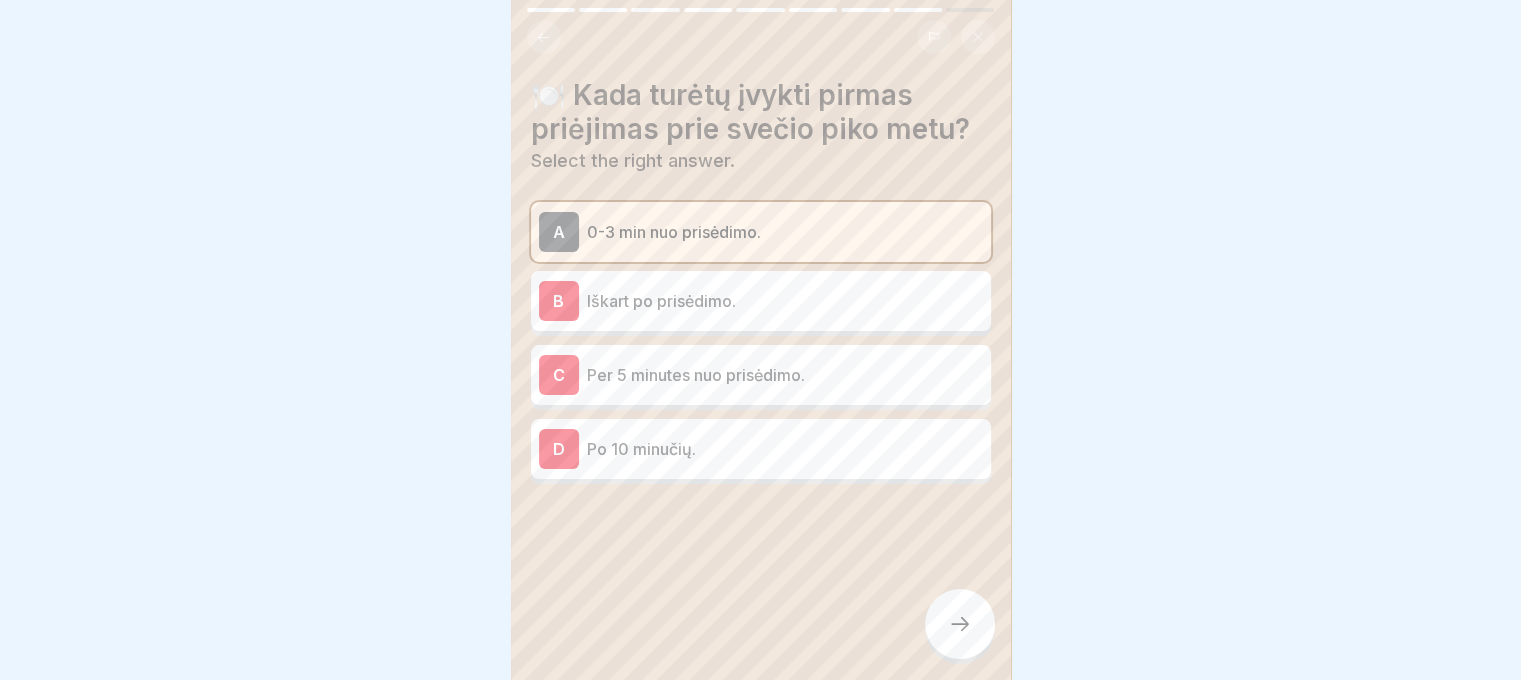click at bounding box center (960, 624) 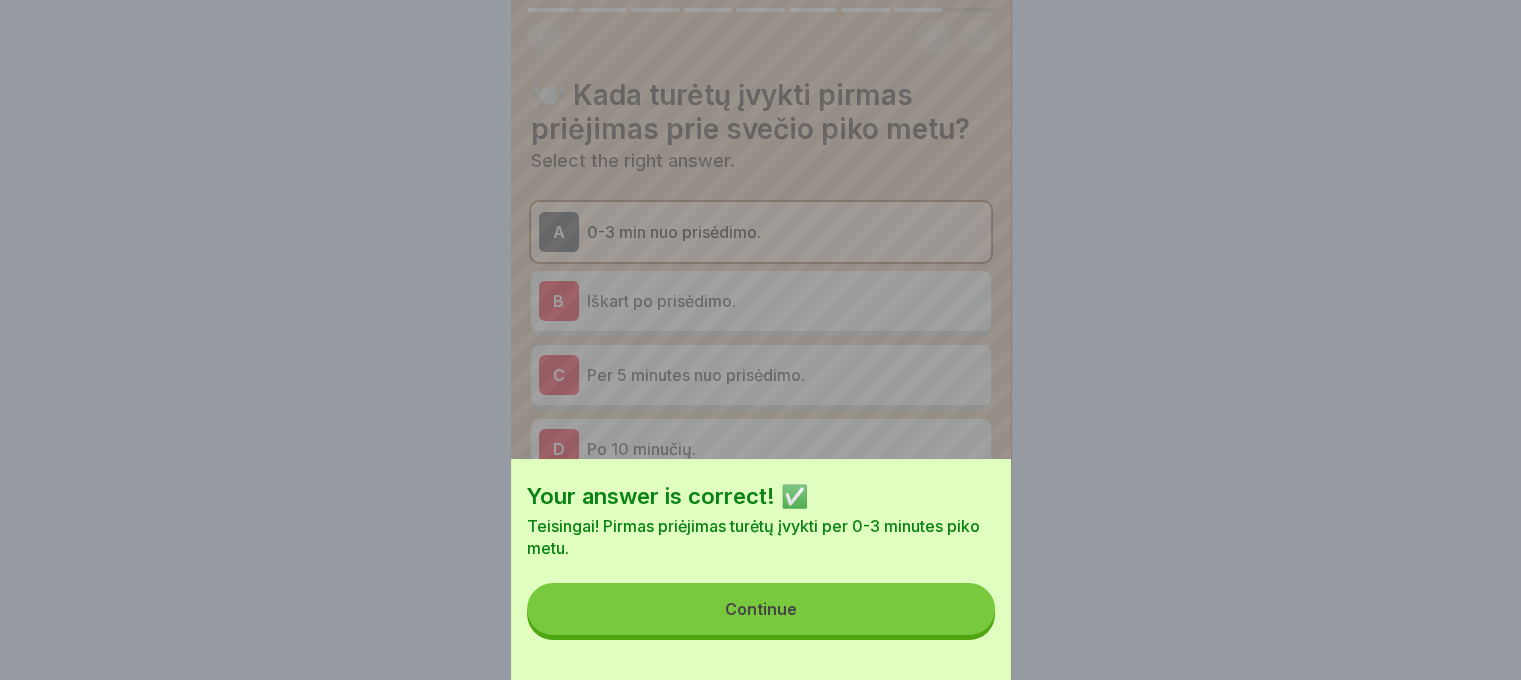 click on "Continue" at bounding box center (761, 609) 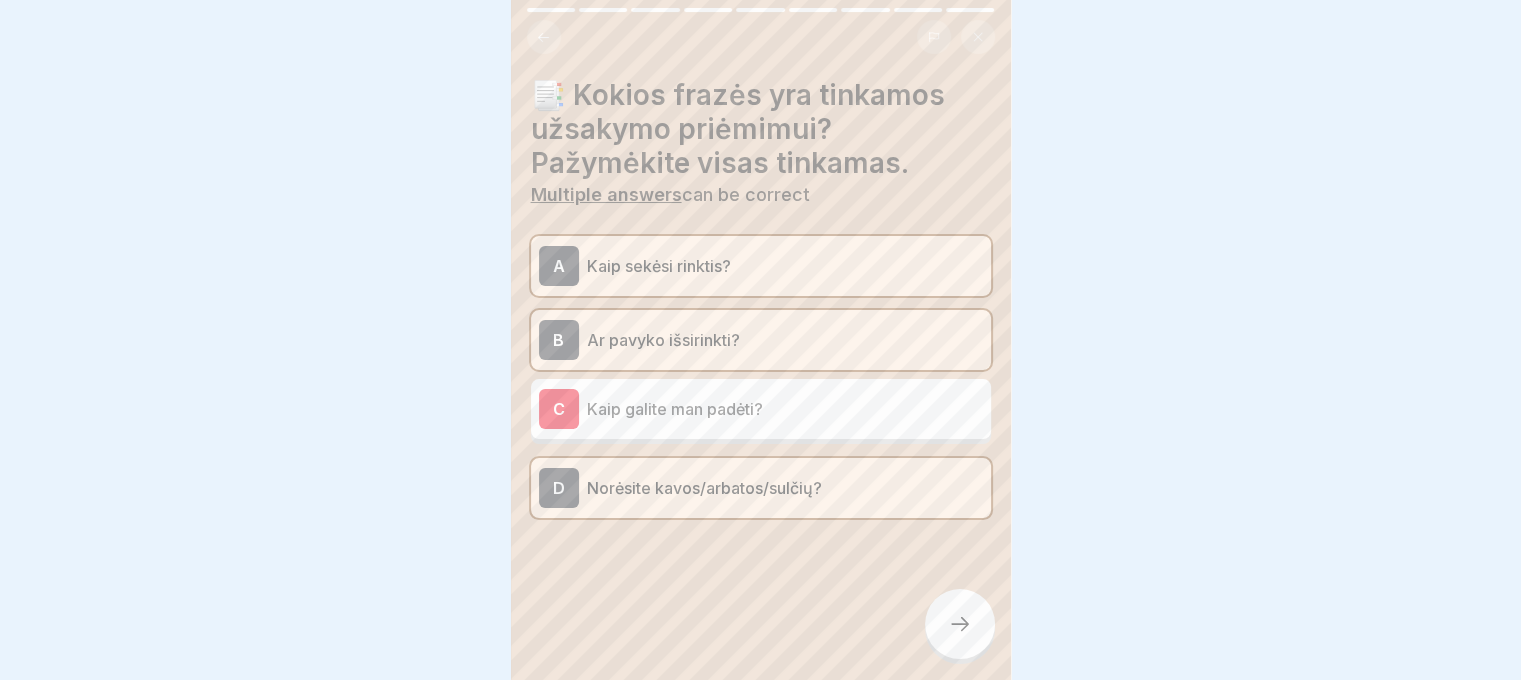 click at bounding box center (960, 624) 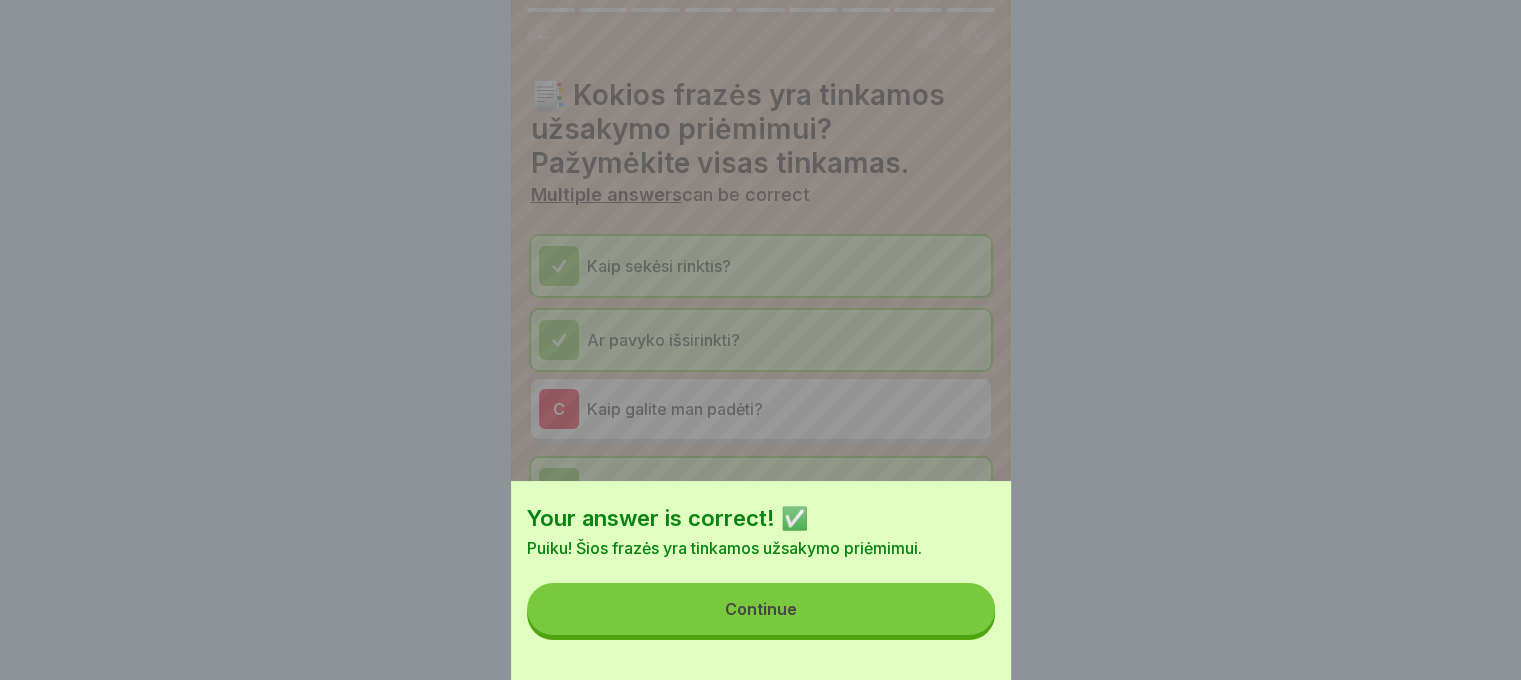 click on "Continue" at bounding box center [761, 609] 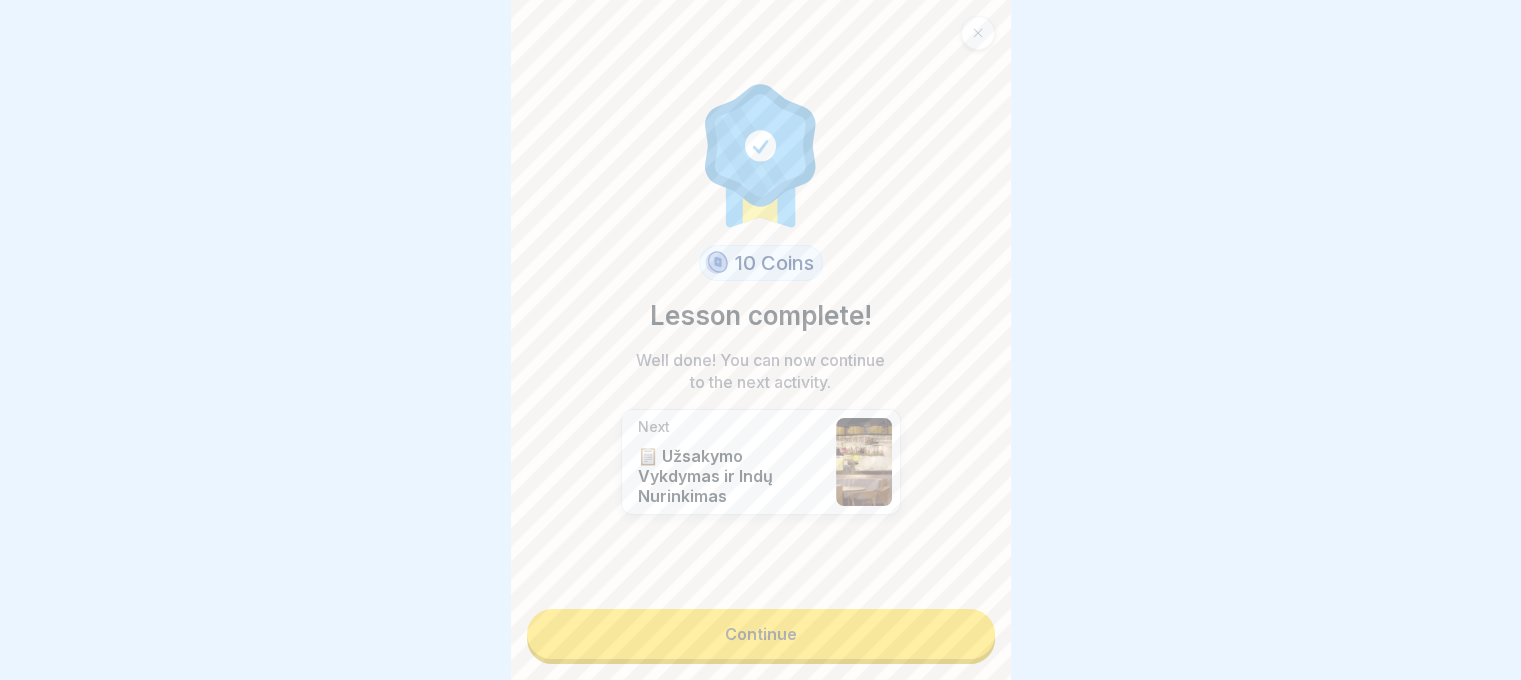 click on "Continue" at bounding box center [761, 634] 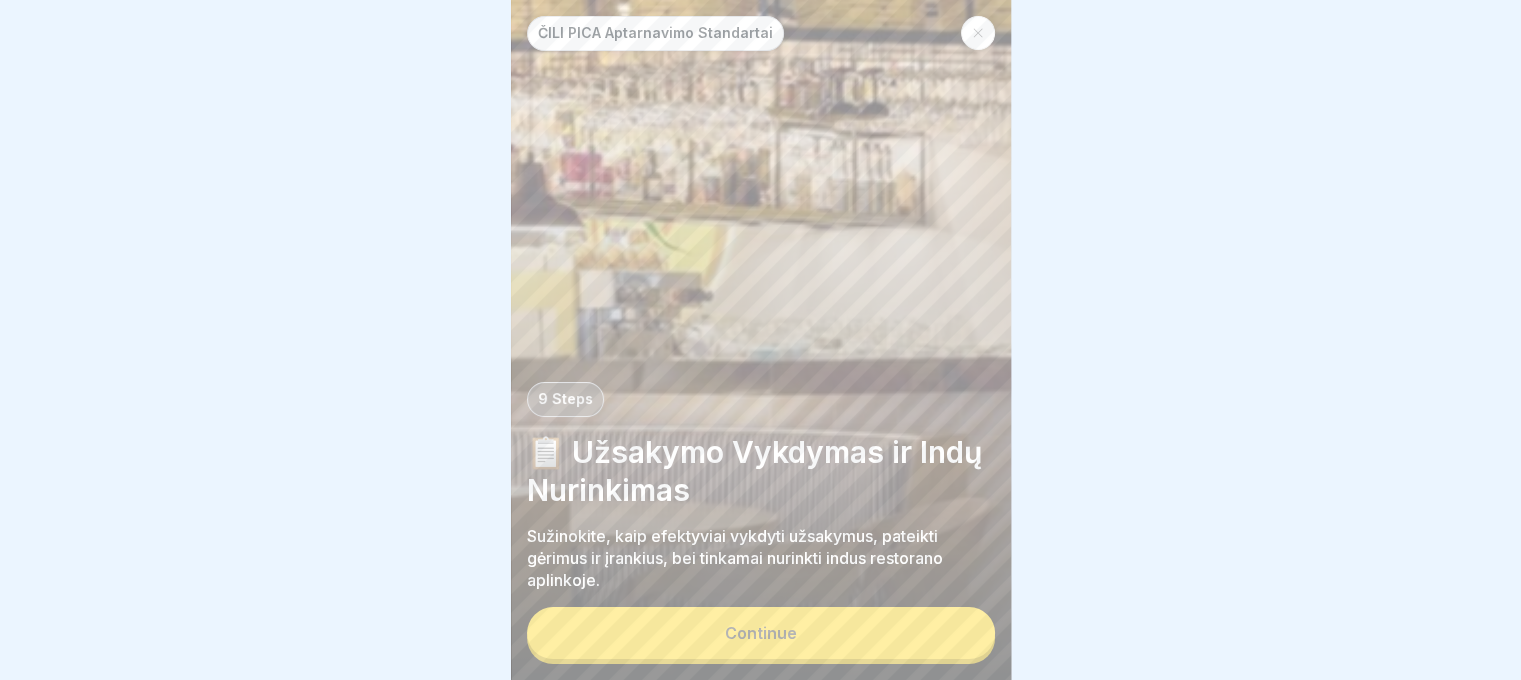 click on "Continue" at bounding box center [761, 633] 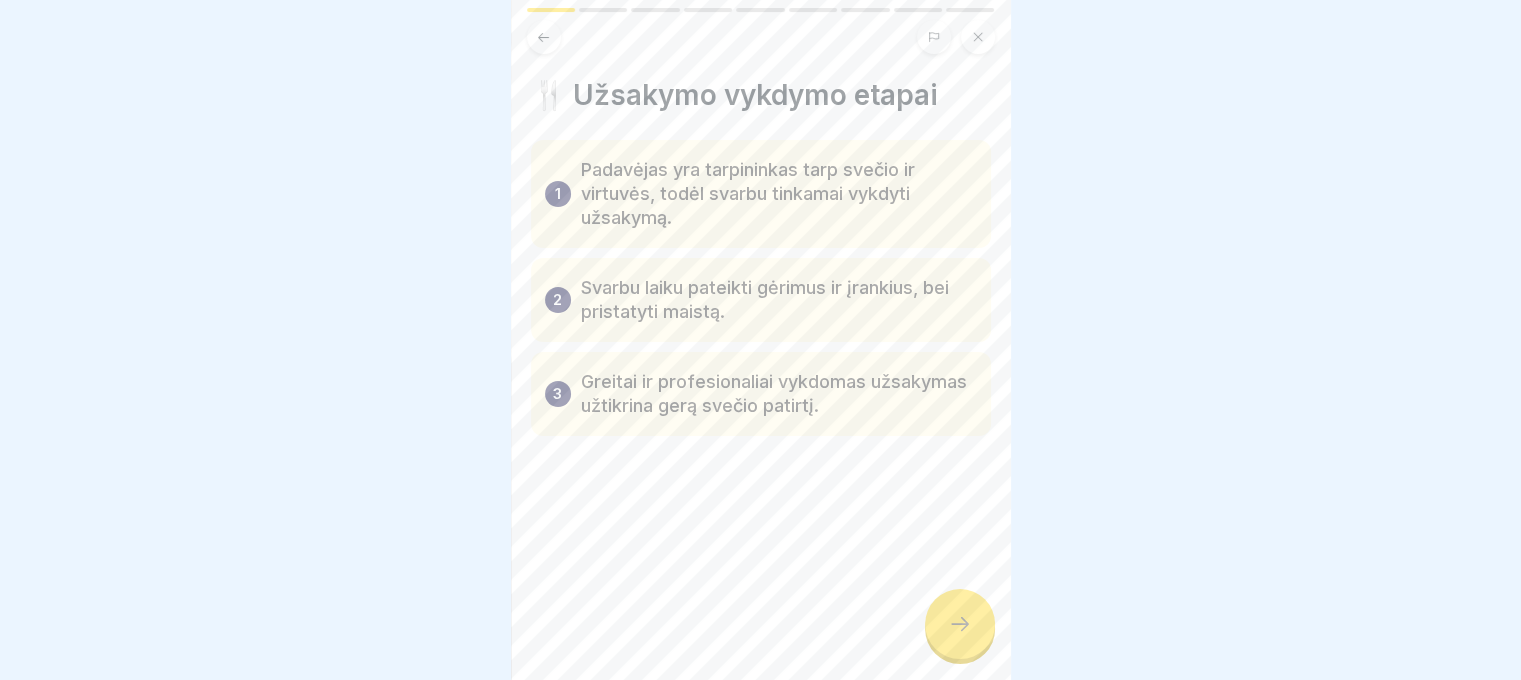 click at bounding box center (960, 624) 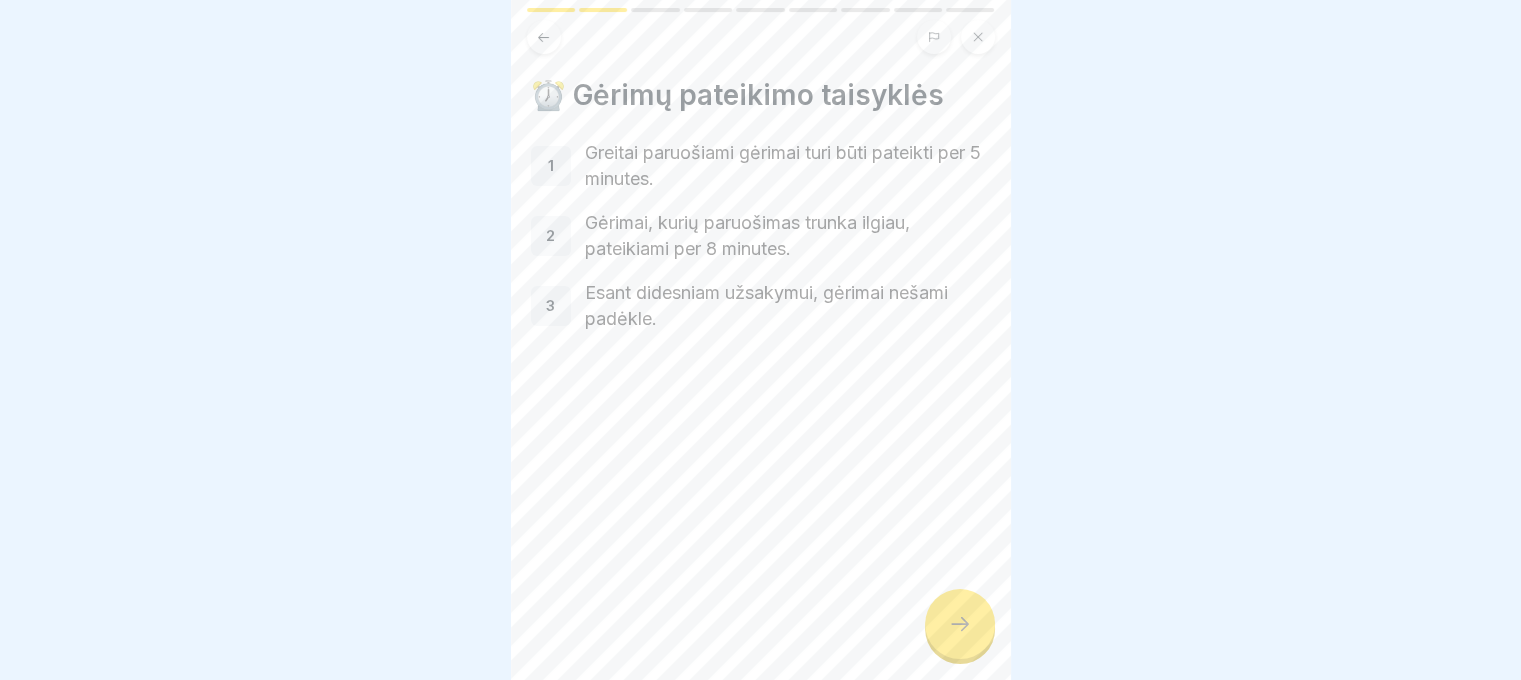 click at bounding box center (960, 624) 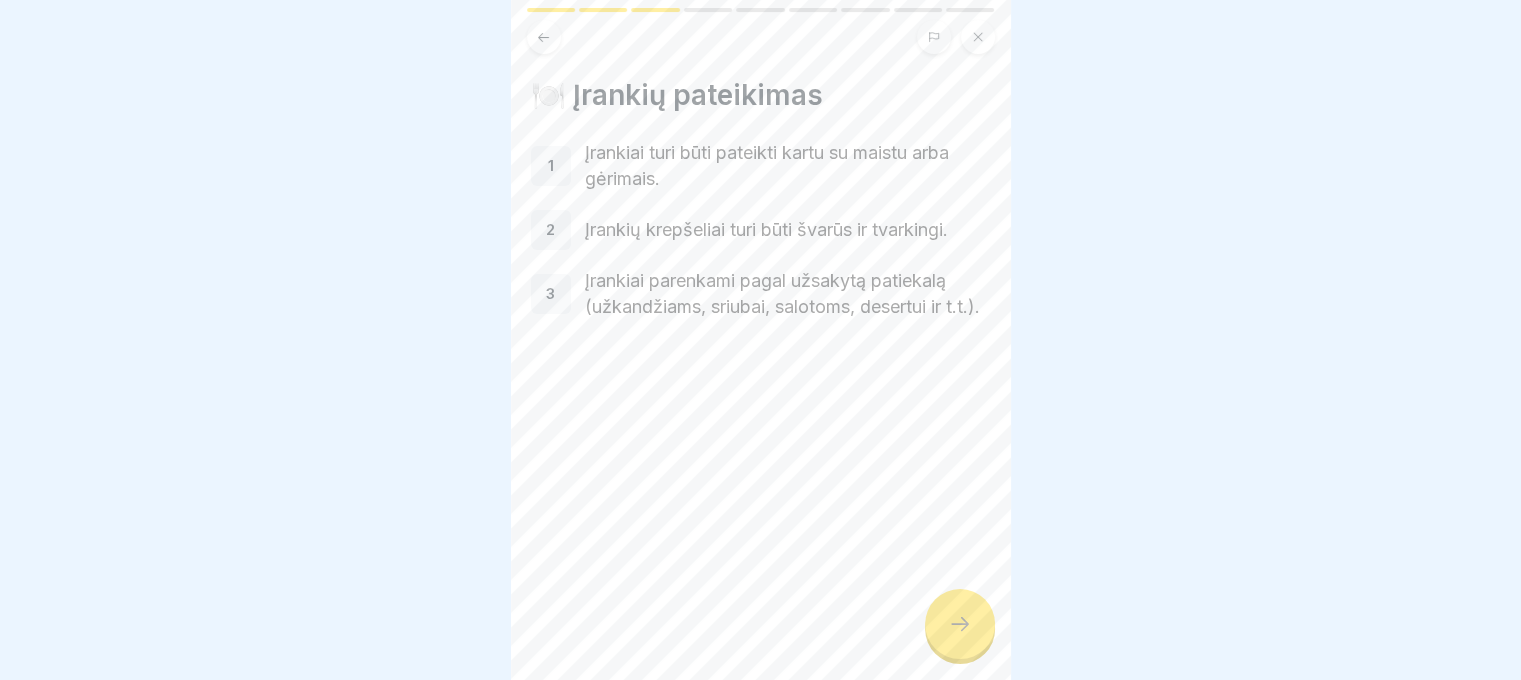click at bounding box center [960, 624] 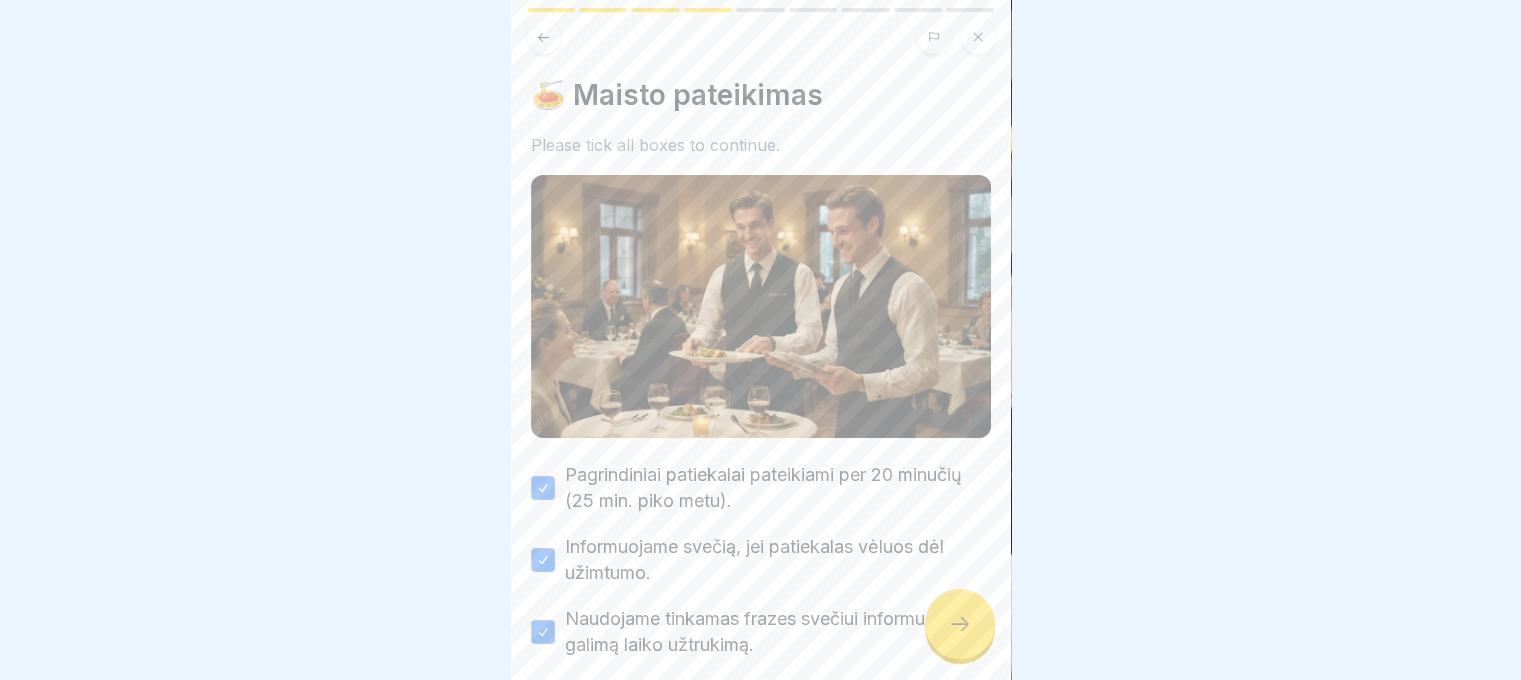 click at bounding box center (960, 624) 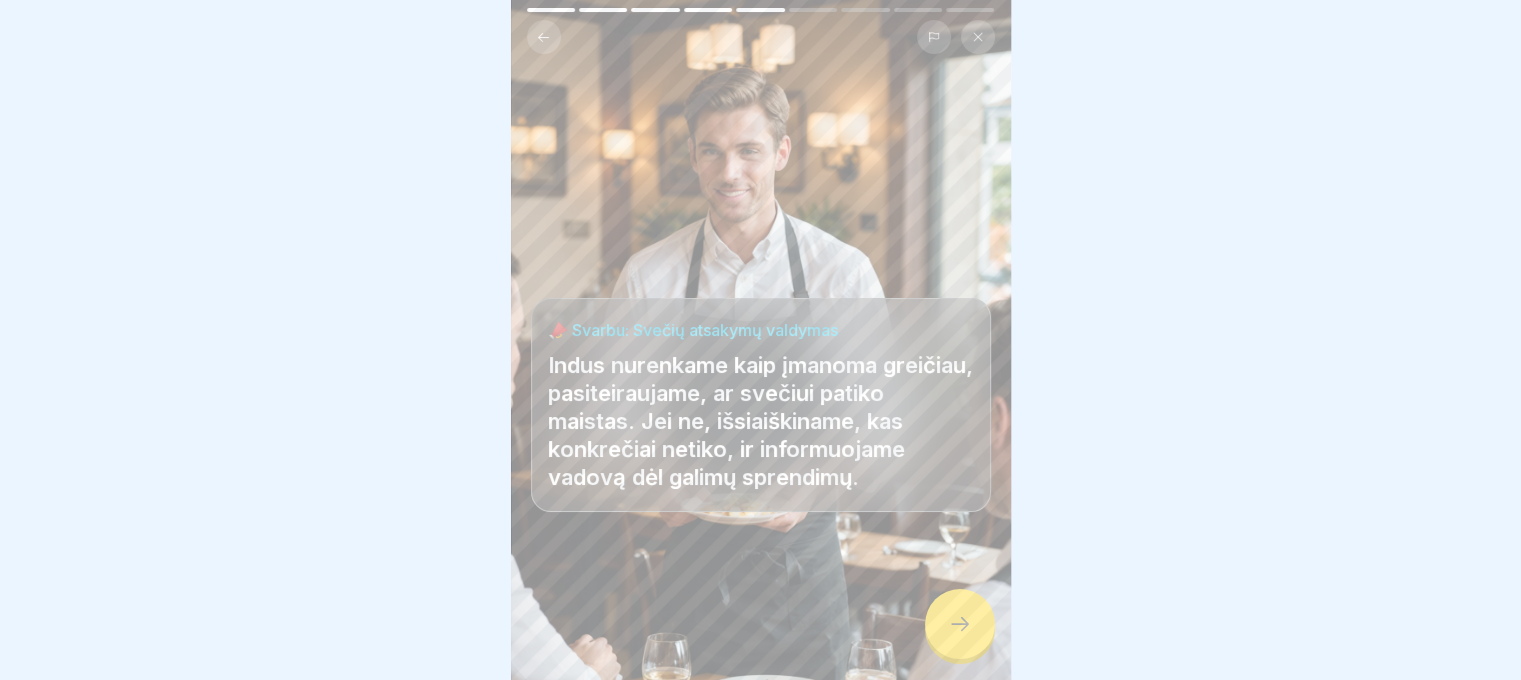 click at bounding box center (960, 624) 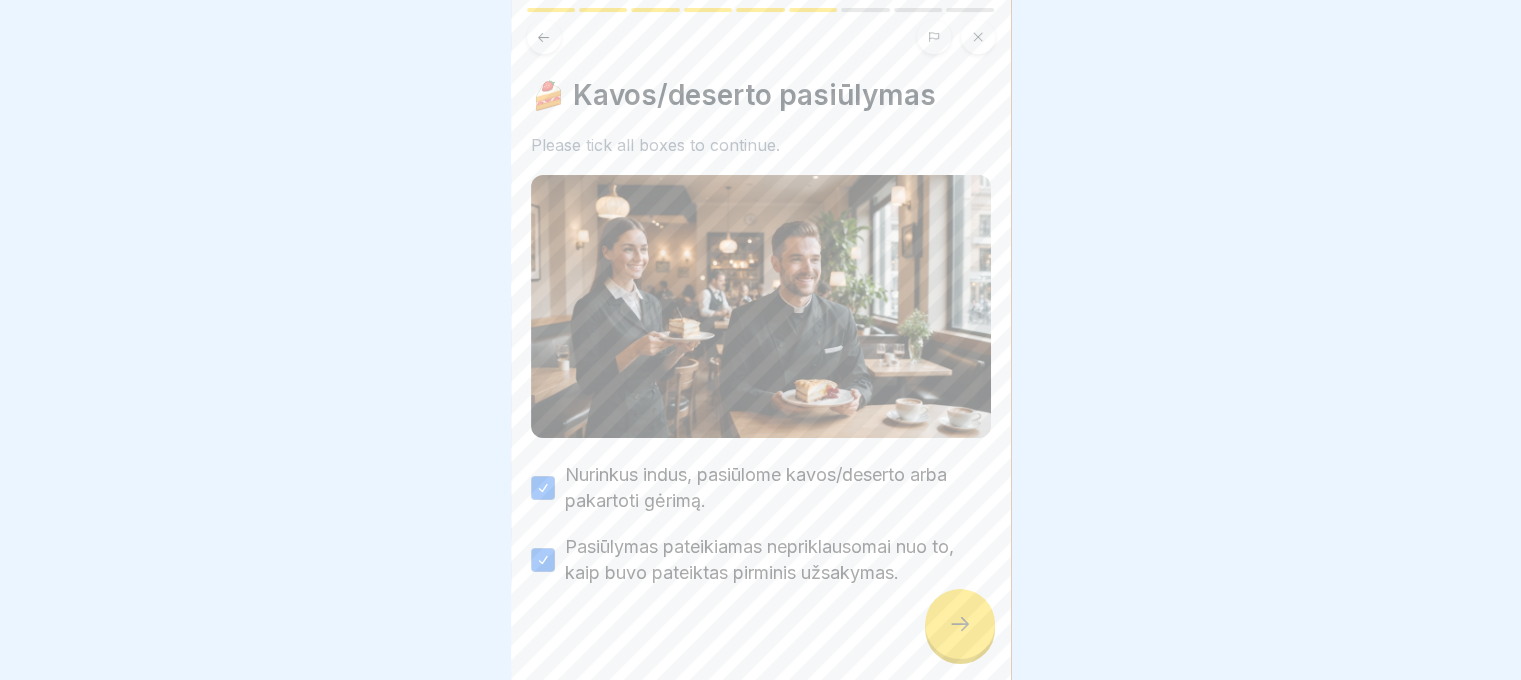 click at bounding box center (960, 624) 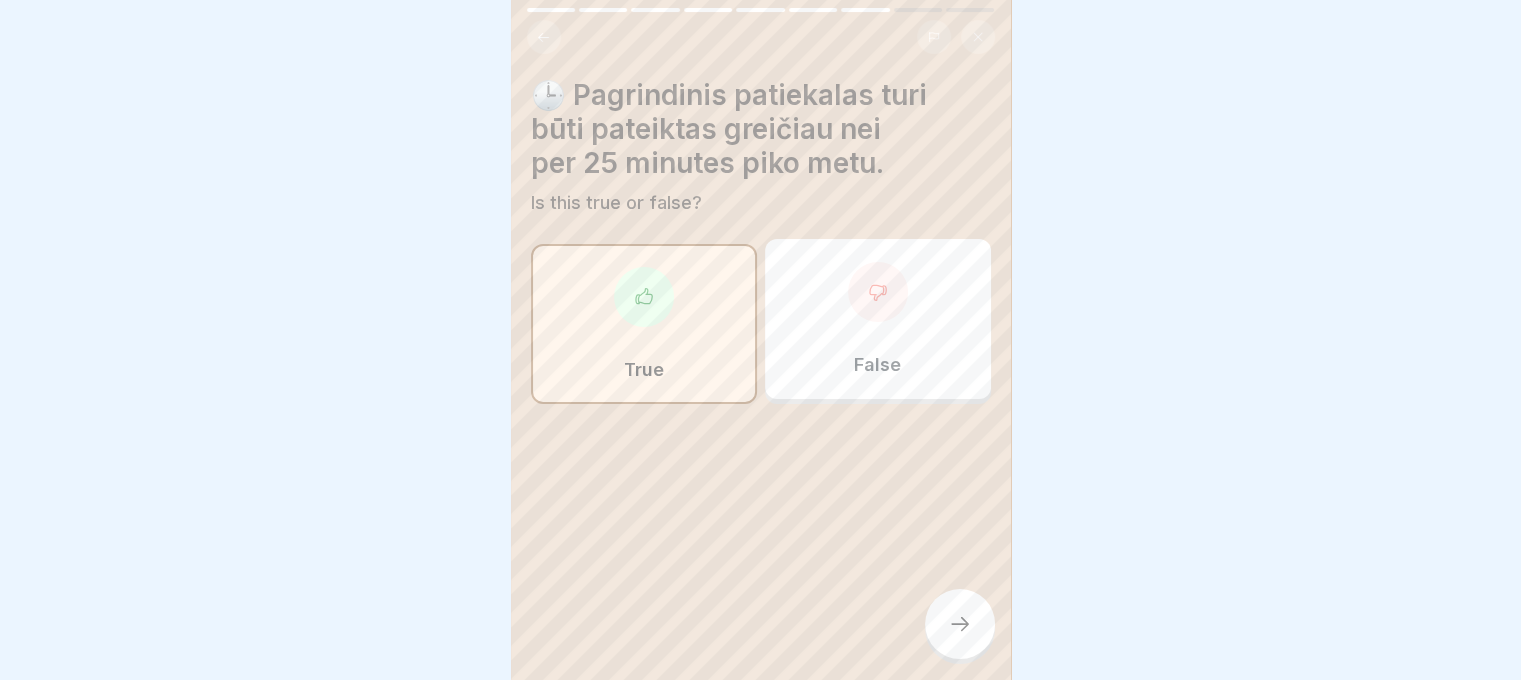 click at bounding box center (960, 624) 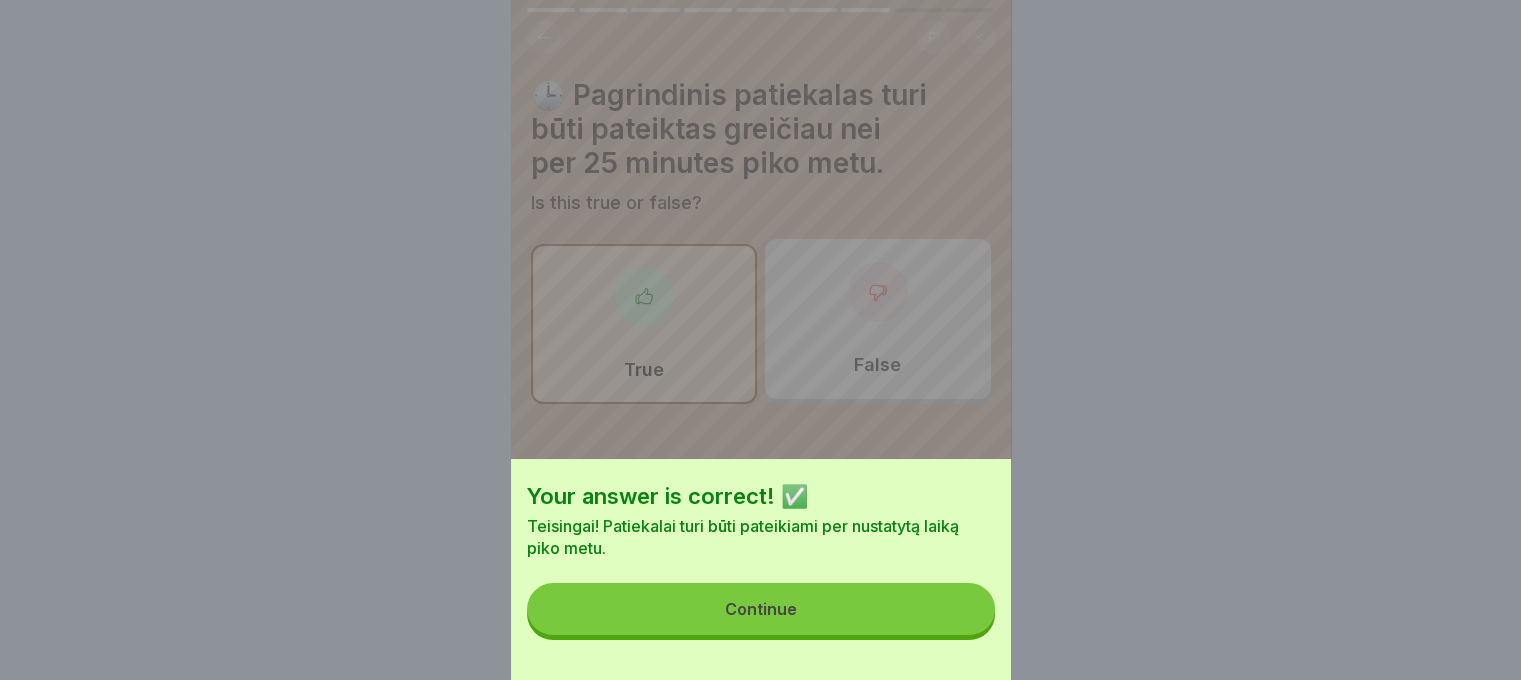 click on "Continue" at bounding box center [761, 609] 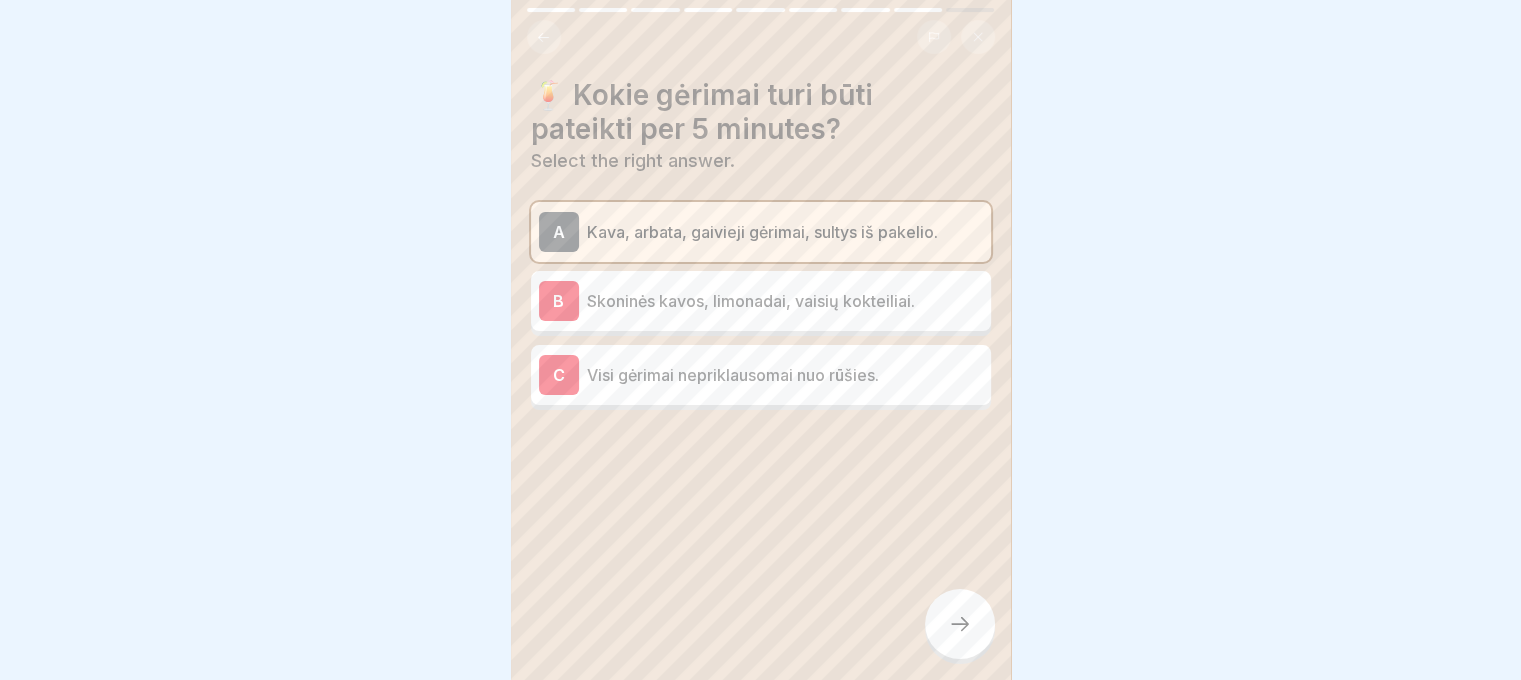 click at bounding box center [960, 624] 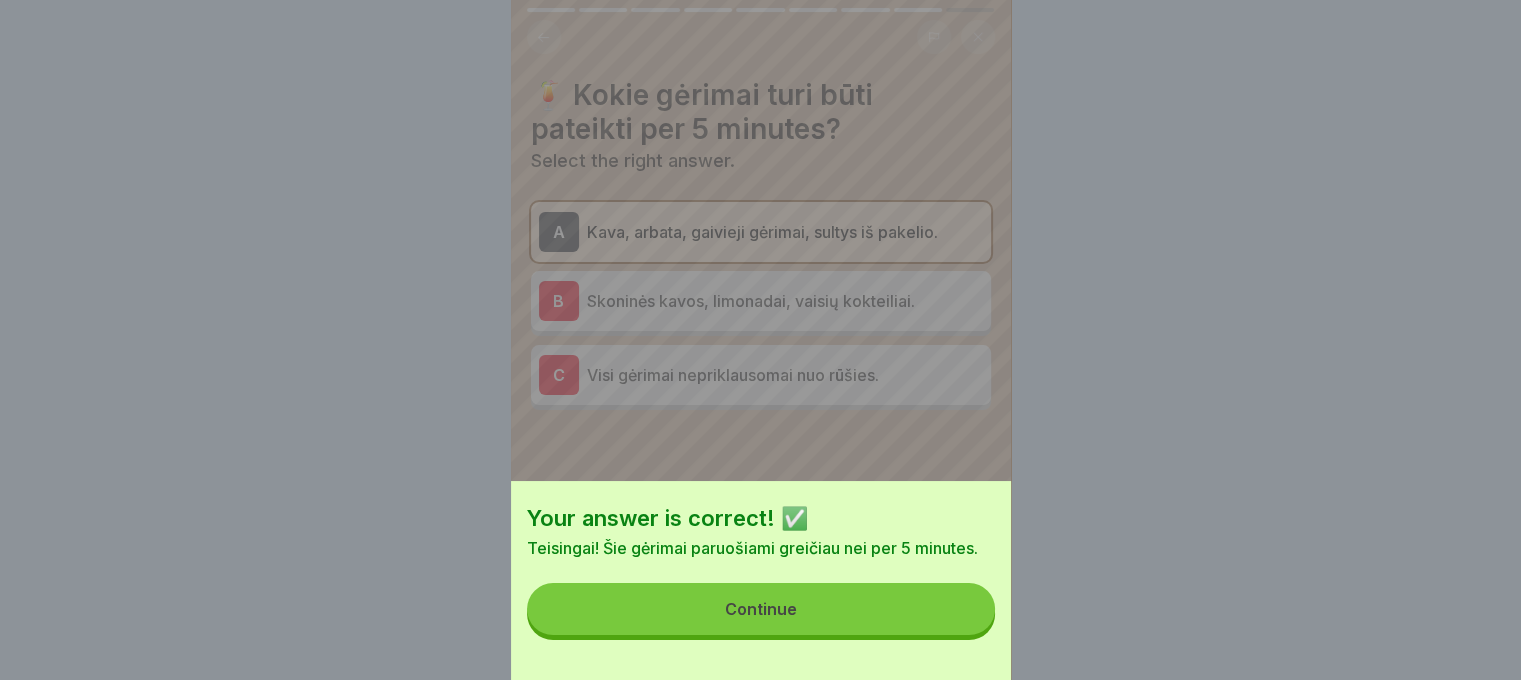 click on "Continue" at bounding box center [761, 609] 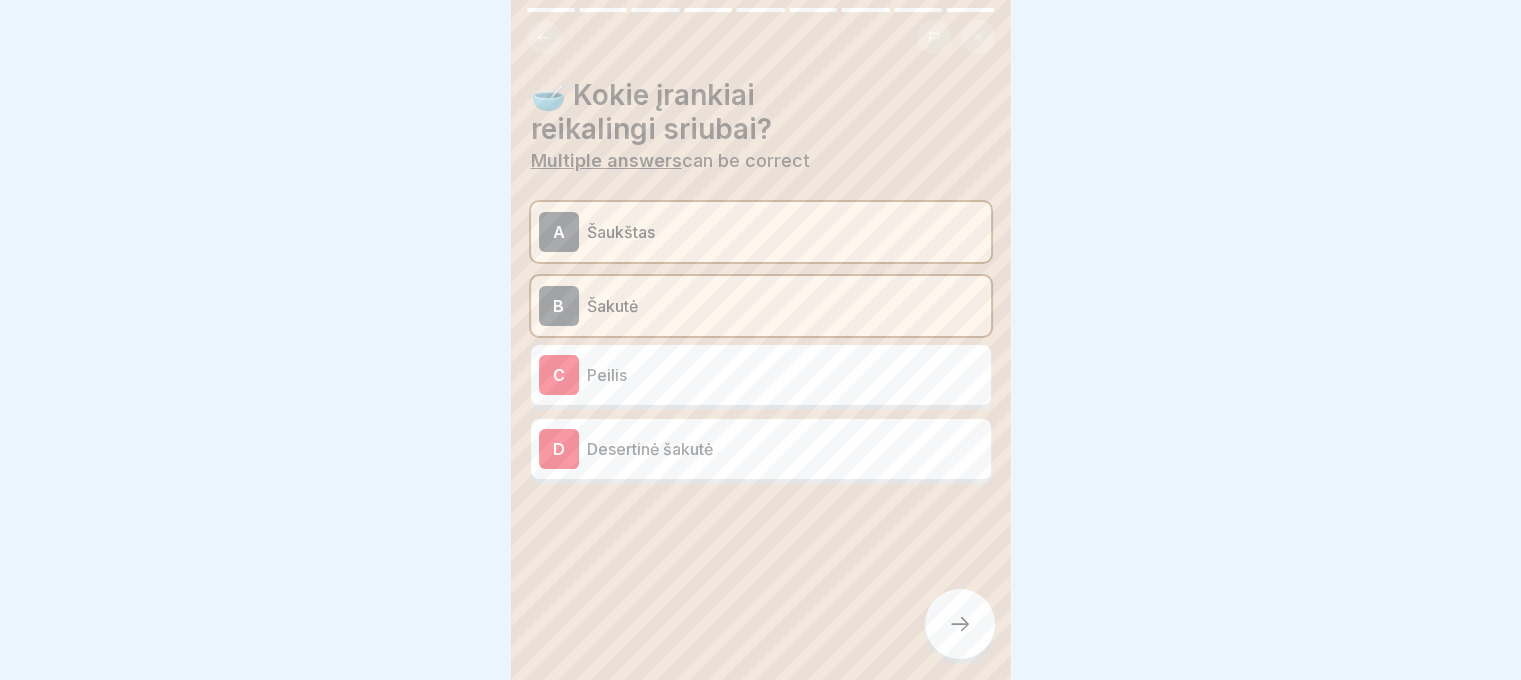 click at bounding box center (960, 624) 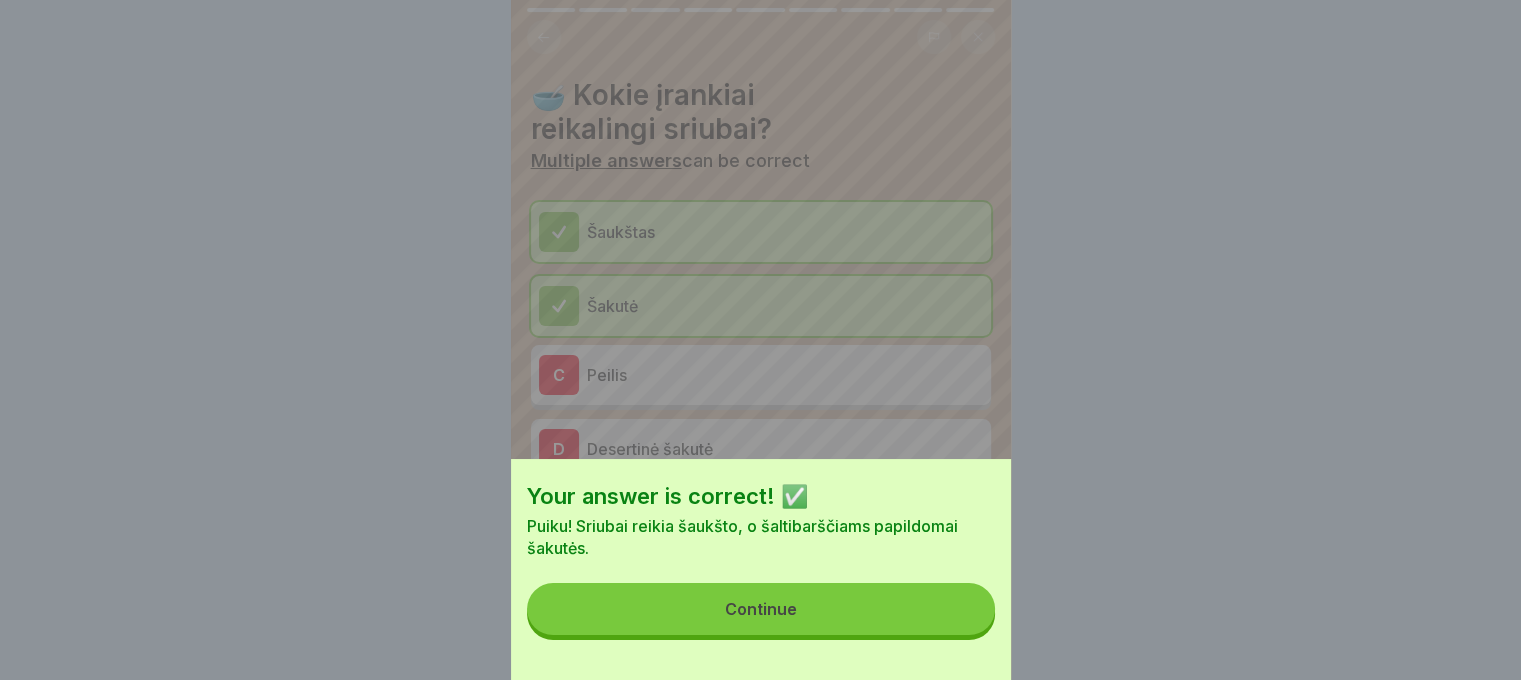 click on "Continue" at bounding box center [761, 609] 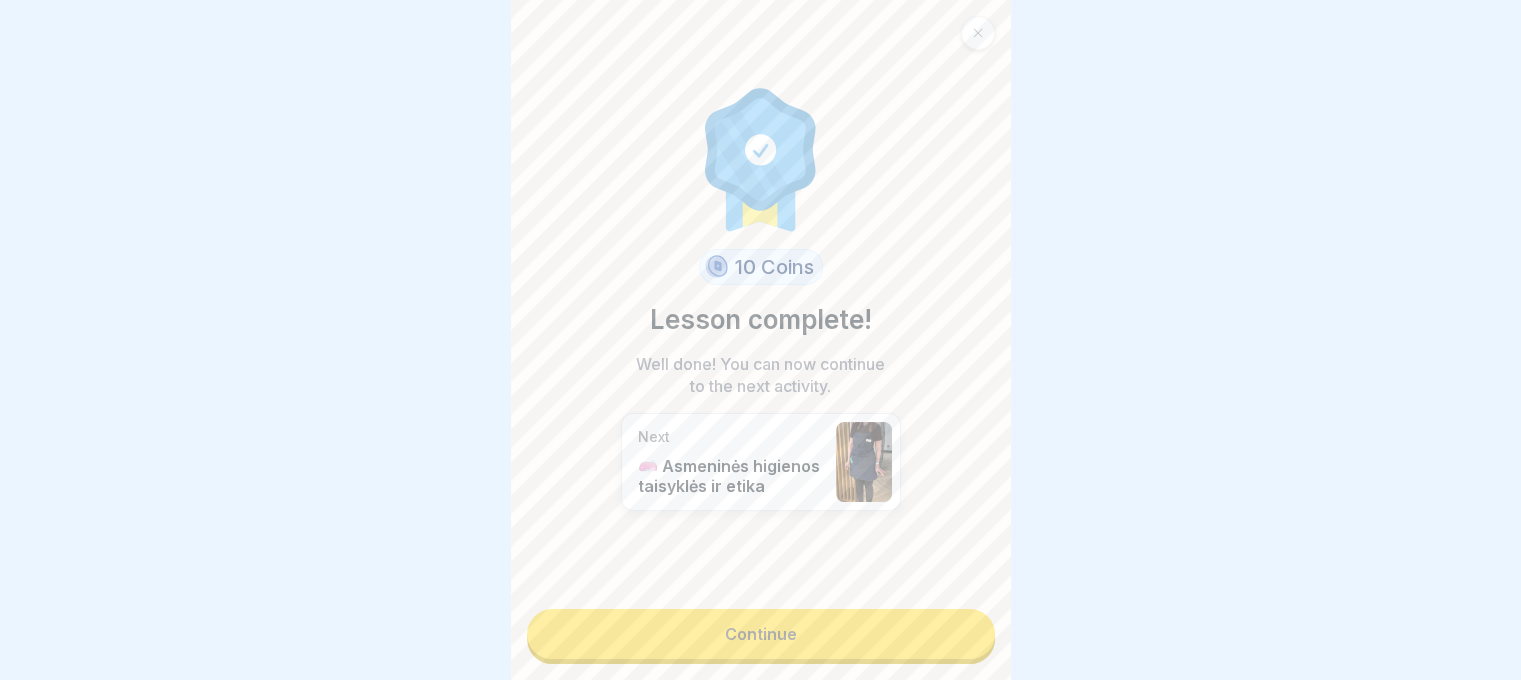 click on "Continue" at bounding box center [761, 634] 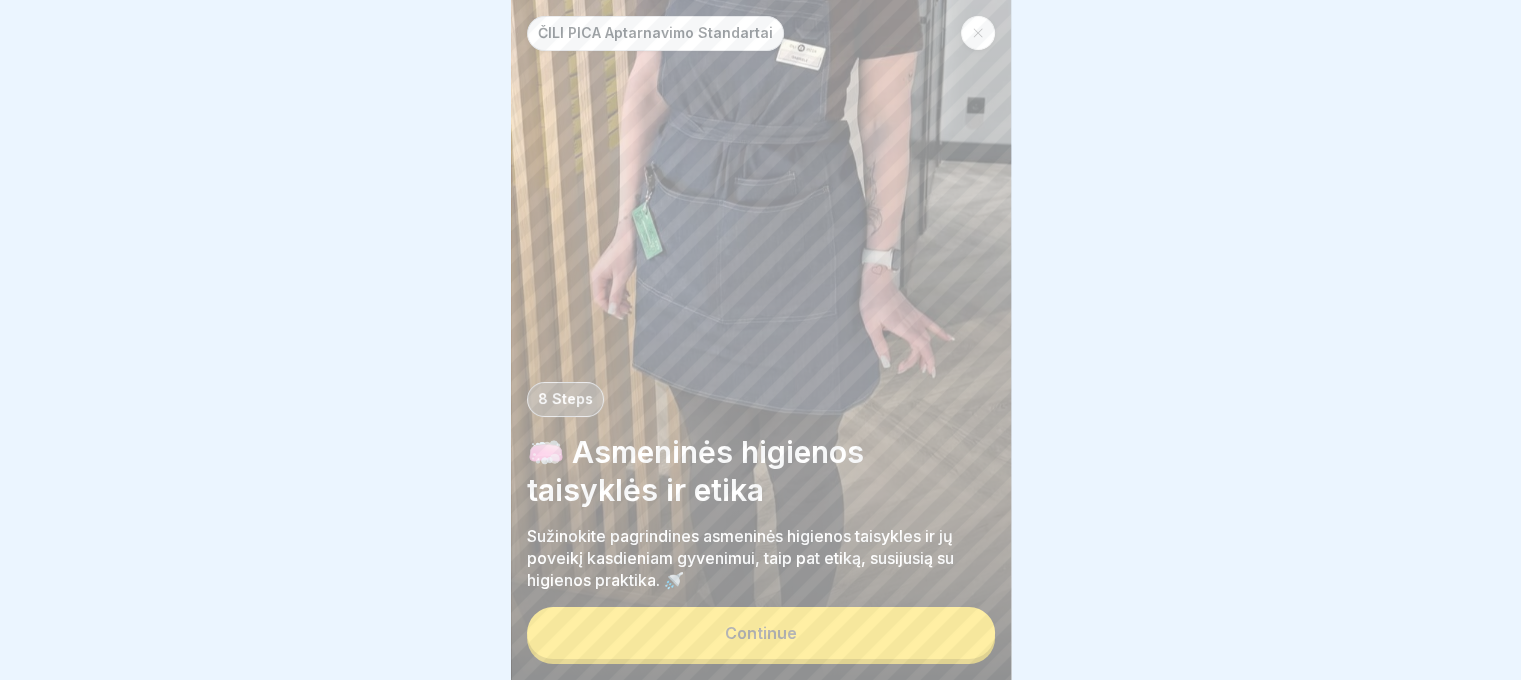 click on "Continue" at bounding box center (761, 633) 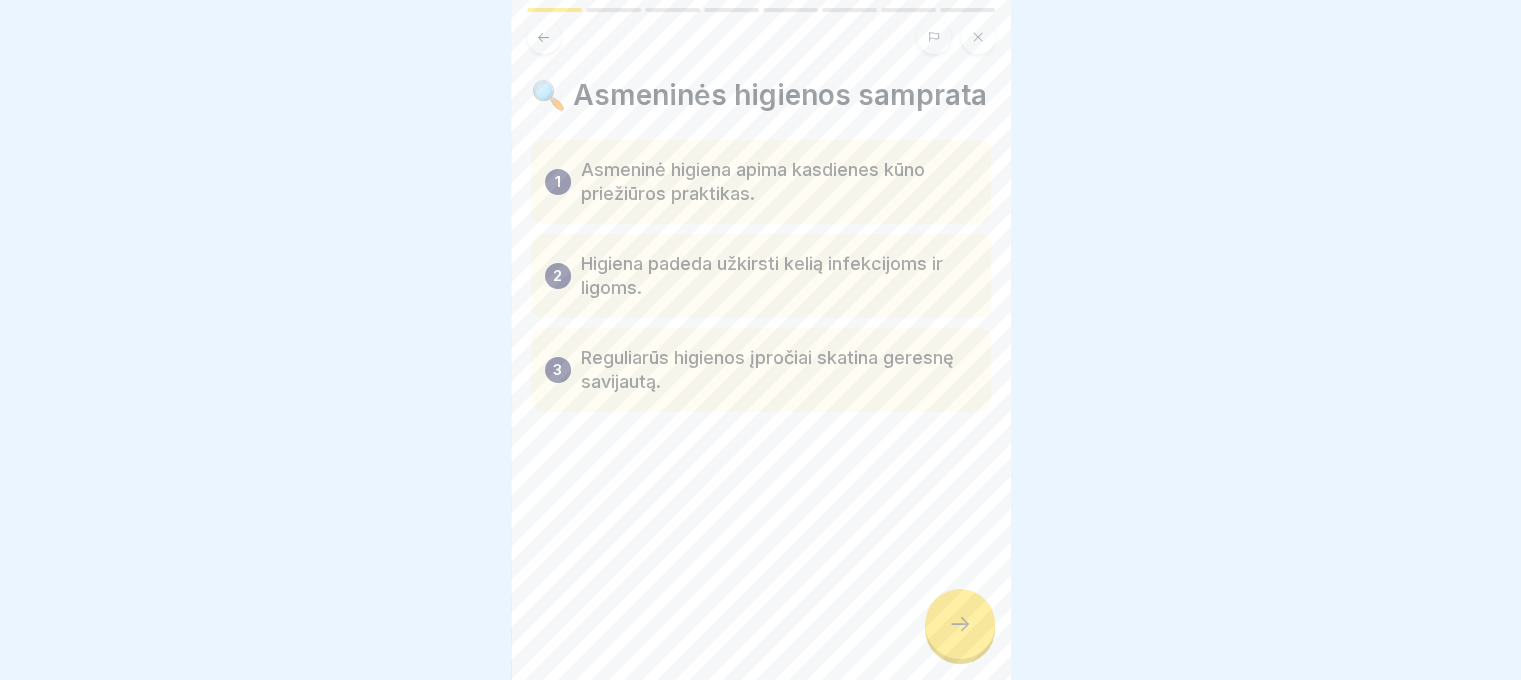 click at bounding box center [960, 624] 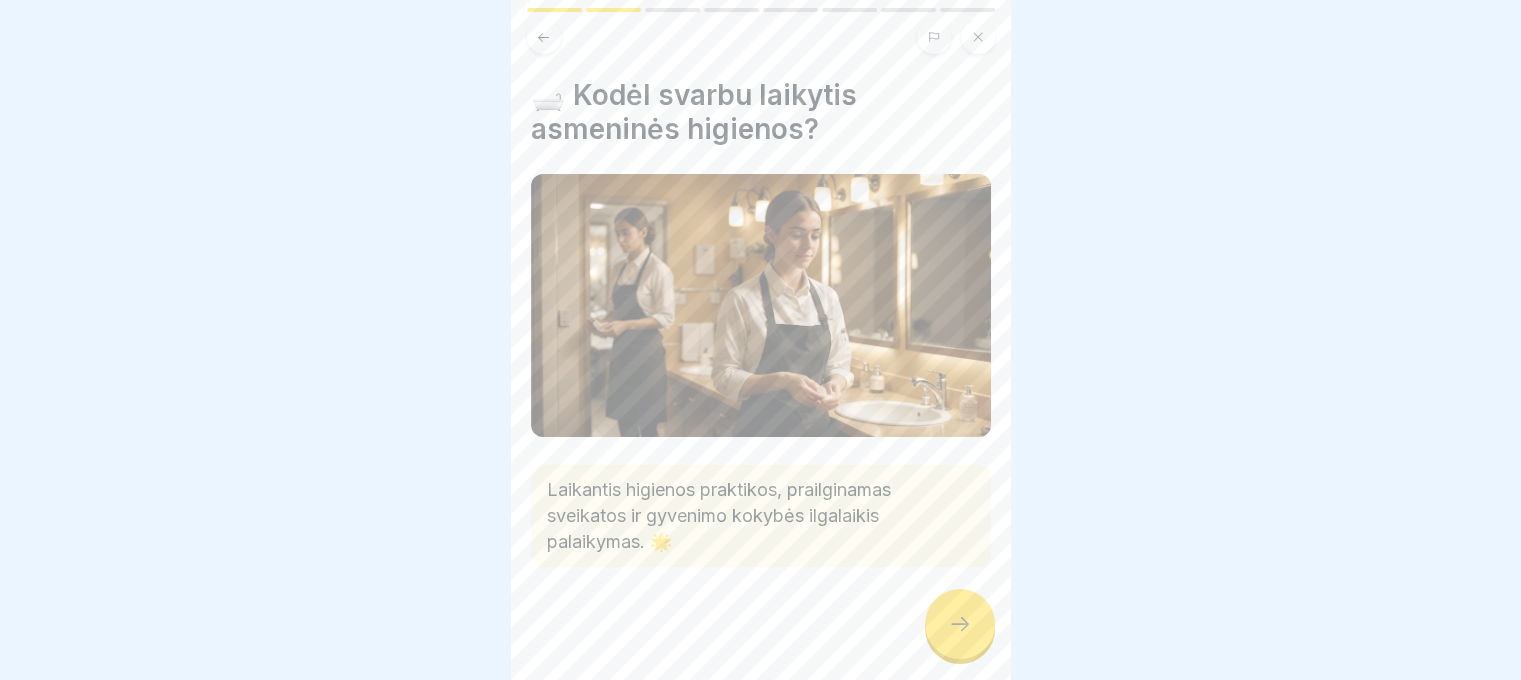 click at bounding box center (960, 624) 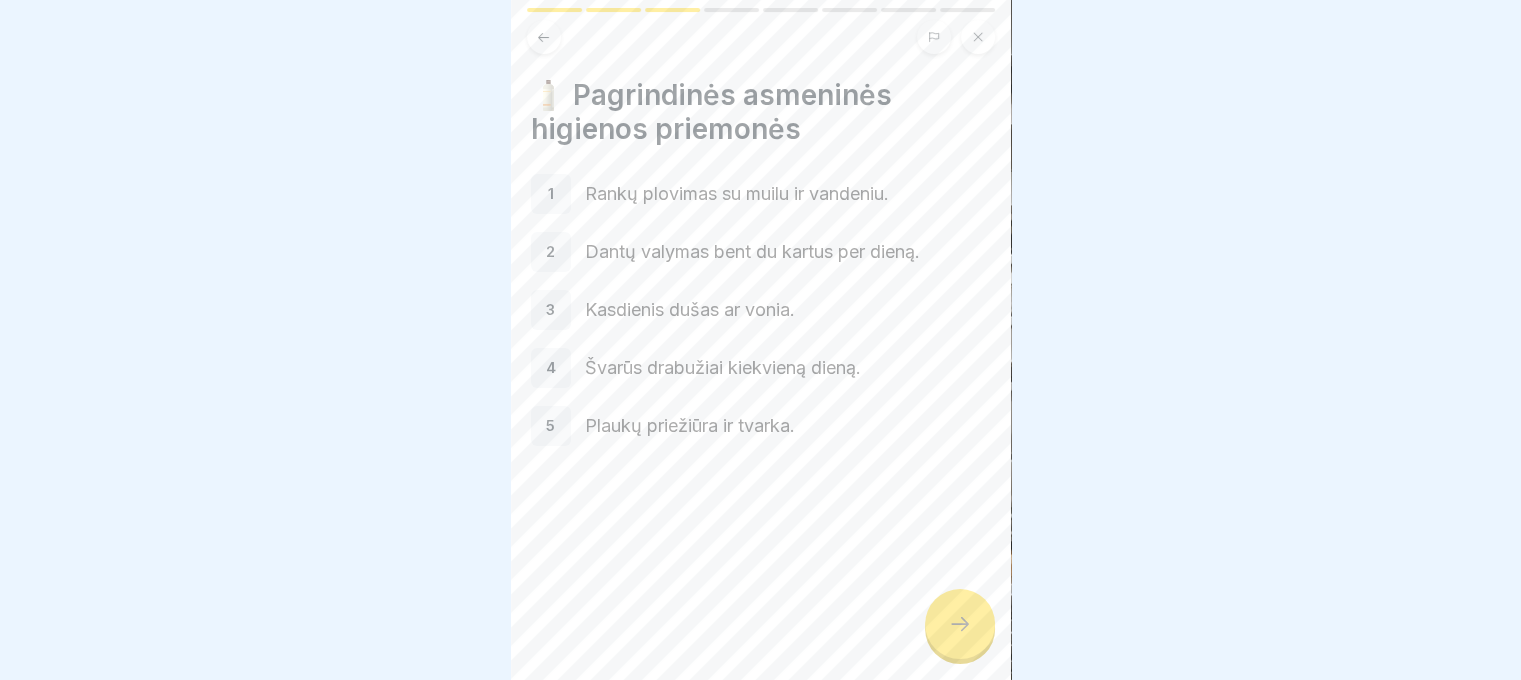 click at bounding box center [960, 624] 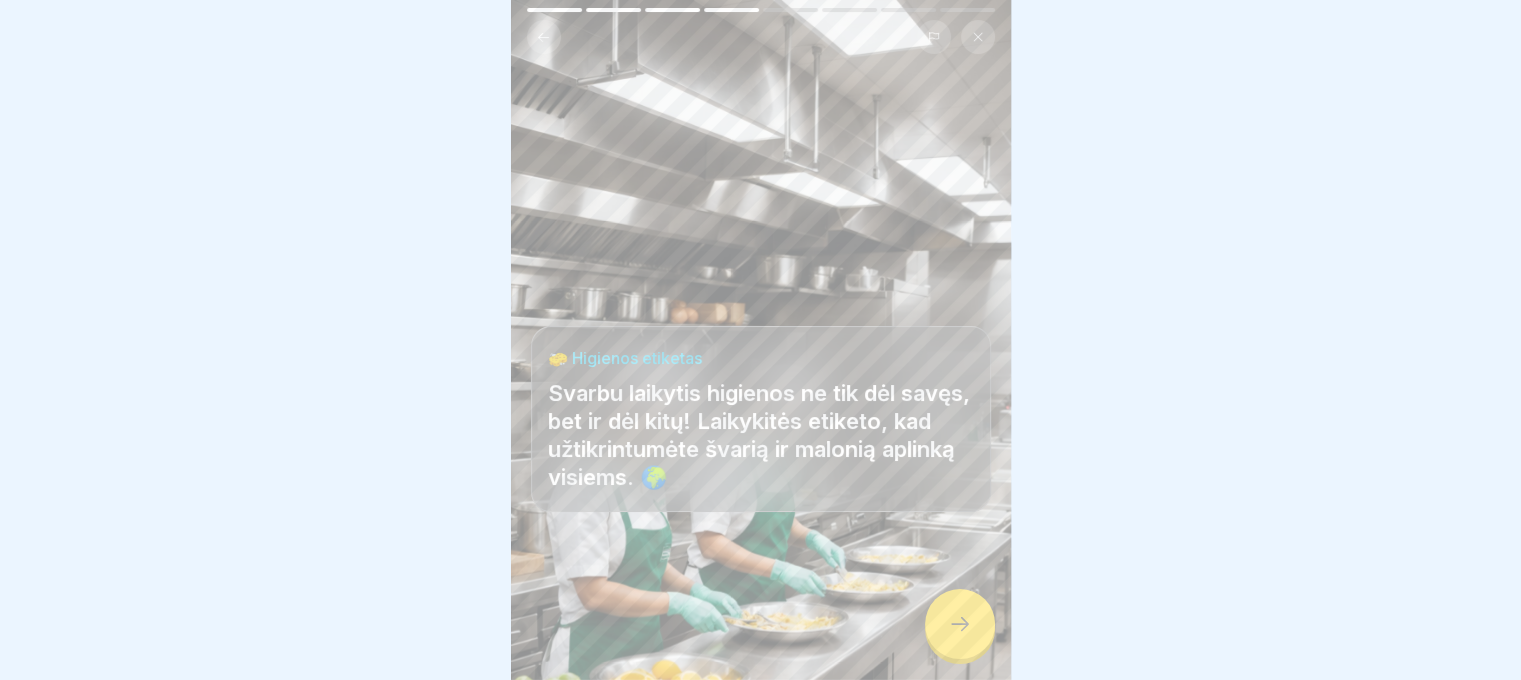 click at bounding box center [960, 624] 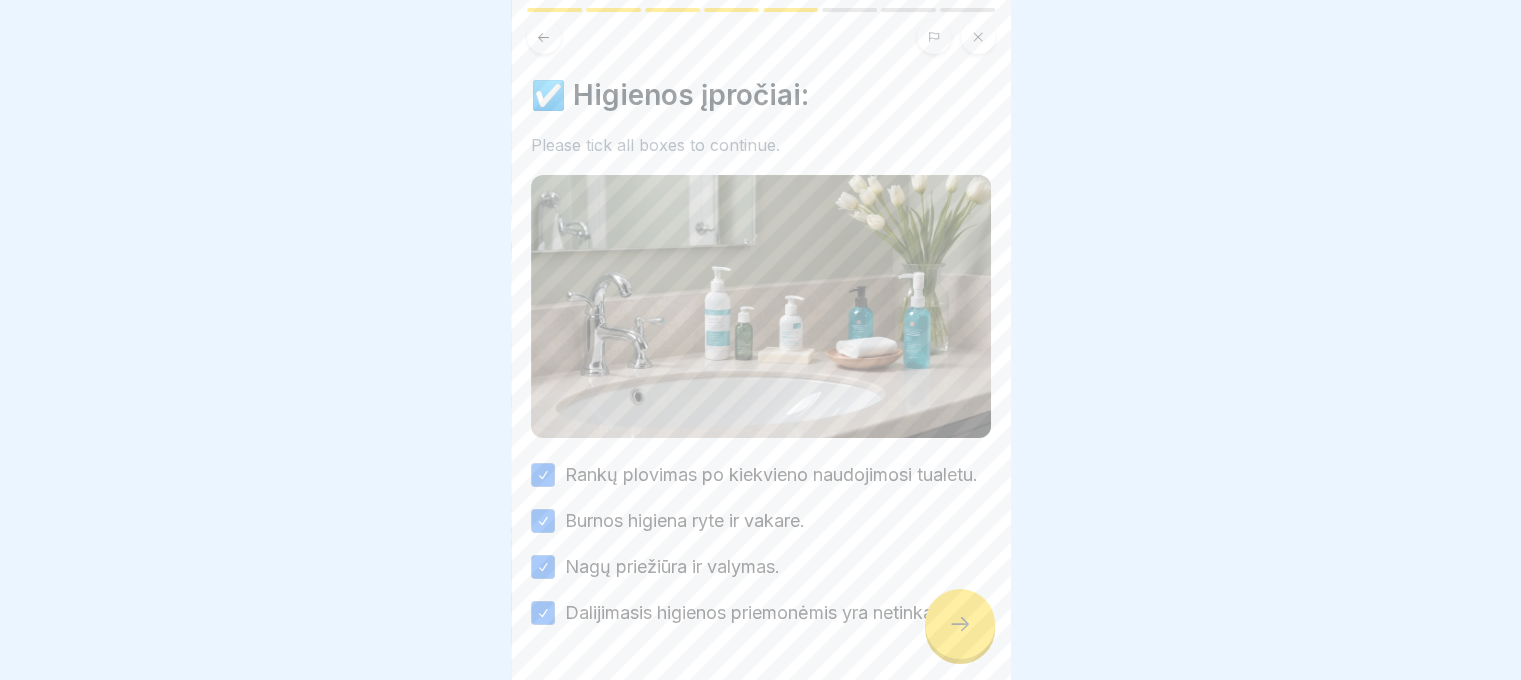 click at bounding box center [960, 624] 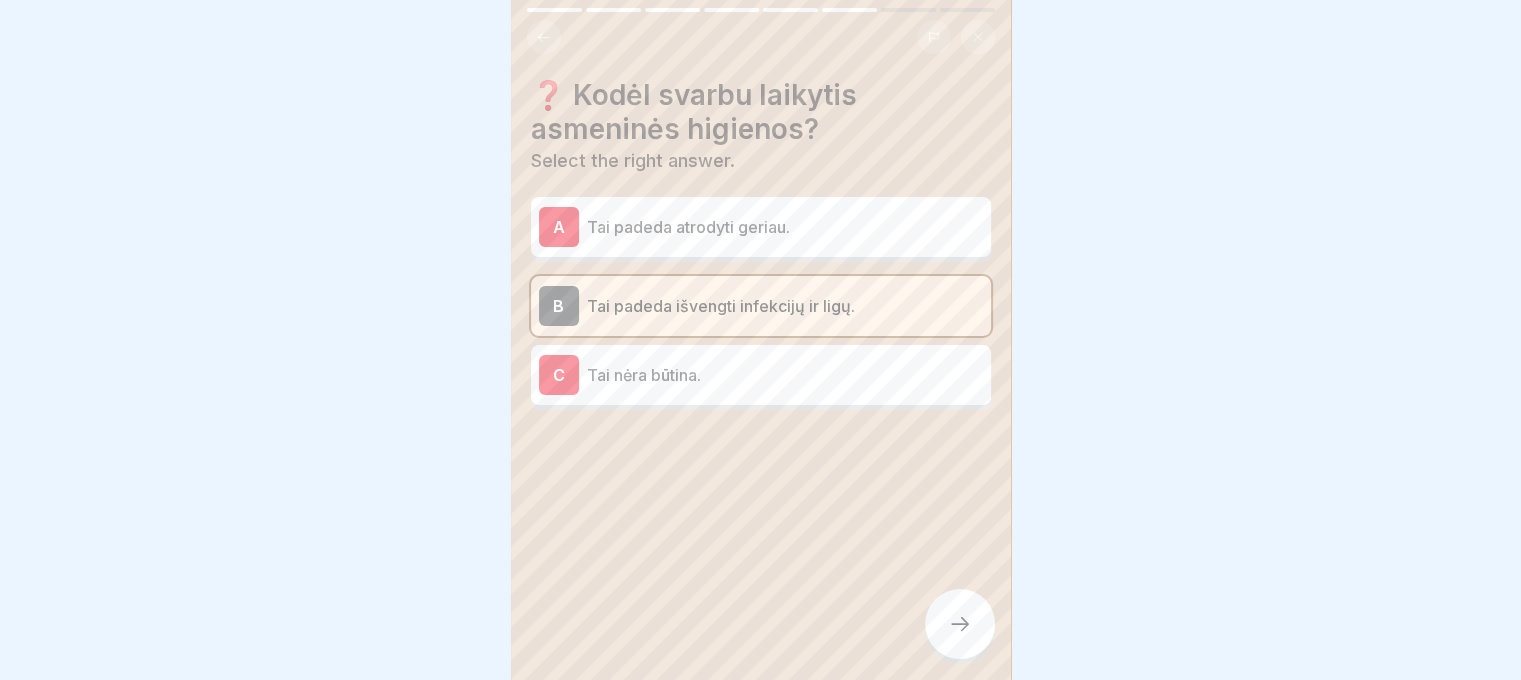 click at bounding box center (960, 624) 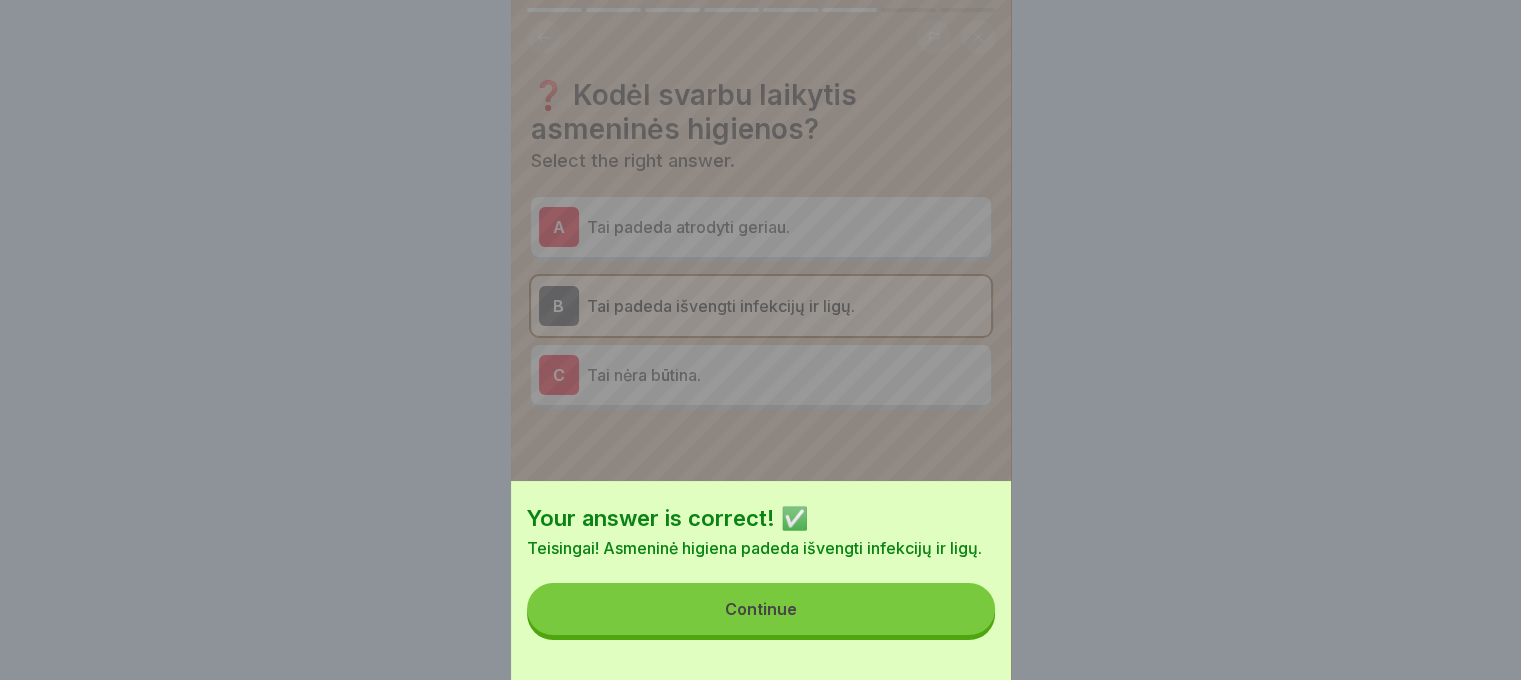 click on "Continue" at bounding box center [761, 609] 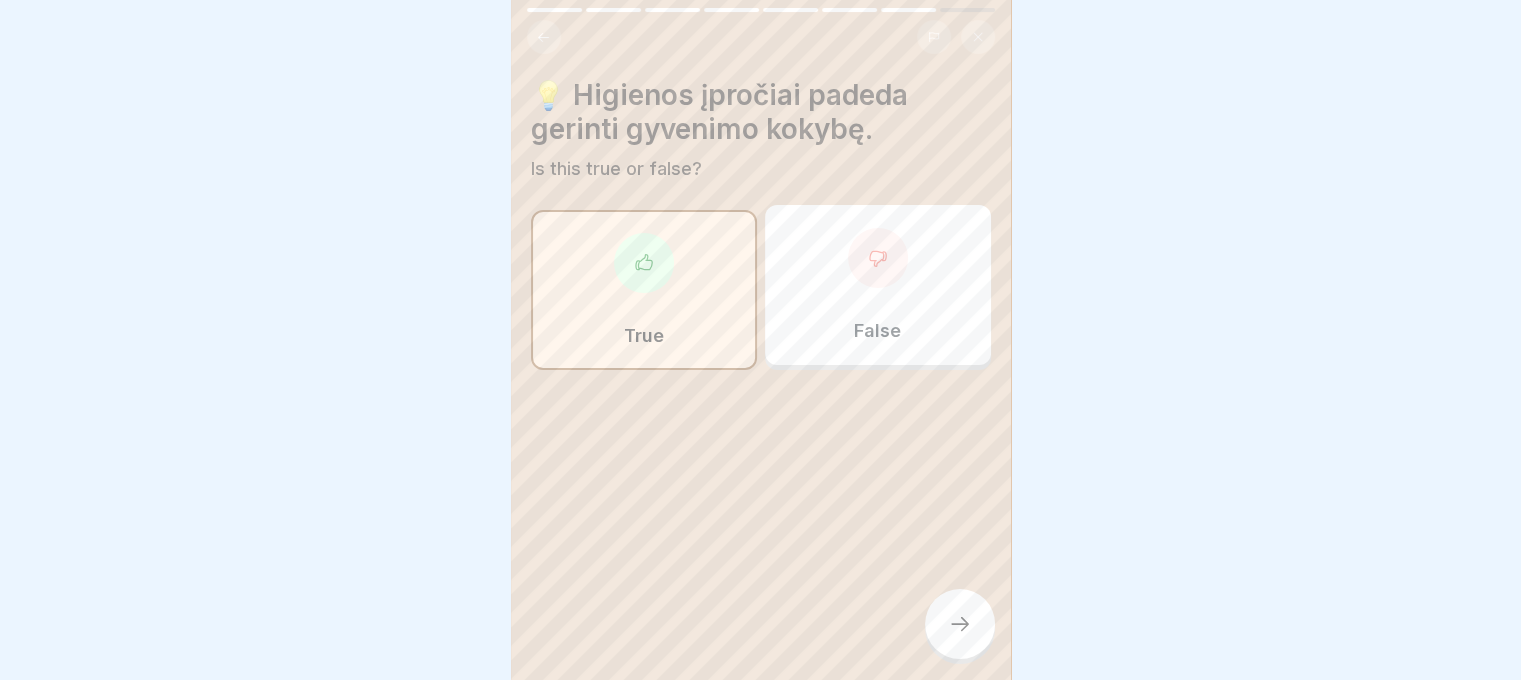 click at bounding box center [960, 624] 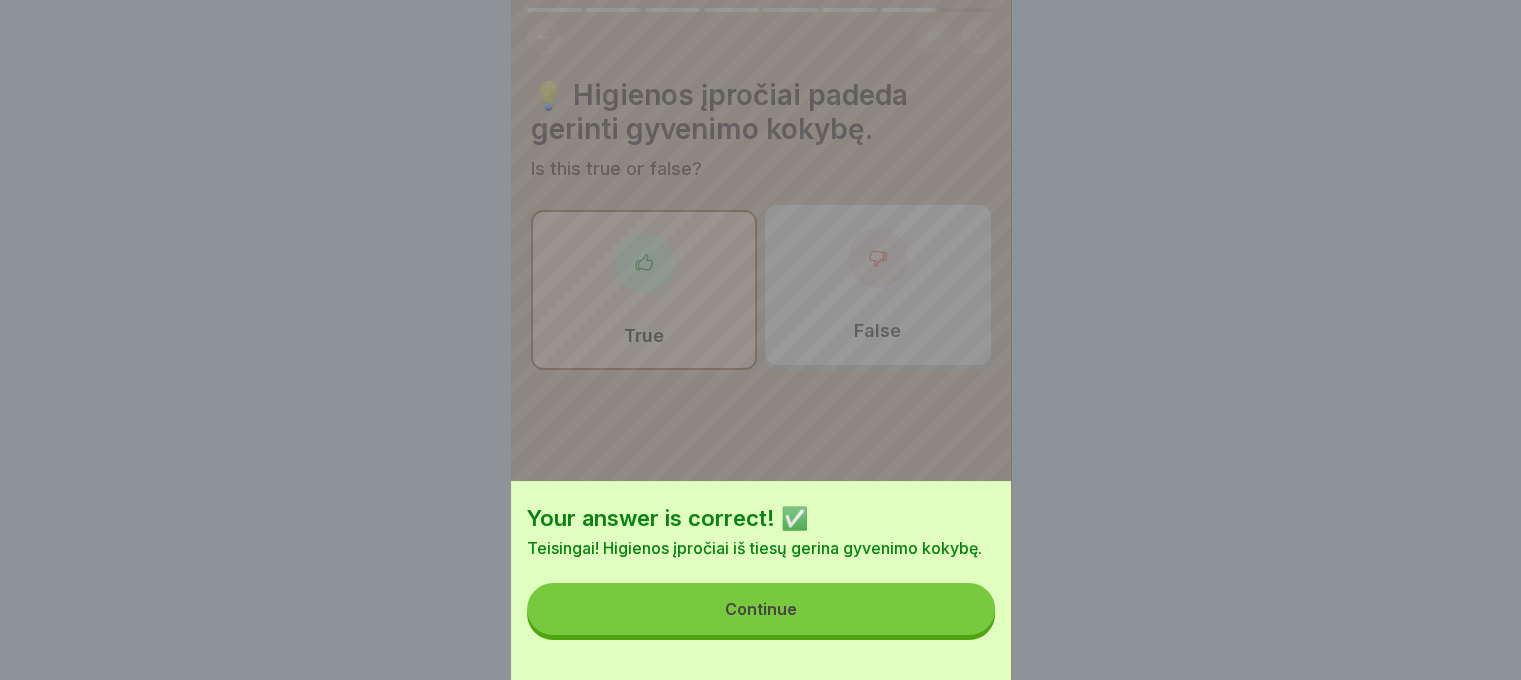 click on "Continue" at bounding box center (761, 609) 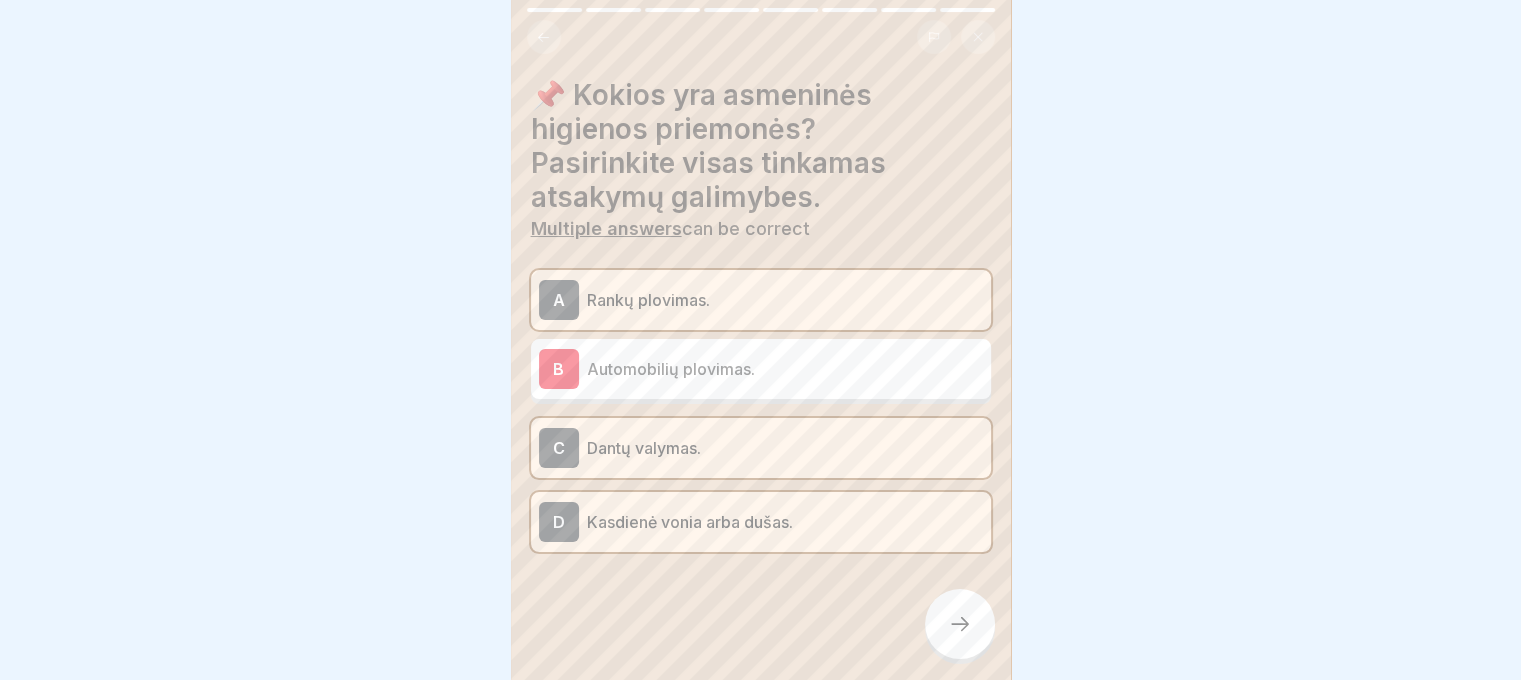click at bounding box center [960, 624] 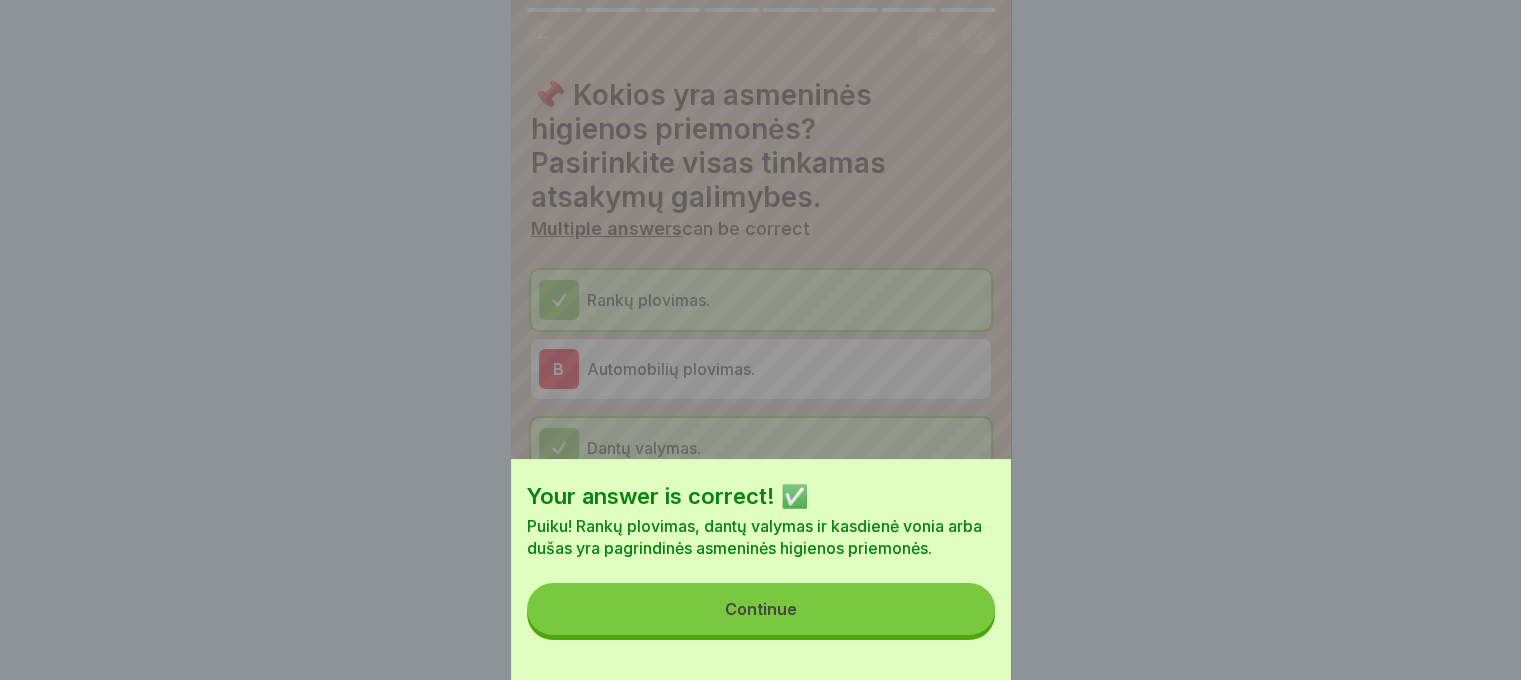 click on "Continue" at bounding box center (761, 609) 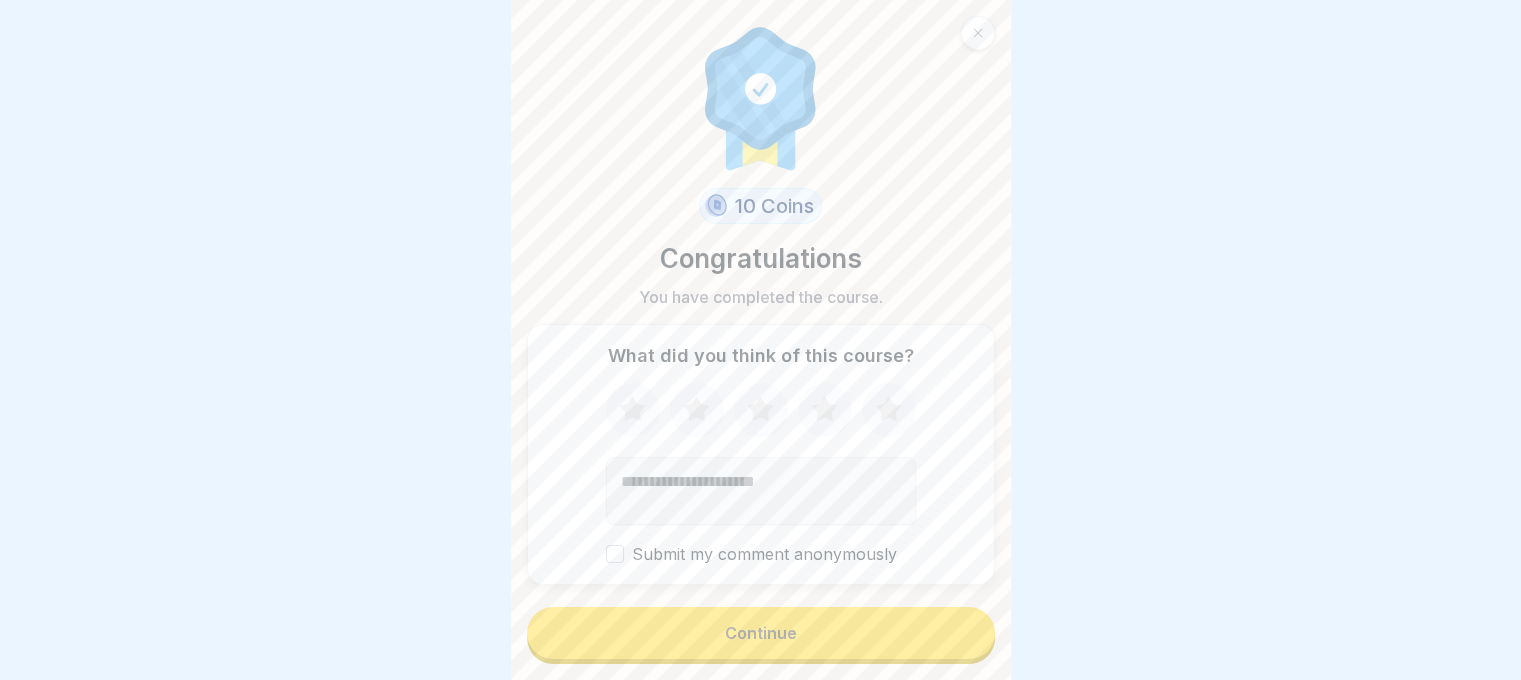 click on "Continue" at bounding box center (761, 633) 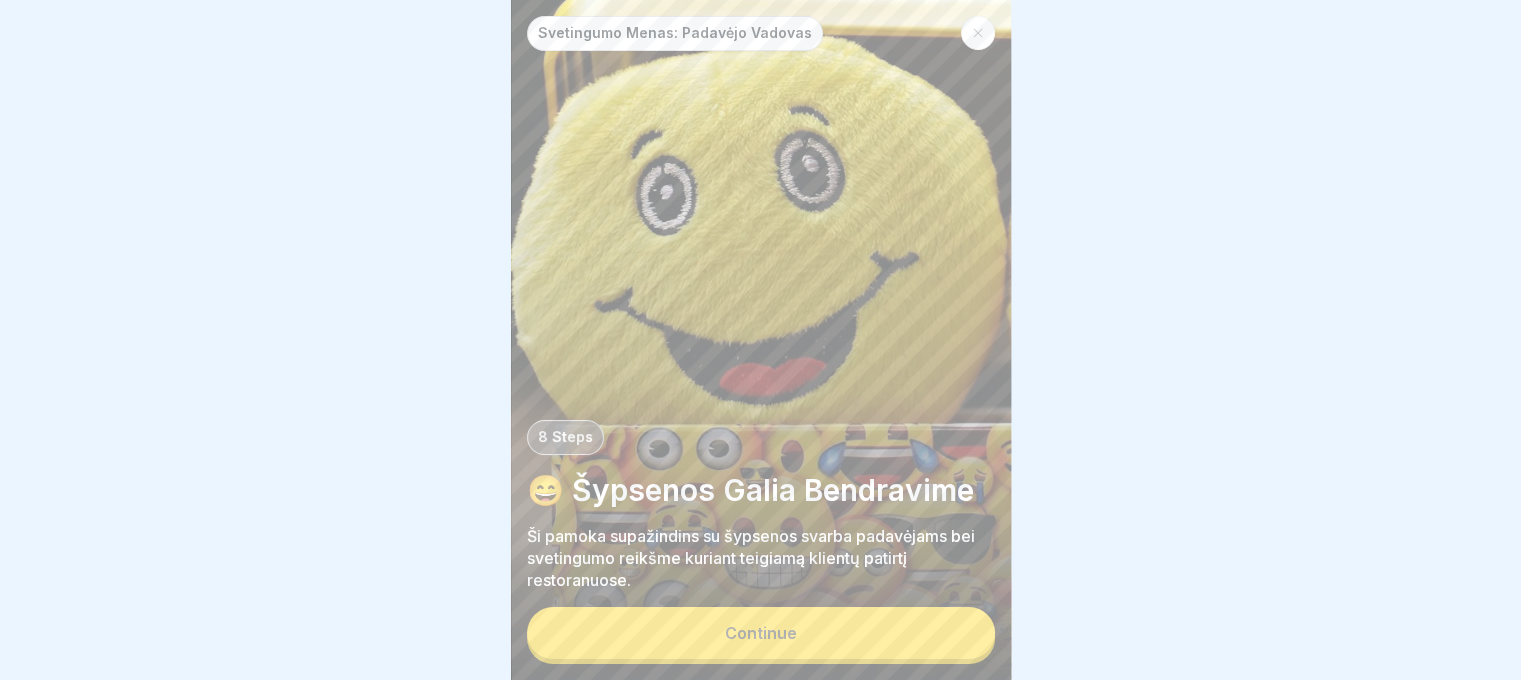 click on "Continue" at bounding box center [761, 633] 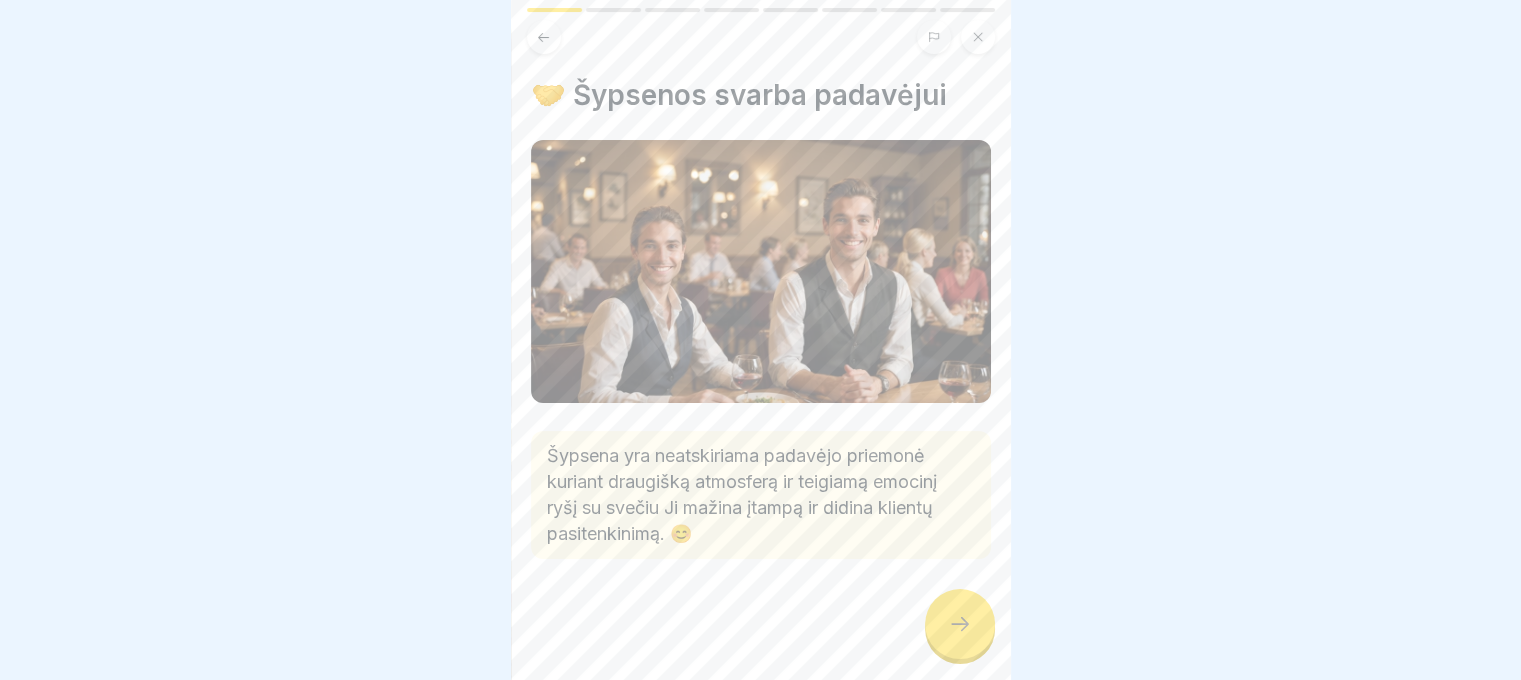 click at bounding box center (960, 624) 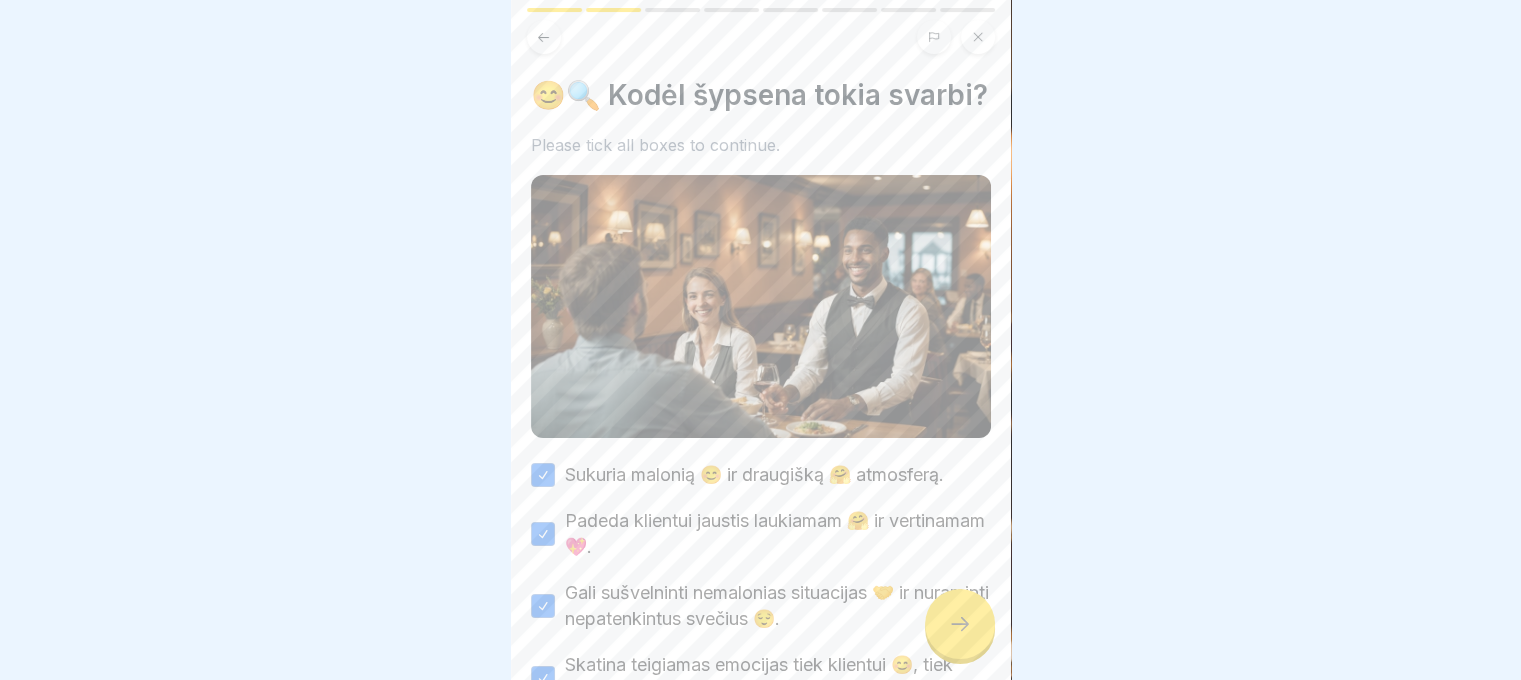click at bounding box center [960, 624] 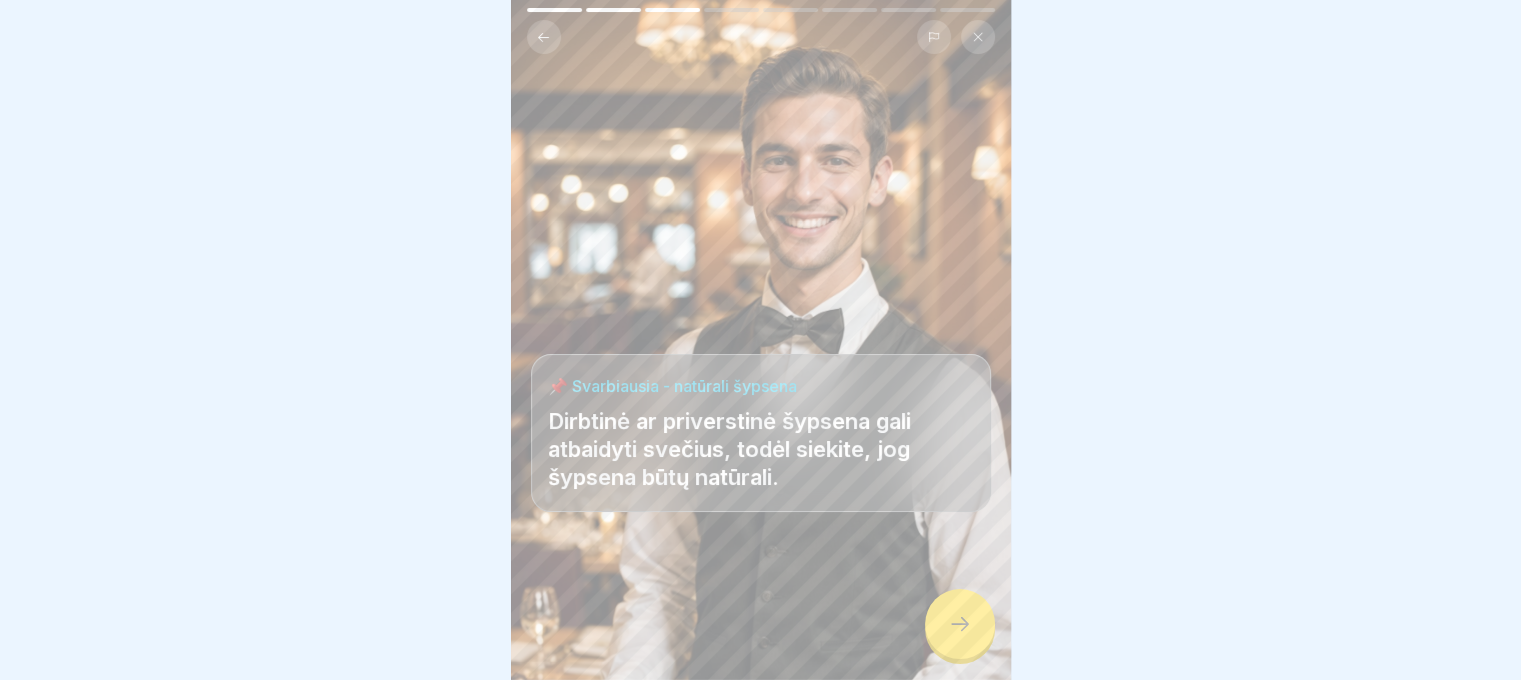 click at bounding box center (960, 624) 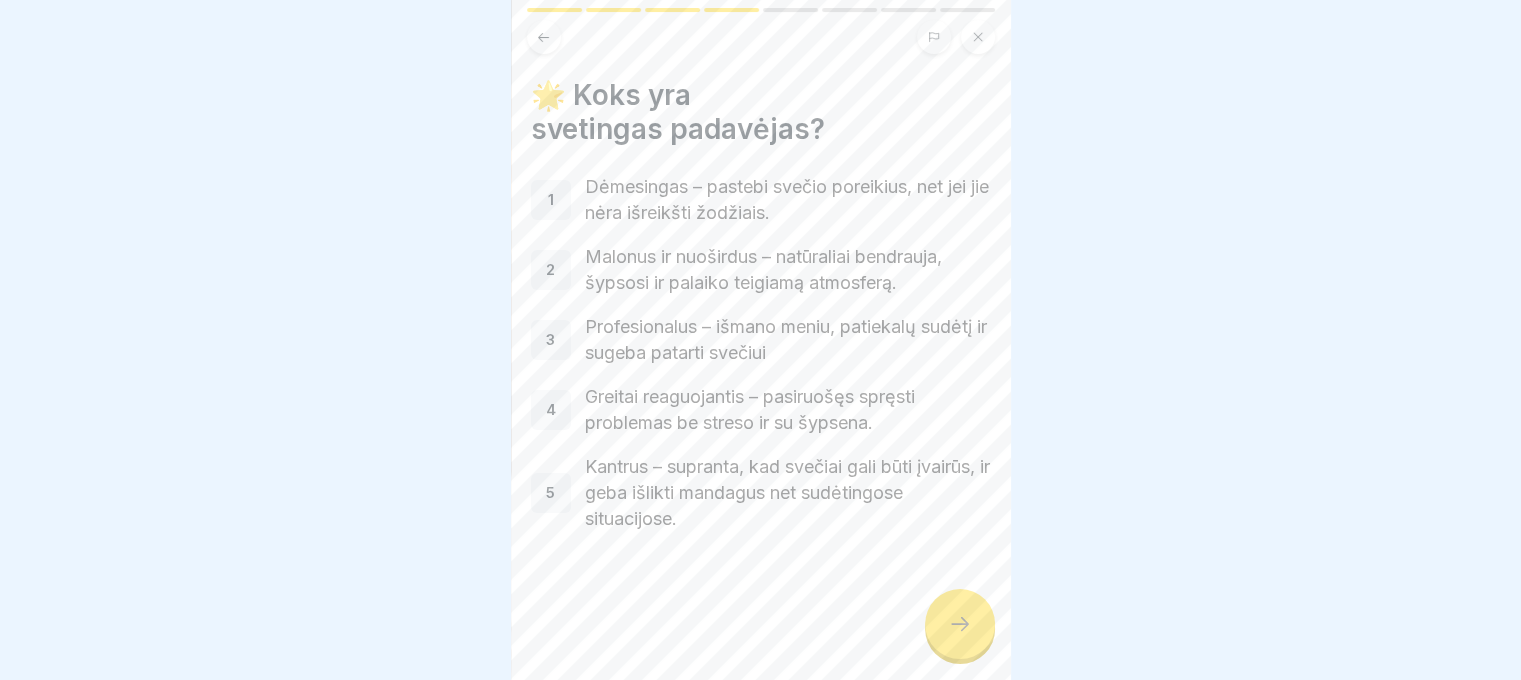 click at bounding box center (960, 624) 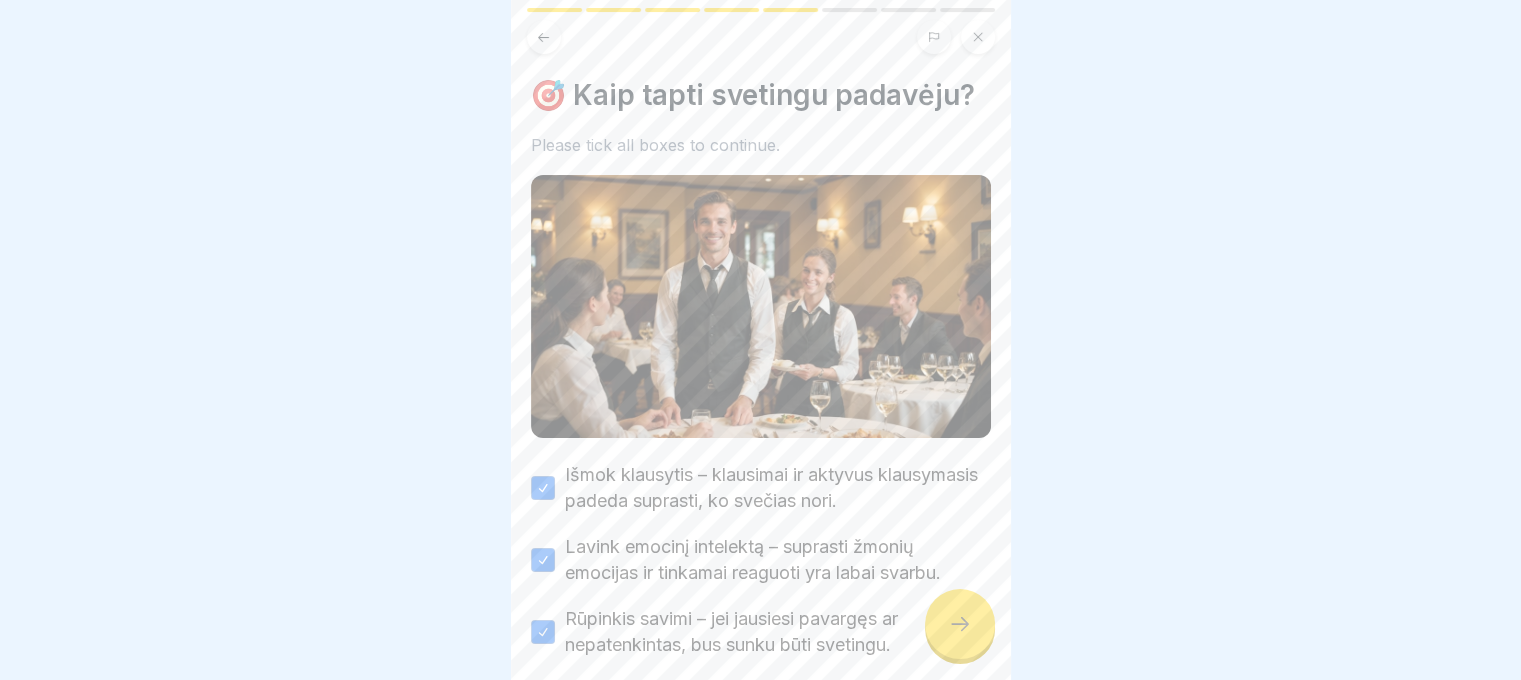 click at bounding box center (960, 624) 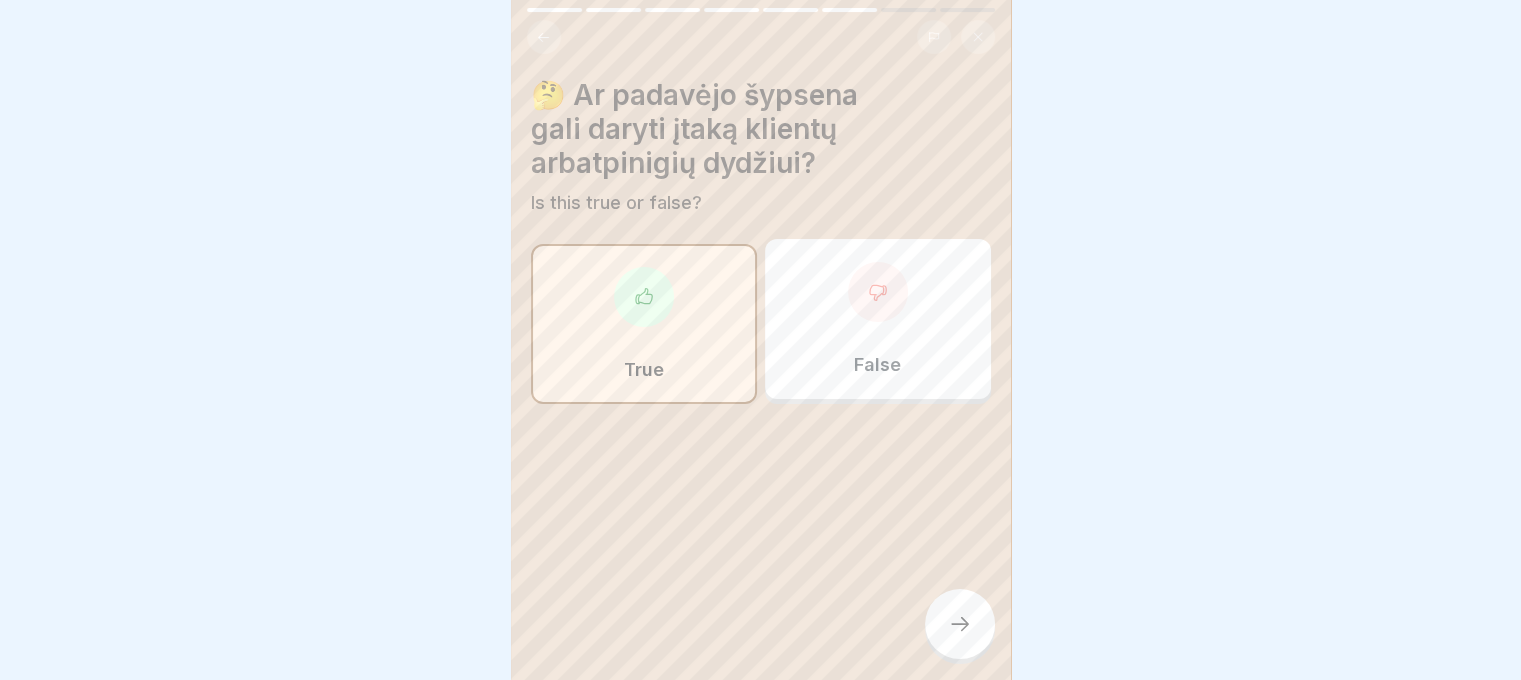 click at bounding box center [960, 624] 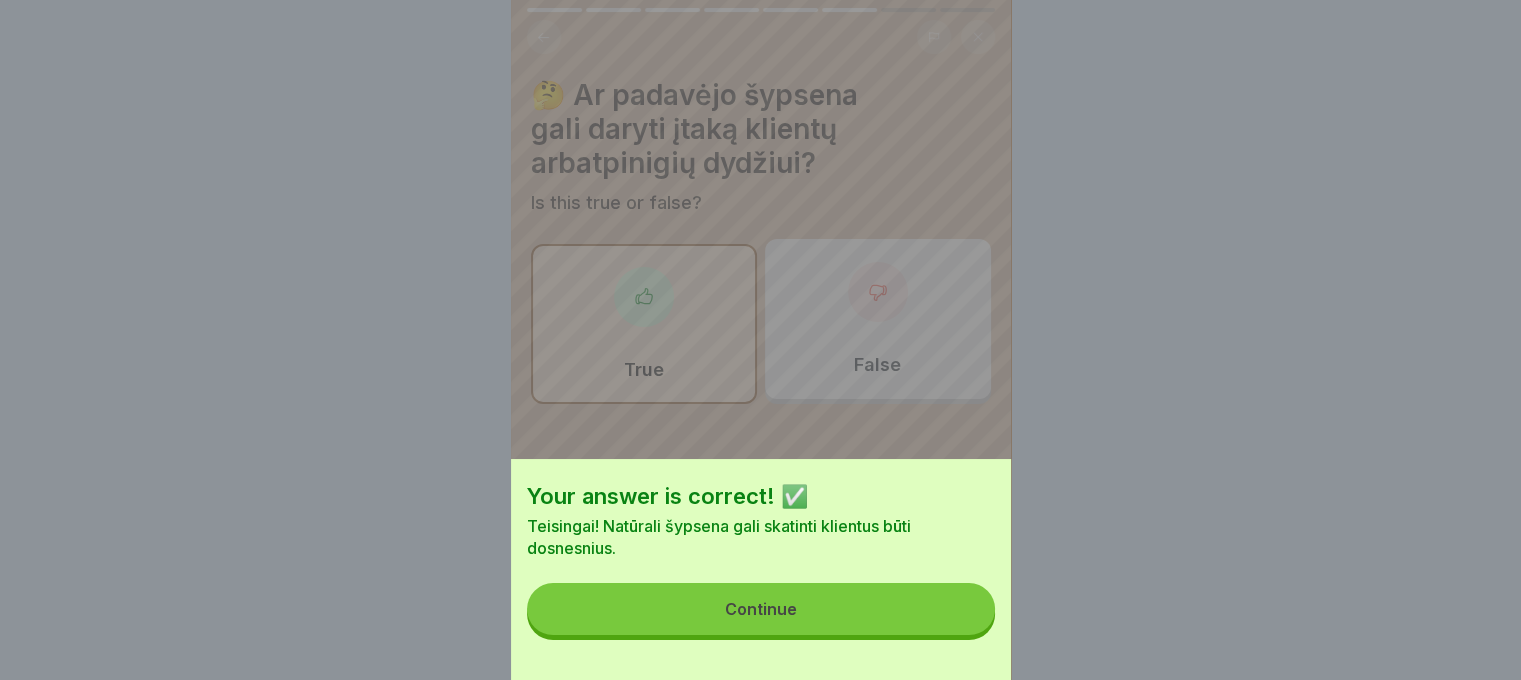 click on "Continue" at bounding box center (761, 609) 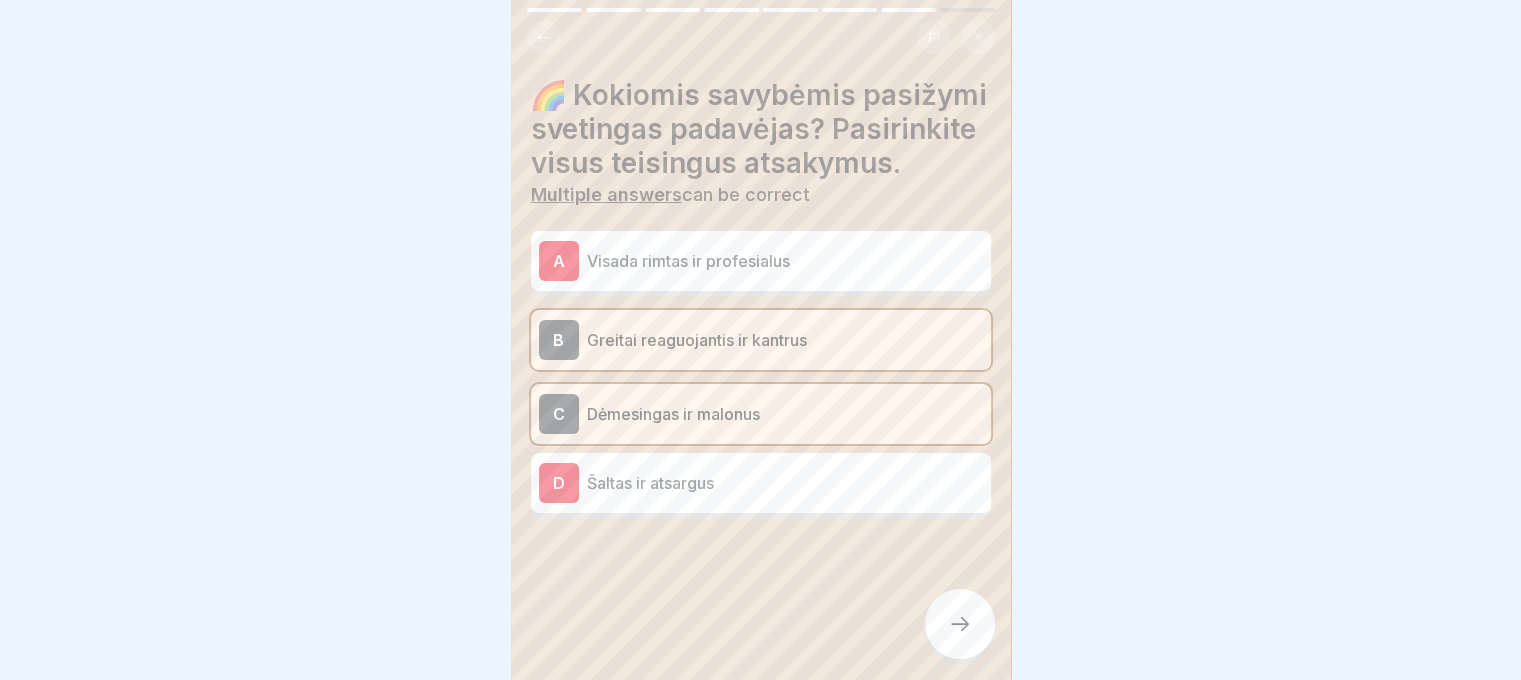 click at bounding box center (960, 624) 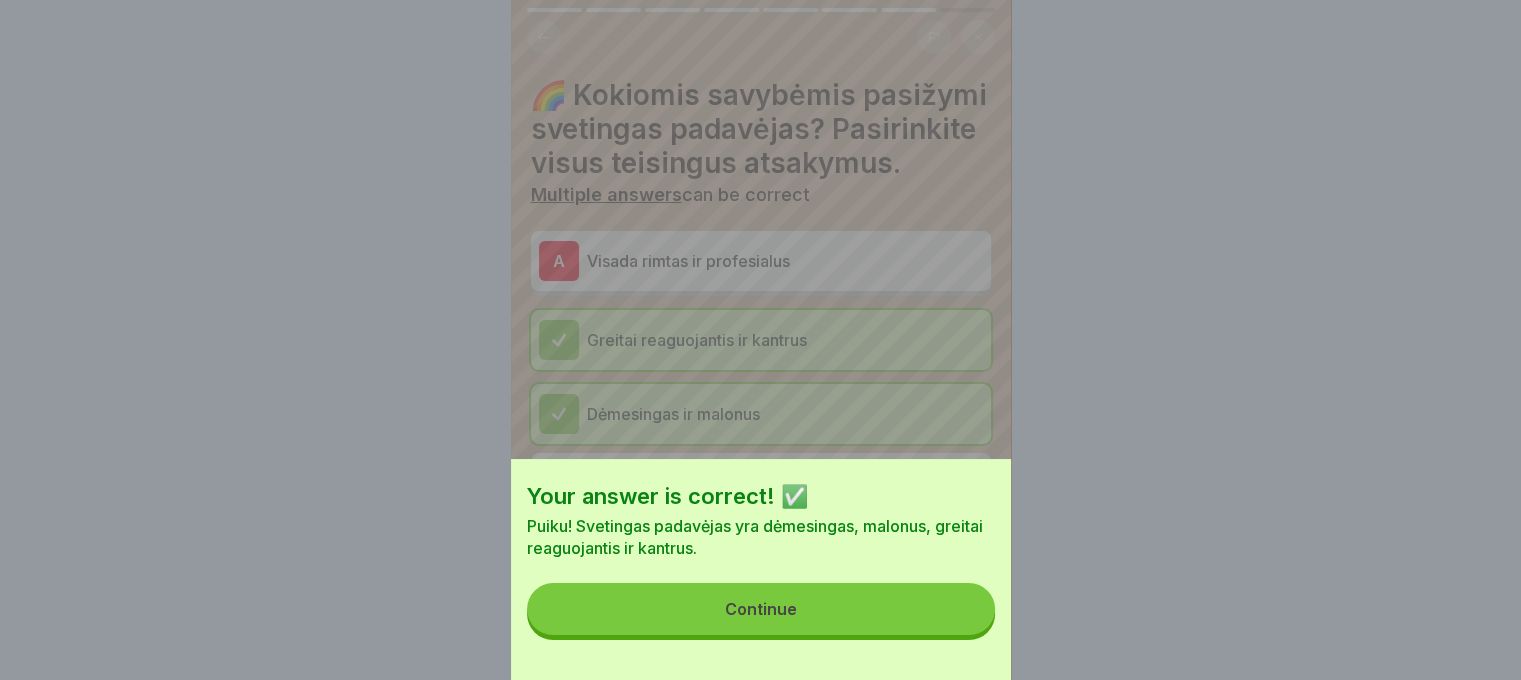 click on "Continue" at bounding box center (761, 609) 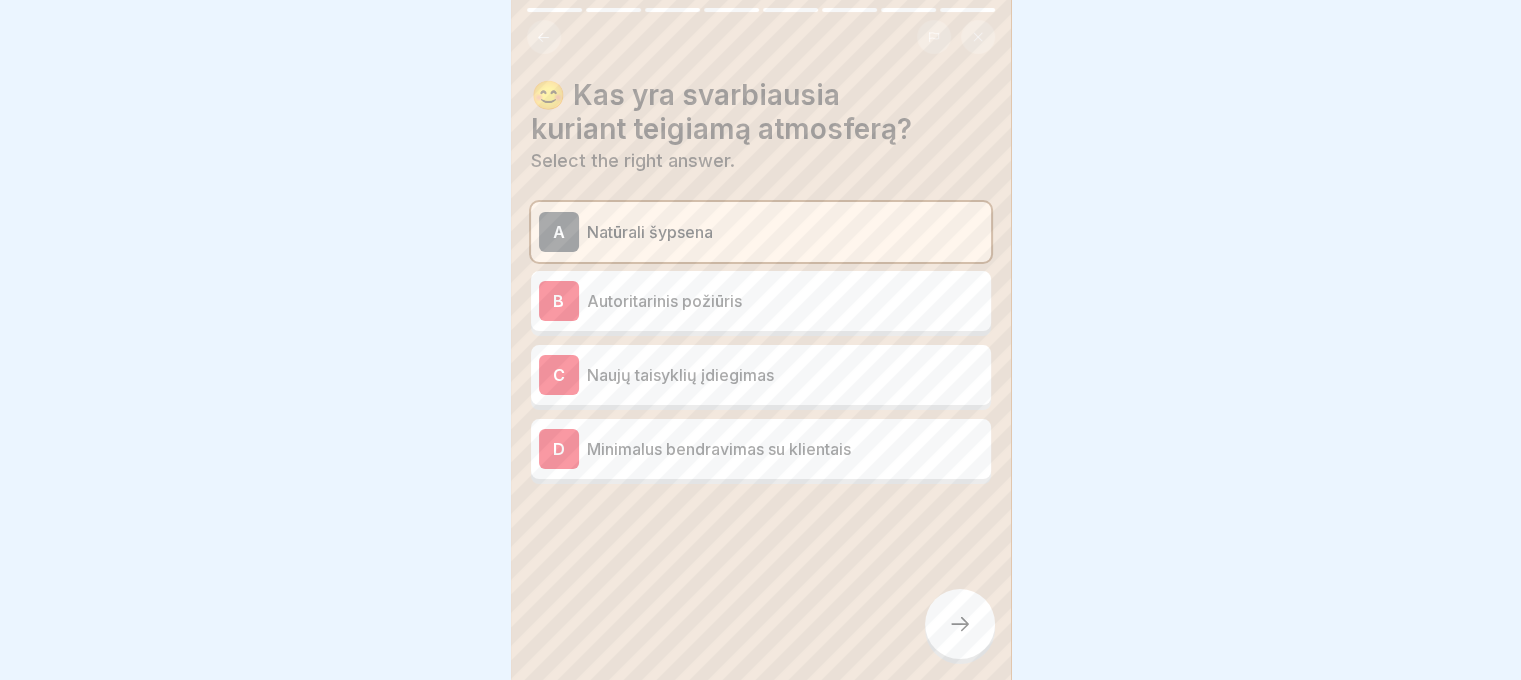 click at bounding box center [960, 624] 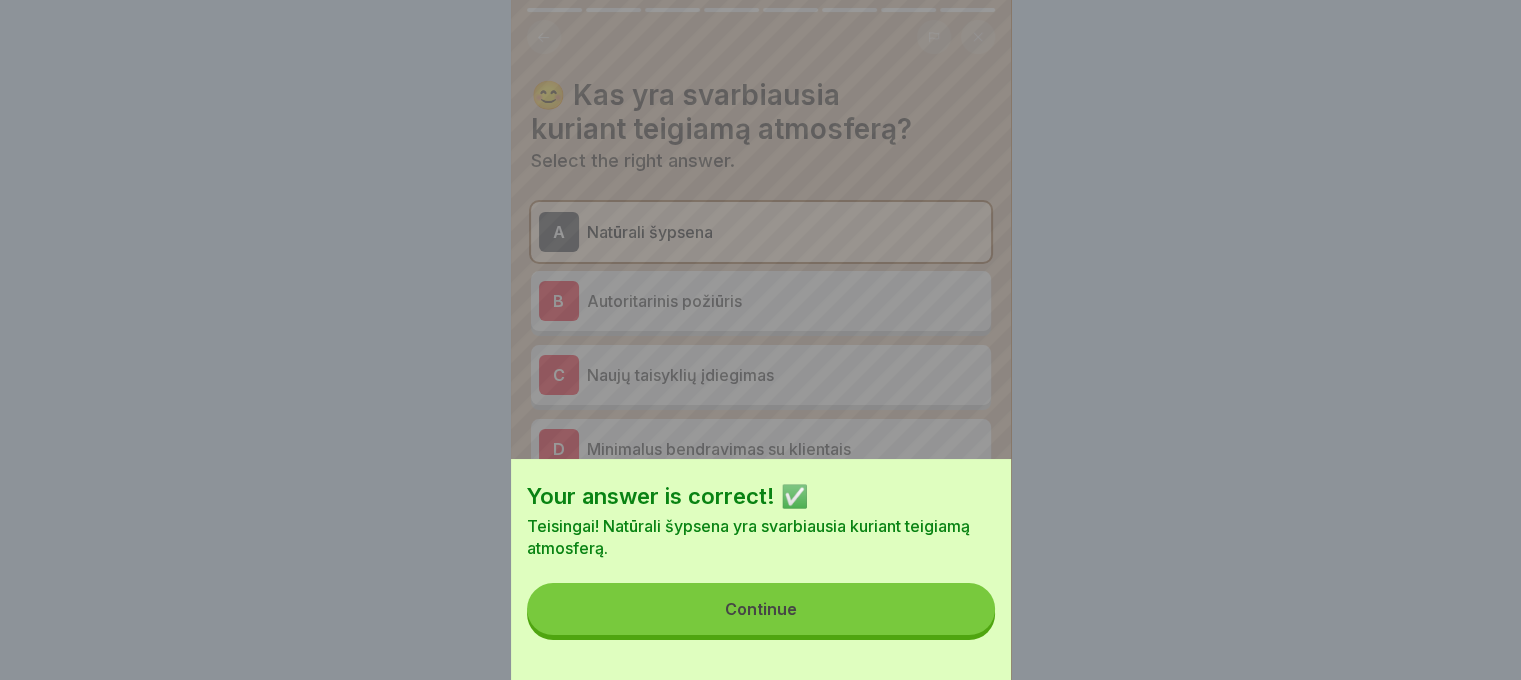 click on "Continue" at bounding box center [761, 609] 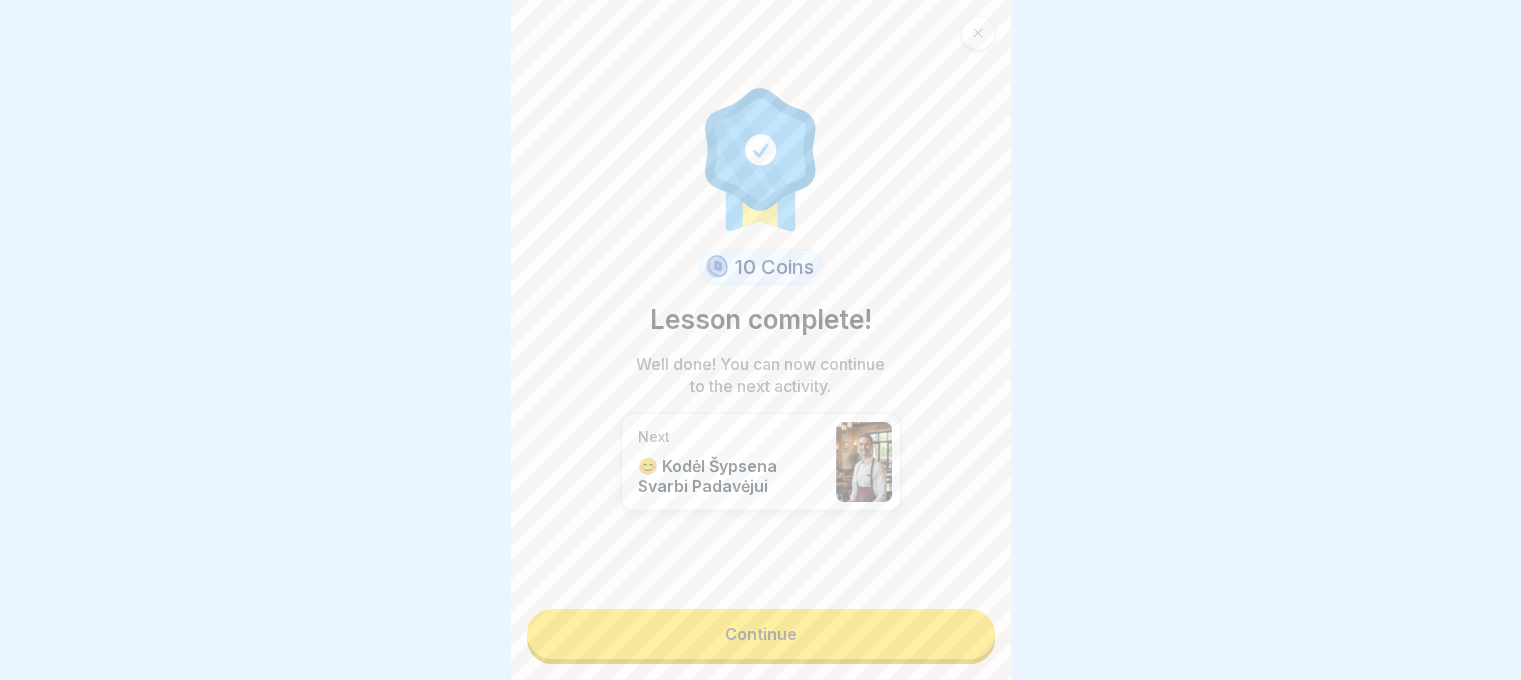 click on "Continue" at bounding box center [761, 634] 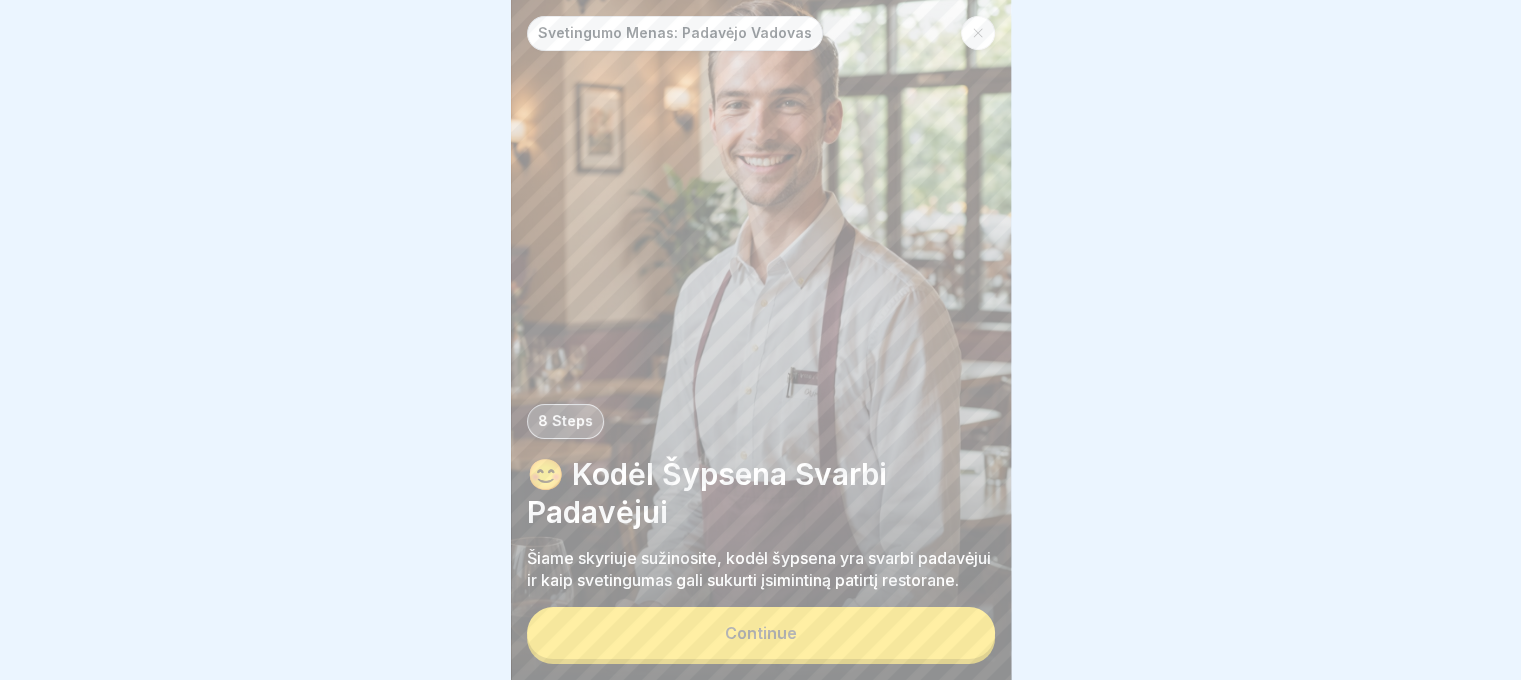 click on "Continue" at bounding box center [761, 633] 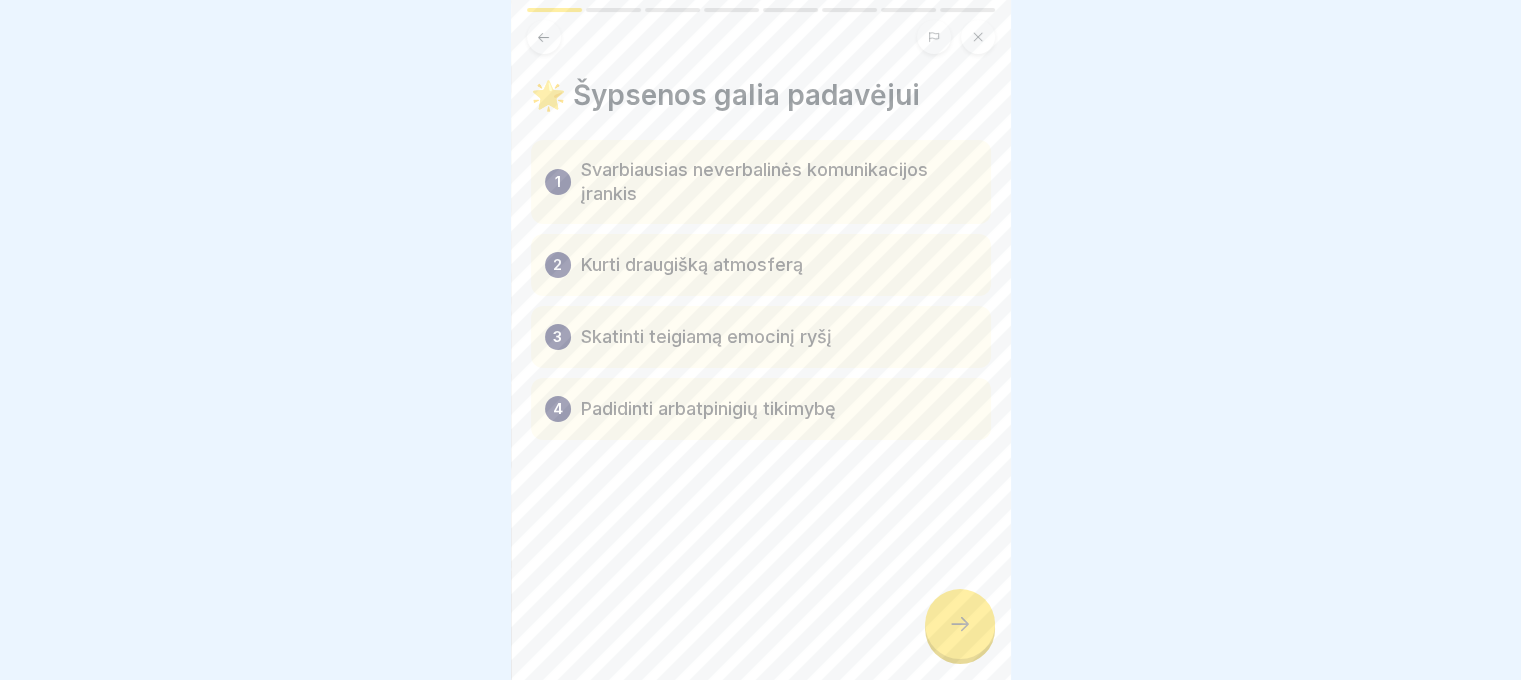 click at bounding box center [960, 624] 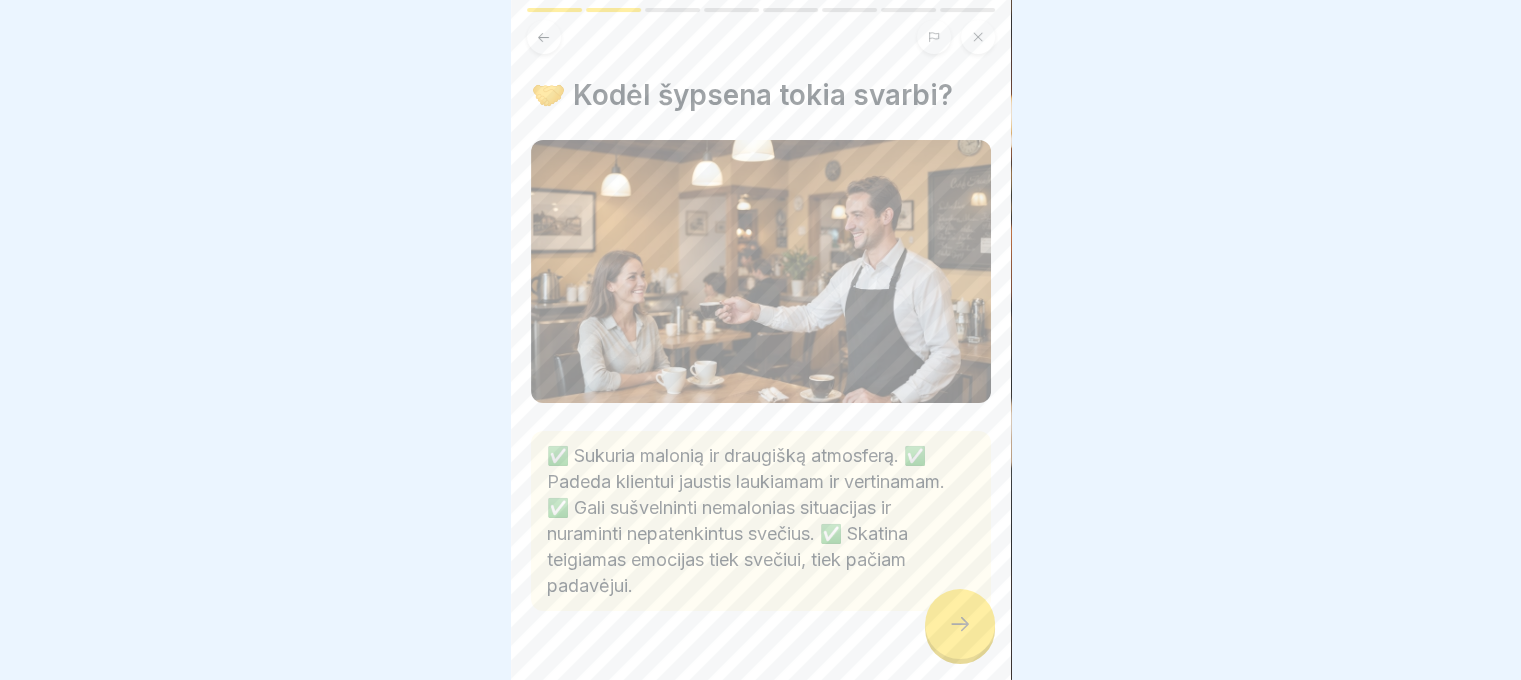 click at bounding box center [960, 624] 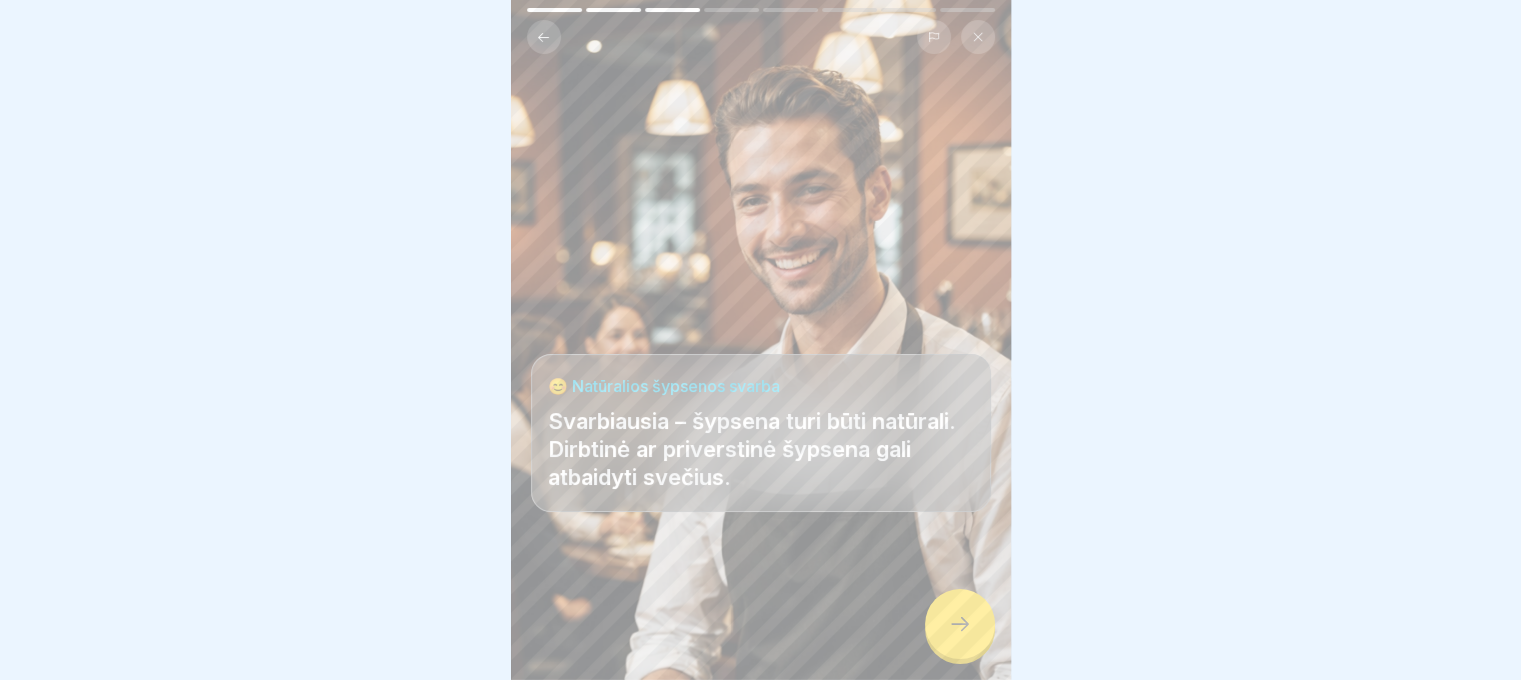 click at bounding box center (960, 624) 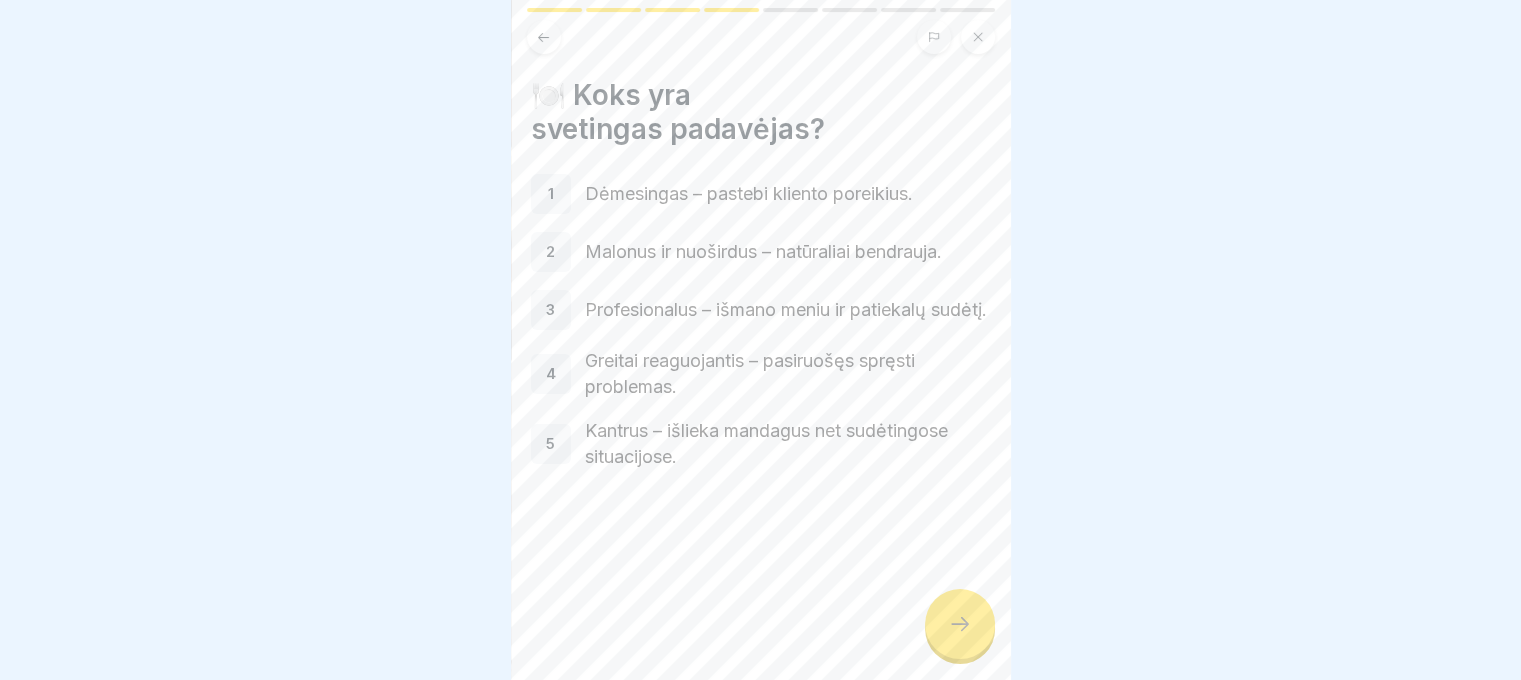 click at bounding box center [960, 624] 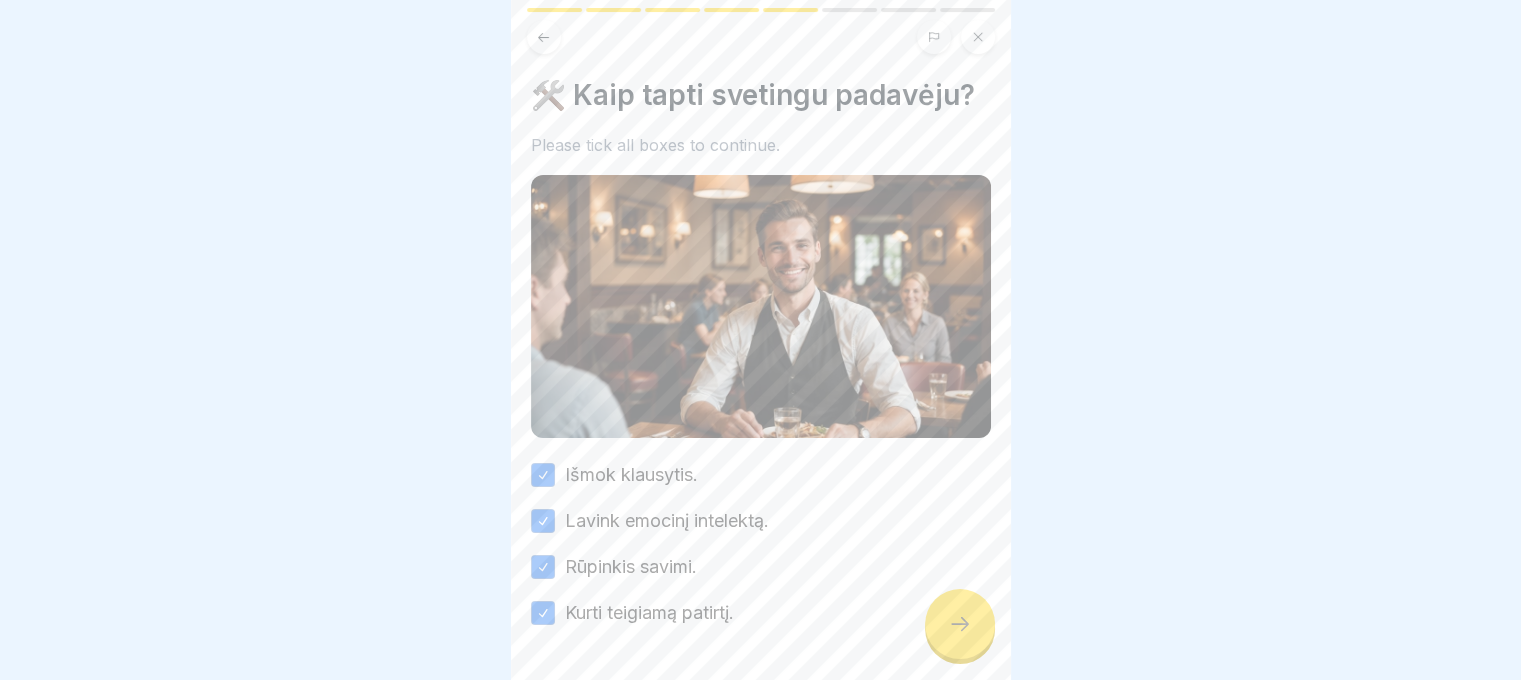 click at bounding box center [960, 624] 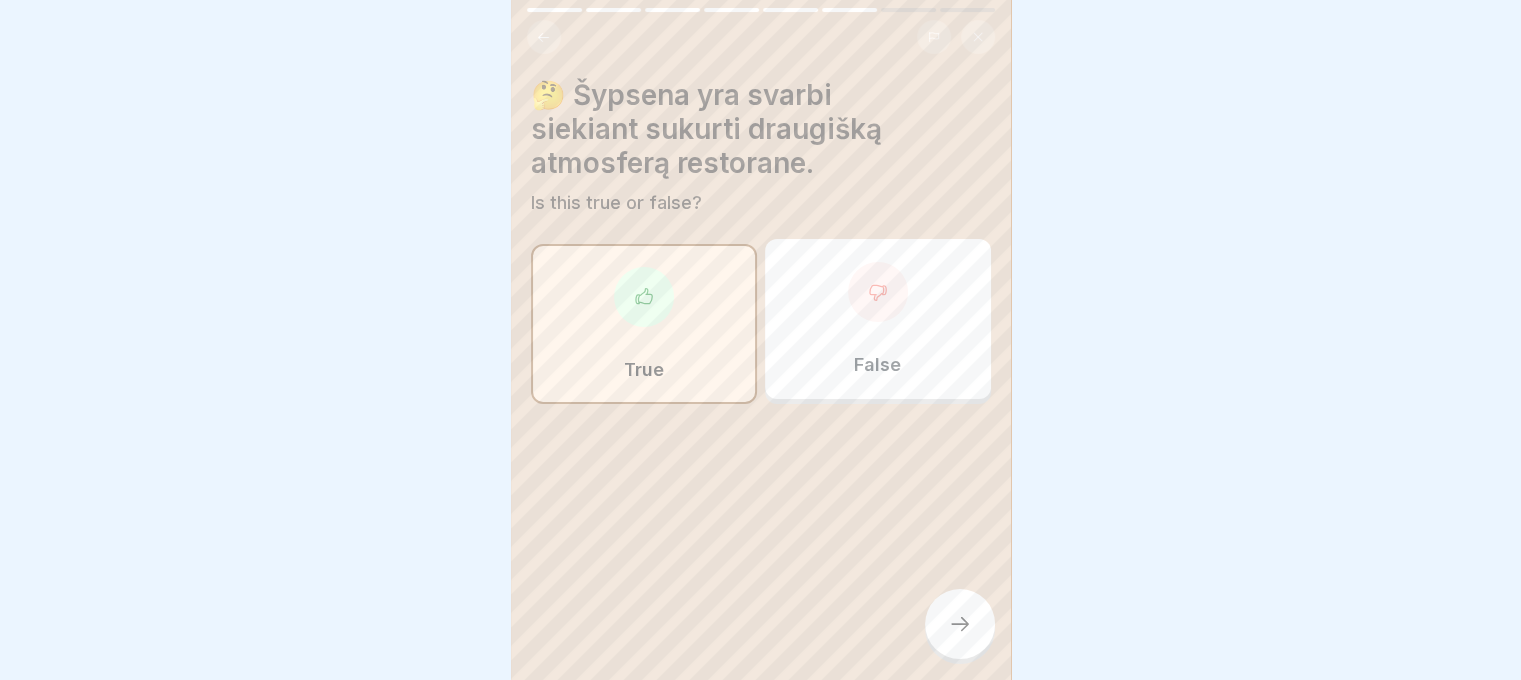 click at bounding box center [960, 624] 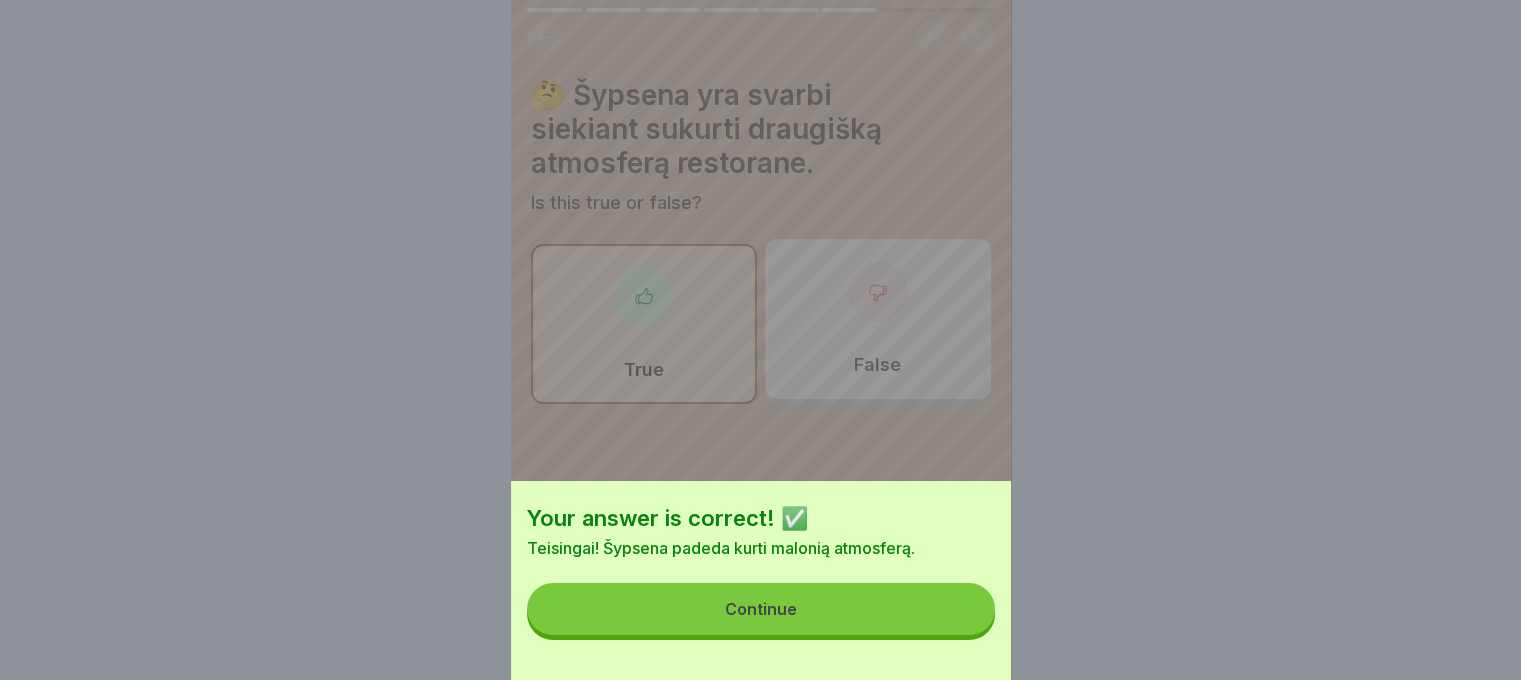 click on "Continue" at bounding box center (761, 609) 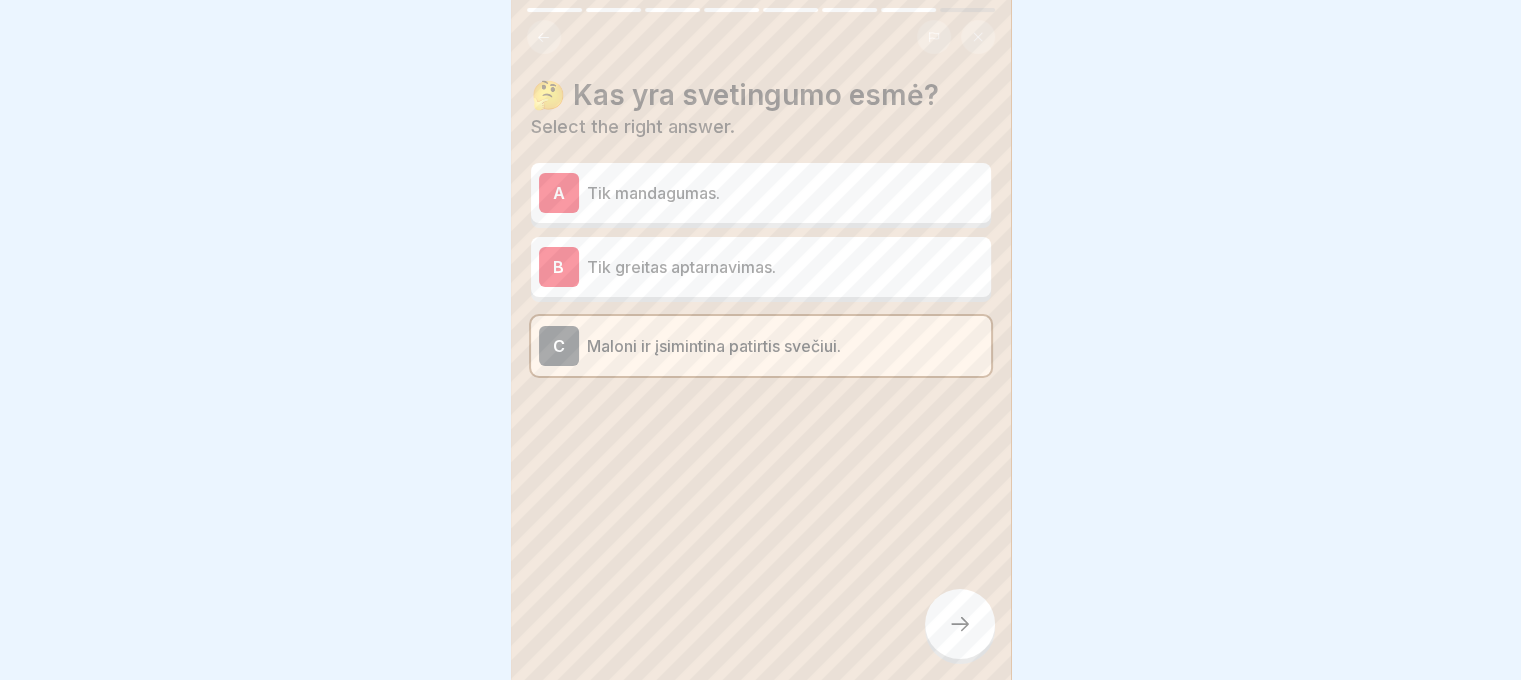 click at bounding box center [960, 624] 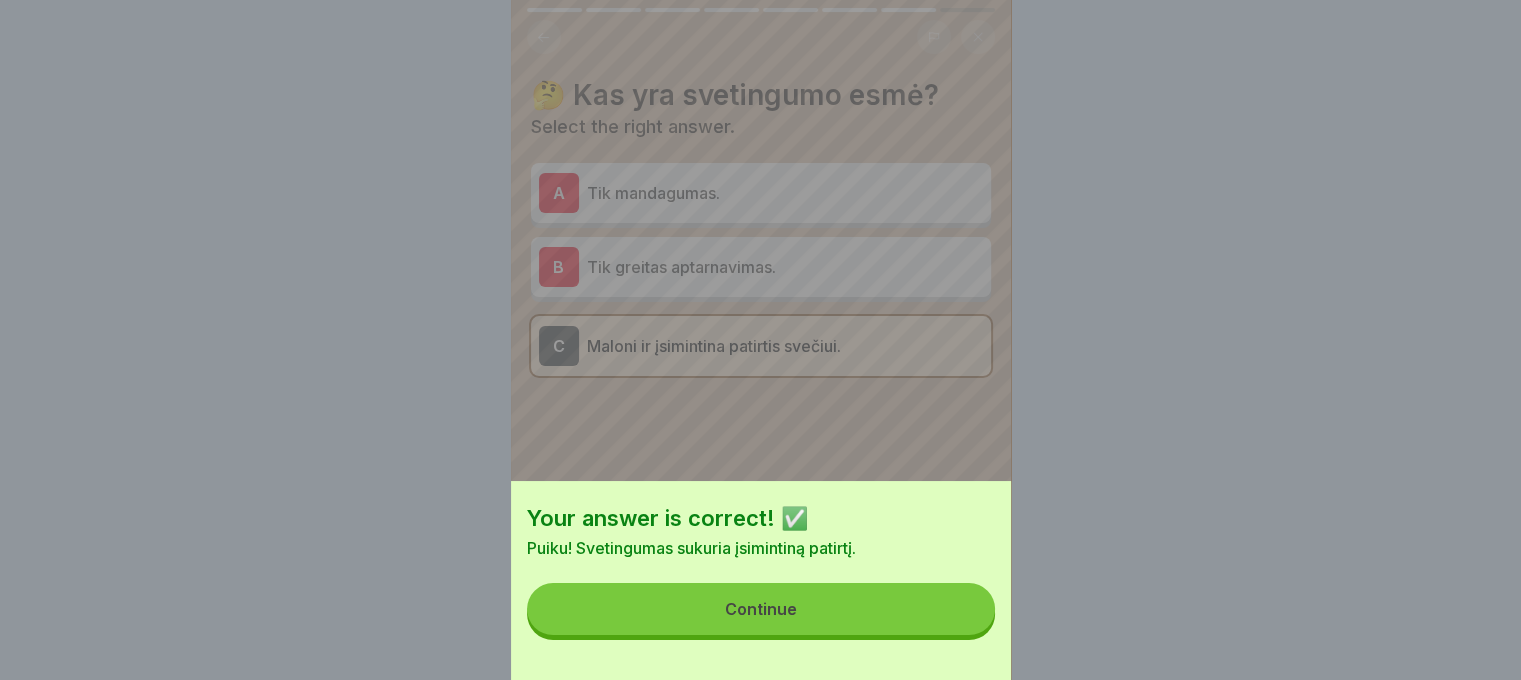click on "Continue" at bounding box center (761, 609) 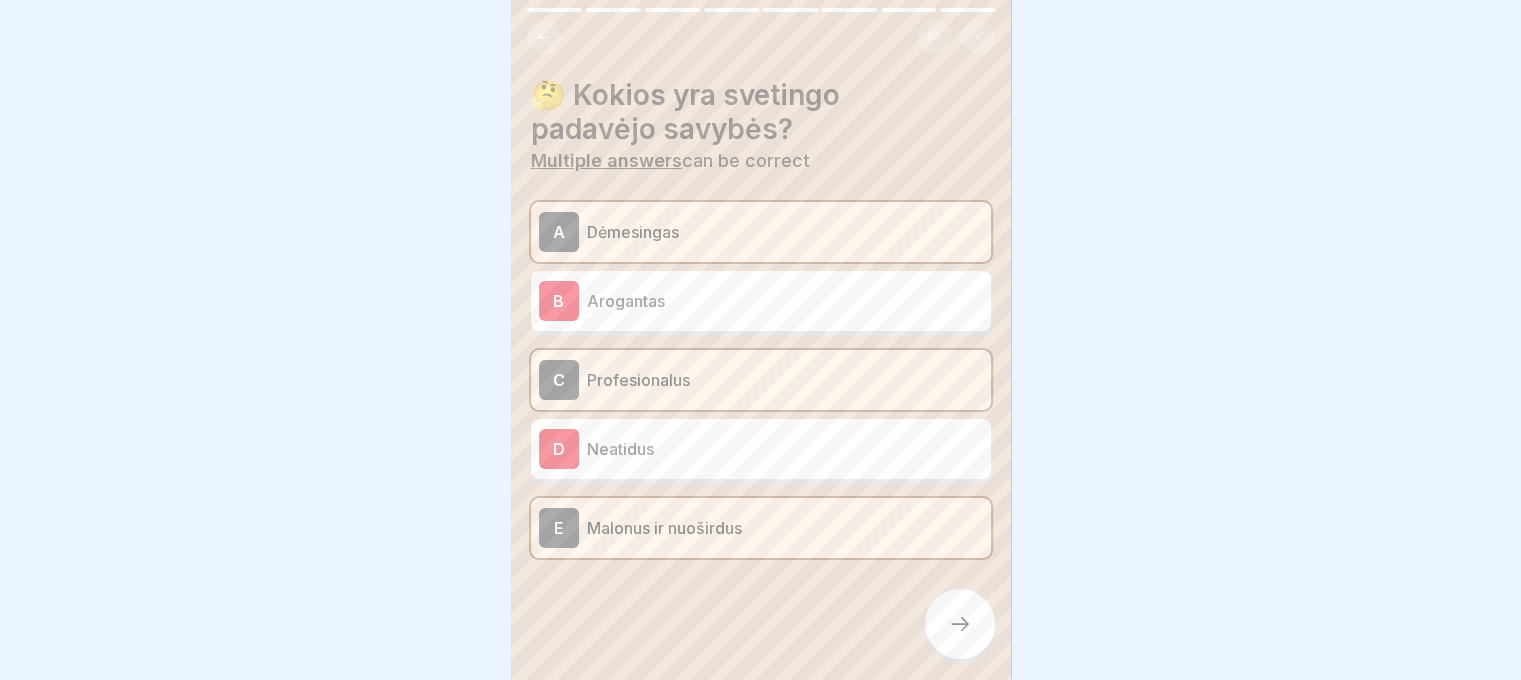 click at bounding box center (960, 624) 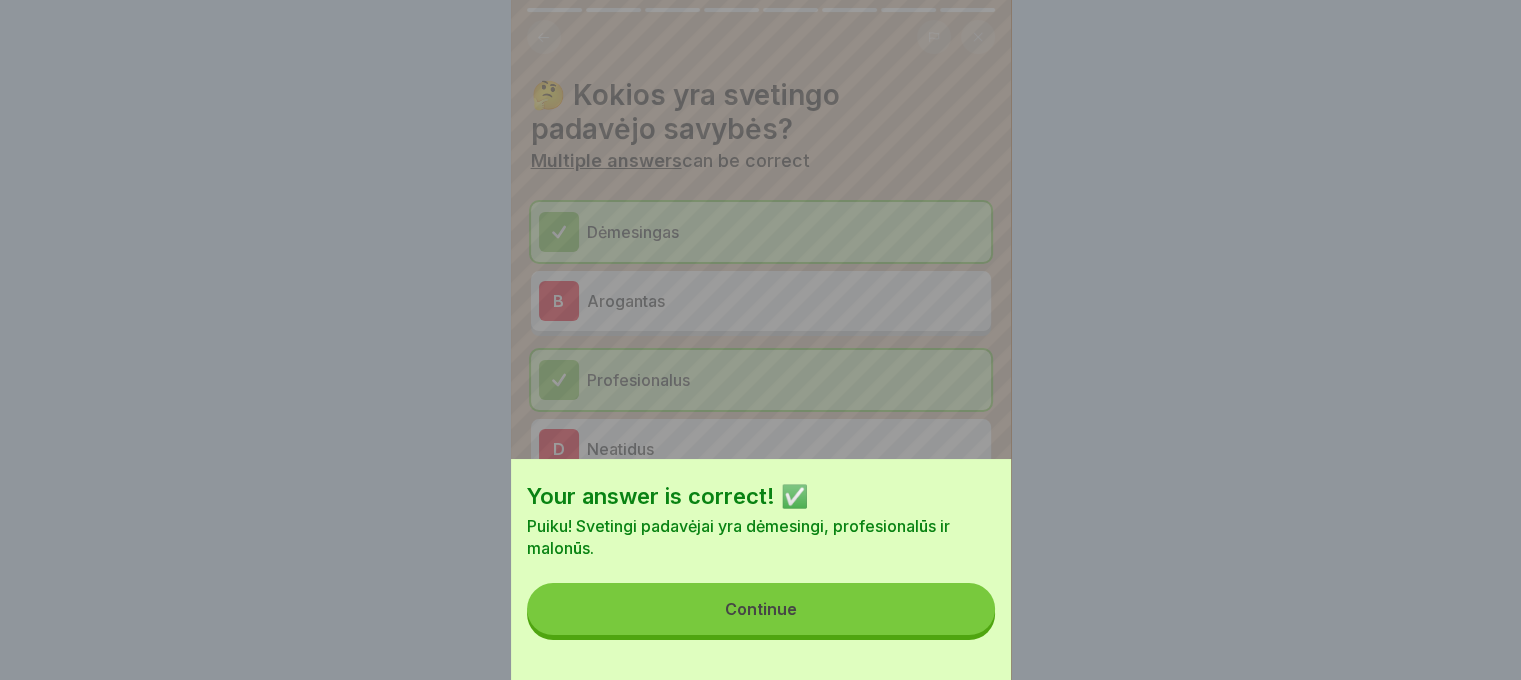 click on "Continue" at bounding box center (761, 609) 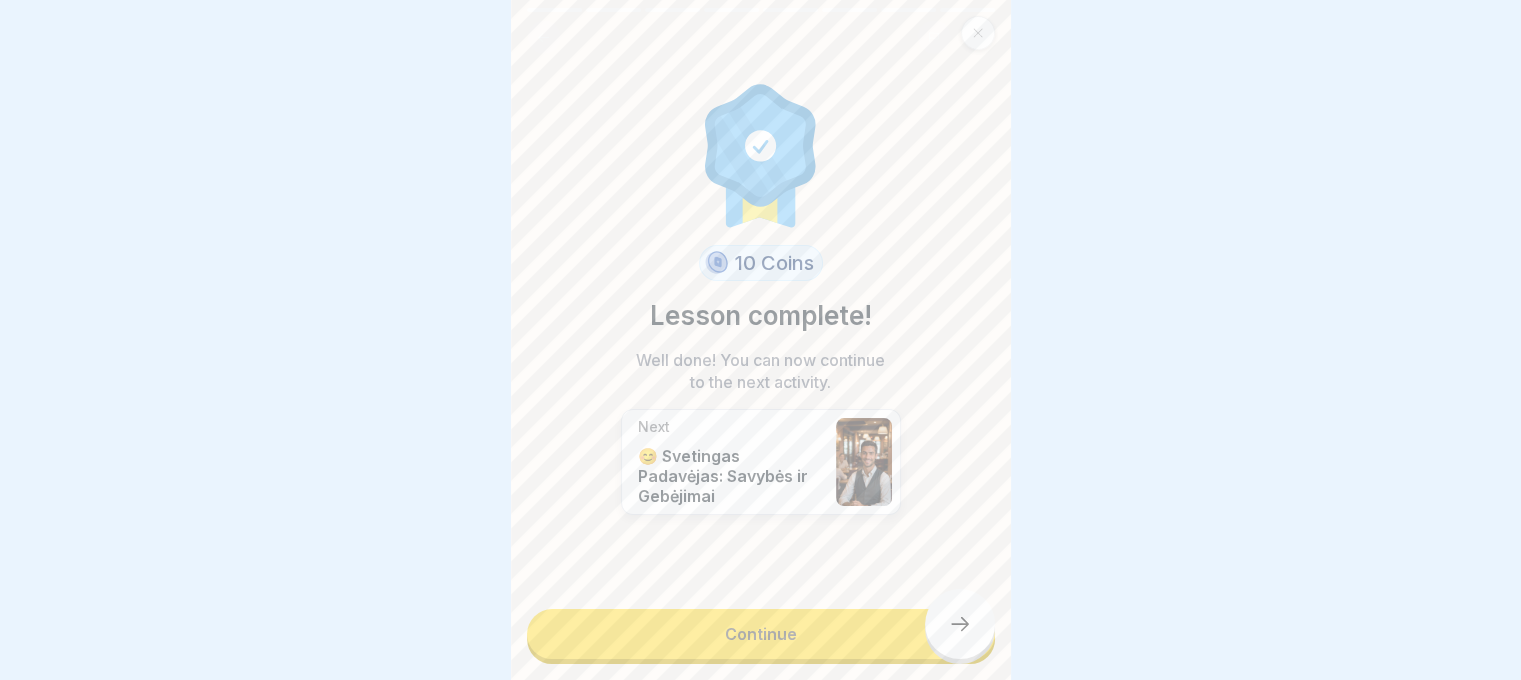 click on "Continue" at bounding box center [761, 634] 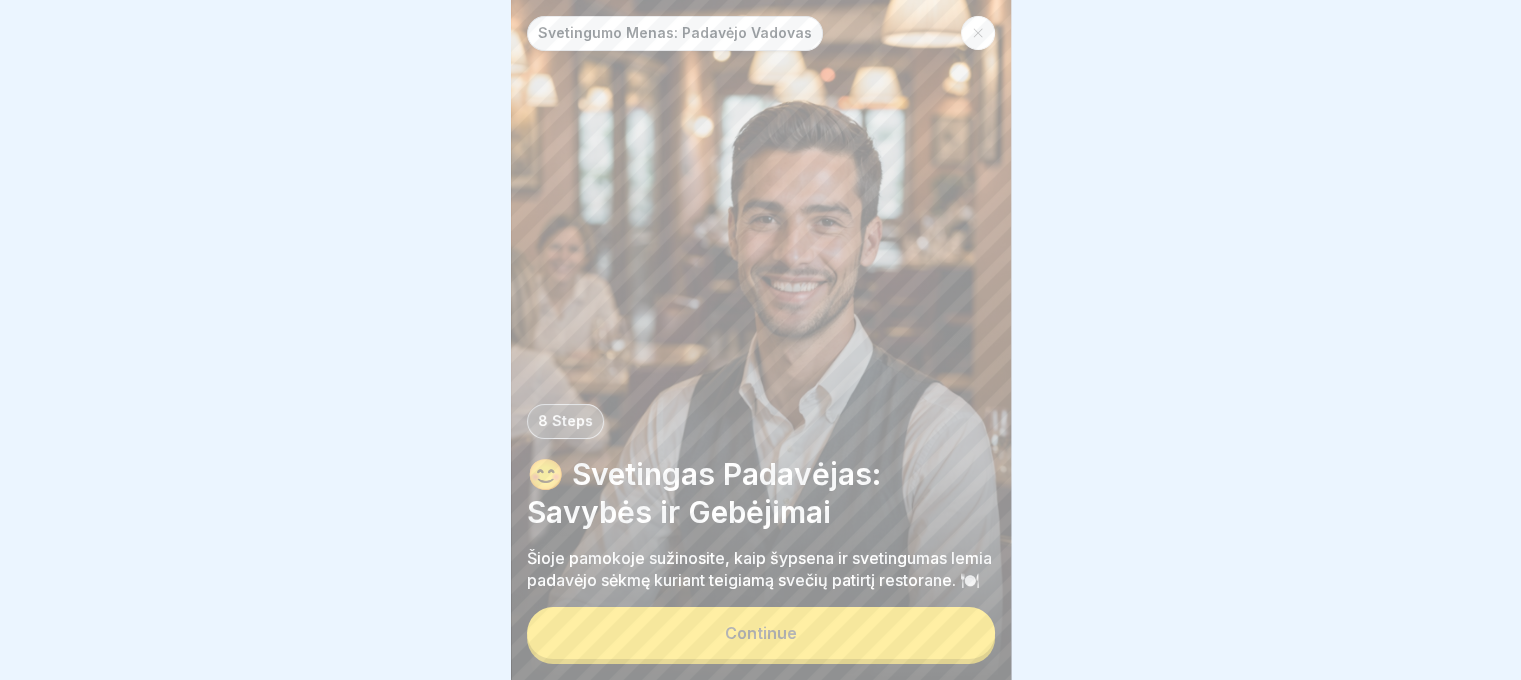 click on "Continue" at bounding box center (761, 633) 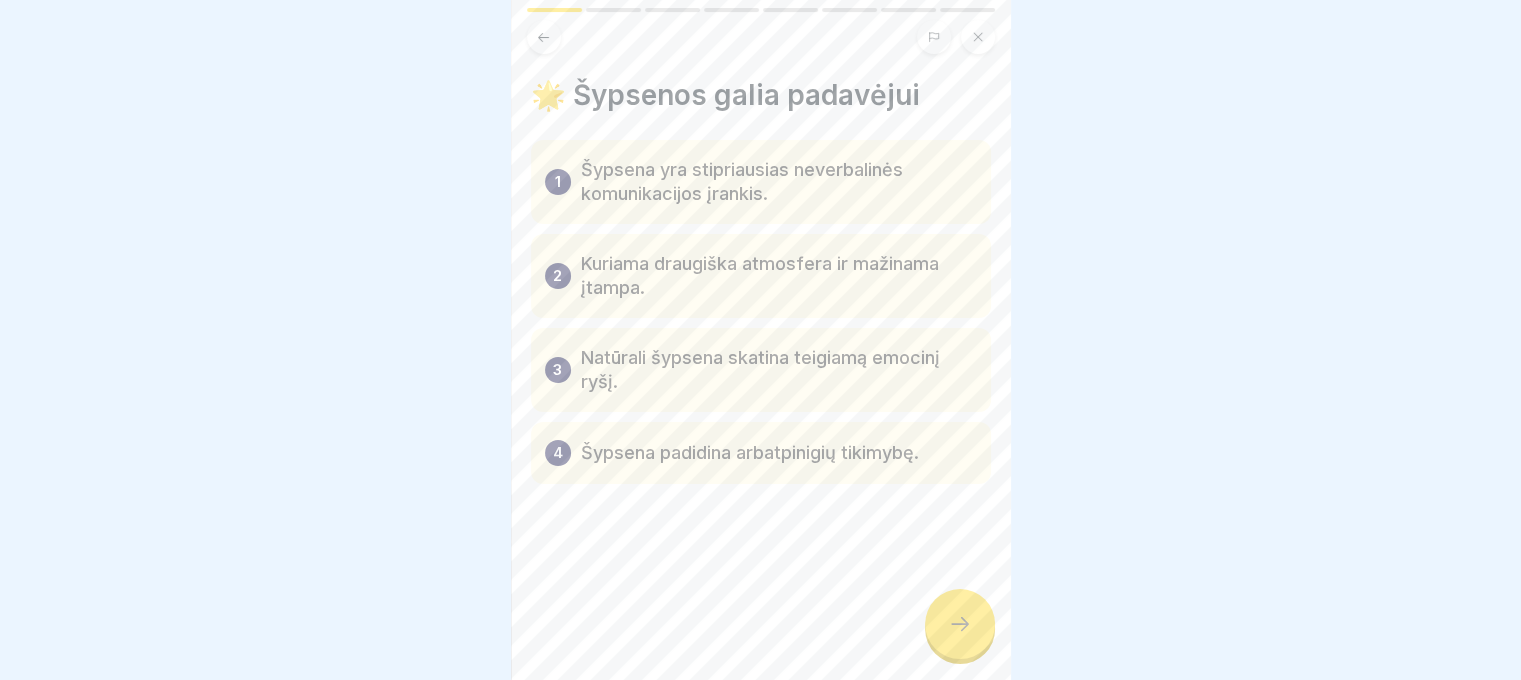click at bounding box center (960, 624) 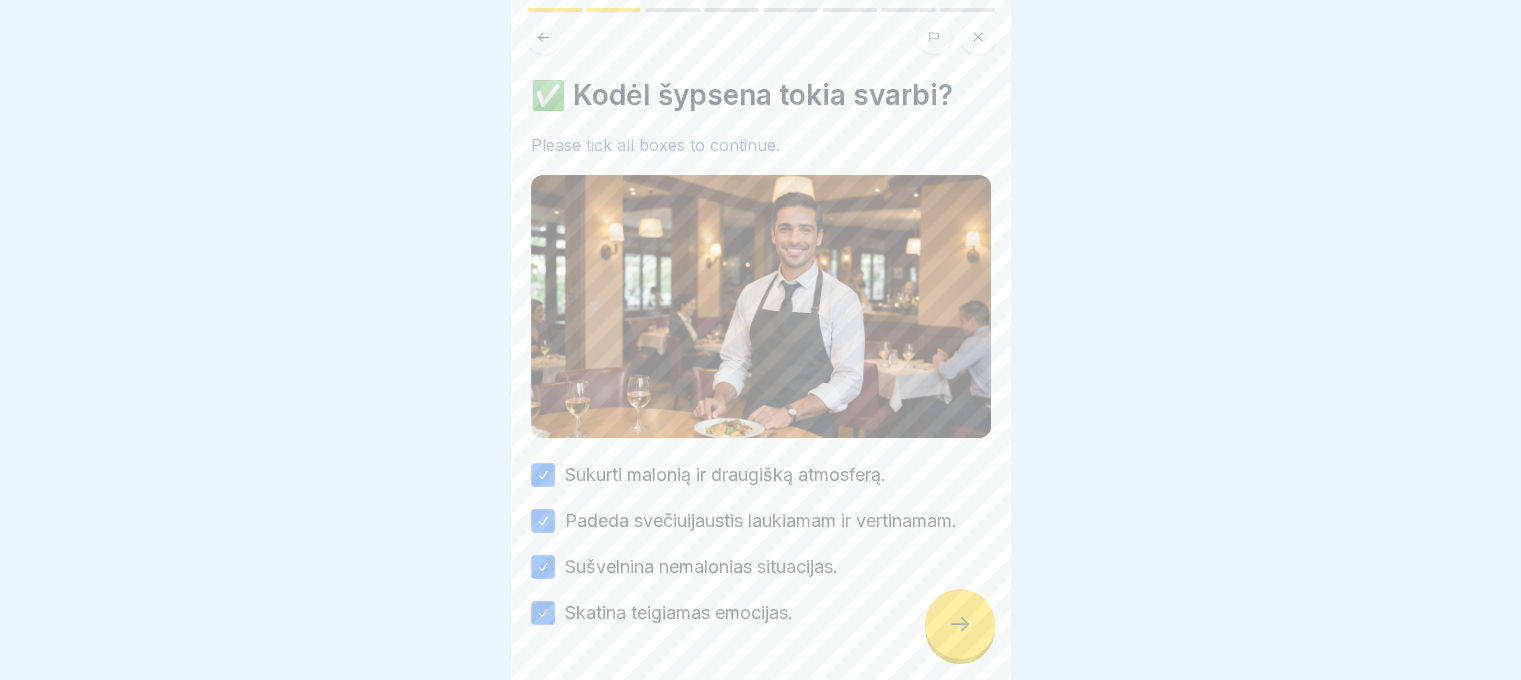 click at bounding box center [960, 624] 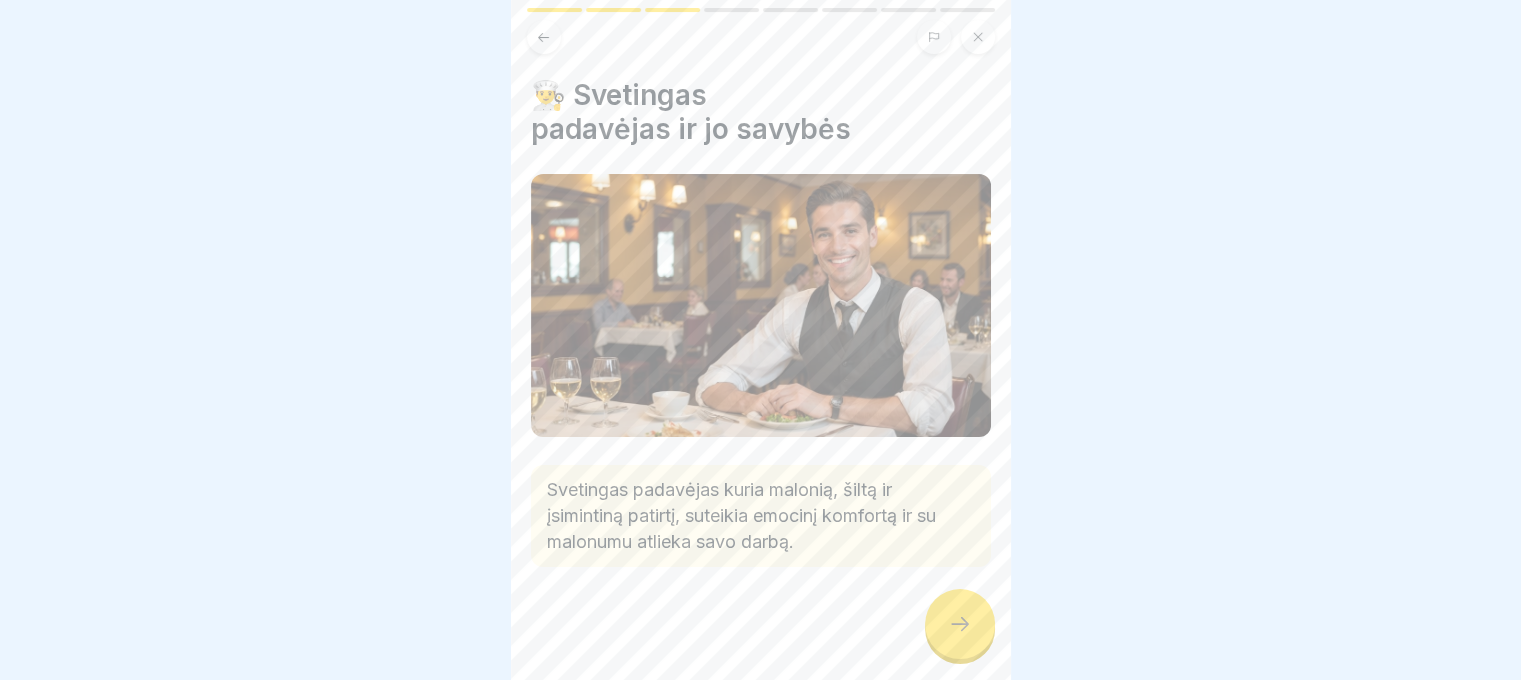 click at bounding box center [960, 624] 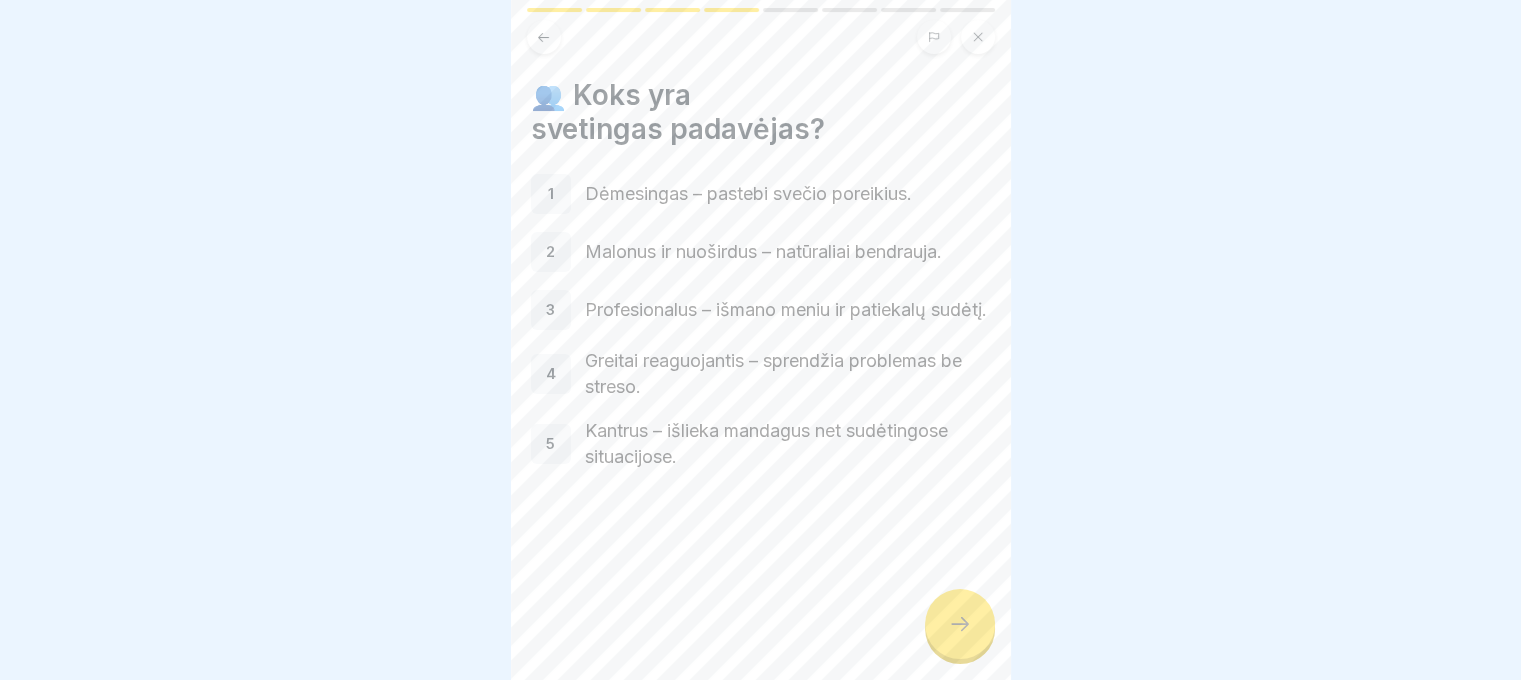 click at bounding box center (960, 624) 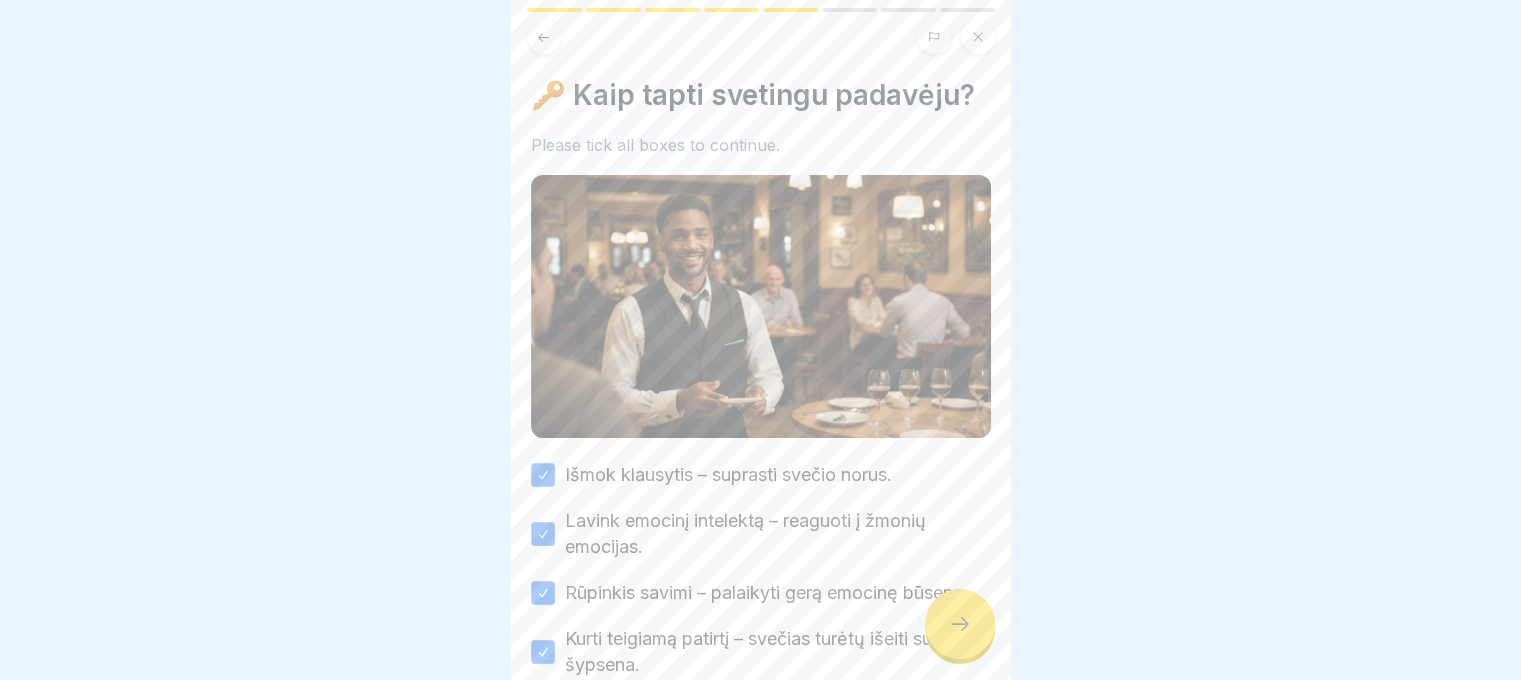 click at bounding box center [960, 624] 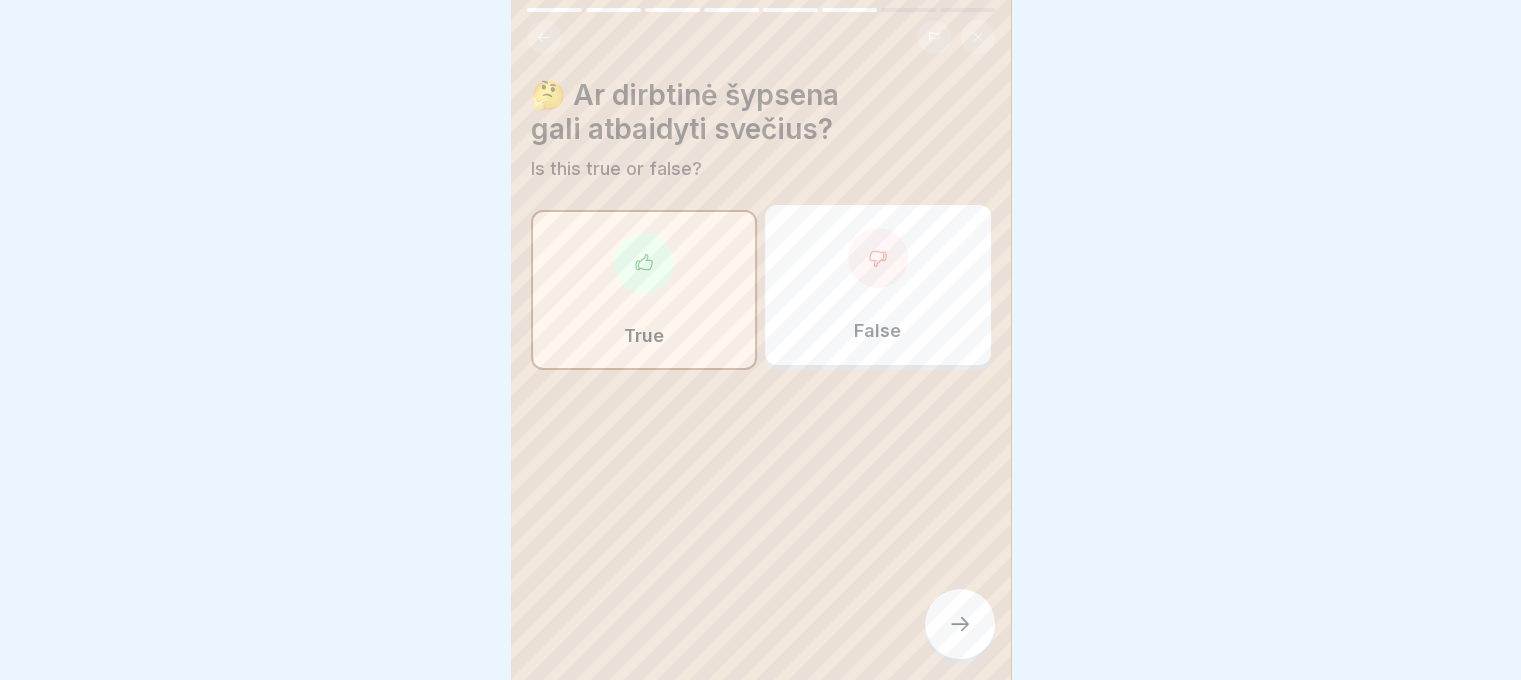 click at bounding box center [960, 624] 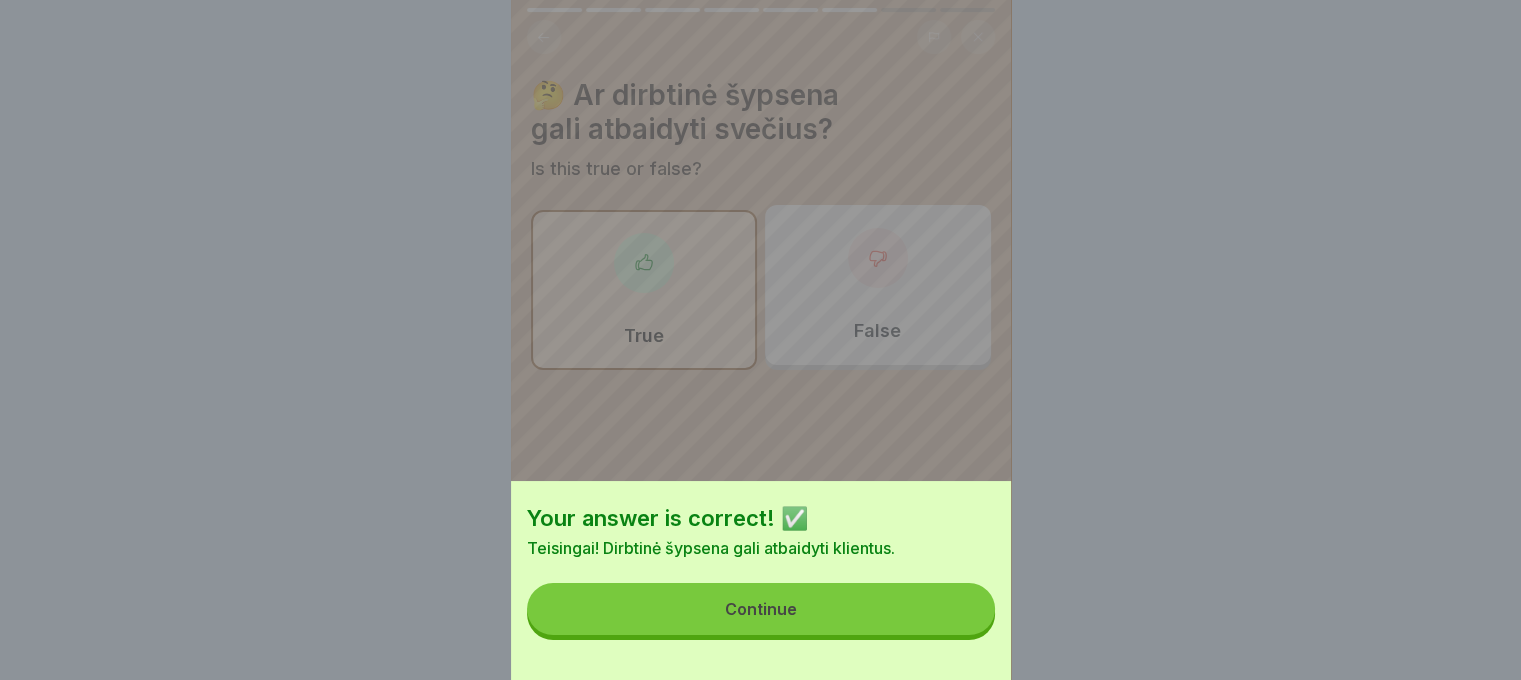 click on "Continue" at bounding box center [761, 609] 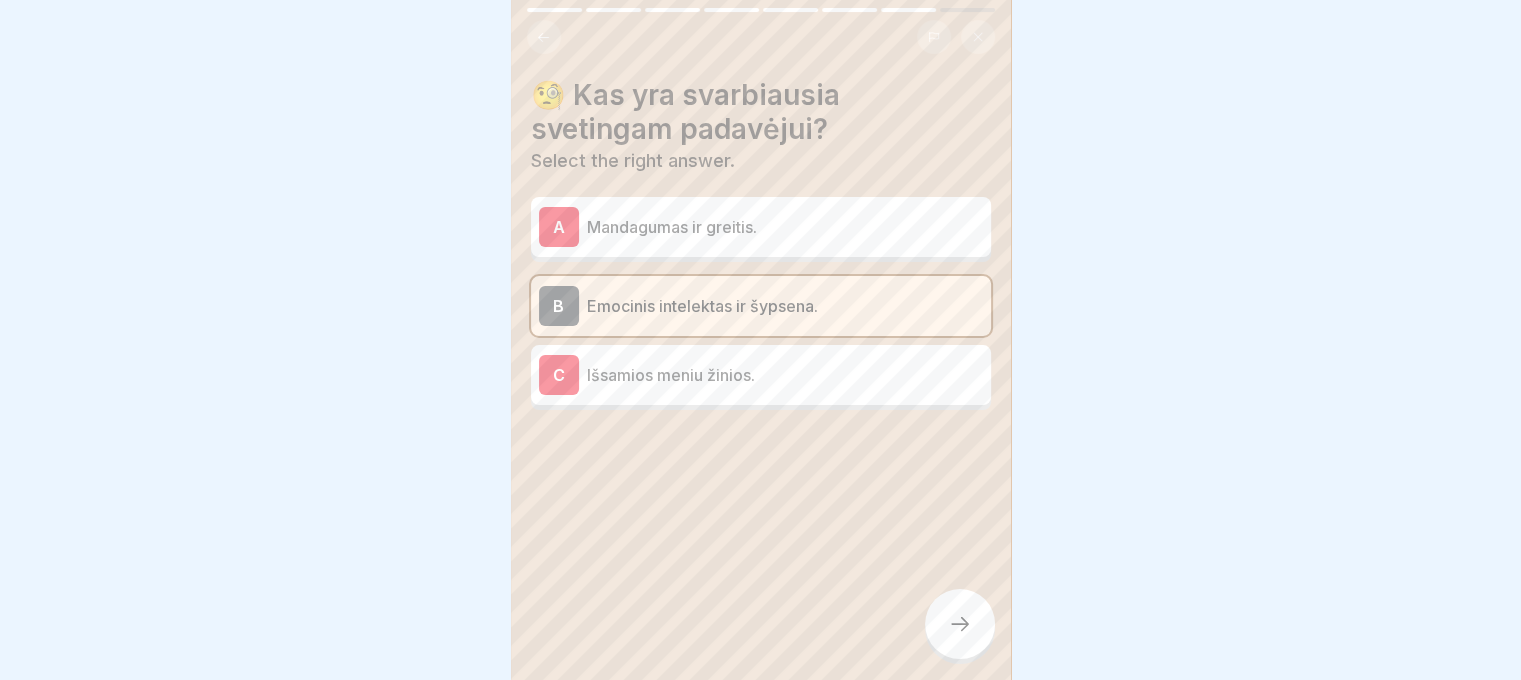 click at bounding box center [960, 624] 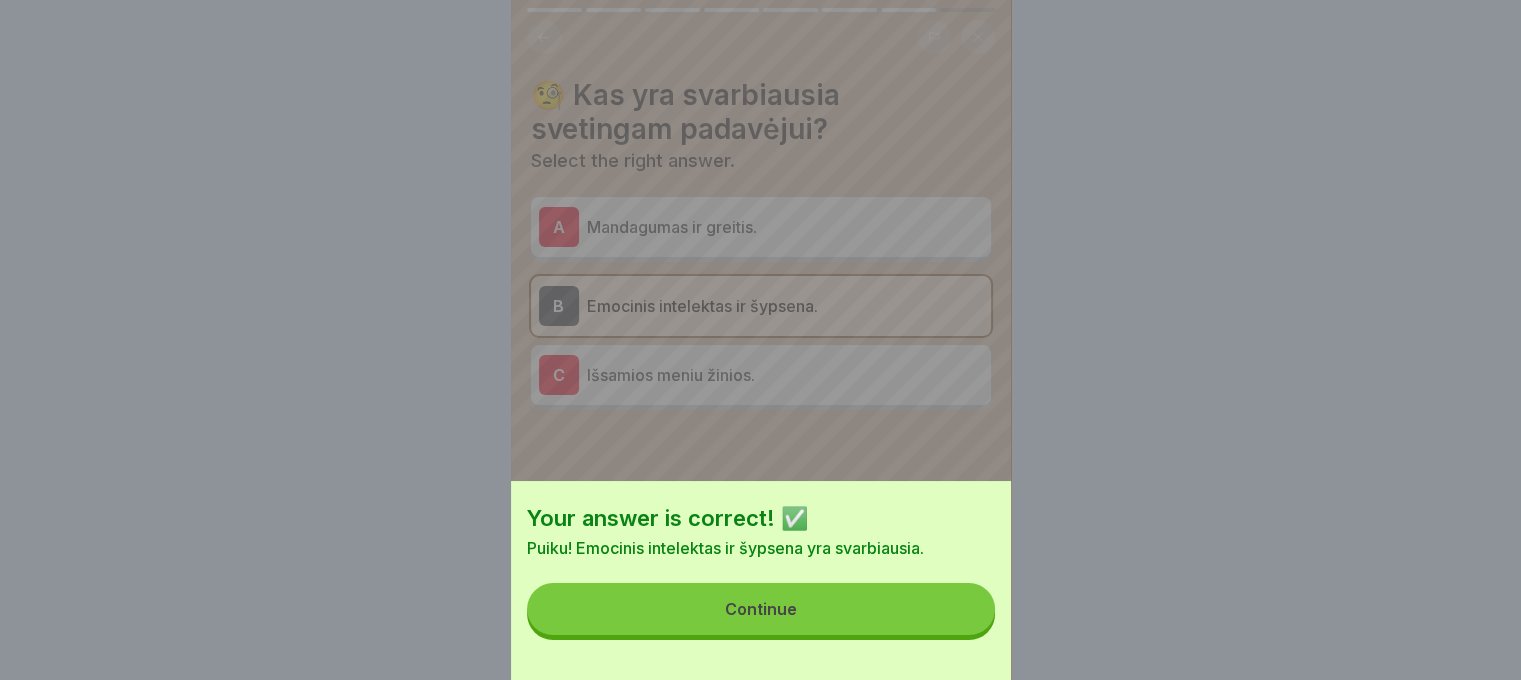 click on "Continue" at bounding box center (761, 609) 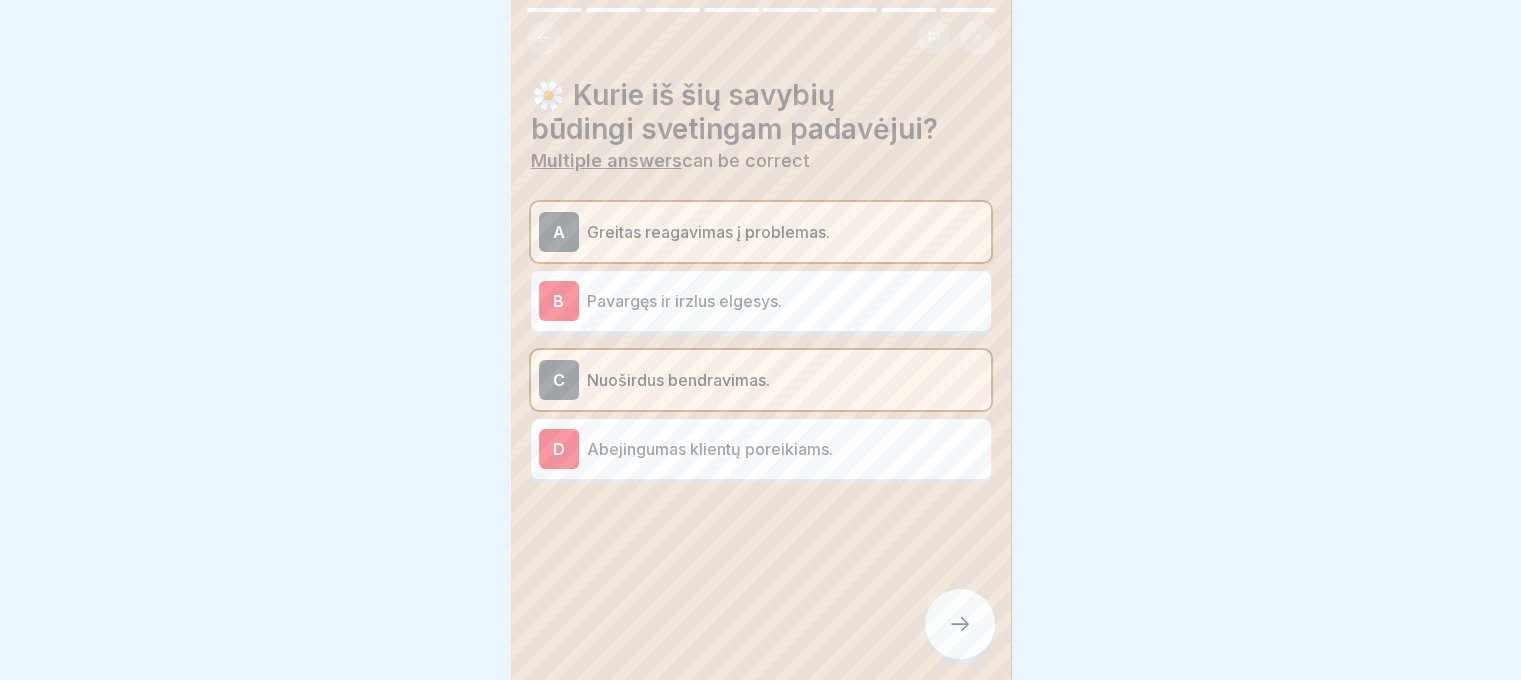 click at bounding box center [960, 624] 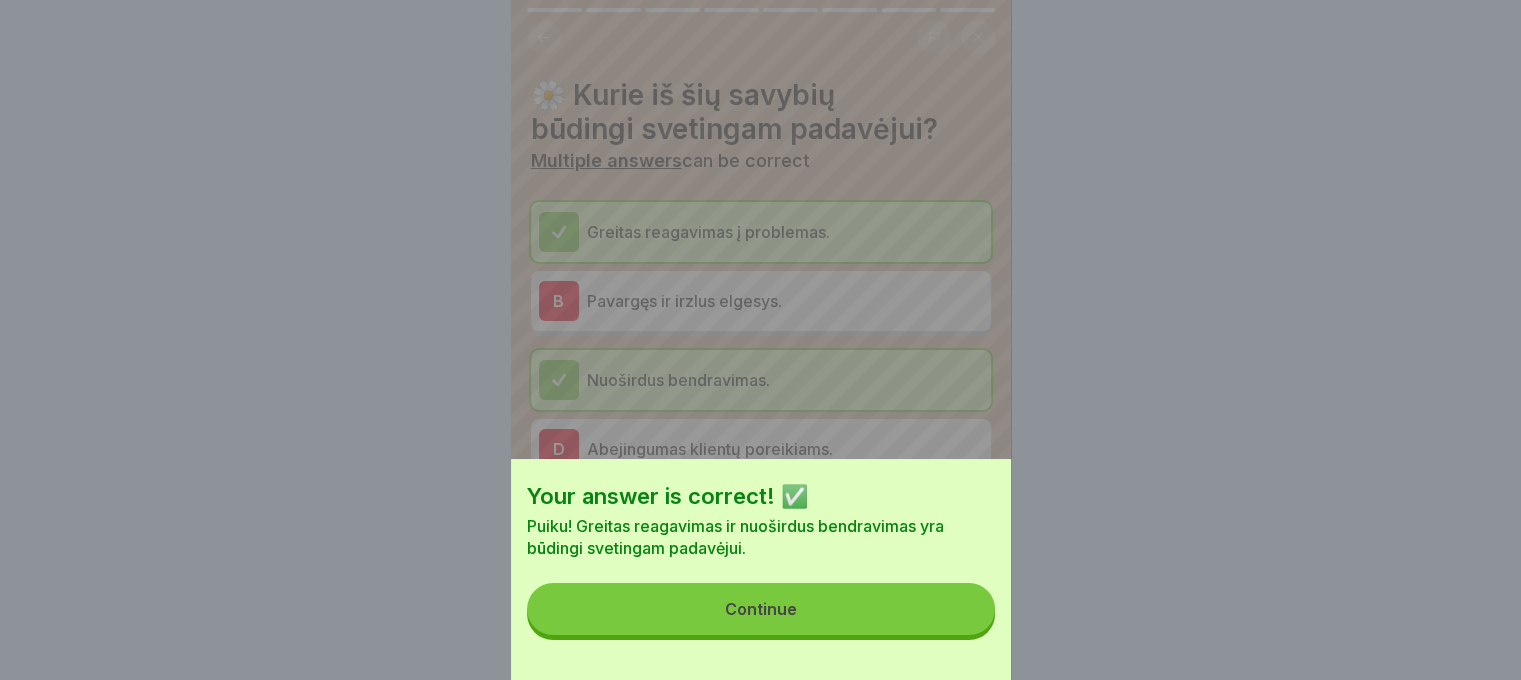 click on "Continue" at bounding box center (761, 609) 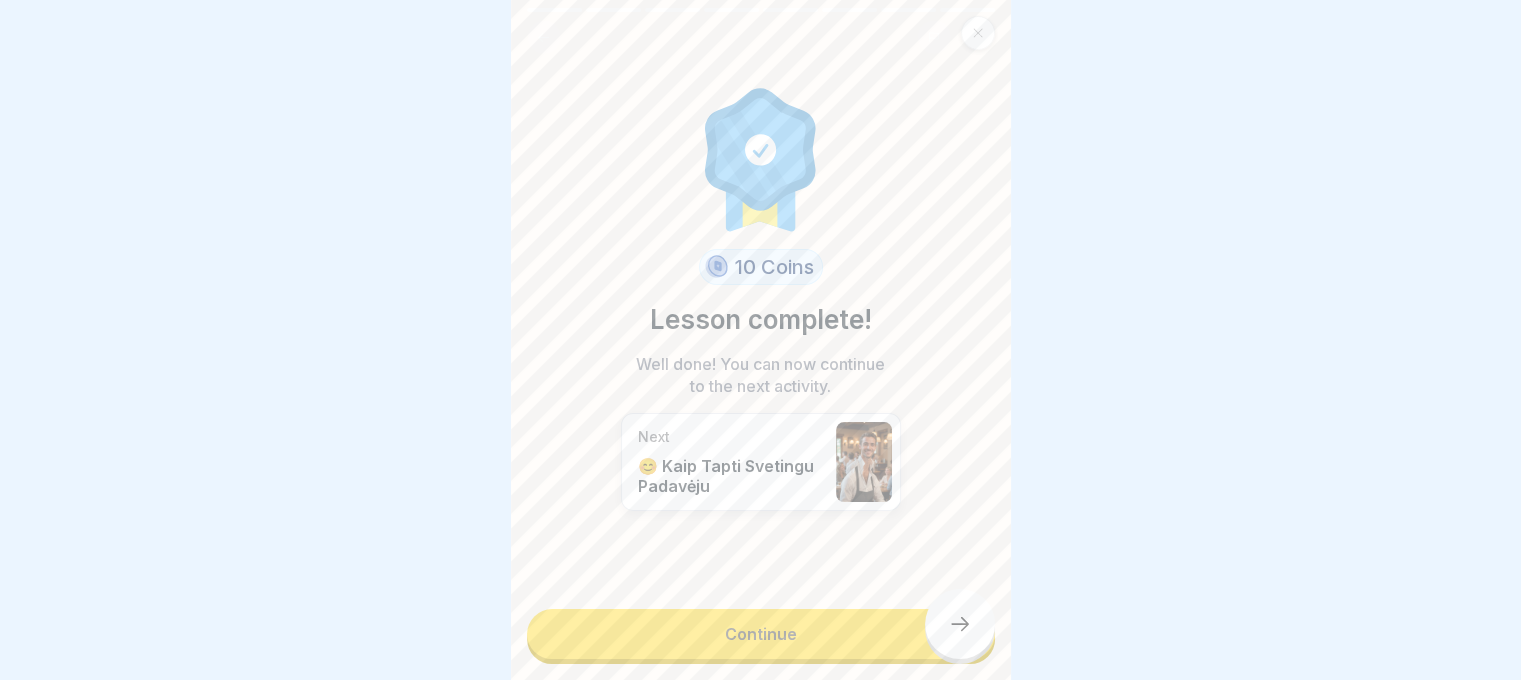 click on "Continue" at bounding box center [761, 634] 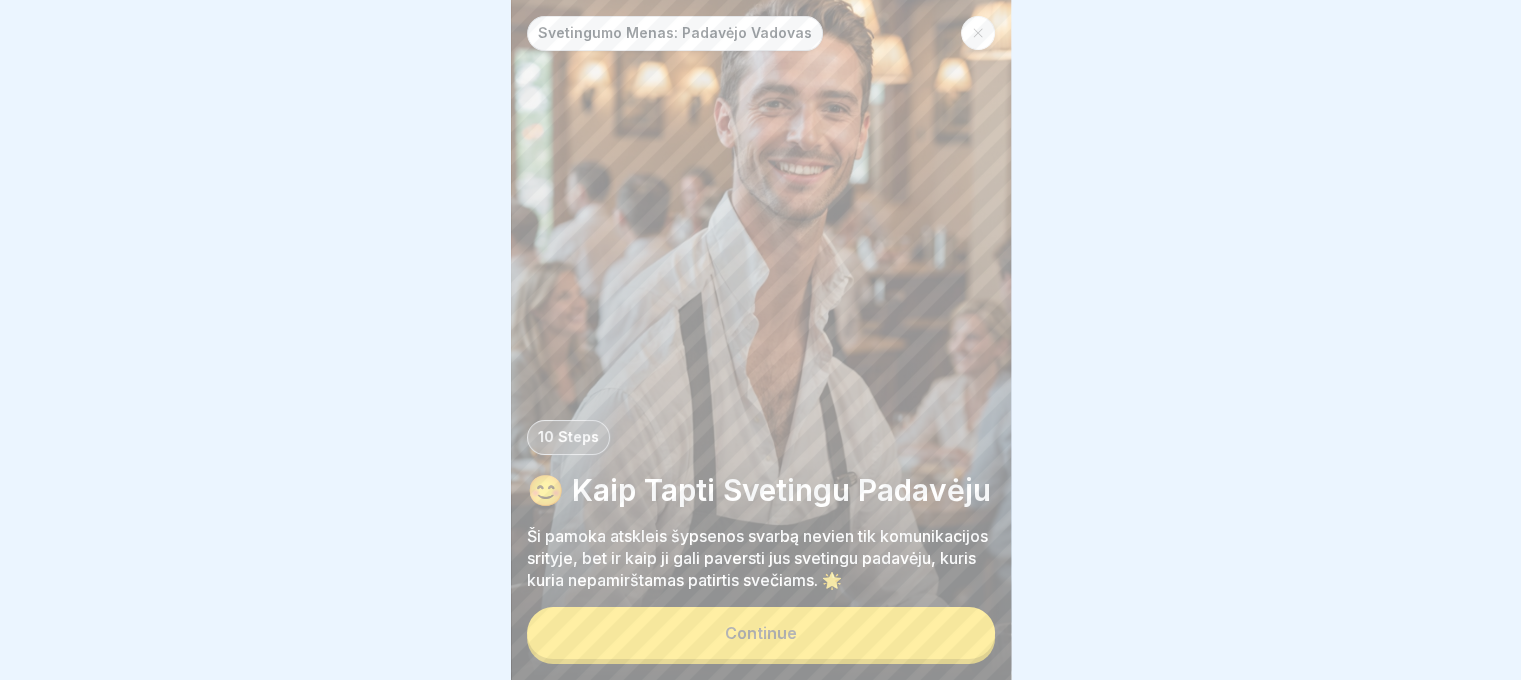 click on "Continue" at bounding box center [761, 633] 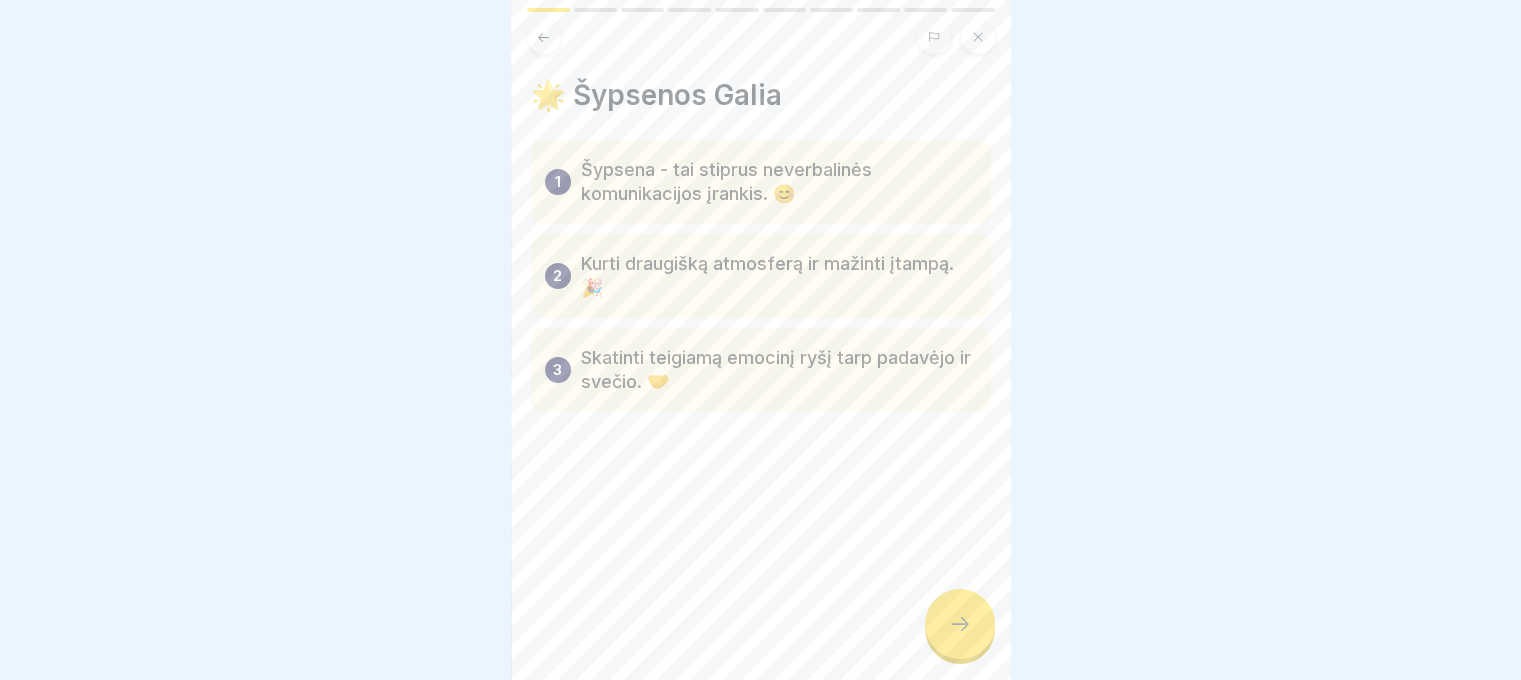 click at bounding box center [960, 624] 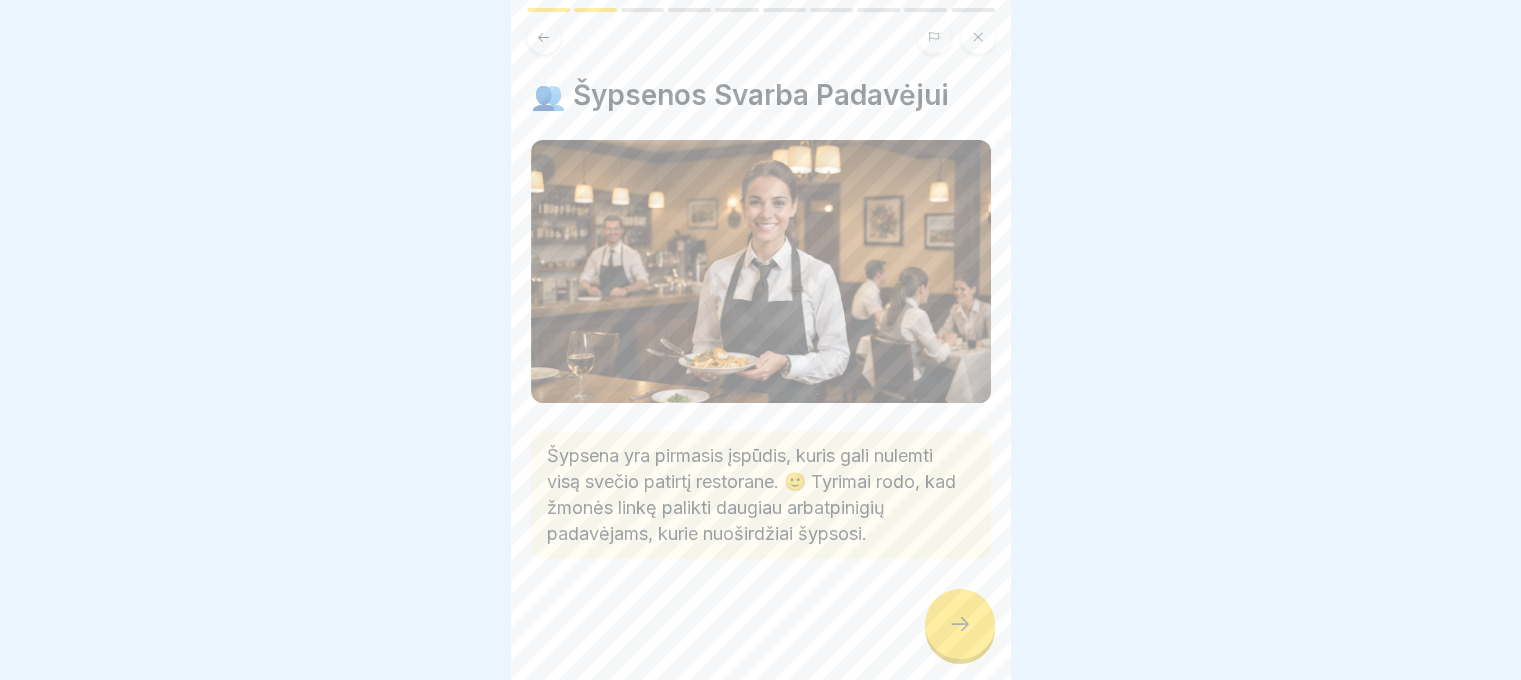 click at bounding box center (960, 624) 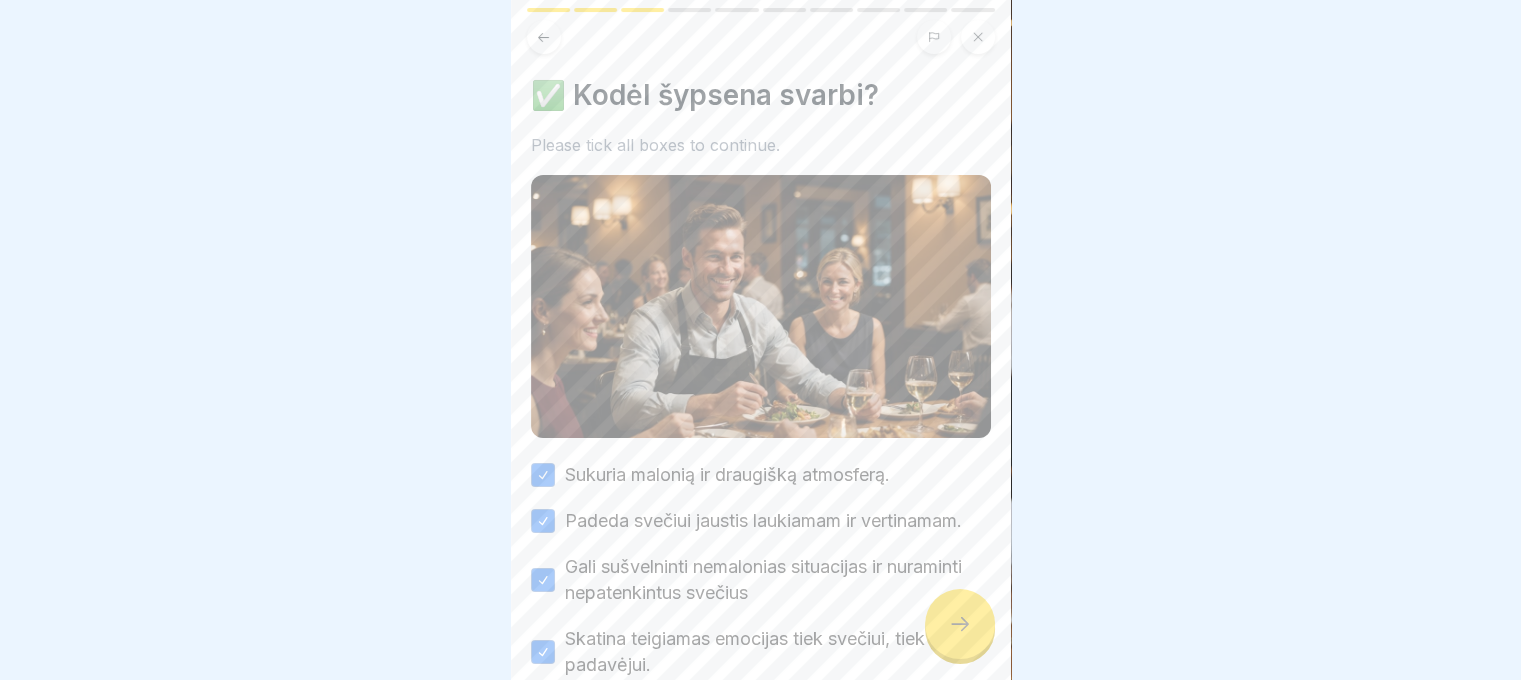 click at bounding box center [960, 624] 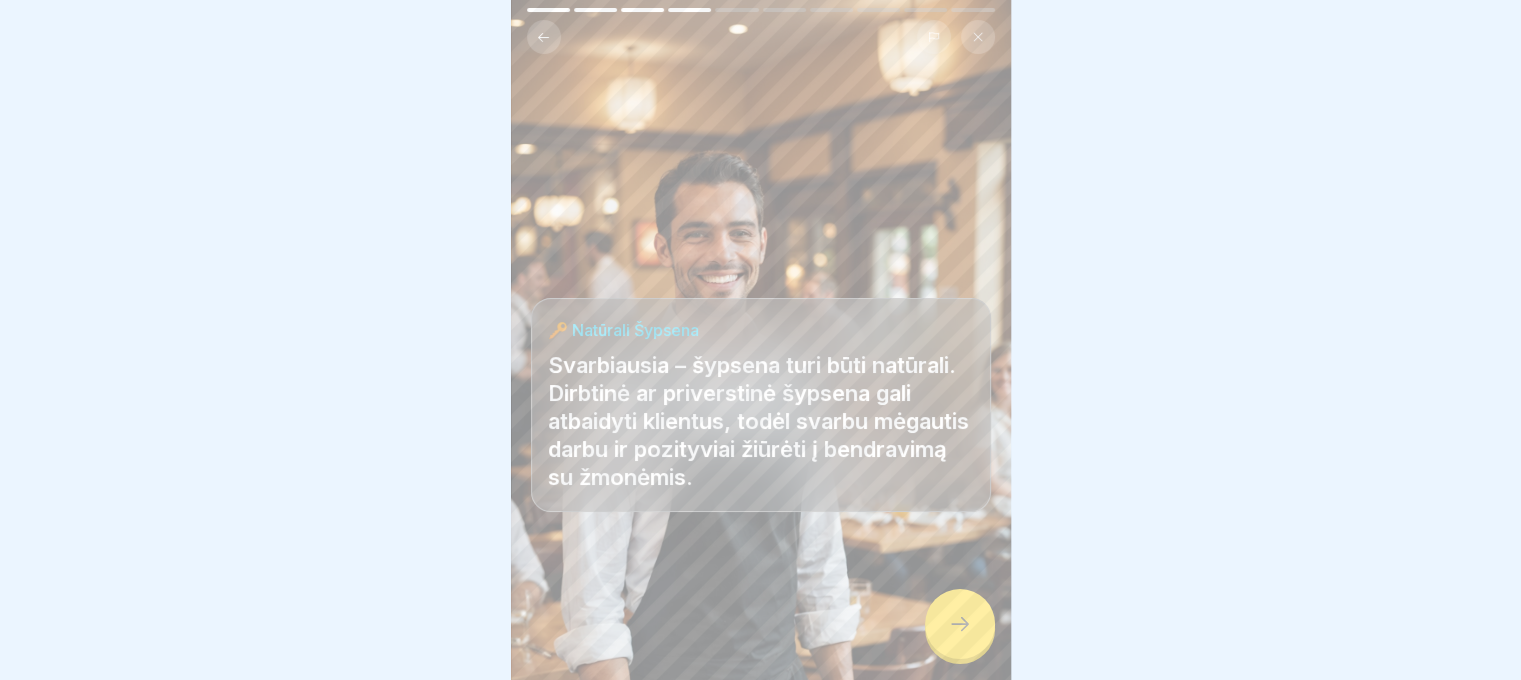 click at bounding box center (960, 624) 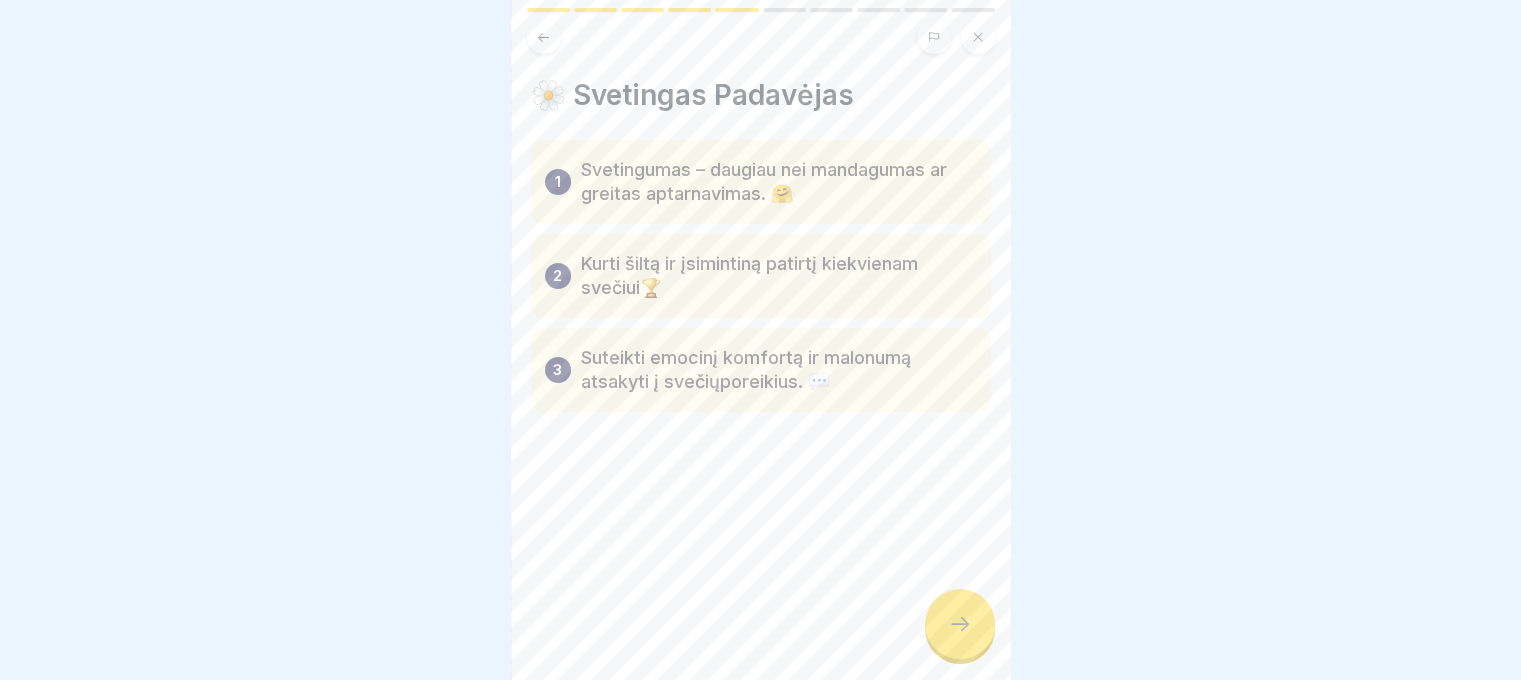 click at bounding box center [960, 624] 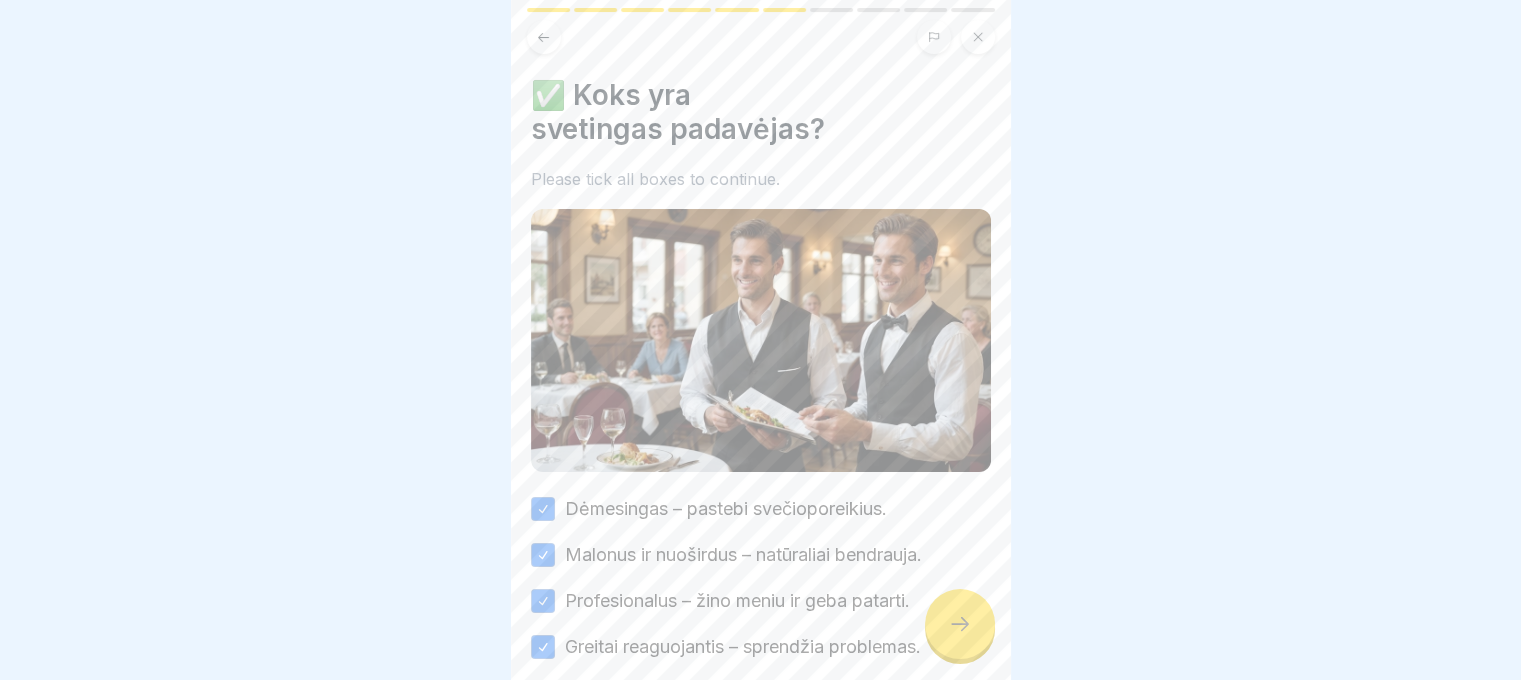 click at bounding box center [960, 624] 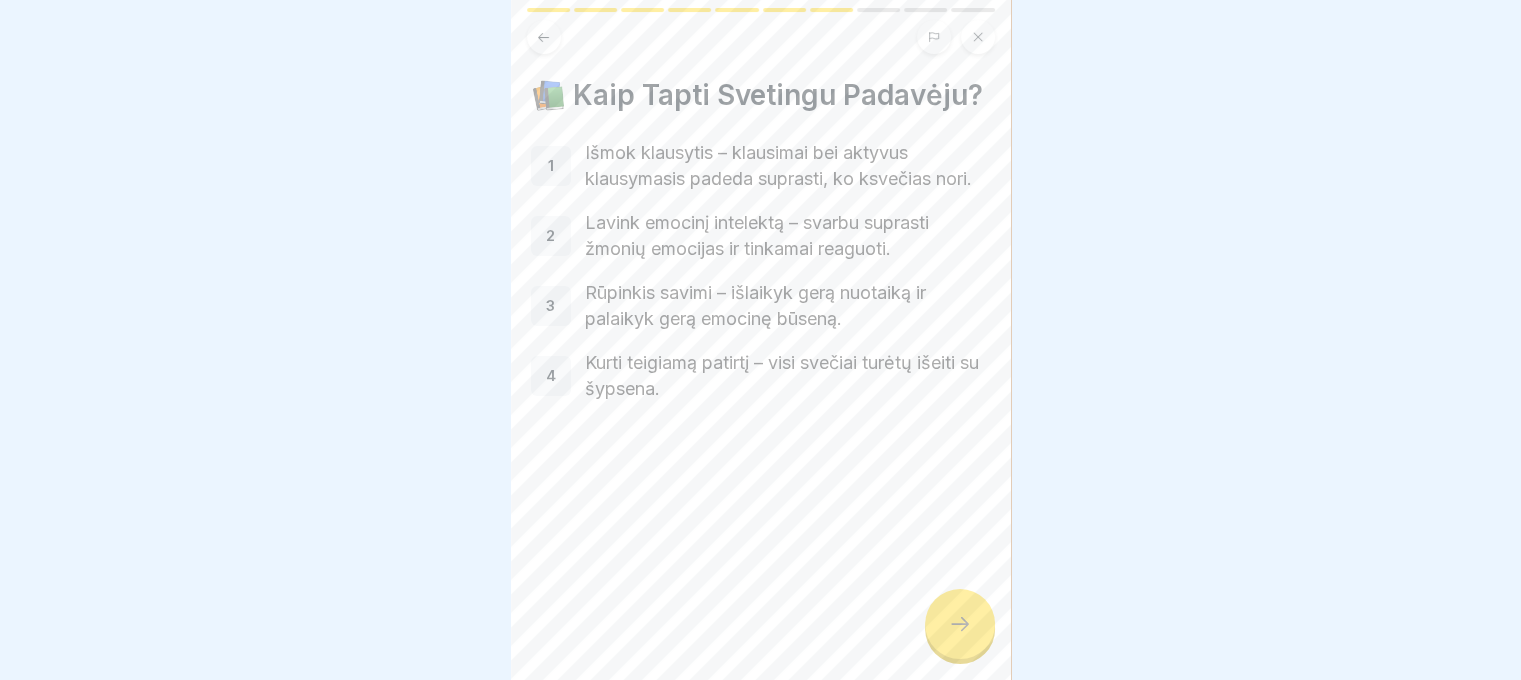 click at bounding box center [960, 624] 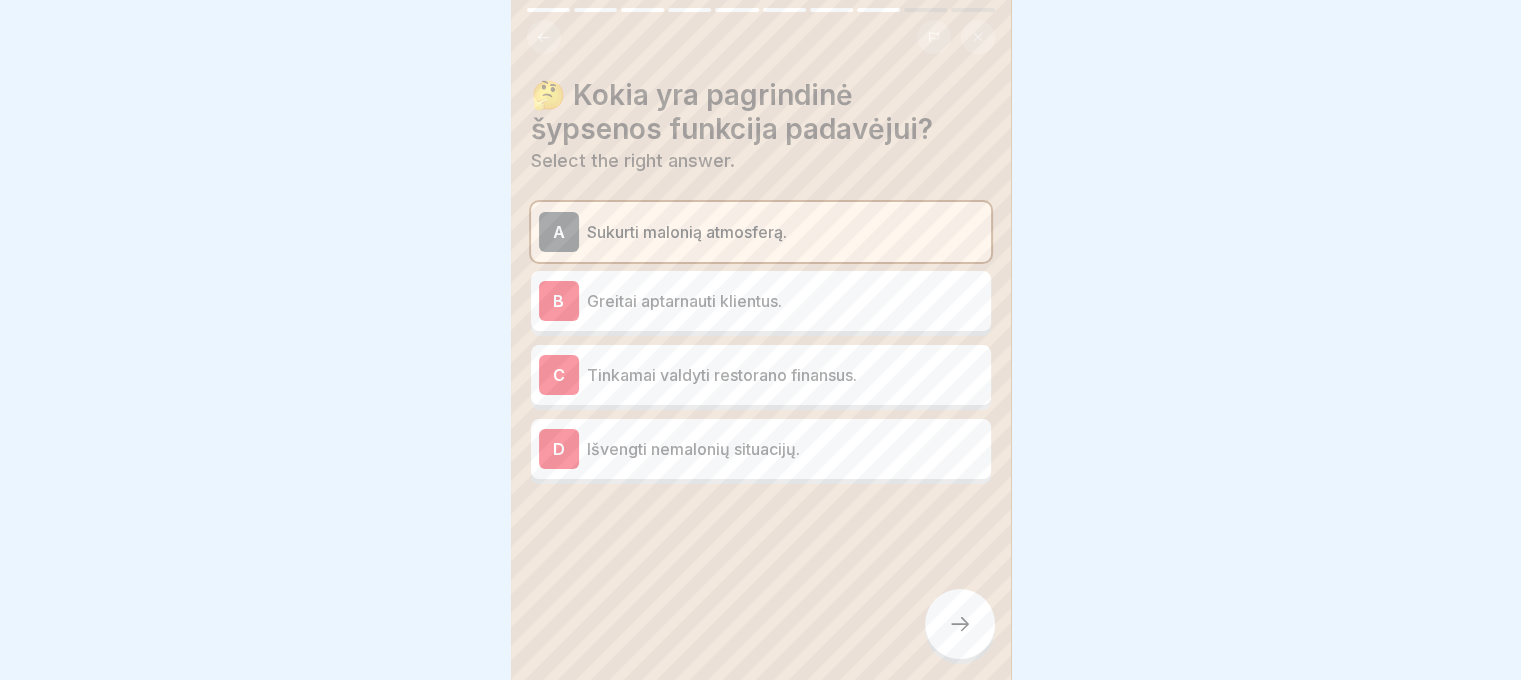 click at bounding box center [960, 624] 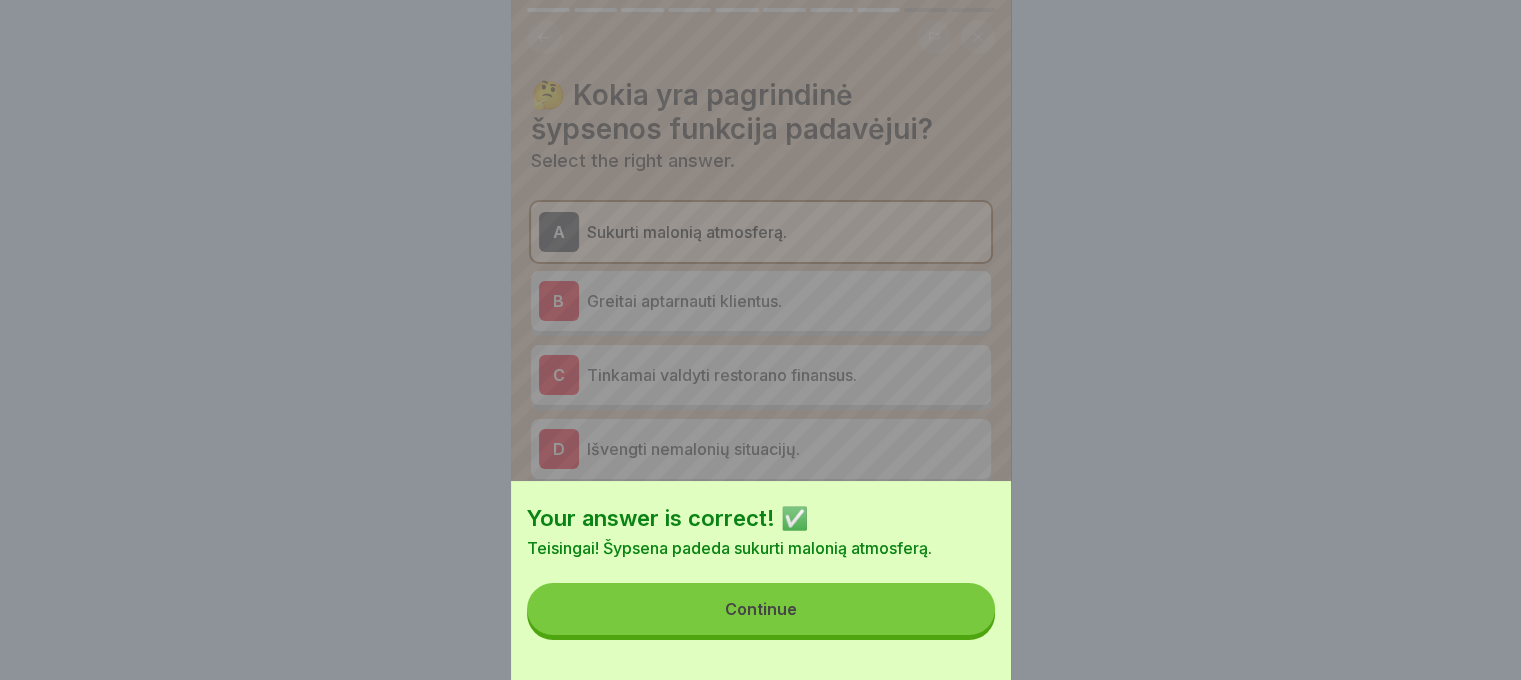 click on "Continue" at bounding box center (761, 609) 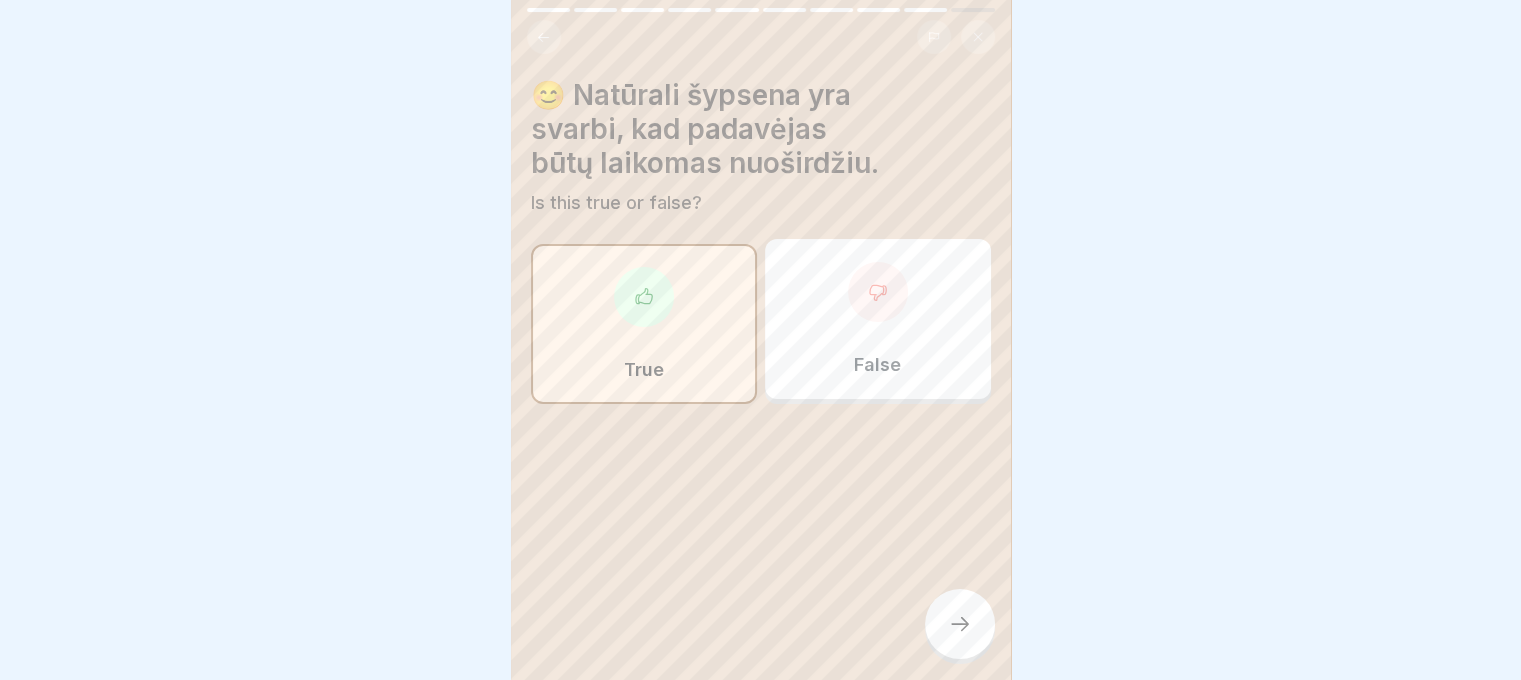 click at bounding box center [960, 624] 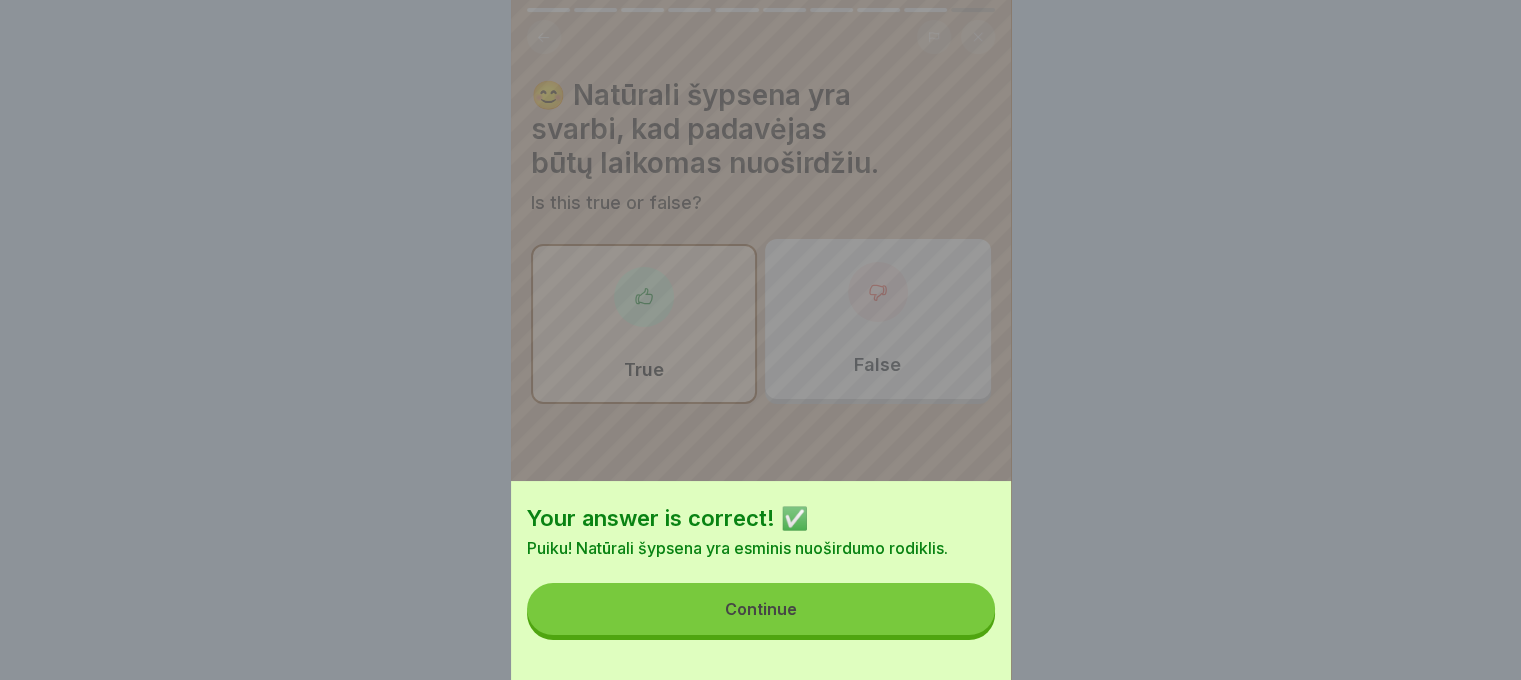 click on "Continue" at bounding box center (761, 609) 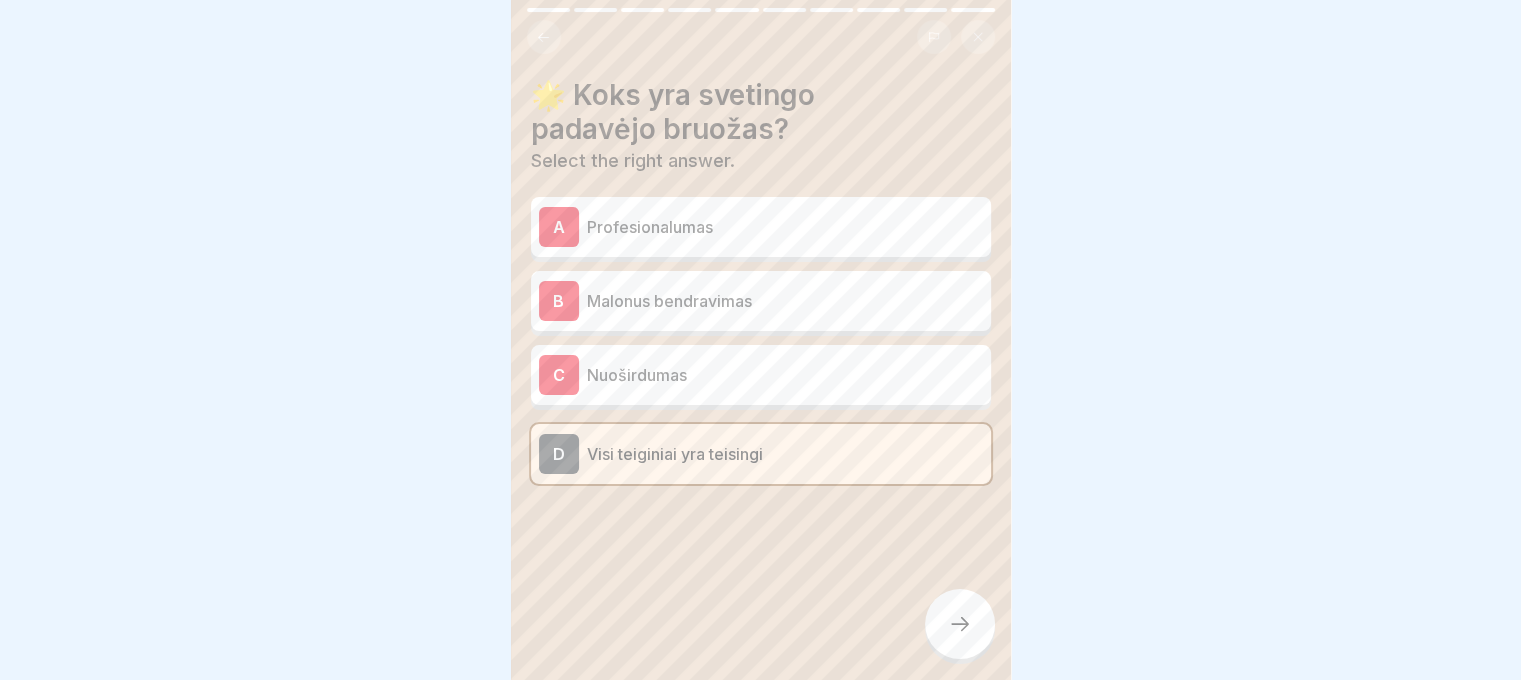 click at bounding box center (960, 624) 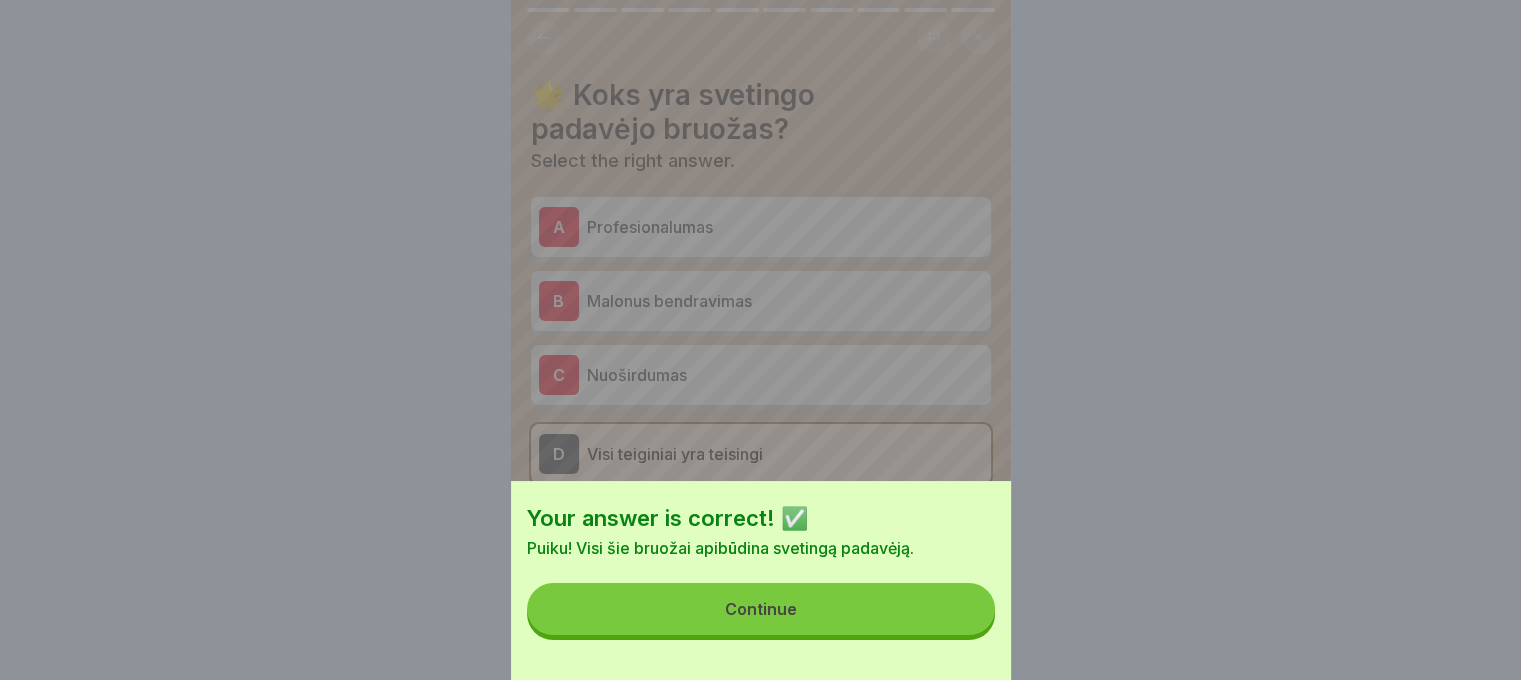 click on "Continue" at bounding box center [761, 609] 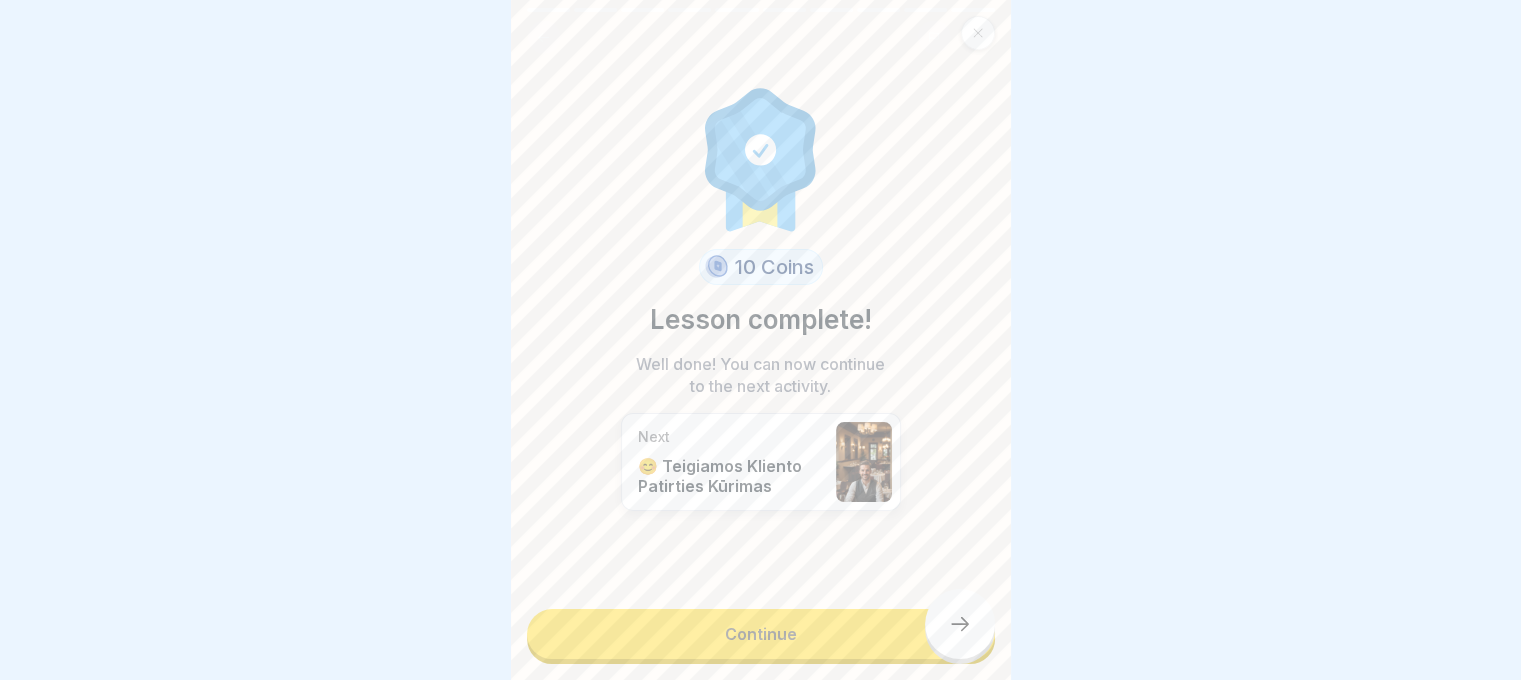 click on "Continue" at bounding box center [761, 634] 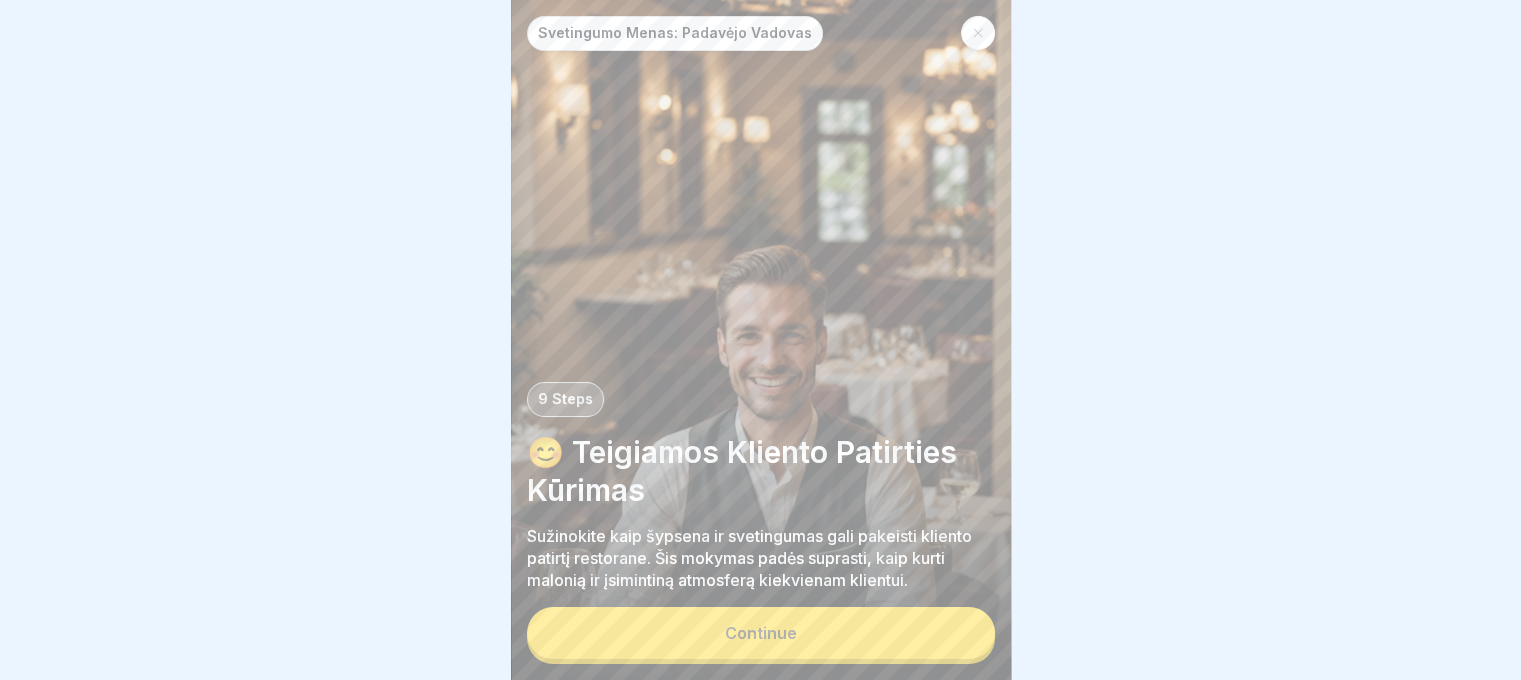 click on "Continue" at bounding box center [761, 633] 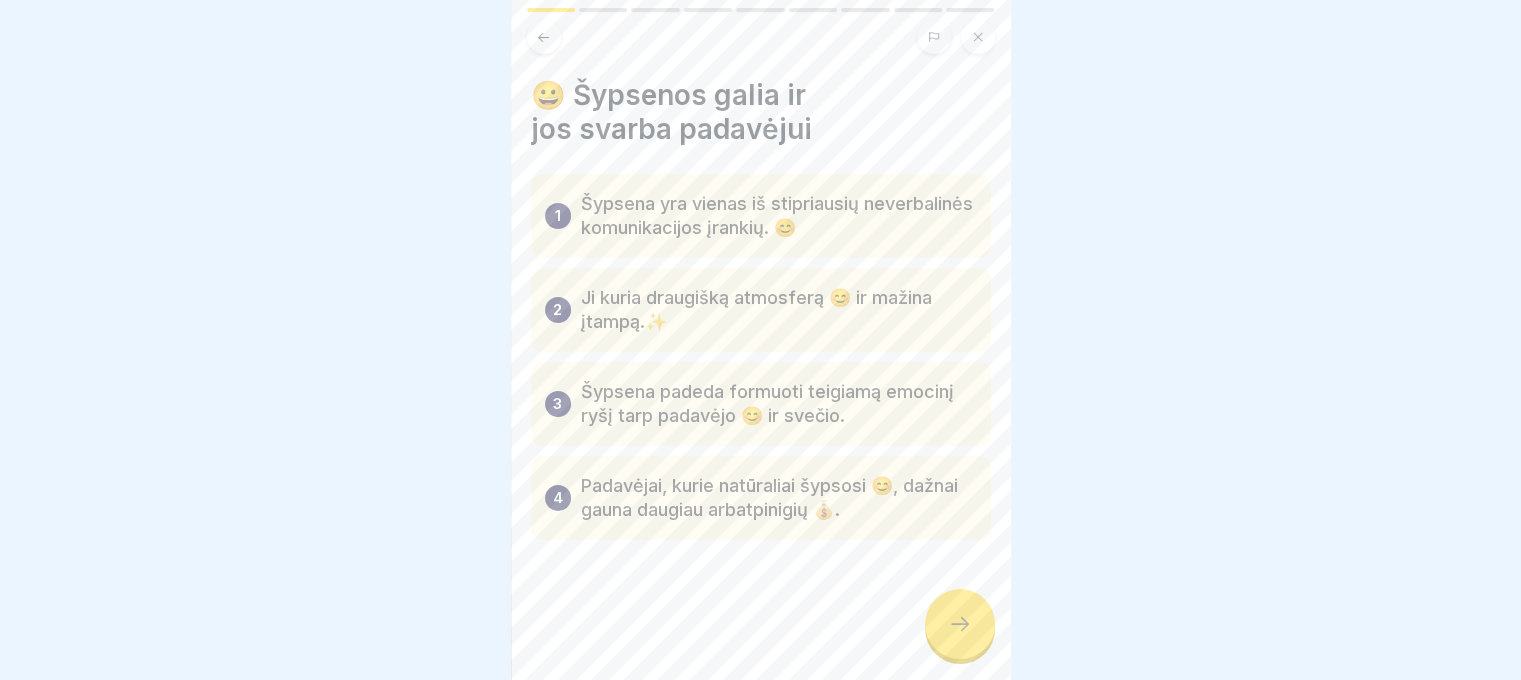 click at bounding box center (960, 624) 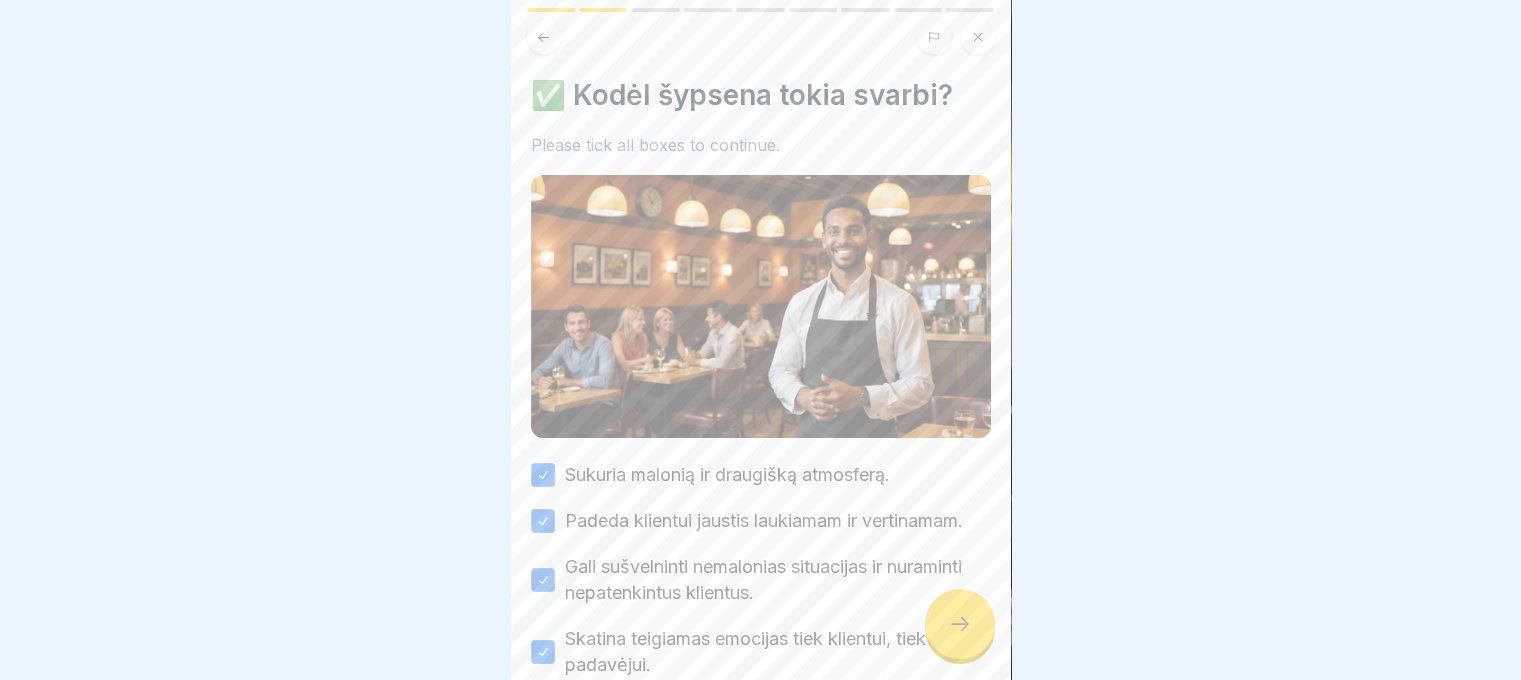 click at bounding box center [960, 624] 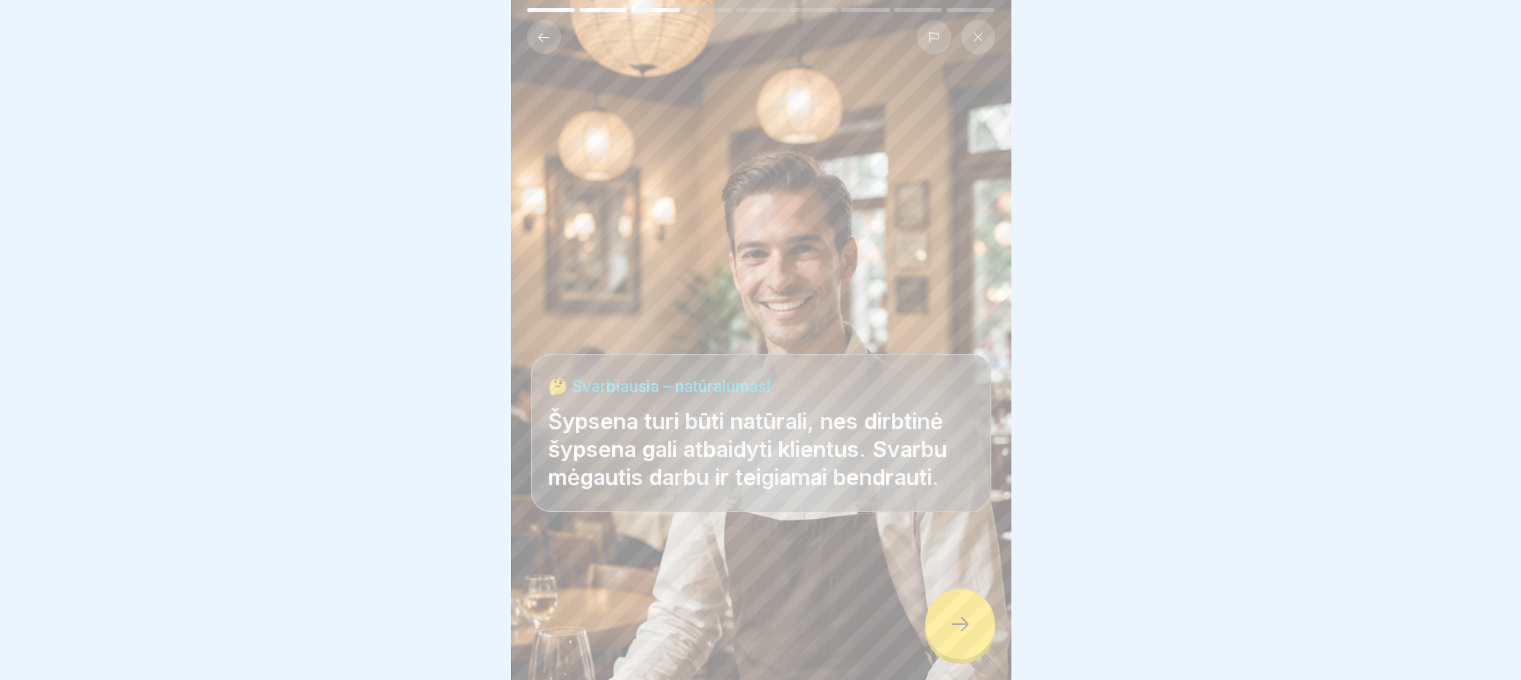 click at bounding box center [960, 624] 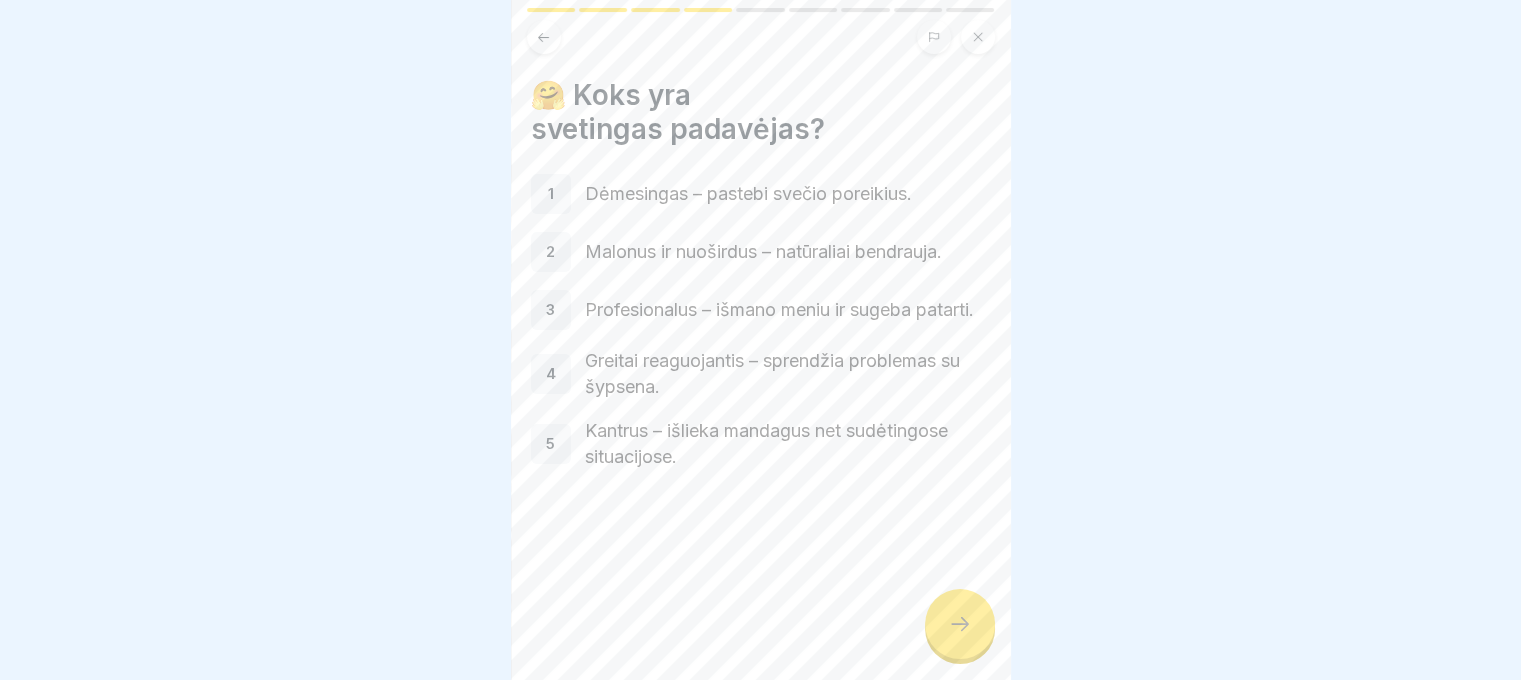 click at bounding box center (960, 624) 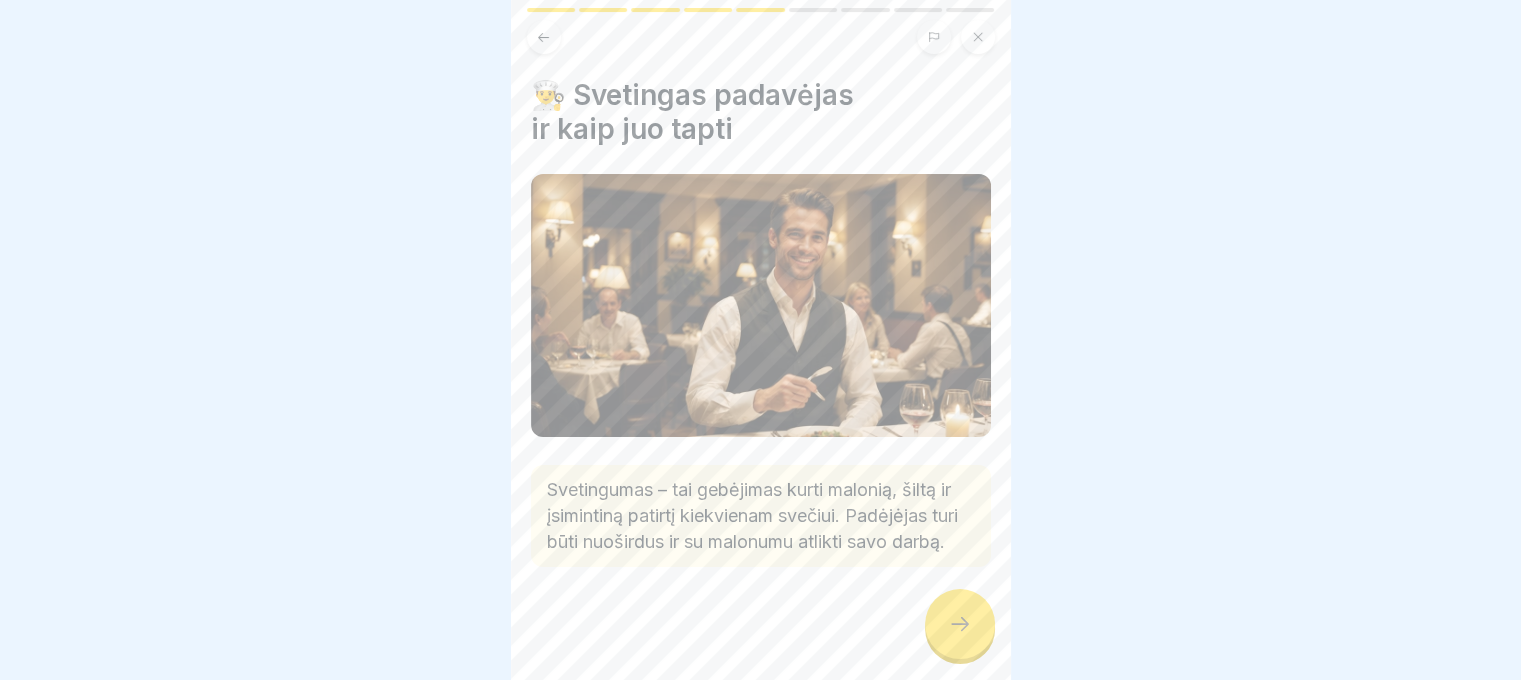 click at bounding box center [960, 624] 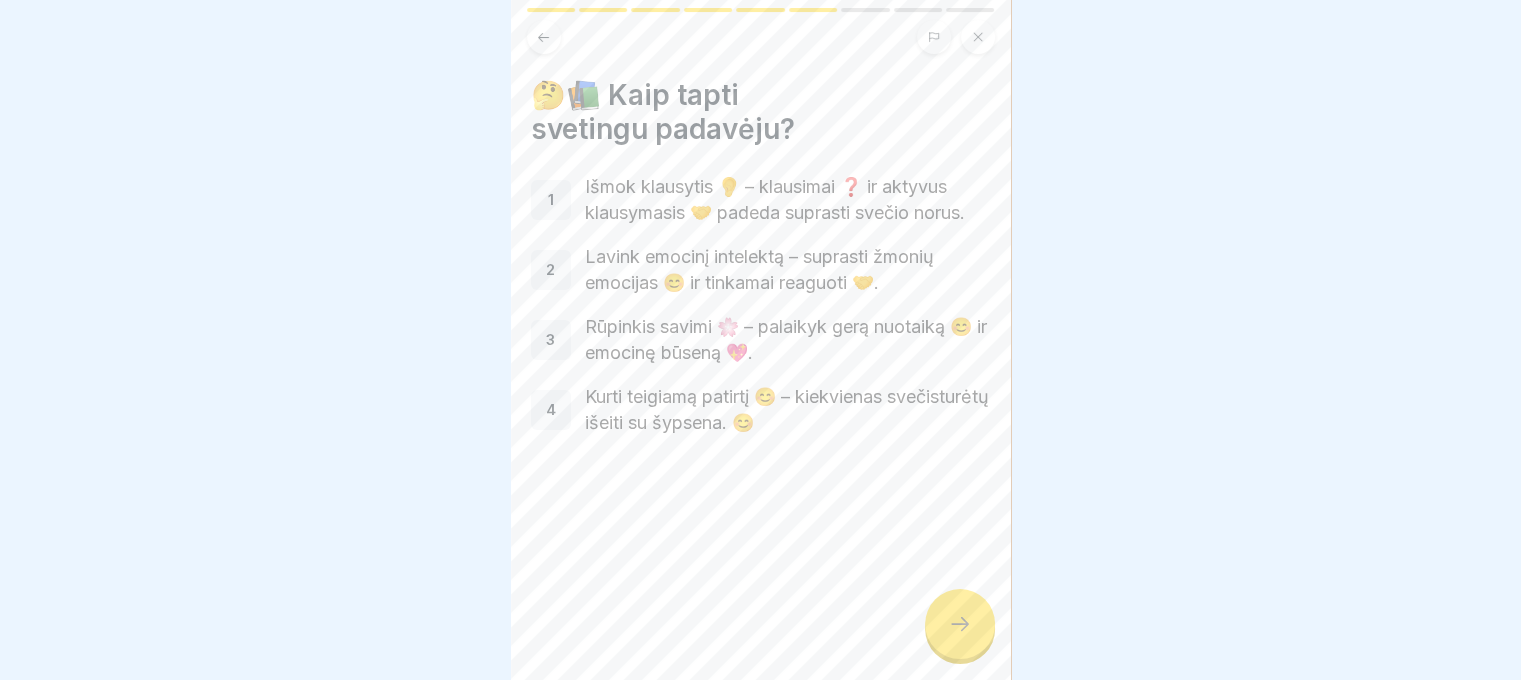click at bounding box center (960, 624) 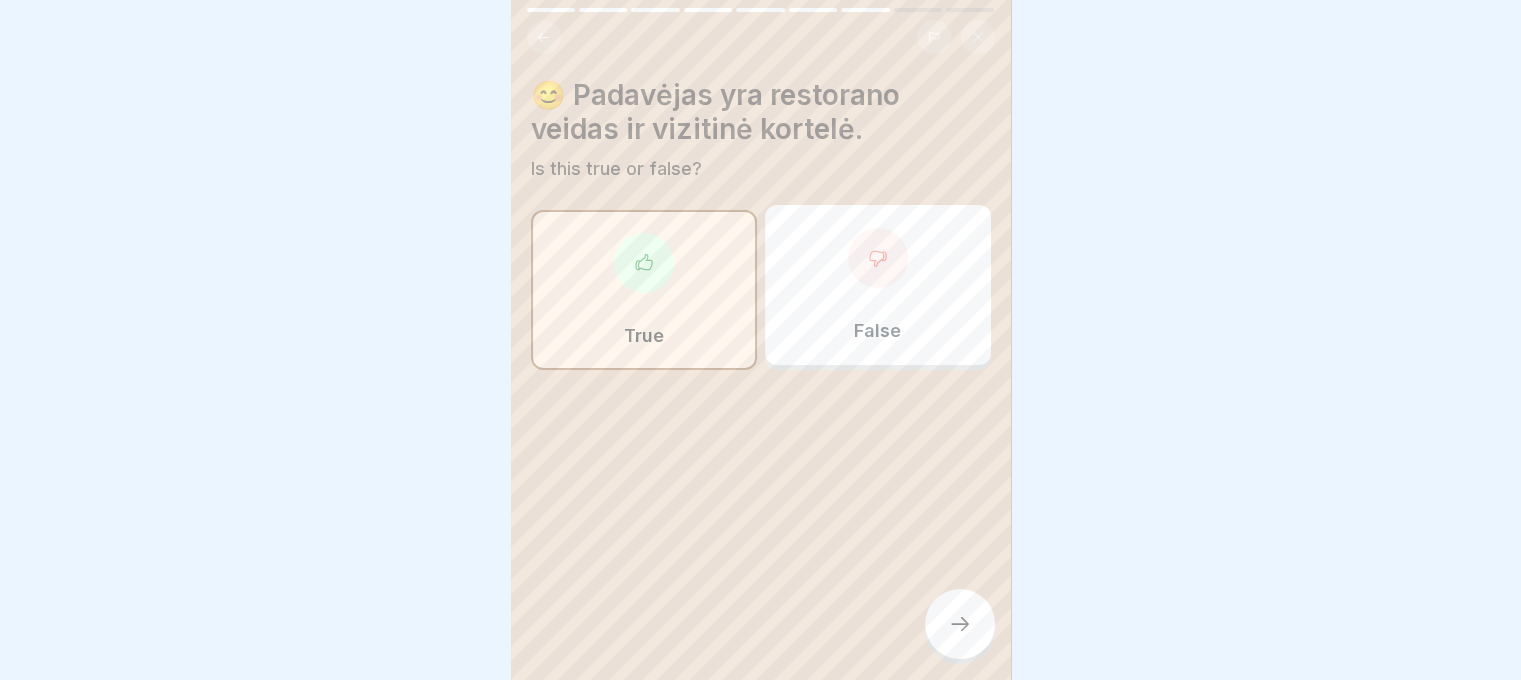 click at bounding box center [960, 624] 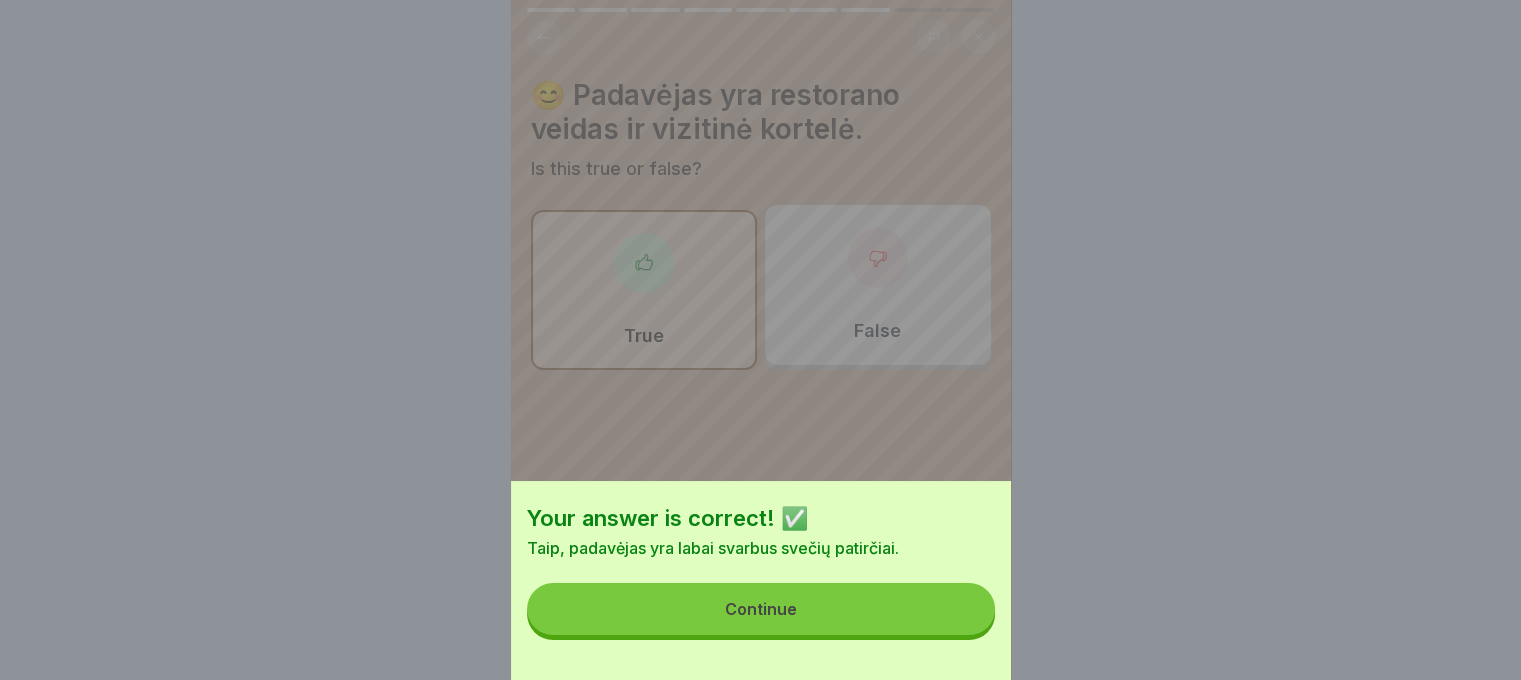 click on "Continue" at bounding box center (761, 609) 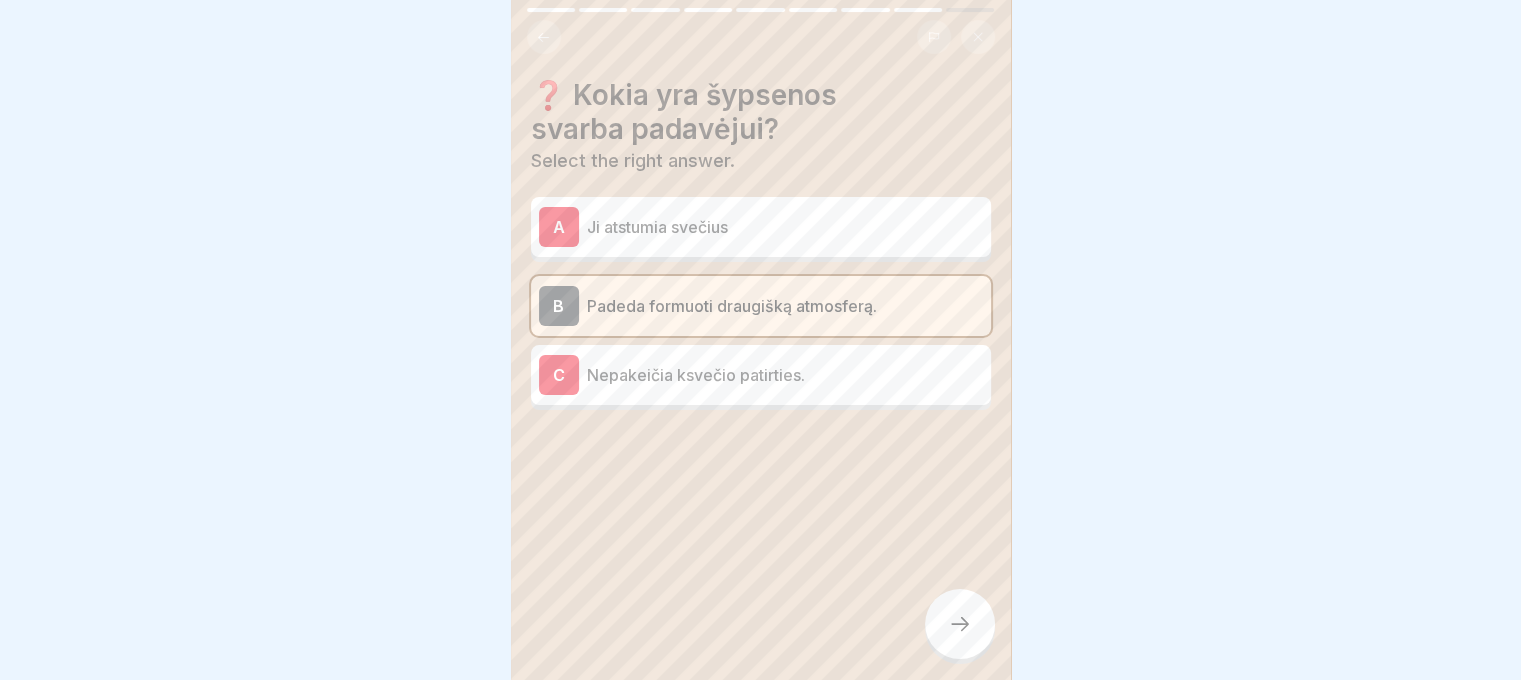 click at bounding box center (960, 624) 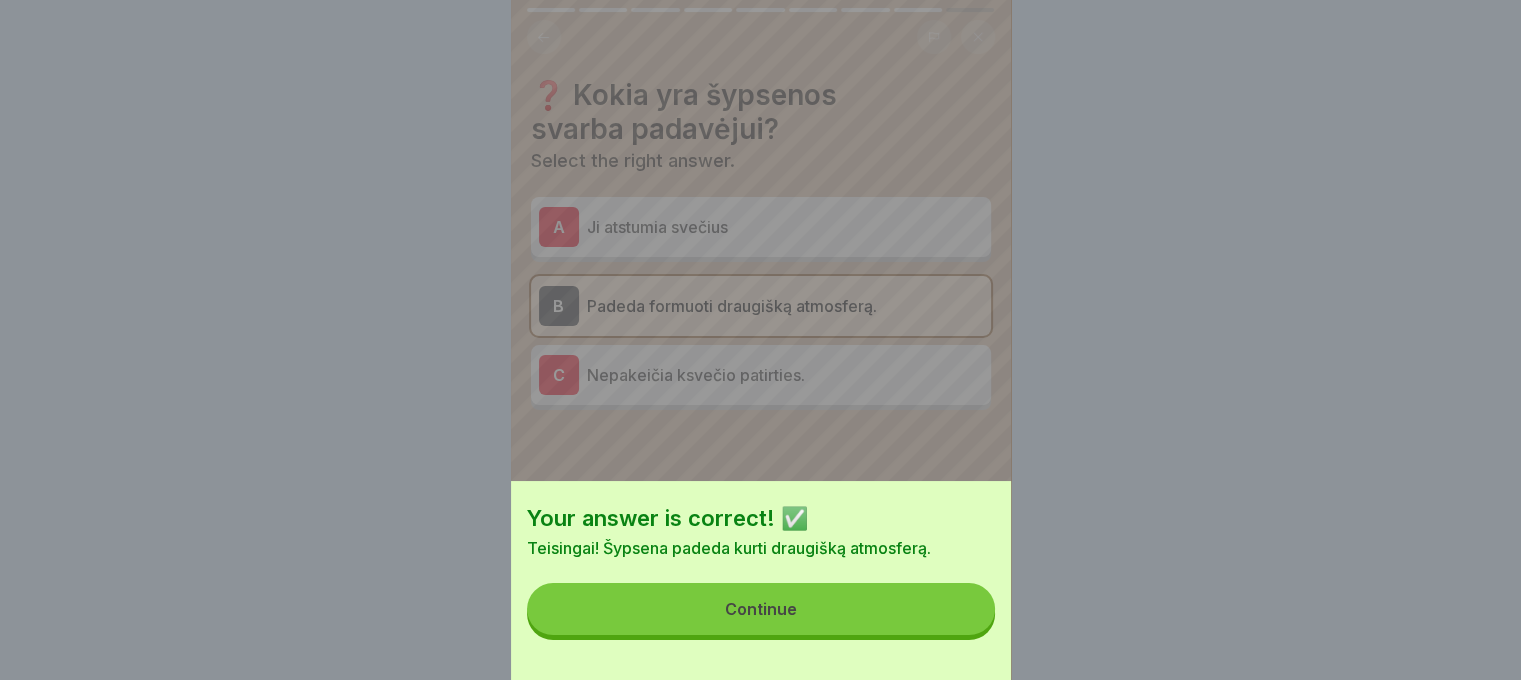 click on "Continue" at bounding box center (761, 609) 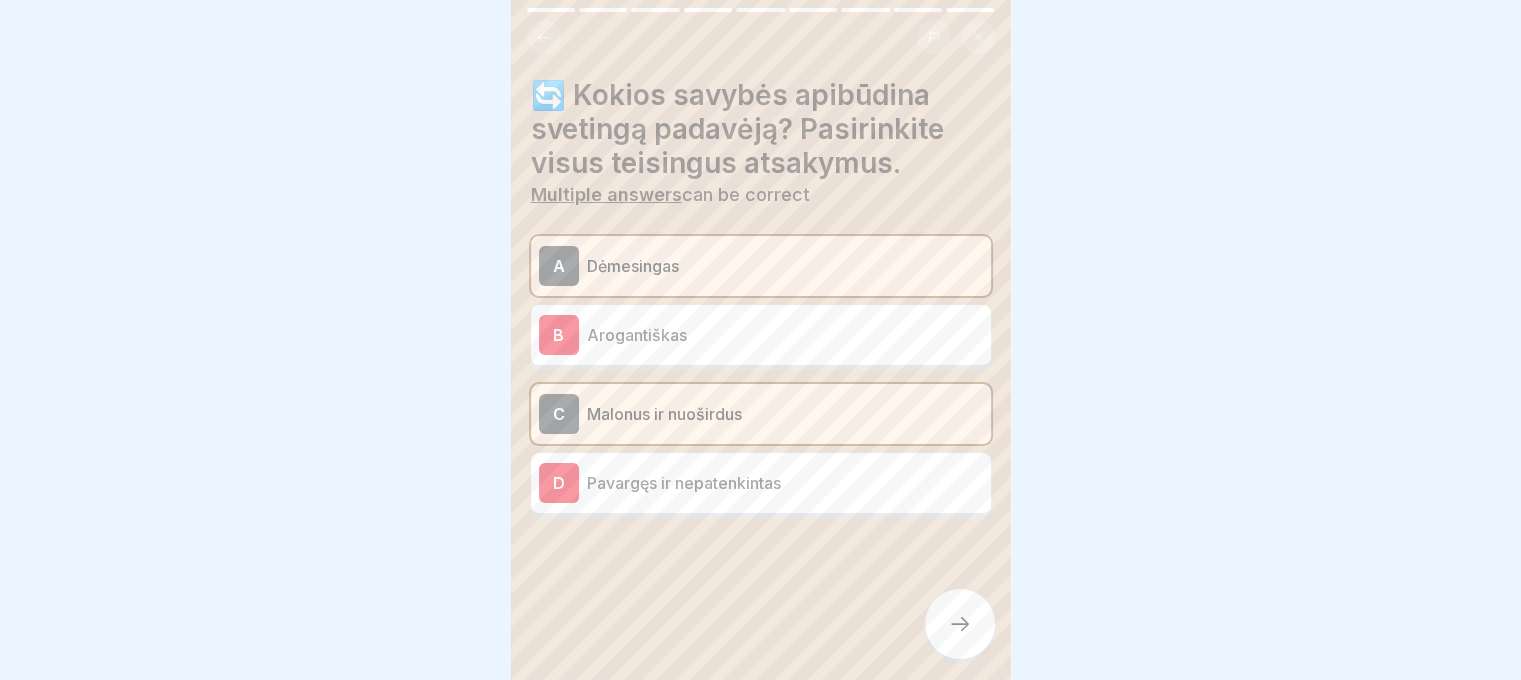 click at bounding box center (960, 624) 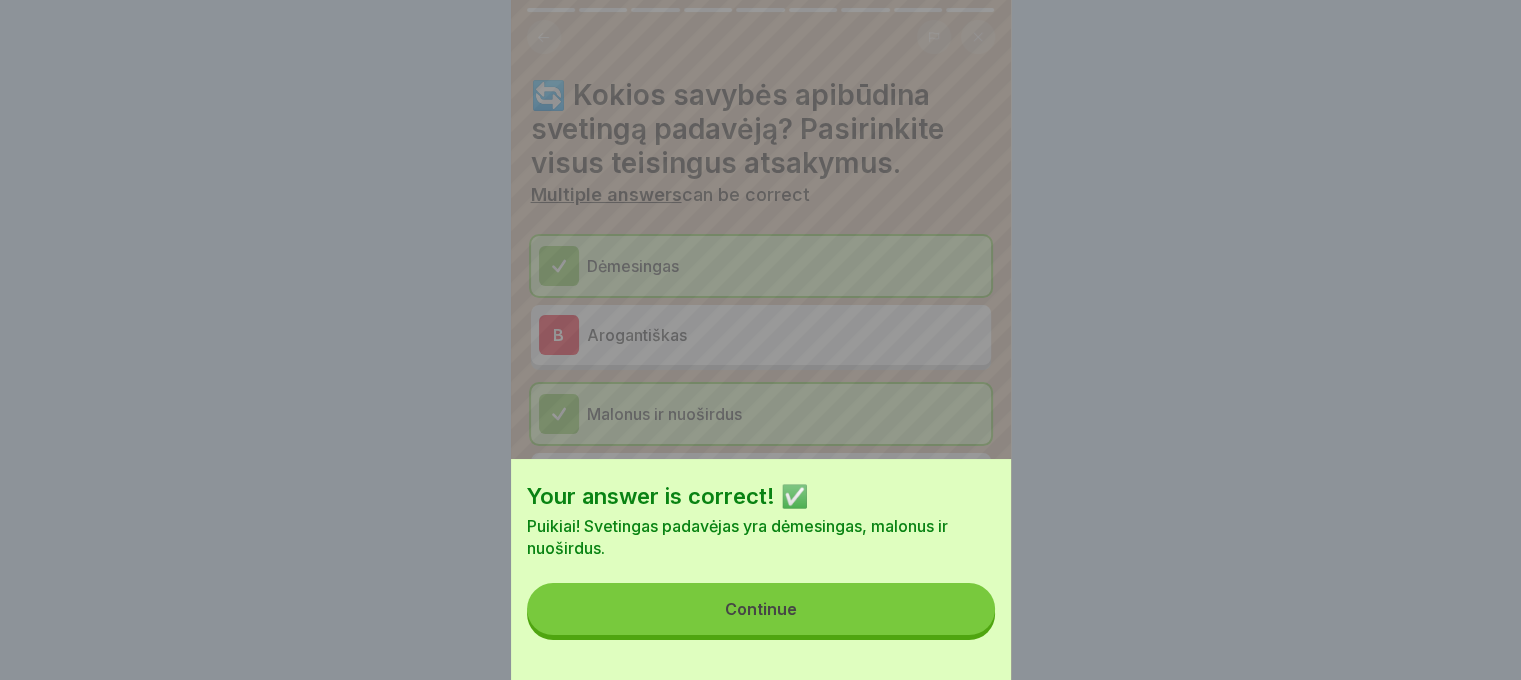 click on "Continue" at bounding box center [761, 609] 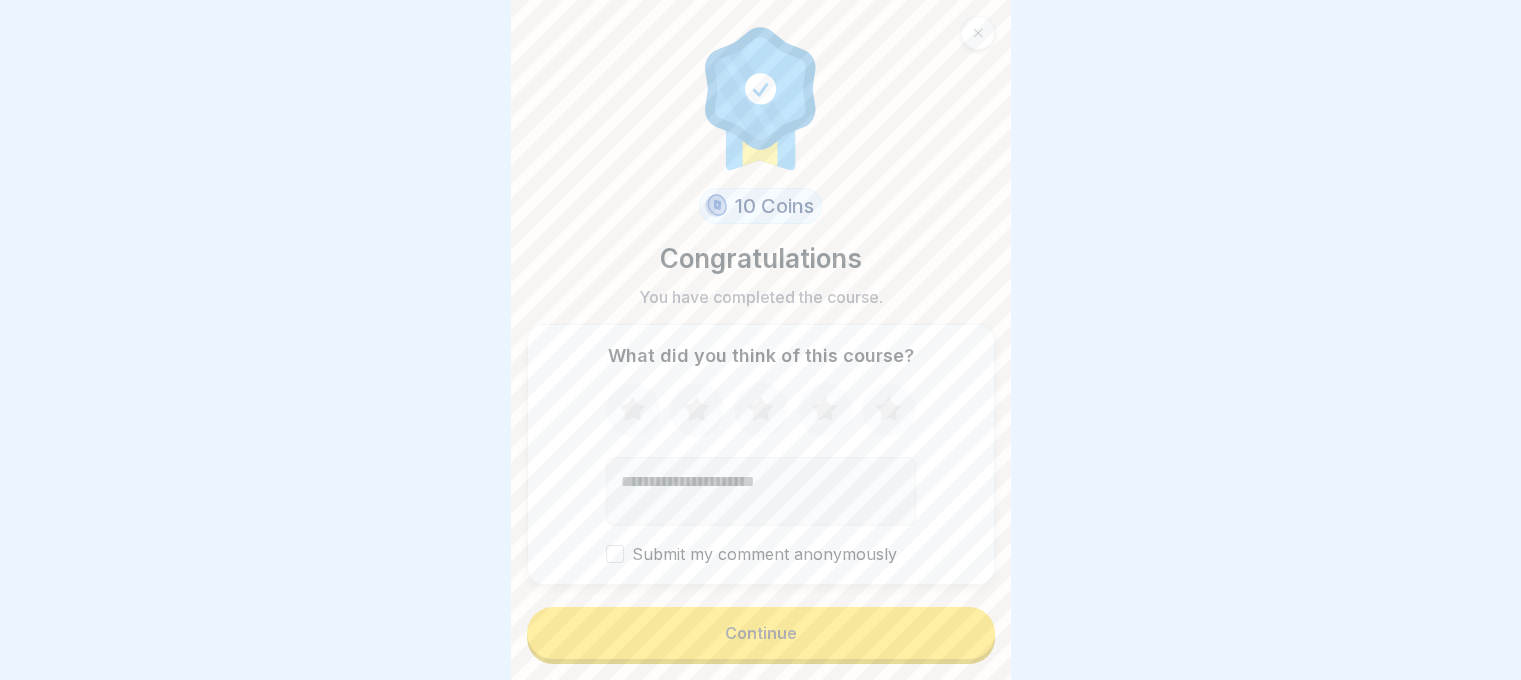 click on "Continue" at bounding box center [761, 633] 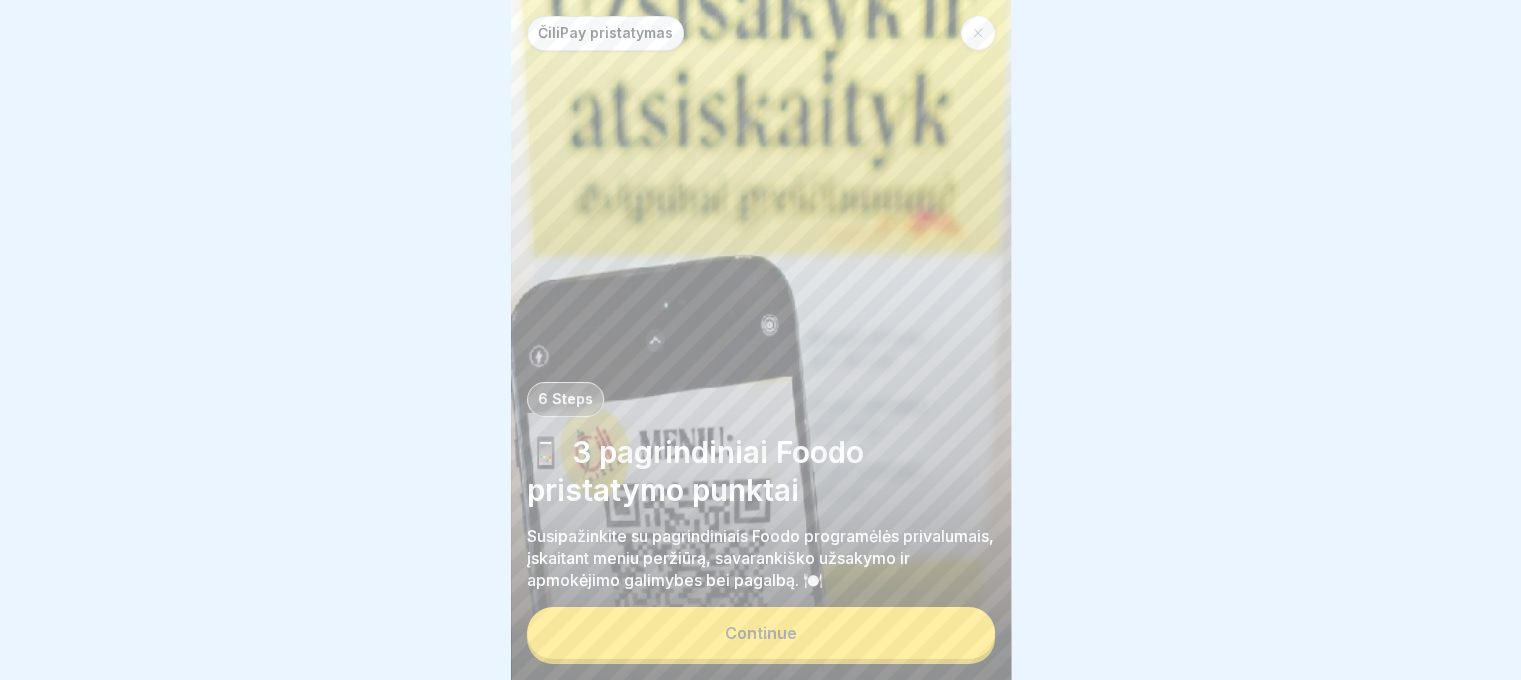 click on "Continue" at bounding box center [761, 633] 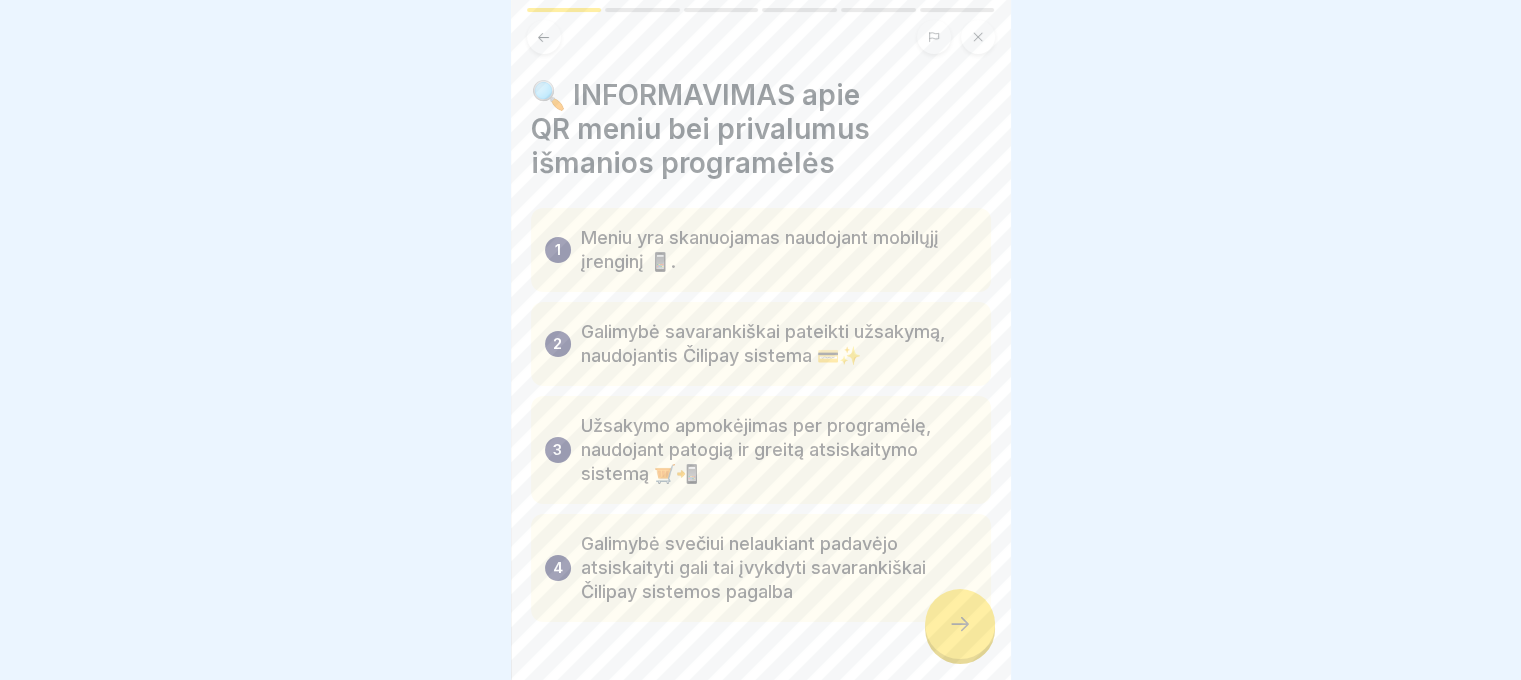 click at bounding box center [960, 624] 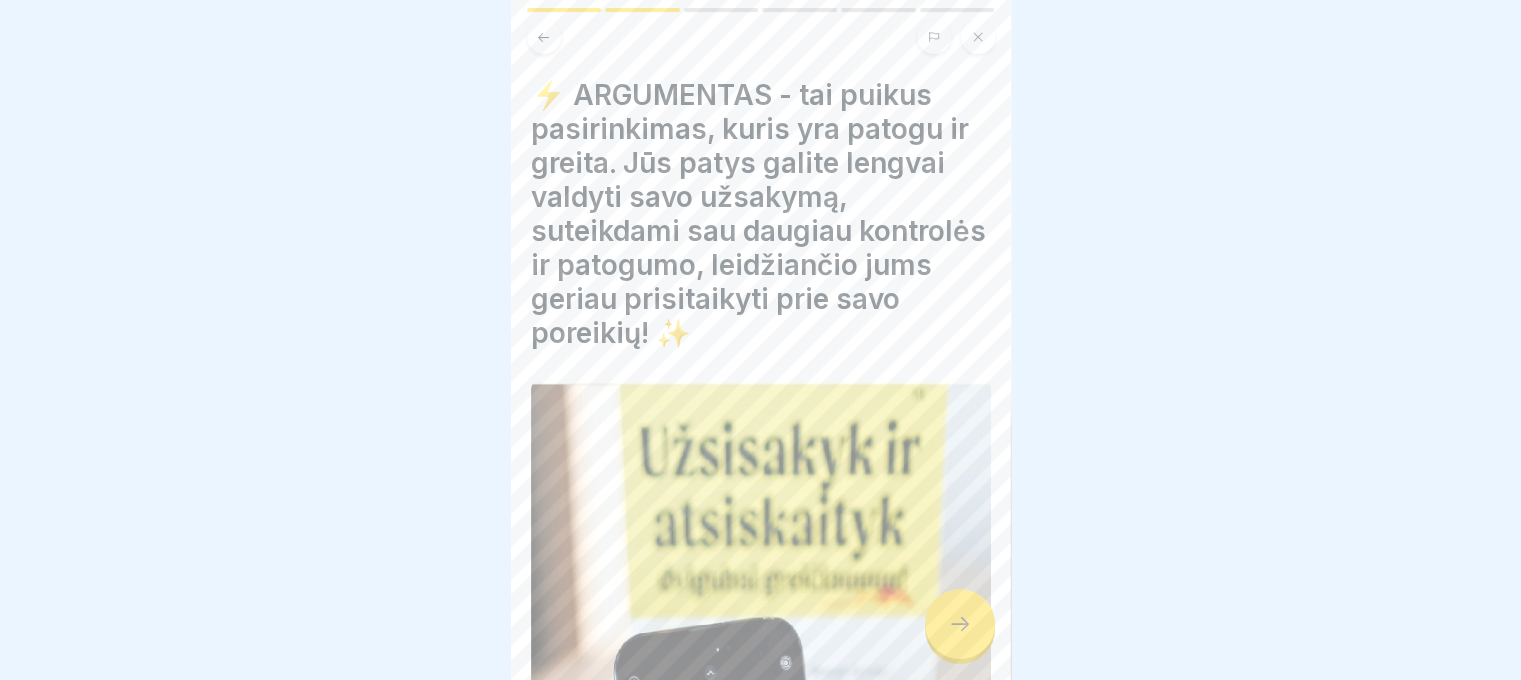 click at bounding box center (960, 624) 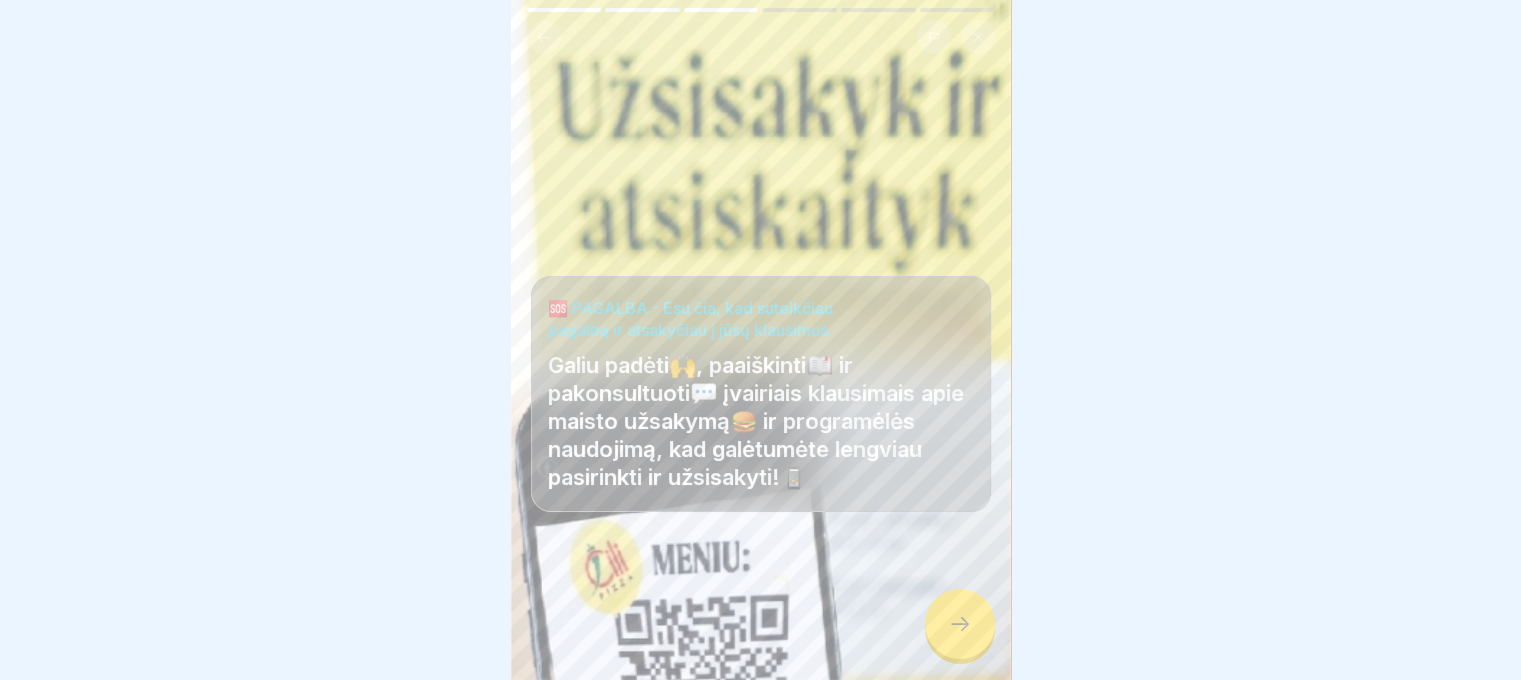 click at bounding box center [960, 624] 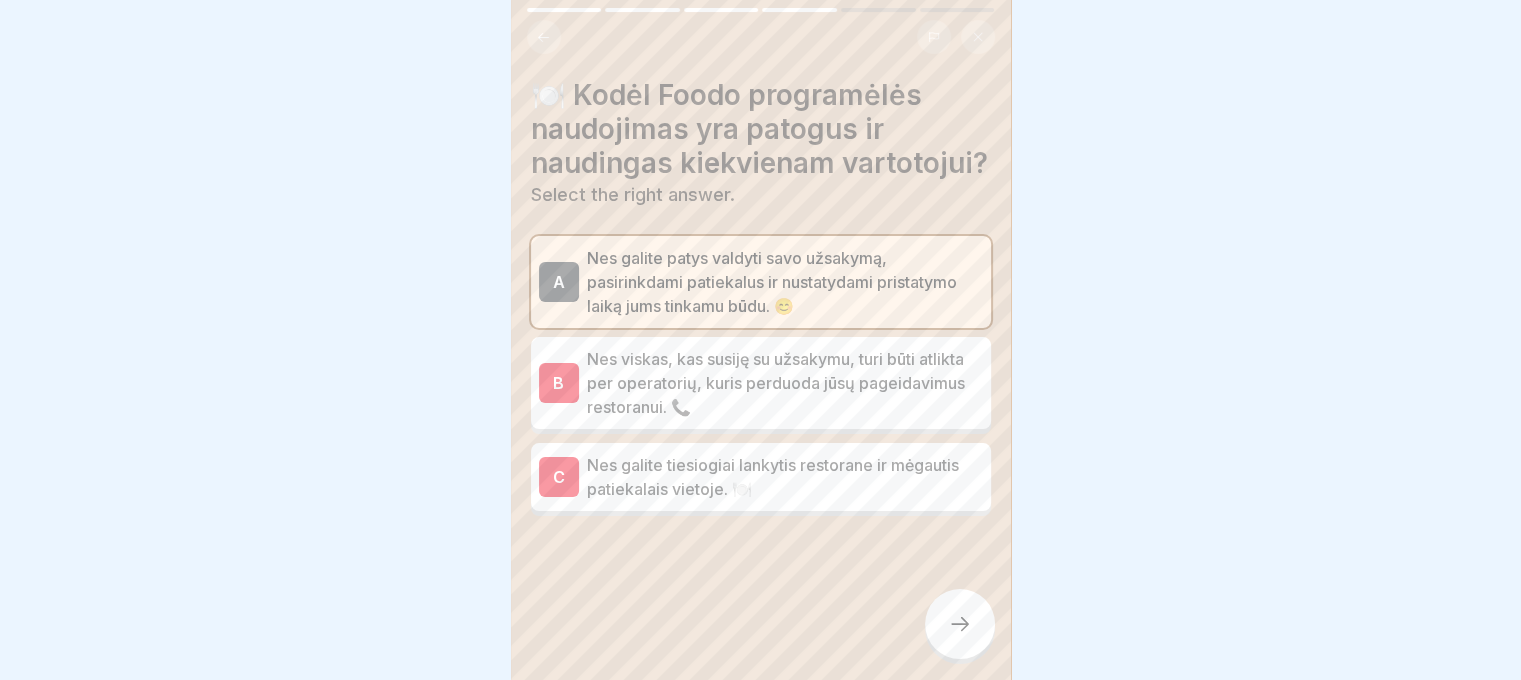 click at bounding box center [960, 624] 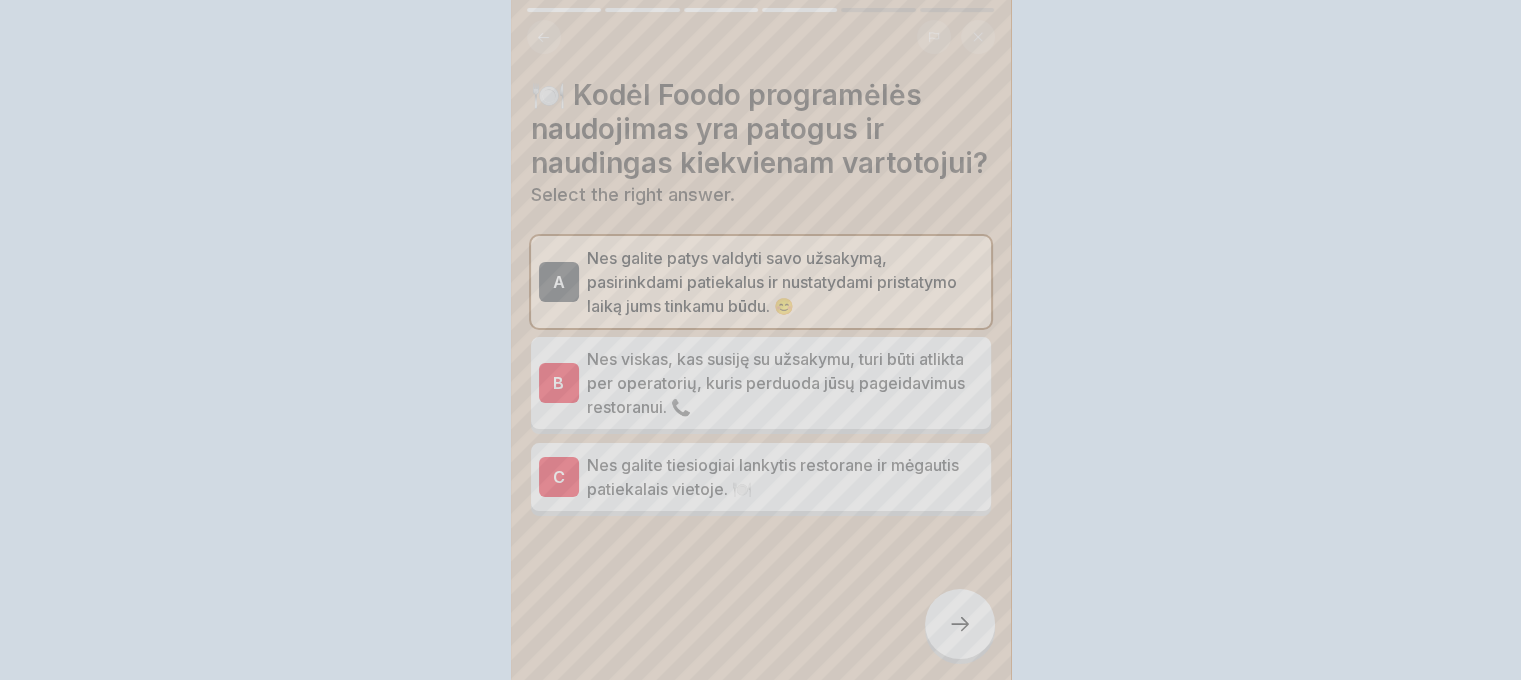 click on "Your answer is correct! ✅ 🎉 Teisingai! Foodo programa leidžia jums patiems patogiai ir efektyviai valdyti savo užsakymą.   Continue" at bounding box center [761, 802] 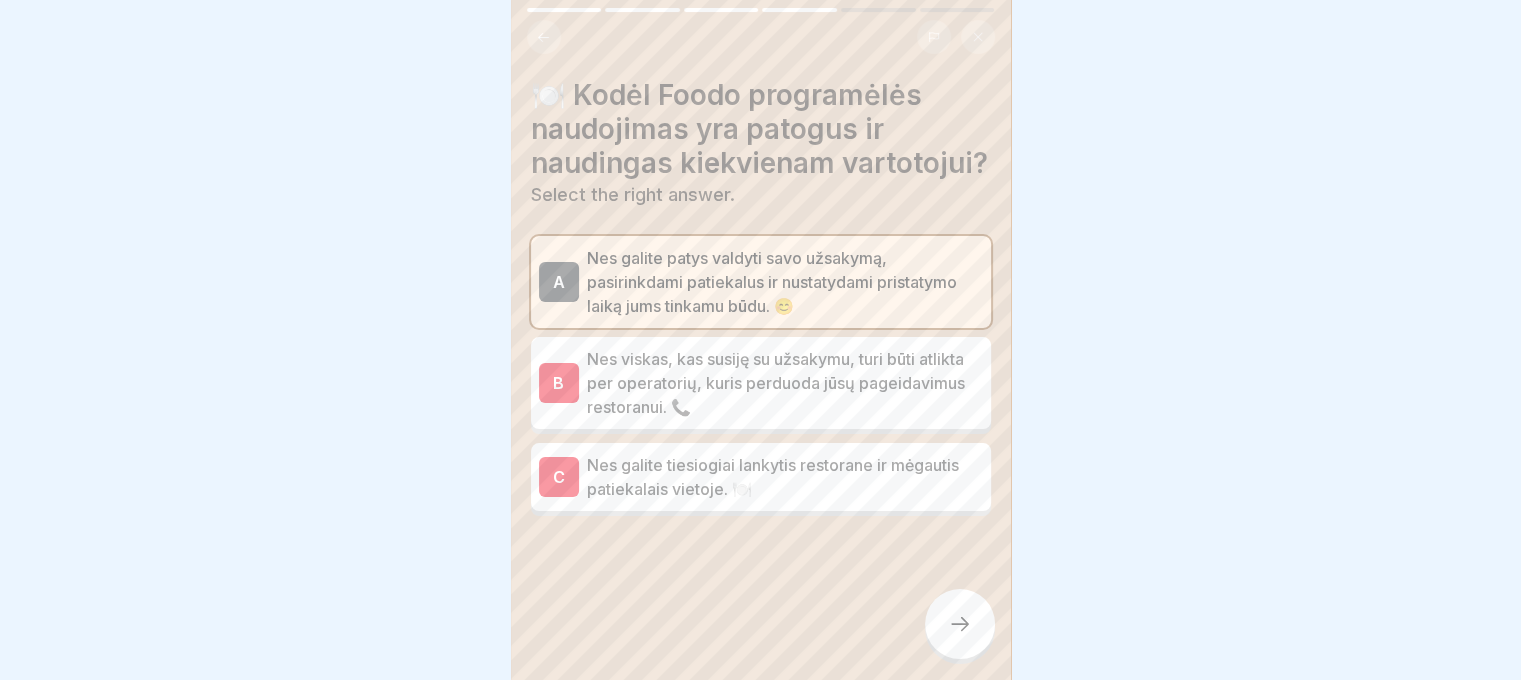 click at bounding box center (960, 624) 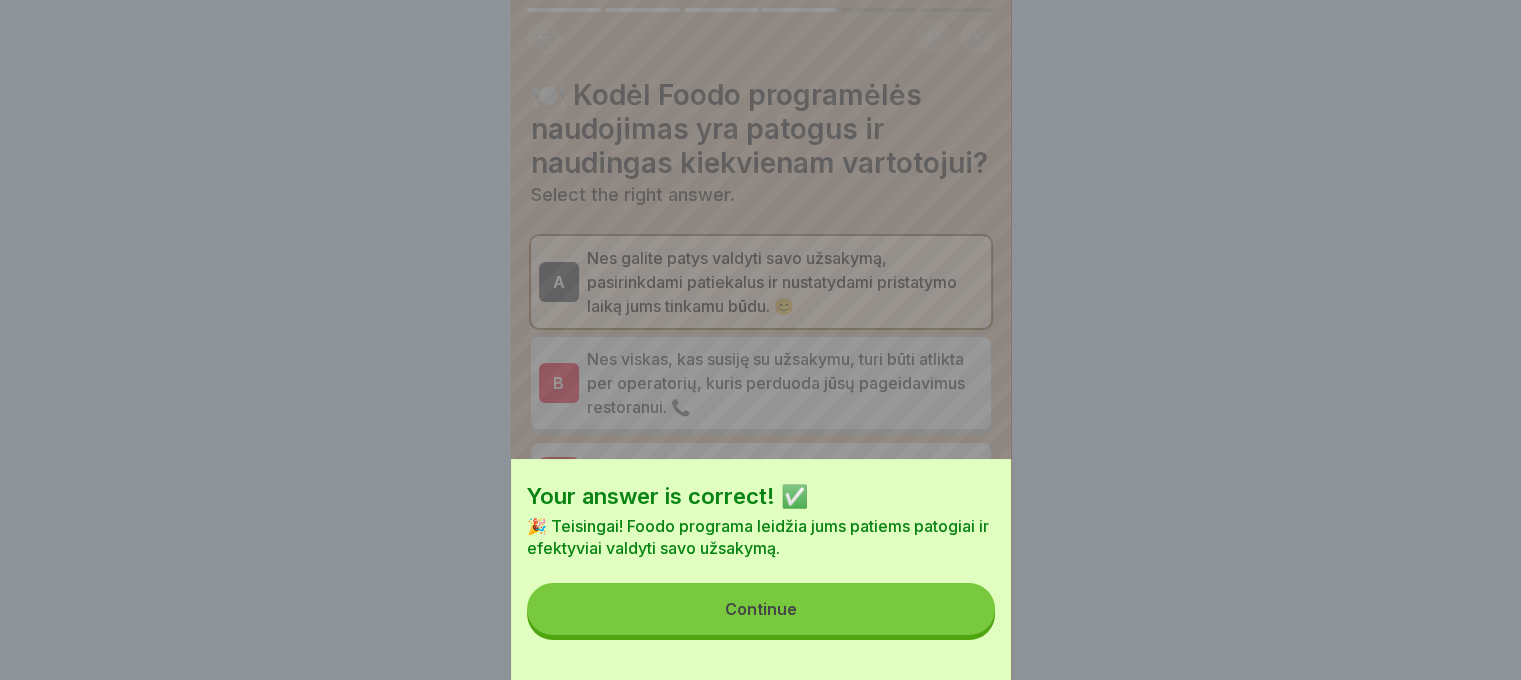click on "Continue" at bounding box center [761, 609] 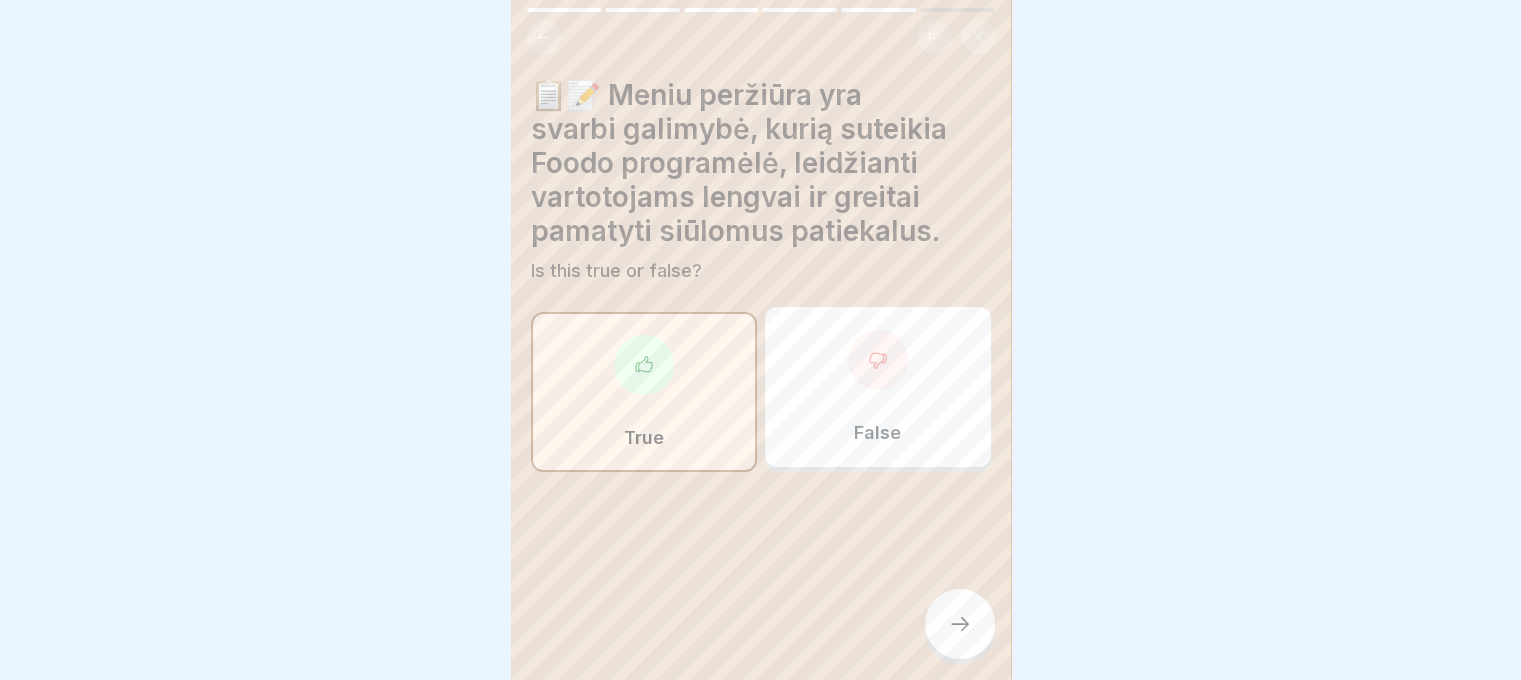 click at bounding box center [960, 624] 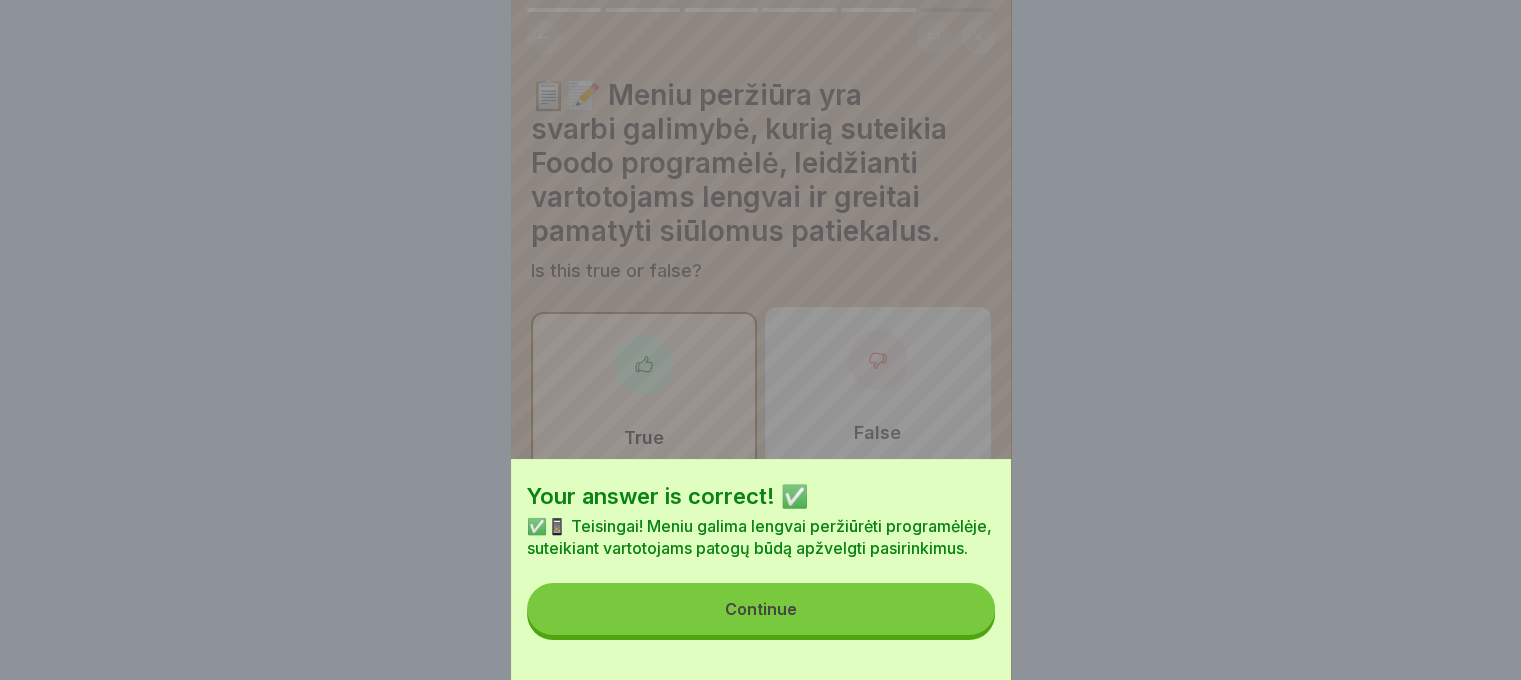 click on "Continue" at bounding box center (761, 609) 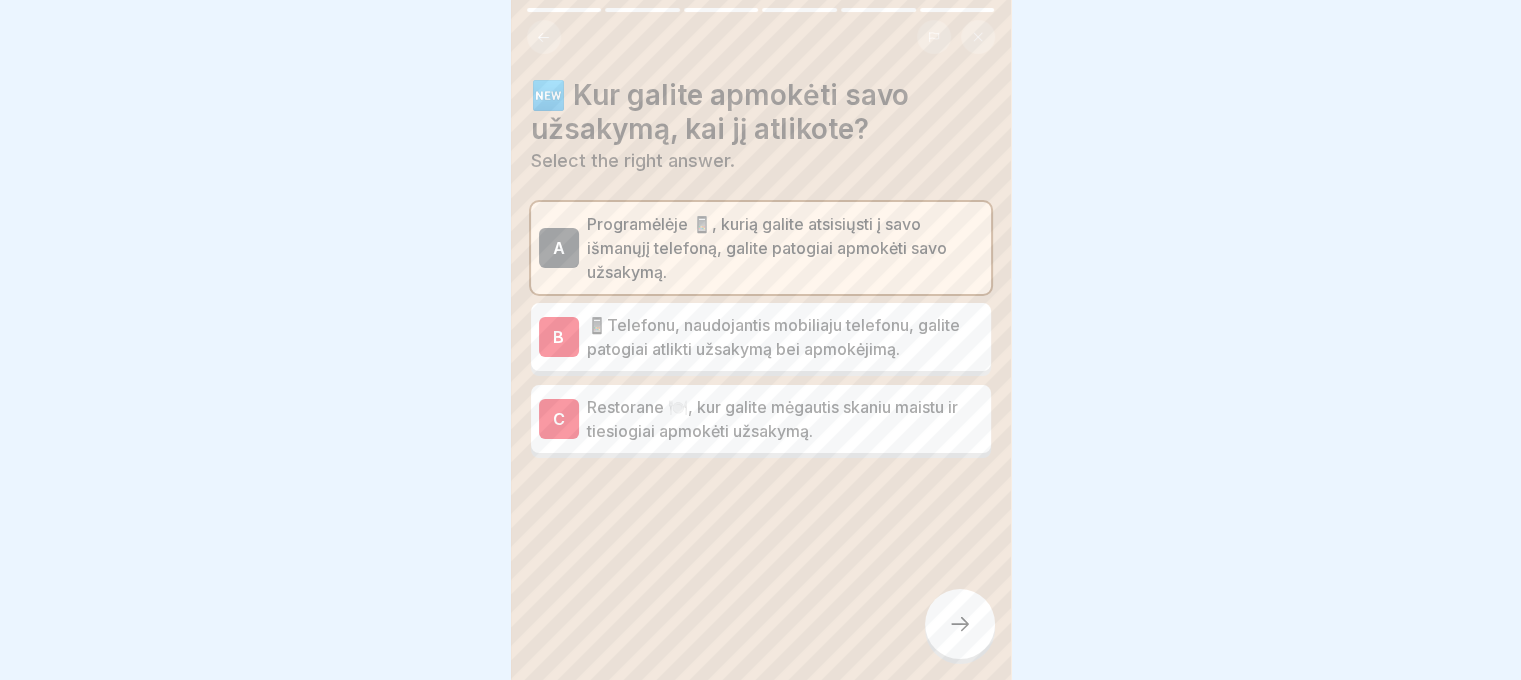 click at bounding box center (960, 624) 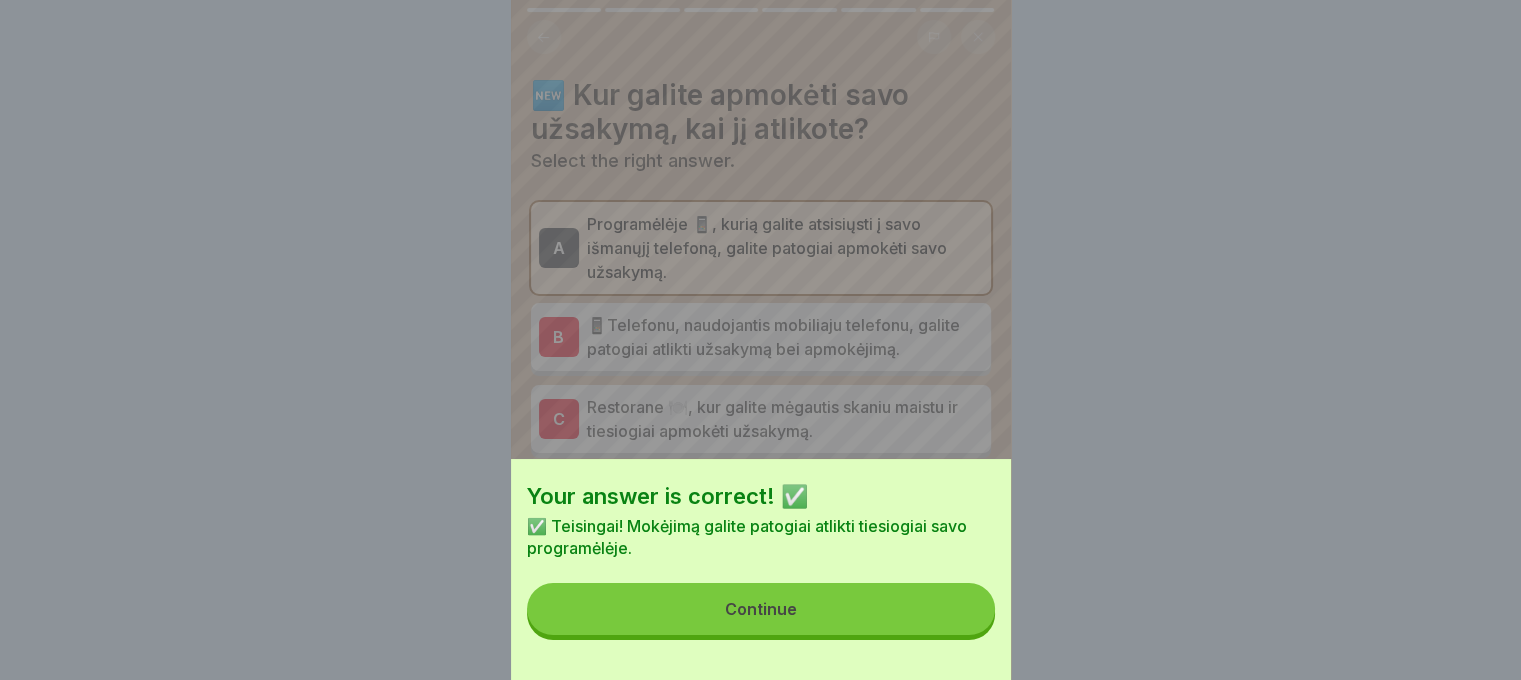 click on "Continue" at bounding box center [761, 609] 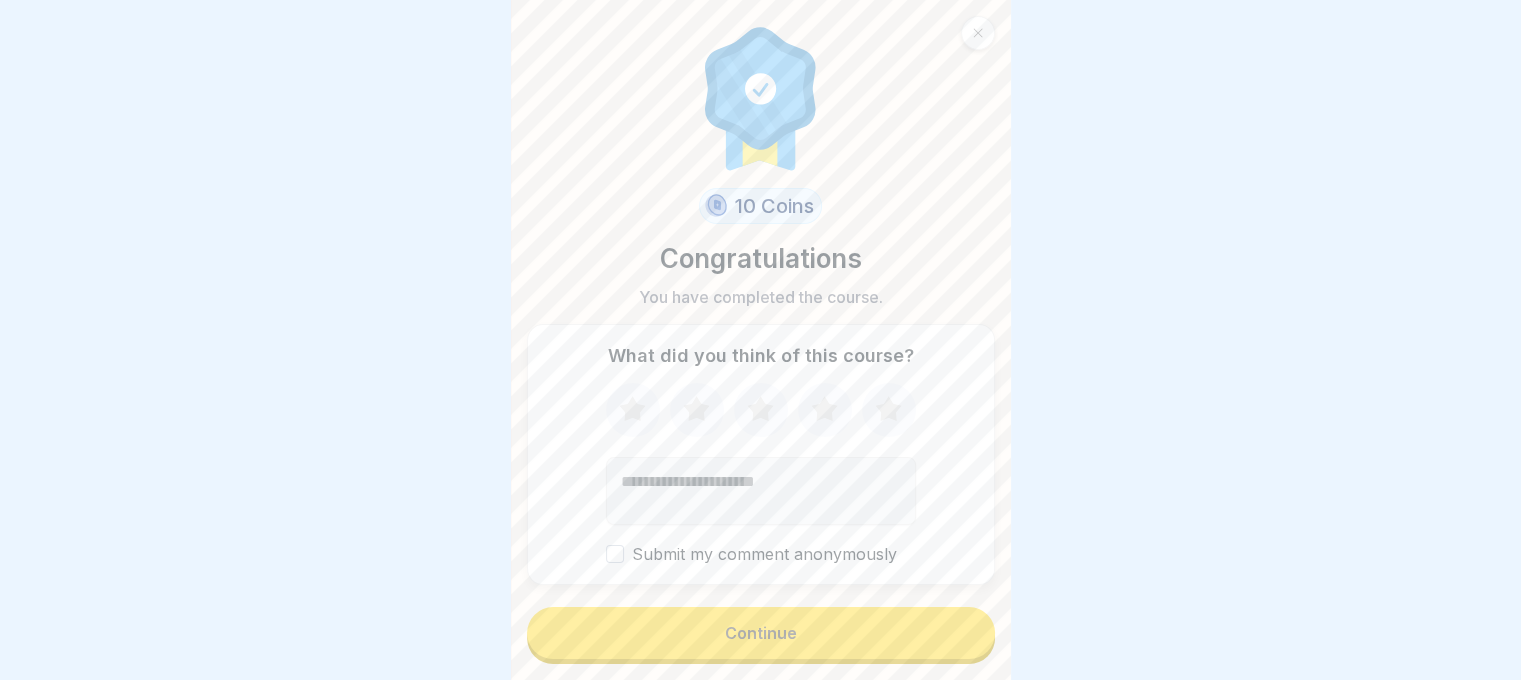 click on "Continue" at bounding box center (761, 633) 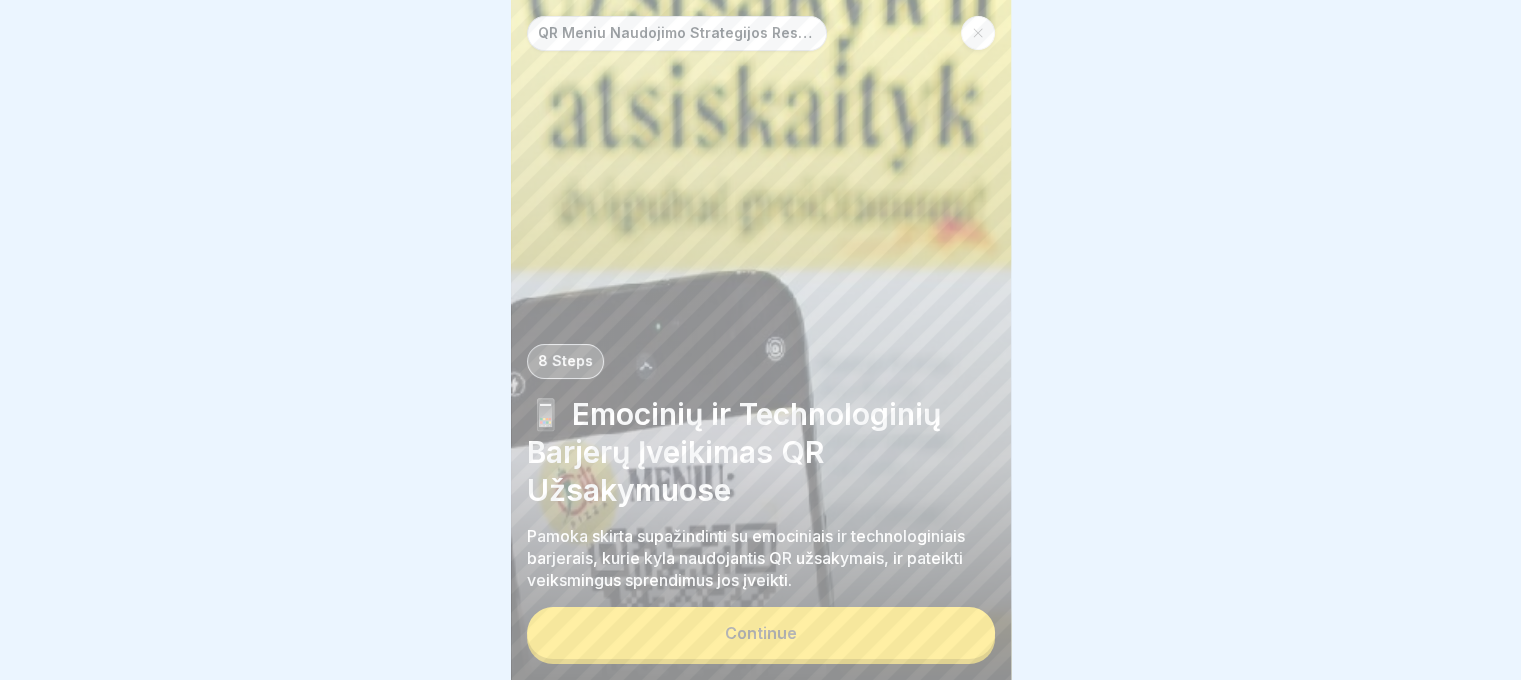 click on "QR Meniu Naudojimo Strategijos Restoranuose" at bounding box center (761, 33) 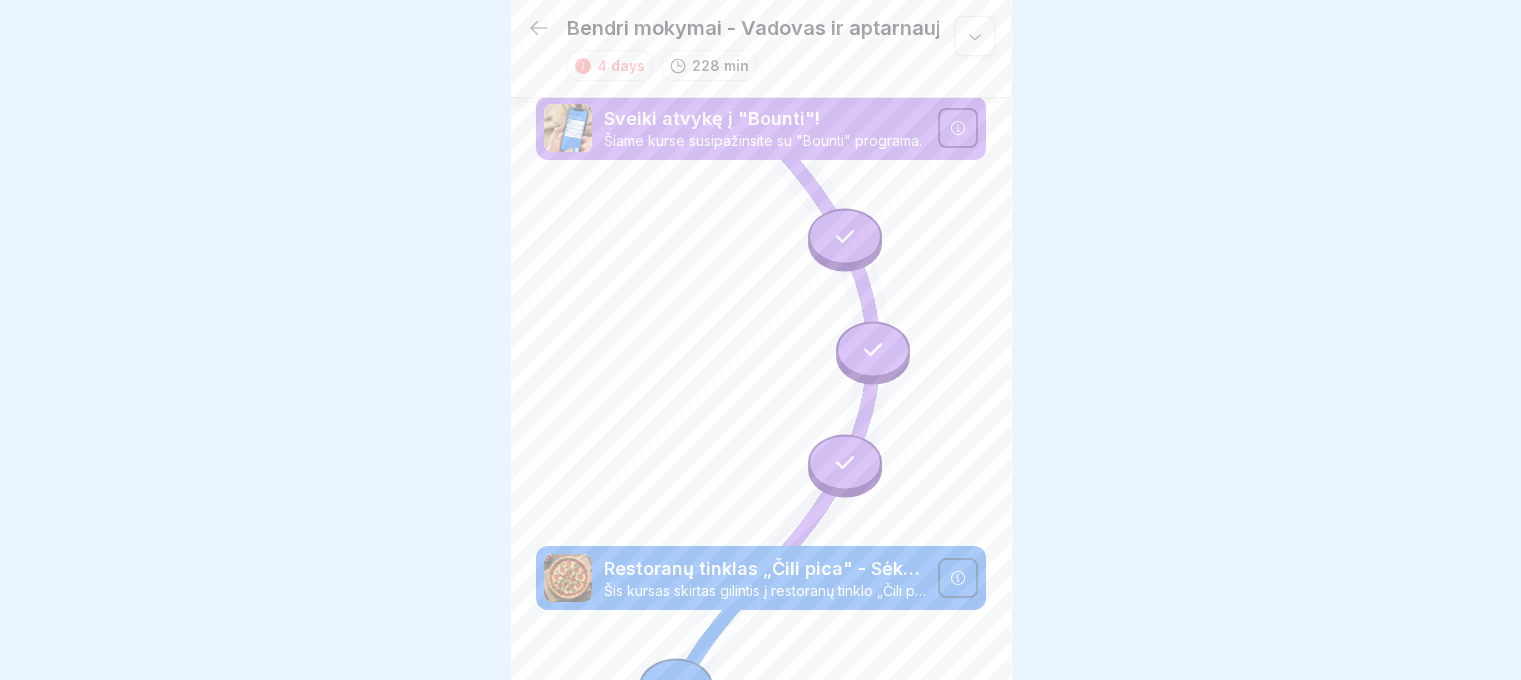 scroll, scrollTop: 8, scrollLeft: 0, axis: vertical 